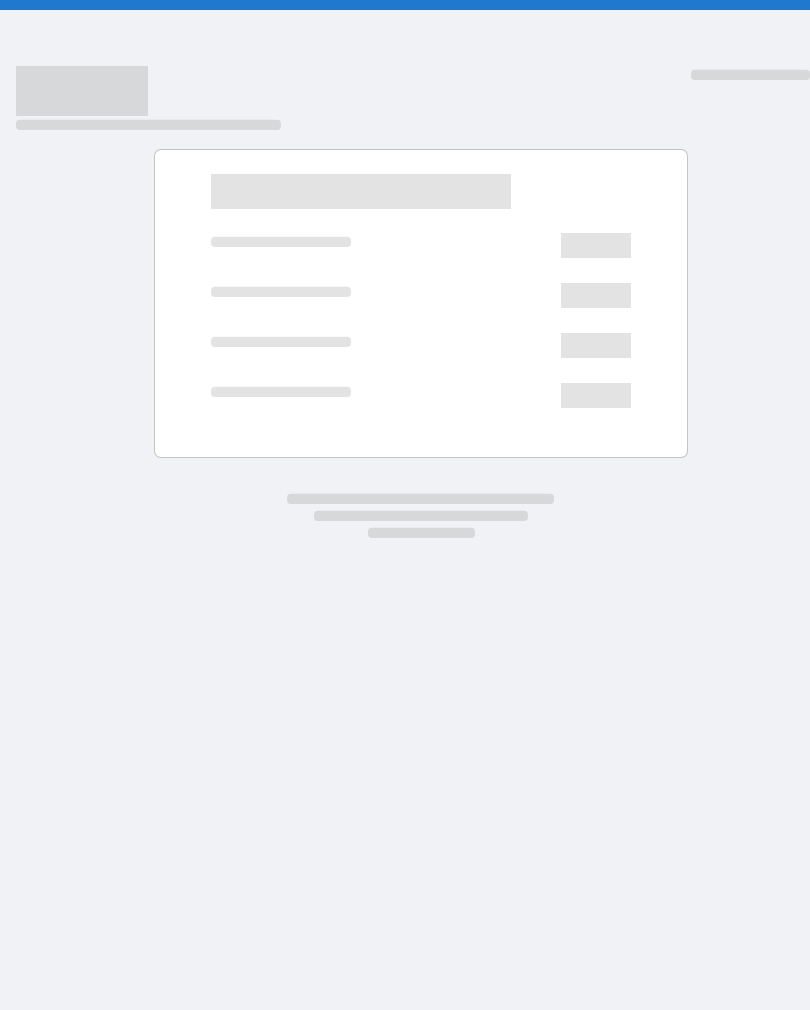 scroll, scrollTop: 0, scrollLeft: 0, axis: both 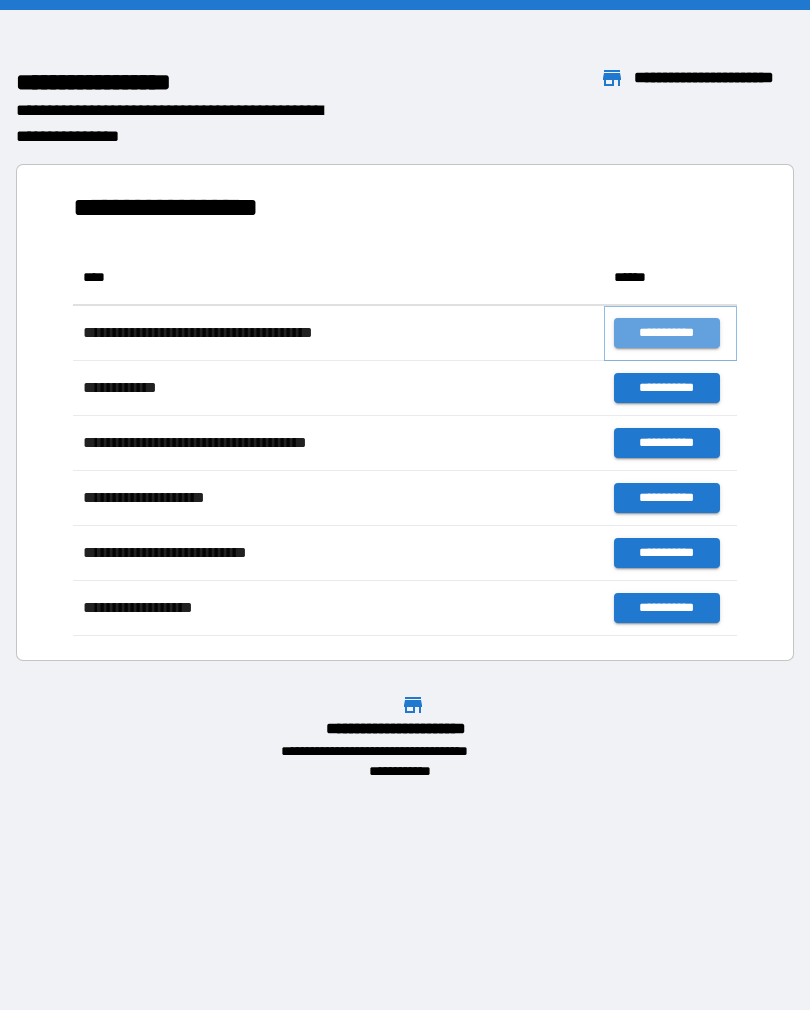 click on "**********" at bounding box center (666, 333) 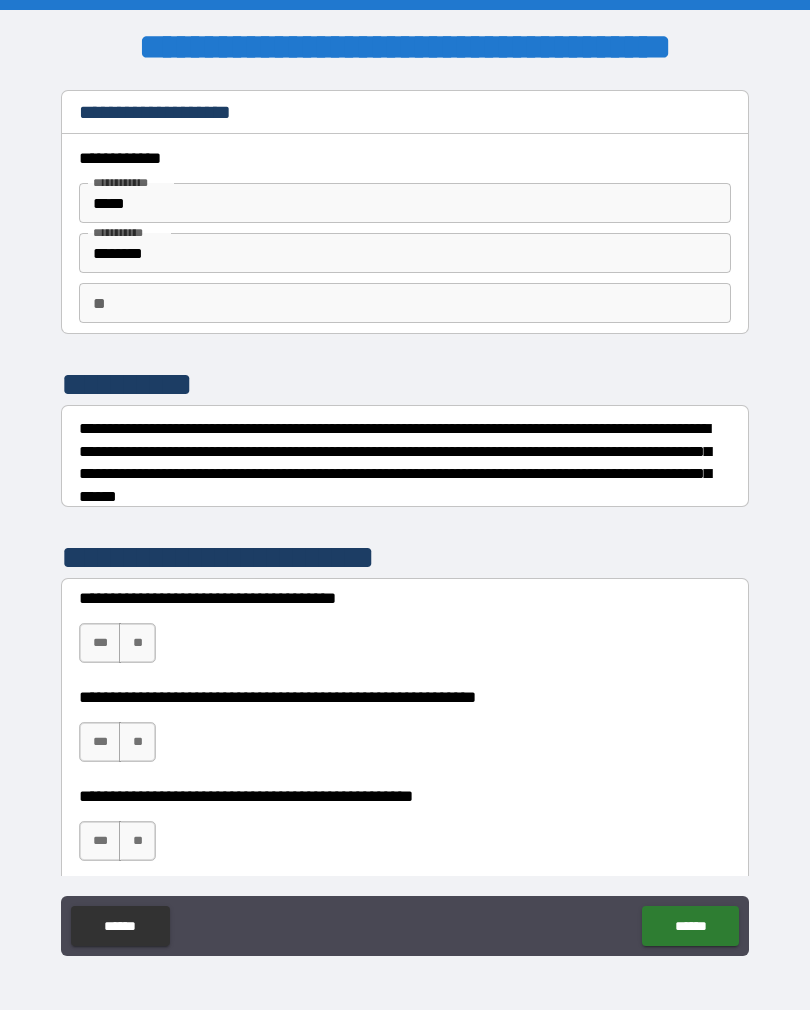 click on "** **" at bounding box center (405, 303) 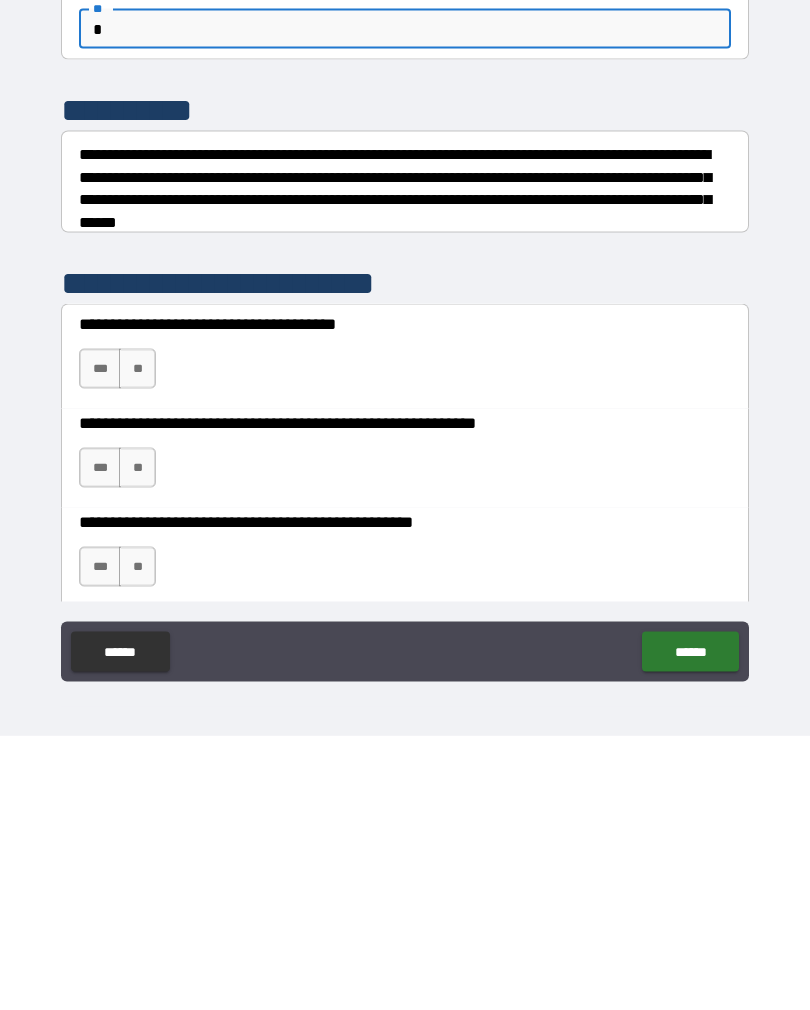 type on "*" 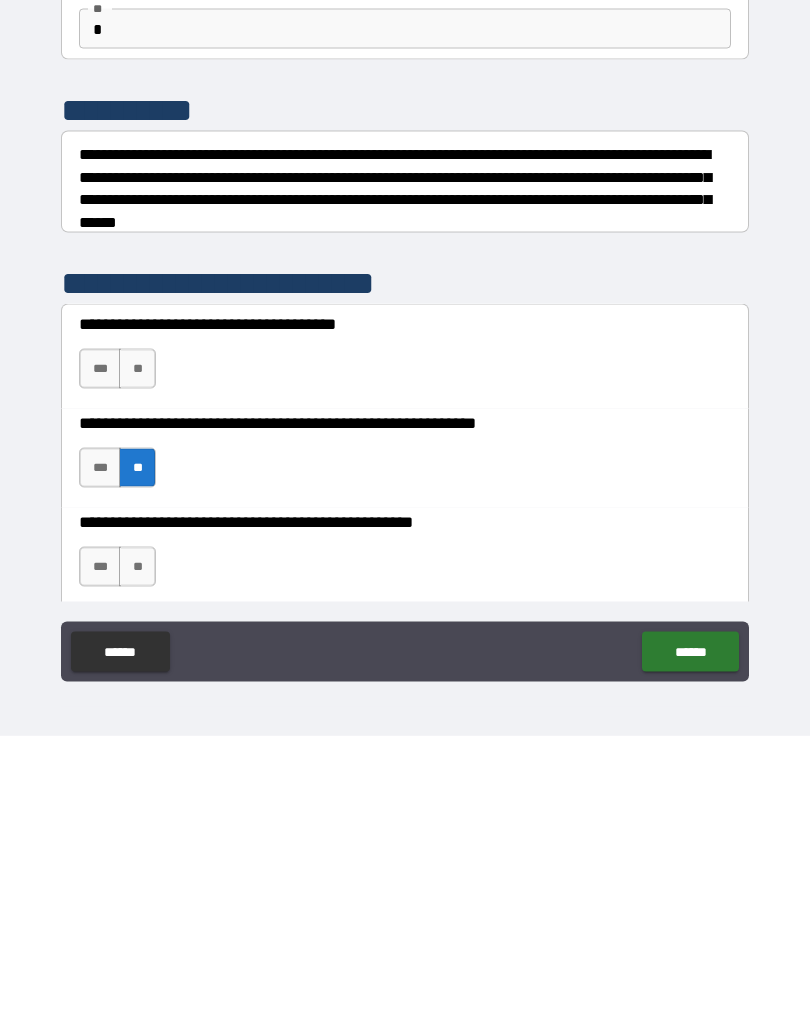 scroll, scrollTop: 31, scrollLeft: 0, axis: vertical 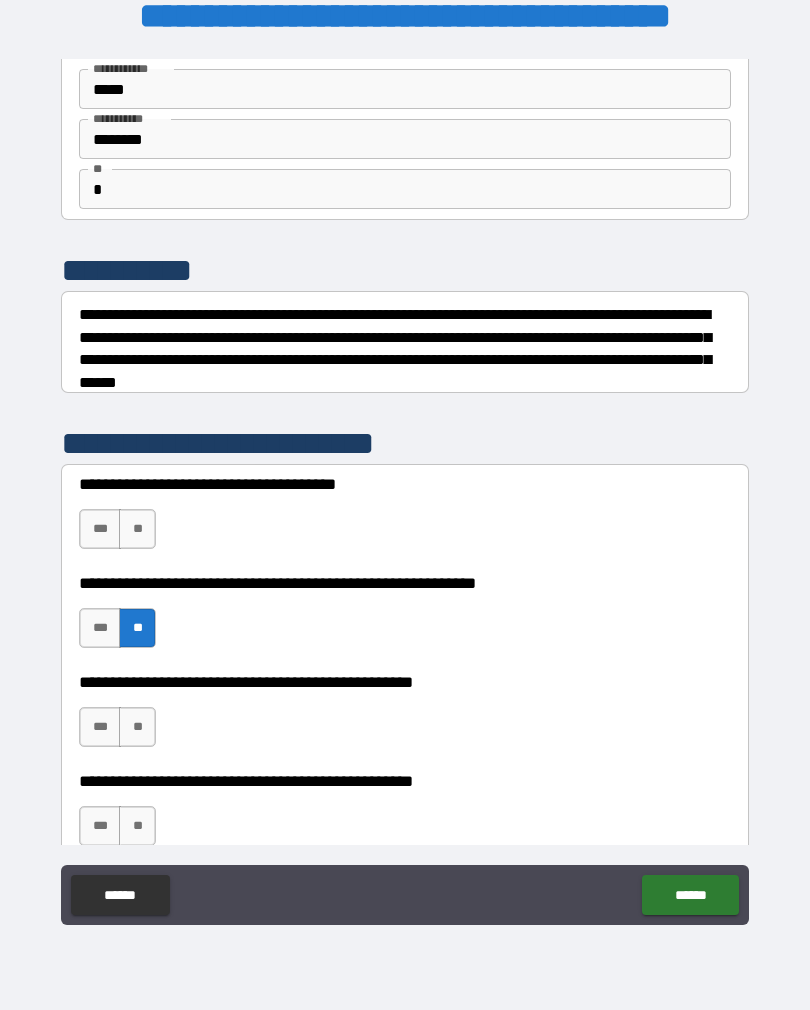 click on "**" at bounding box center (137, 529) 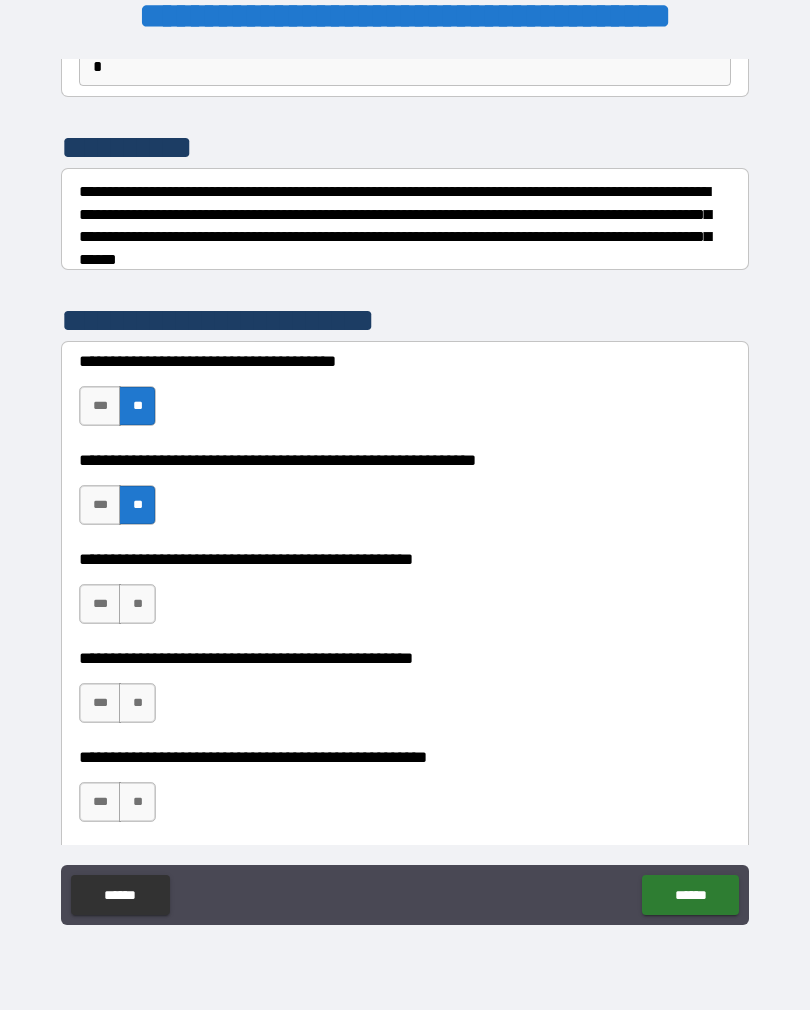 scroll, scrollTop: 211, scrollLeft: 0, axis: vertical 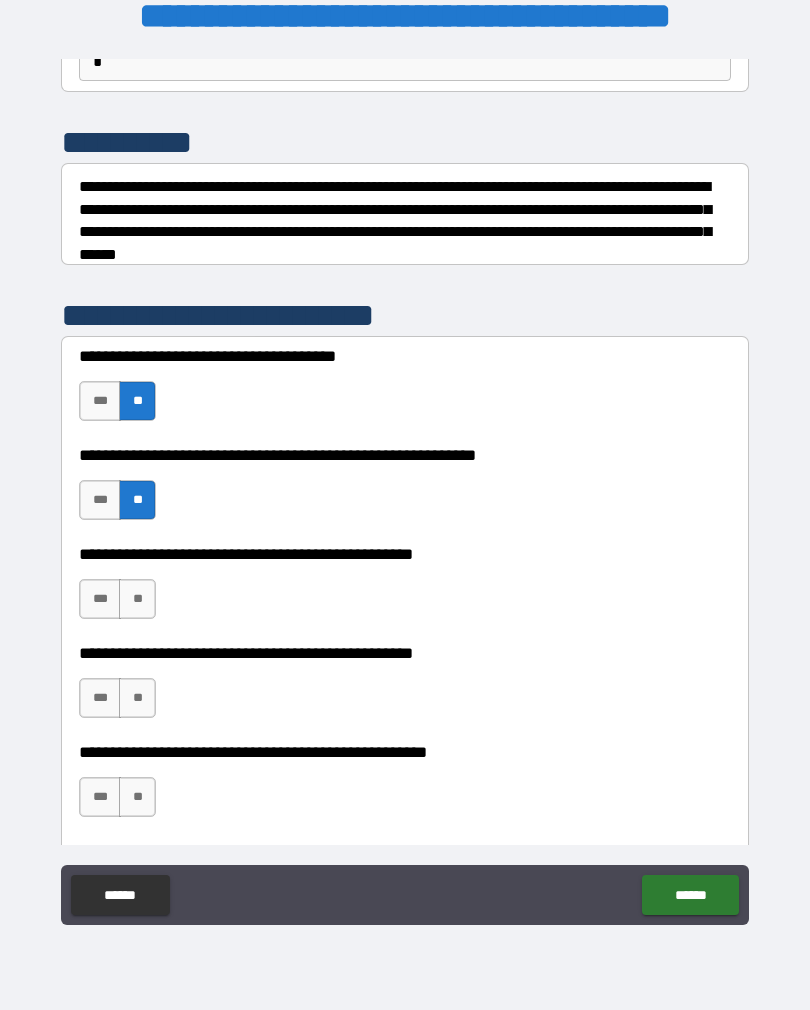 click on "**" at bounding box center [137, 599] 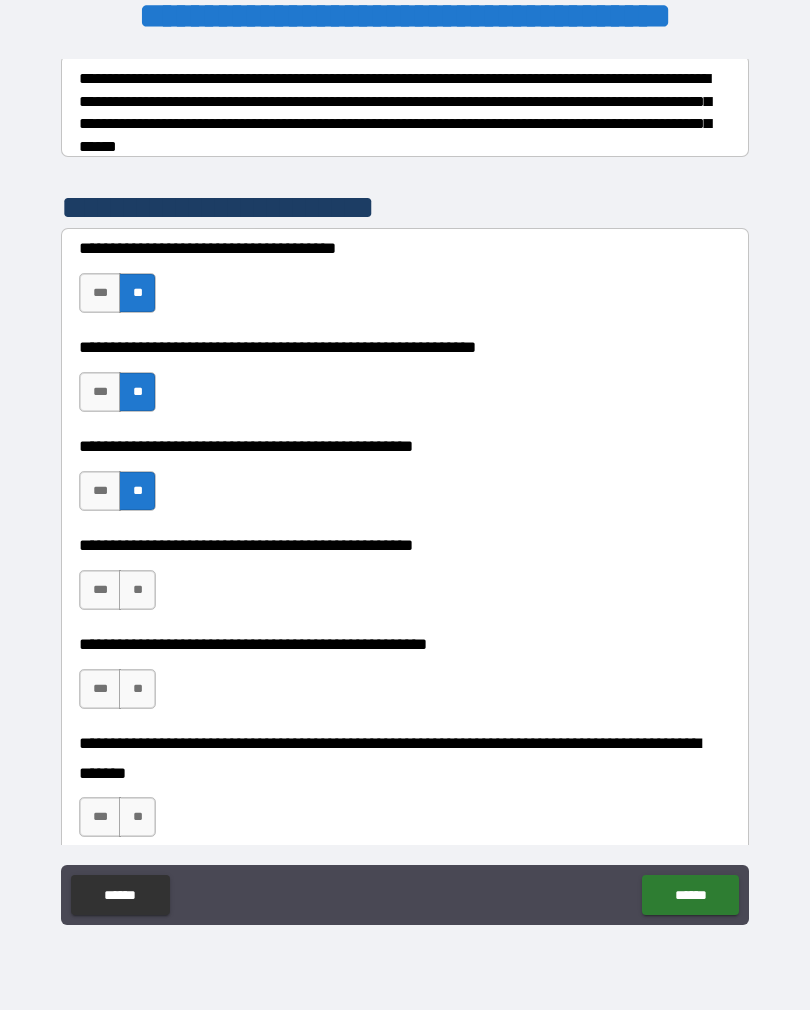 scroll, scrollTop: 321, scrollLeft: 0, axis: vertical 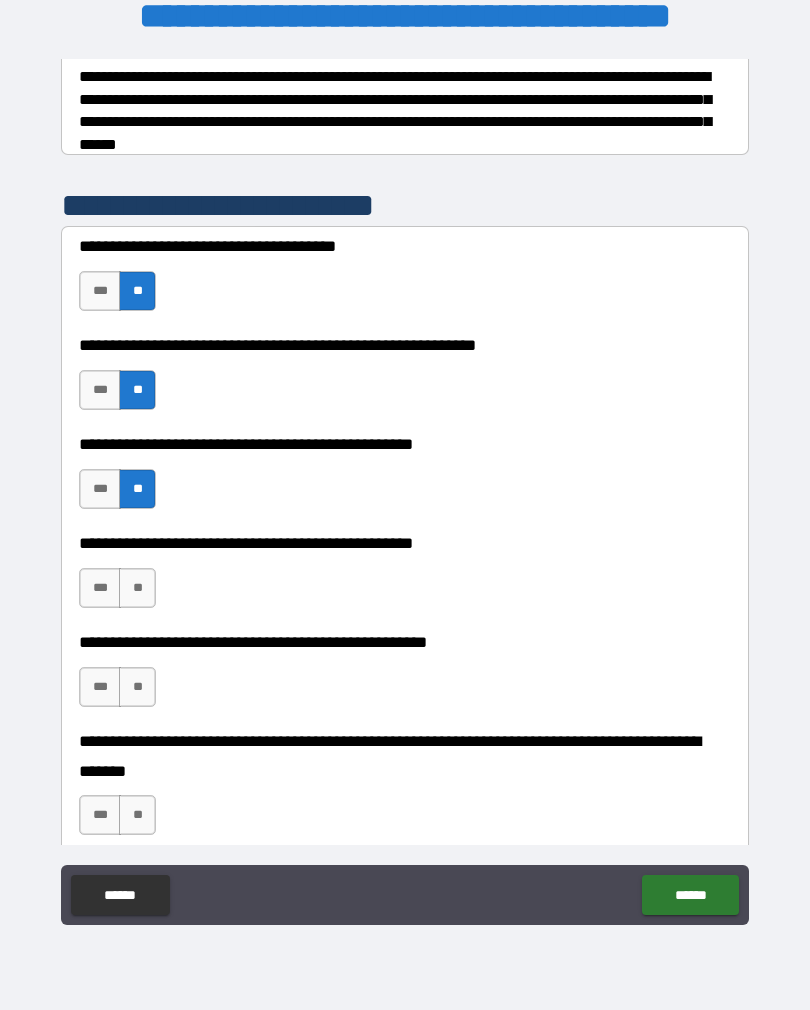 click on "**" at bounding box center (137, 588) 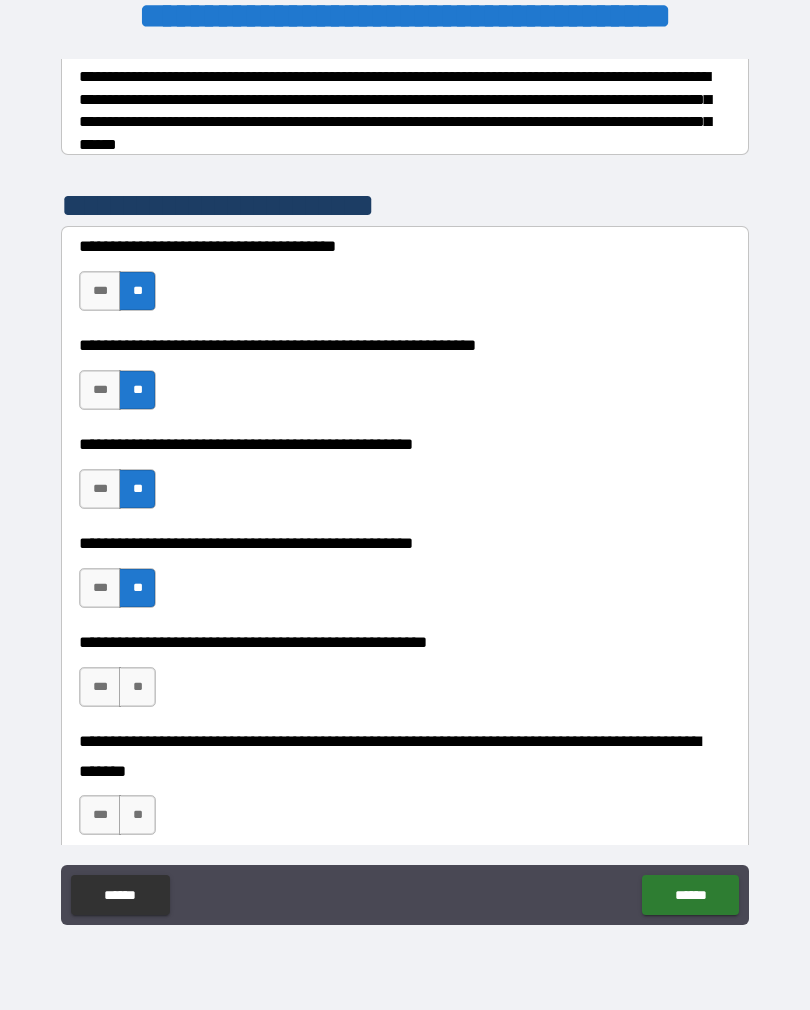 scroll, scrollTop: 404, scrollLeft: 0, axis: vertical 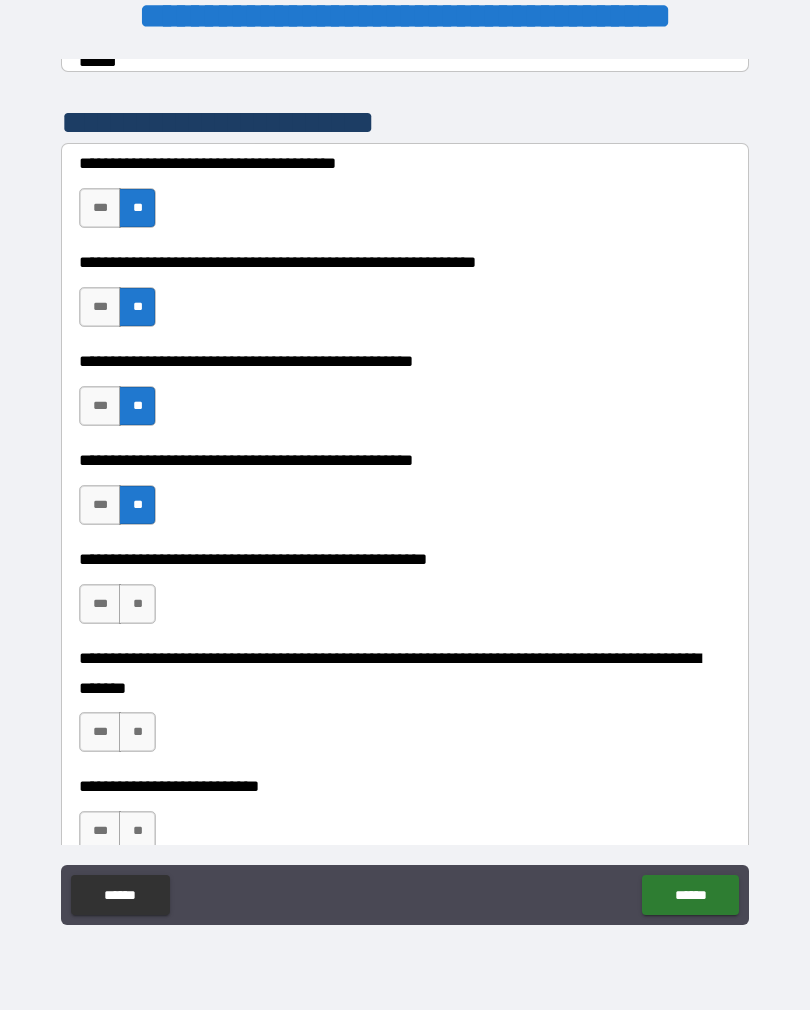 click on "**" at bounding box center (137, 604) 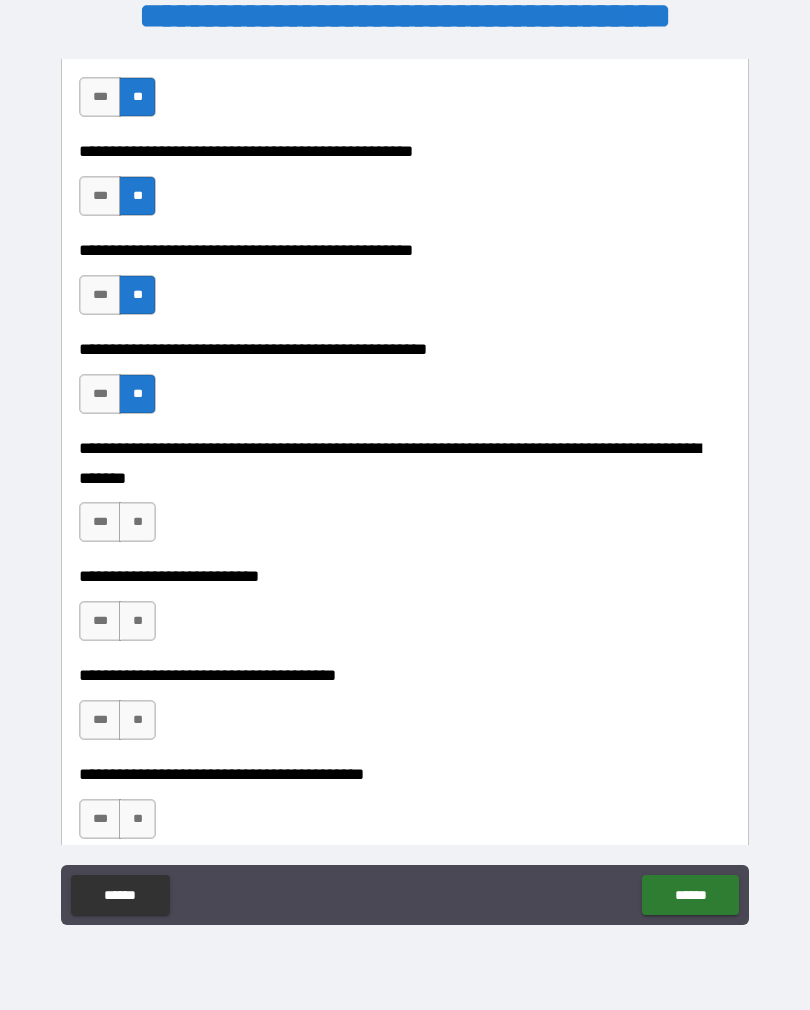 scroll, scrollTop: 616, scrollLeft: 0, axis: vertical 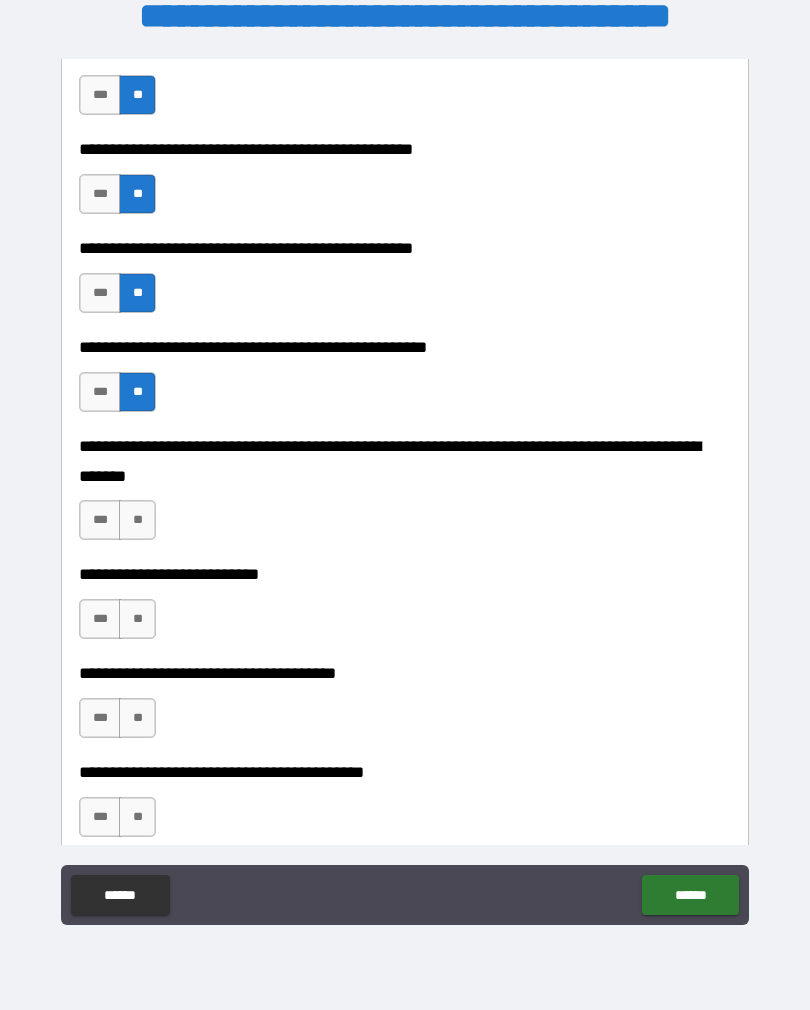 click on "**" at bounding box center (137, 520) 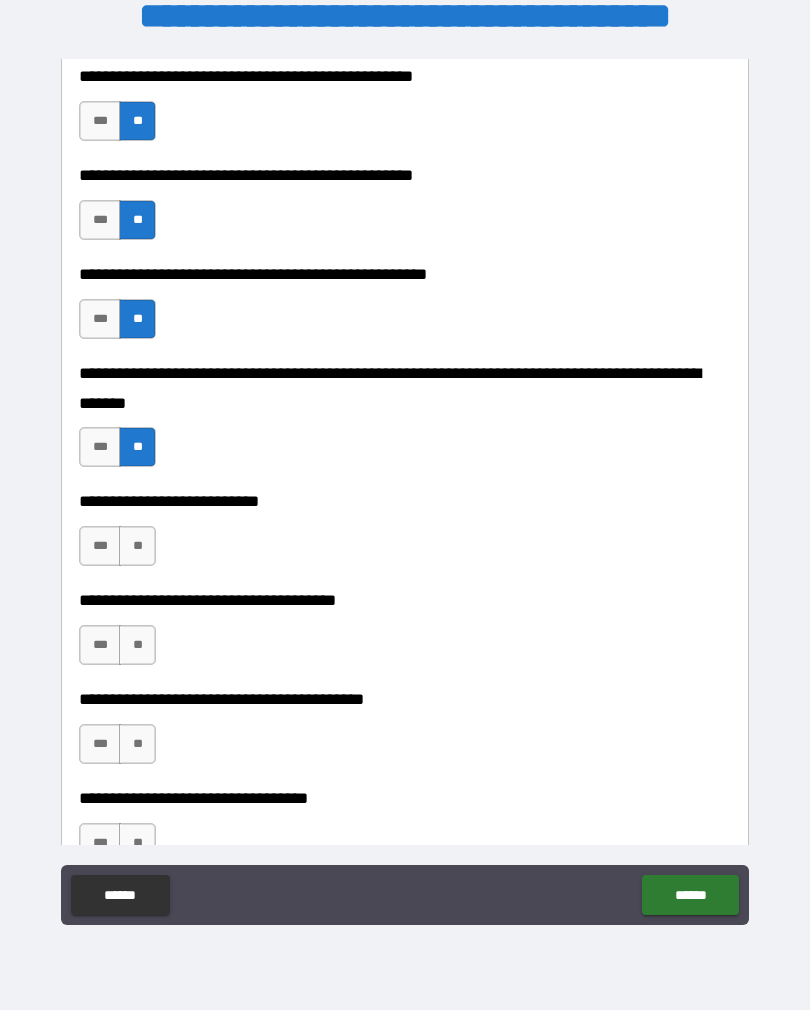 scroll, scrollTop: 699, scrollLeft: 0, axis: vertical 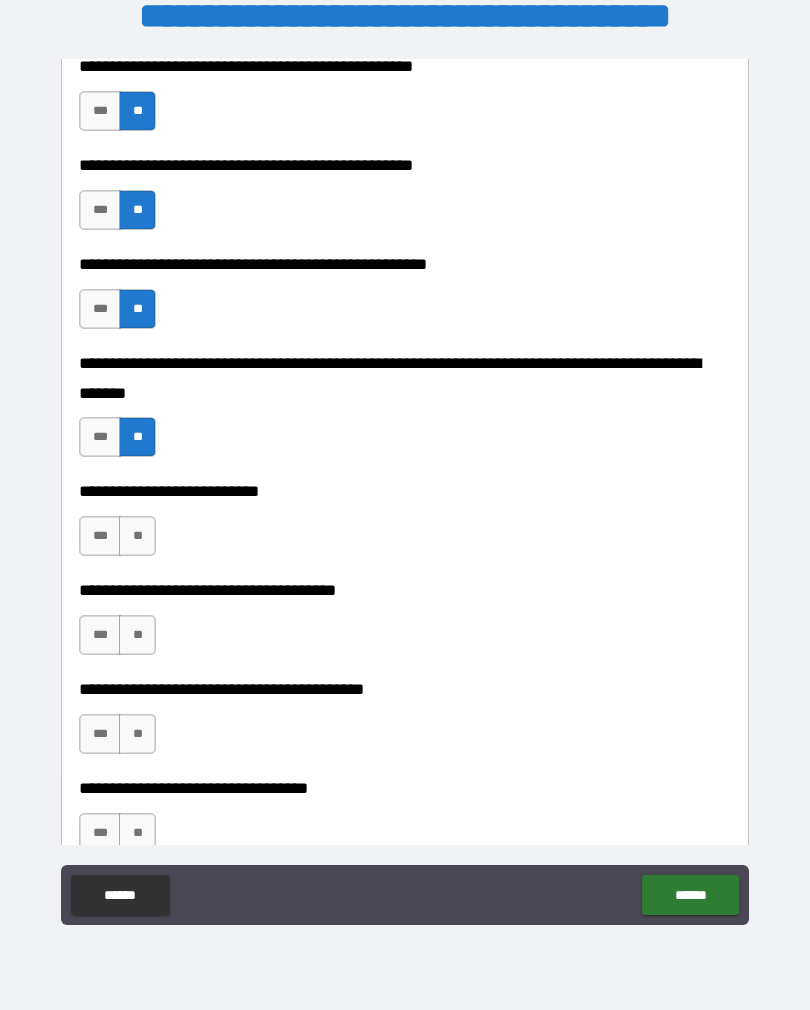 click on "**" at bounding box center (137, 536) 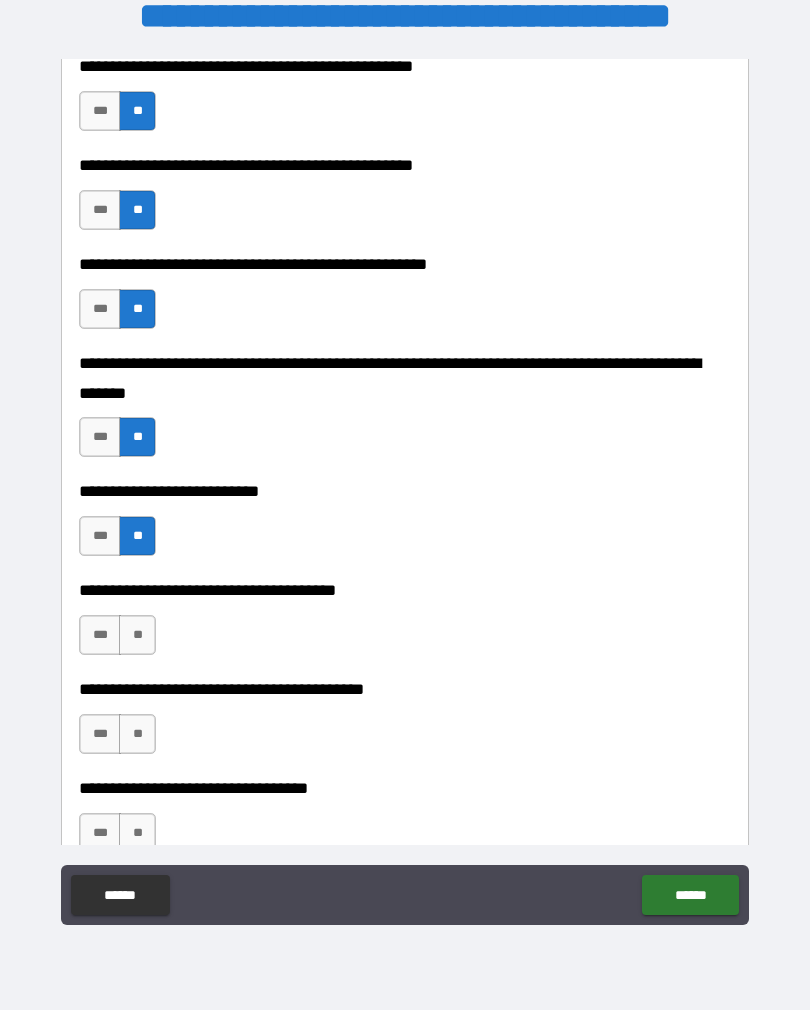 scroll, scrollTop: 786, scrollLeft: 0, axis: vertical 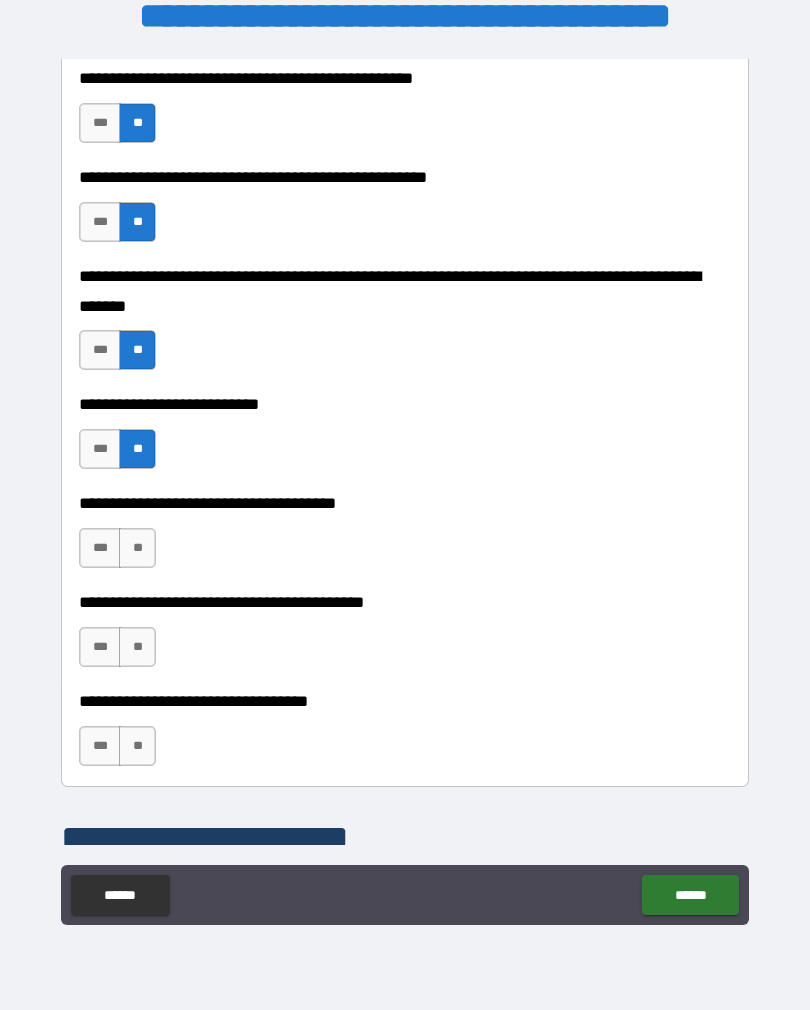 click on "**" at bounding box center (137, 548) 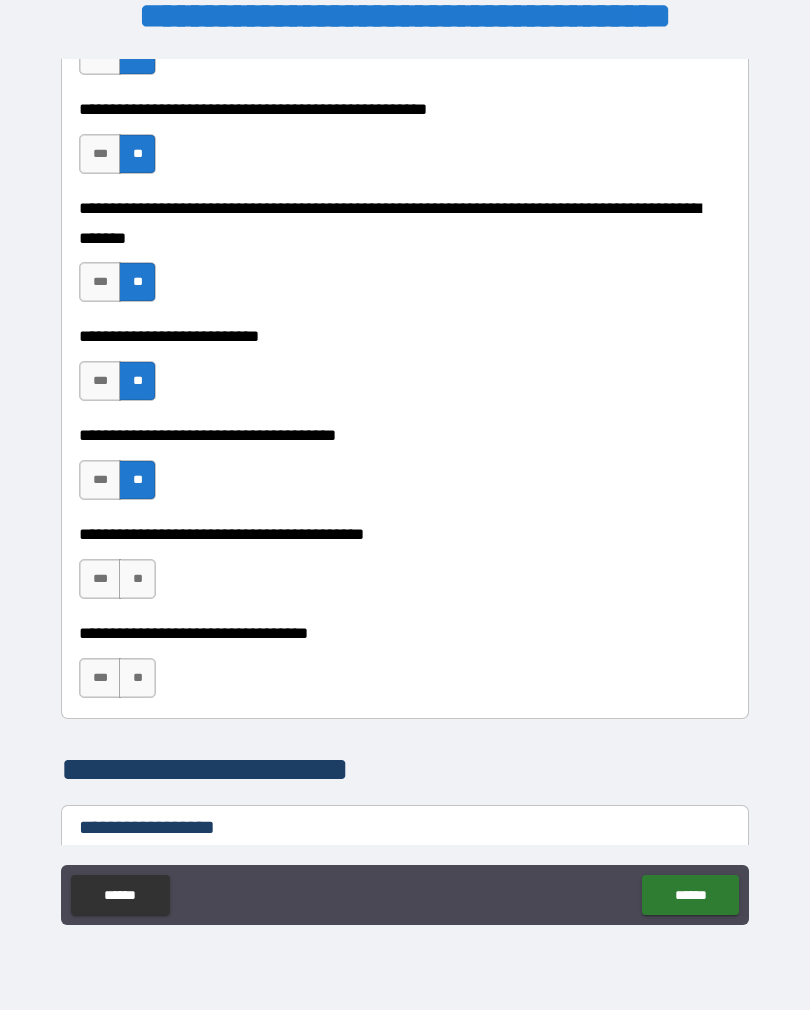 scroll, scrollTop: 859, scrollLeft: 0, axis: vertical 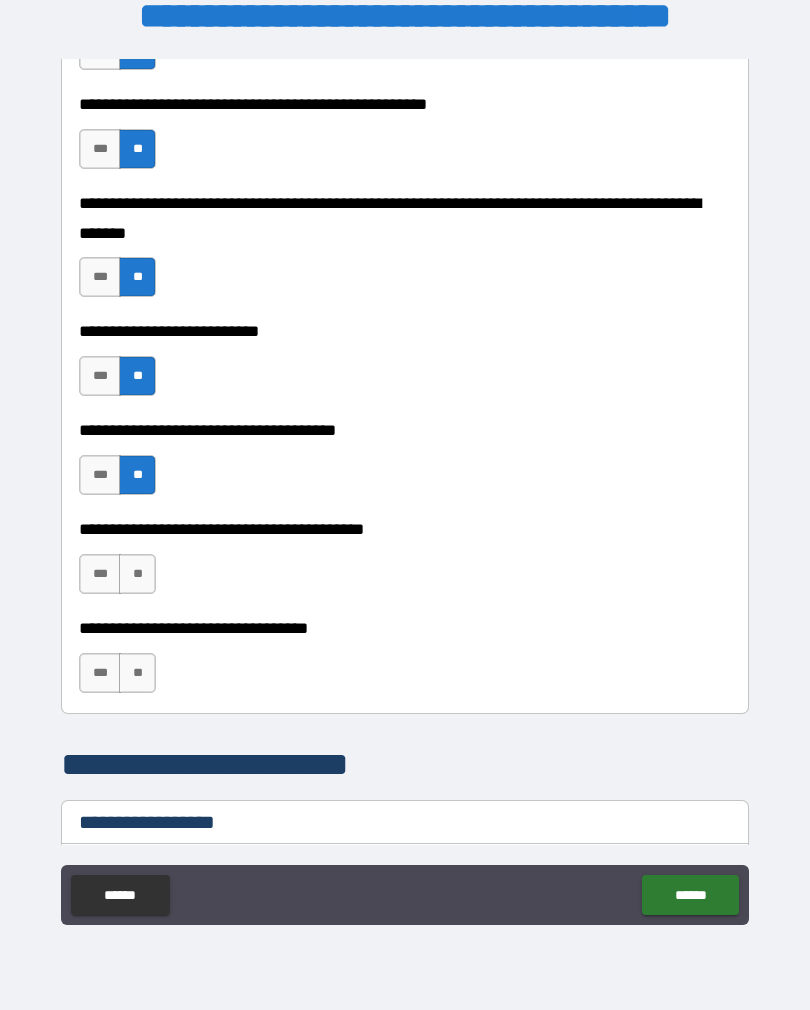 click on "**" at bounding box center (137, 574) 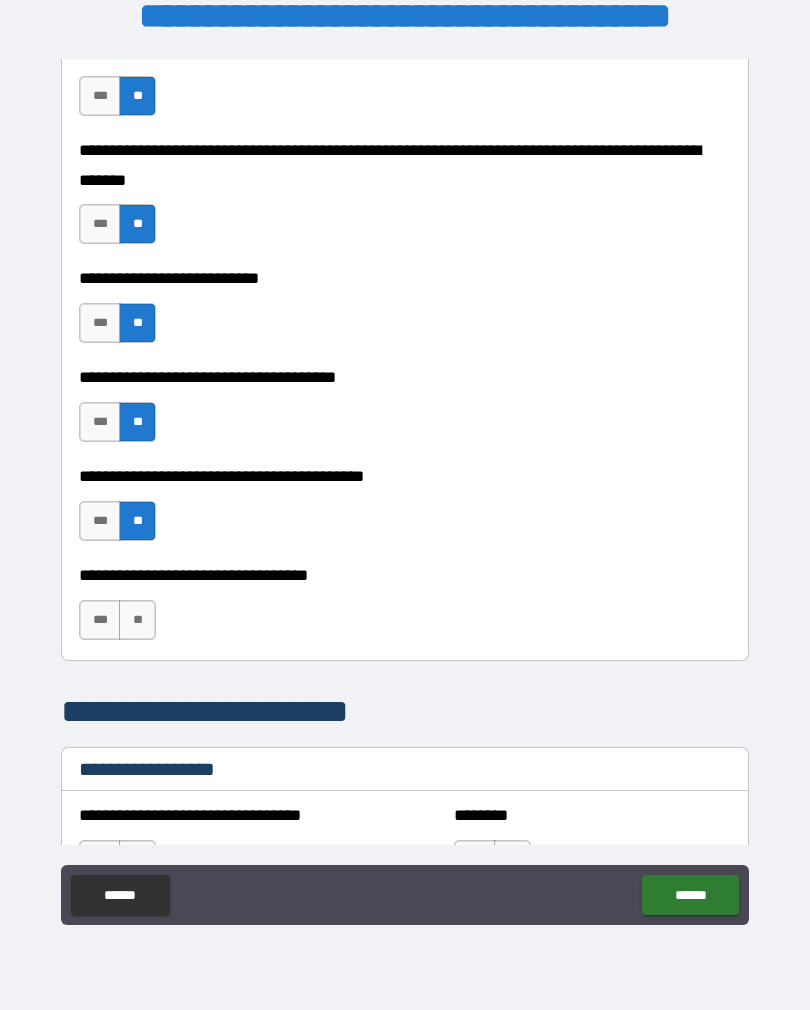 scroll, scrollTop: 913, scrollLeft: 0, axis: vertical 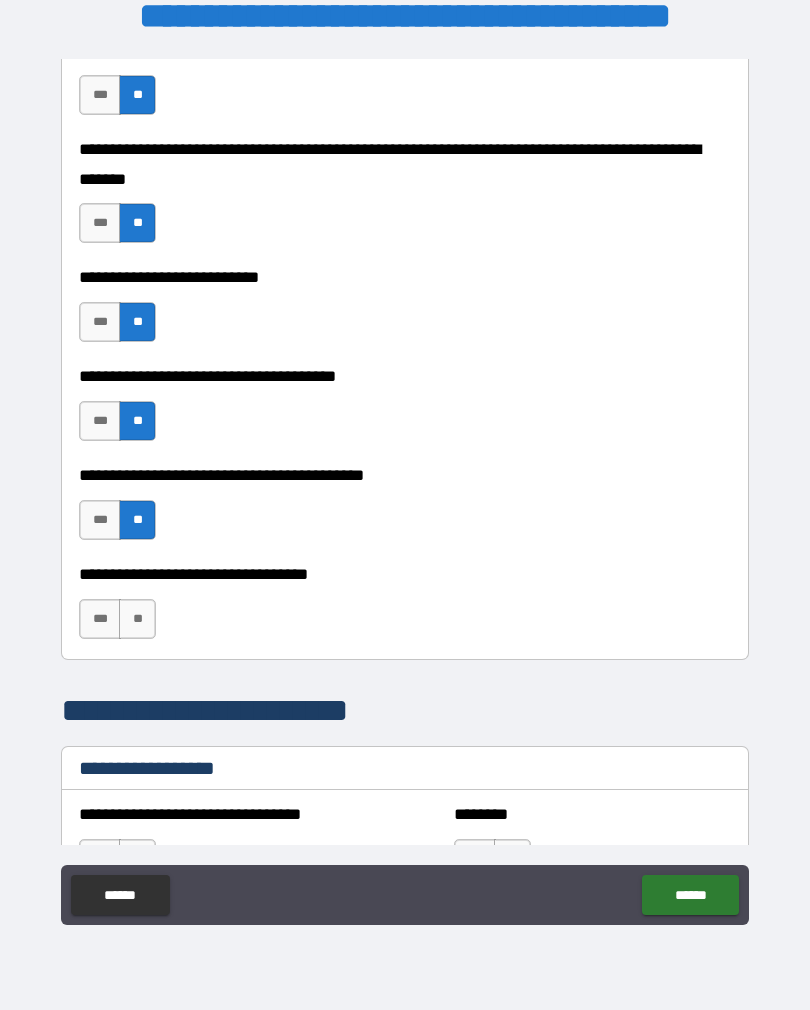 click on "**" at bounding box center [137, 619] 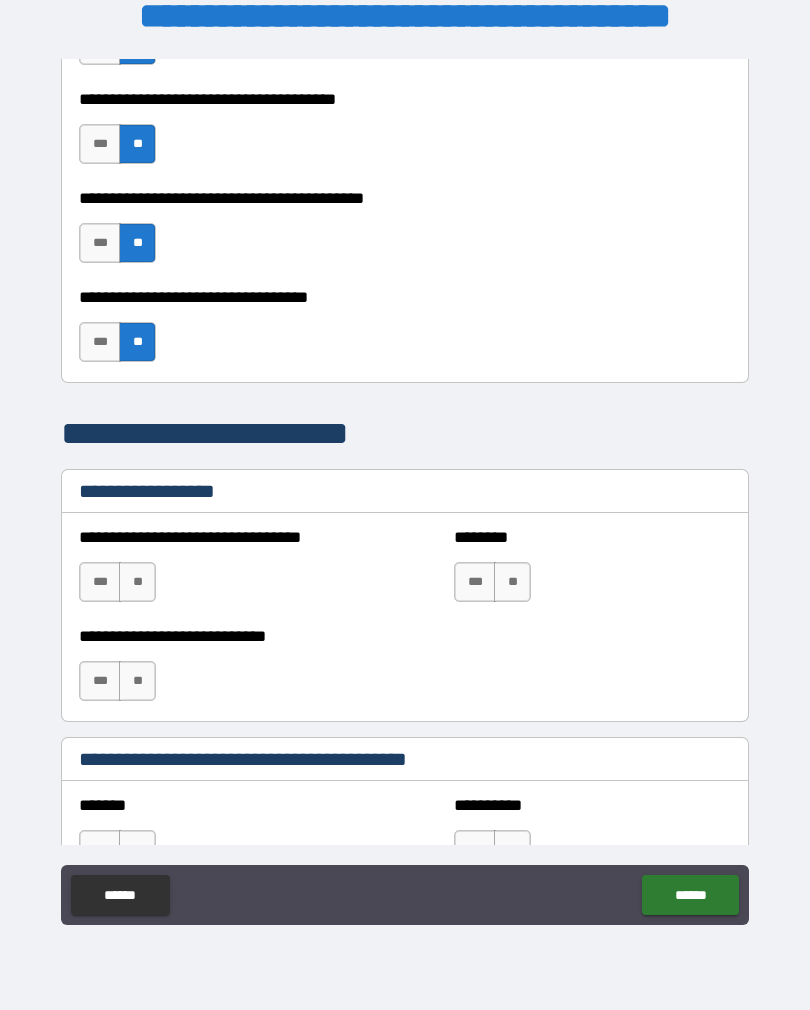 scroll, scrollTop: 1222, scrollLeft: 0, axis: vertical 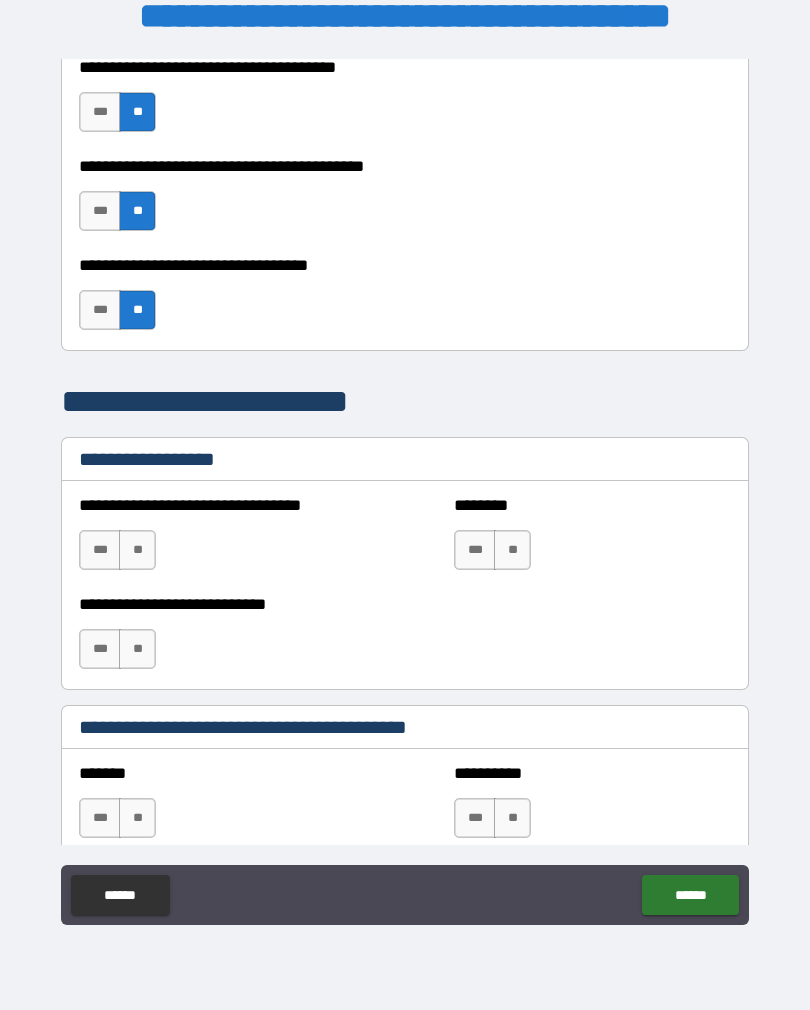 click on "**" at bounding box center [137, 550] 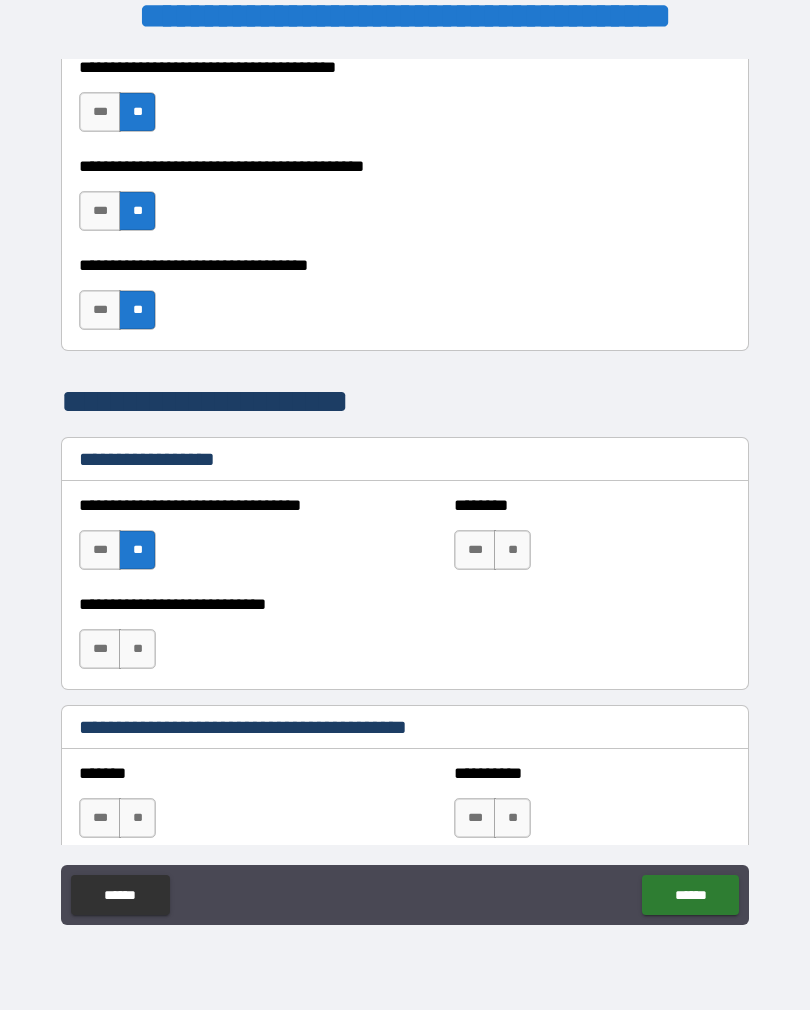 click on "**" at bounding box center [512, 550] 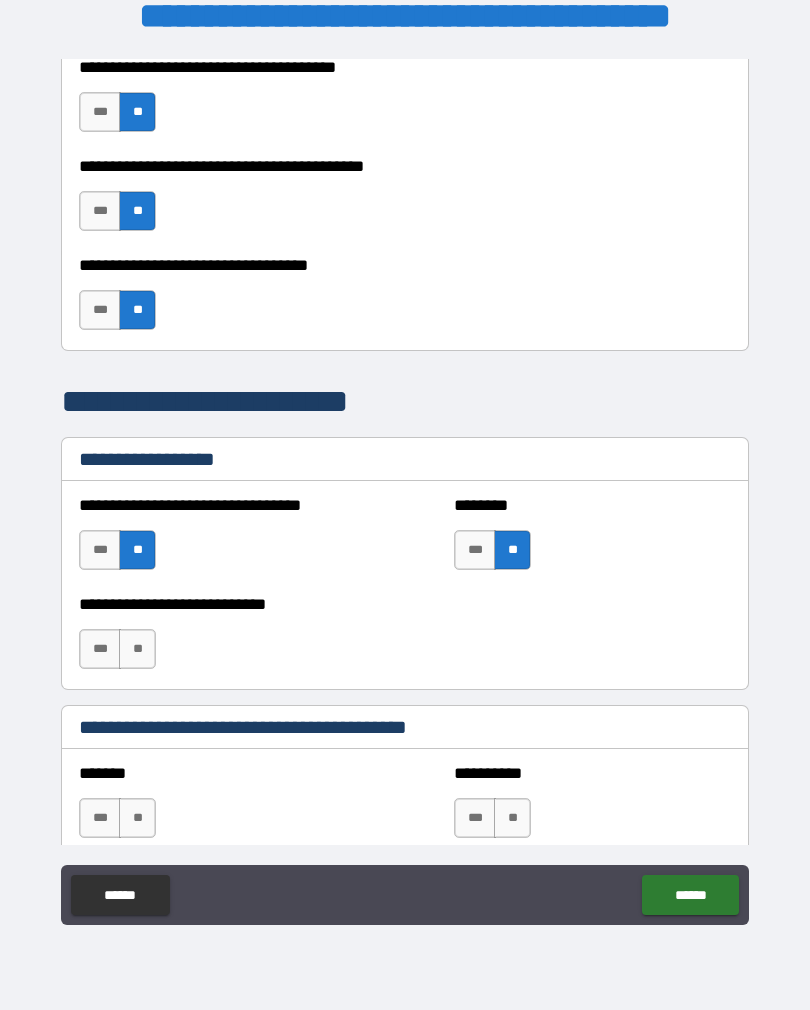 click on "**" at bounding box center [137, 649] 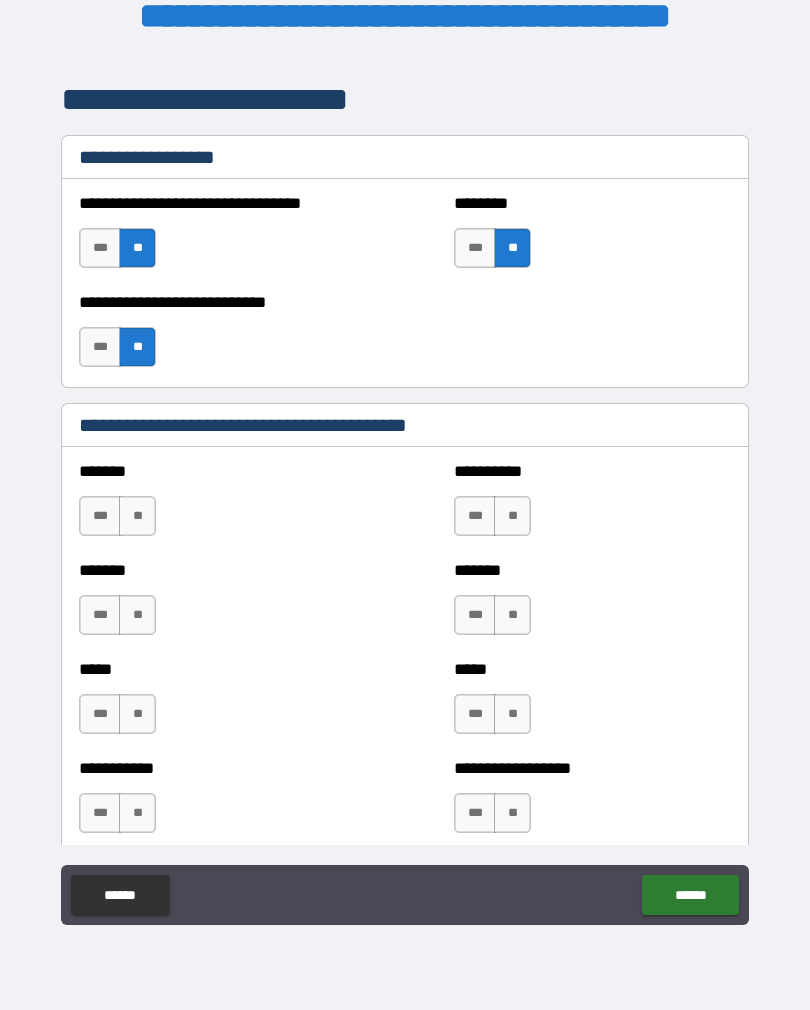 scroll, scrollTop: 1566, scrollLeft: 0, axis: vertical 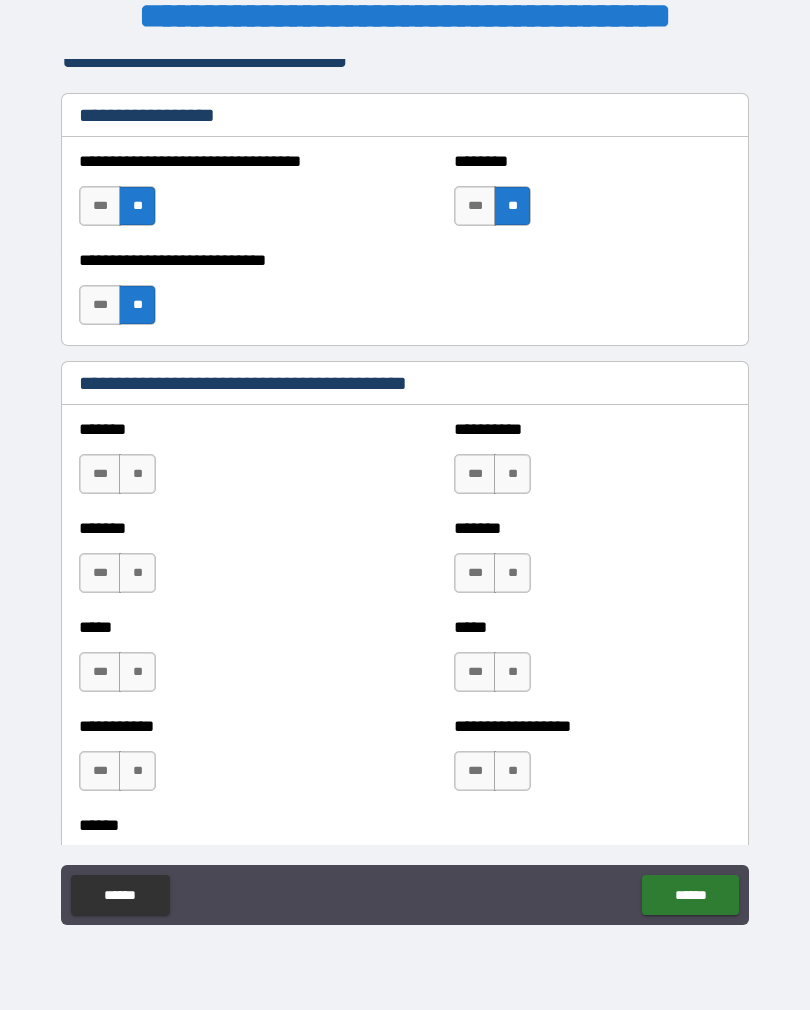 click on "**" at bounding box center (137, 474) 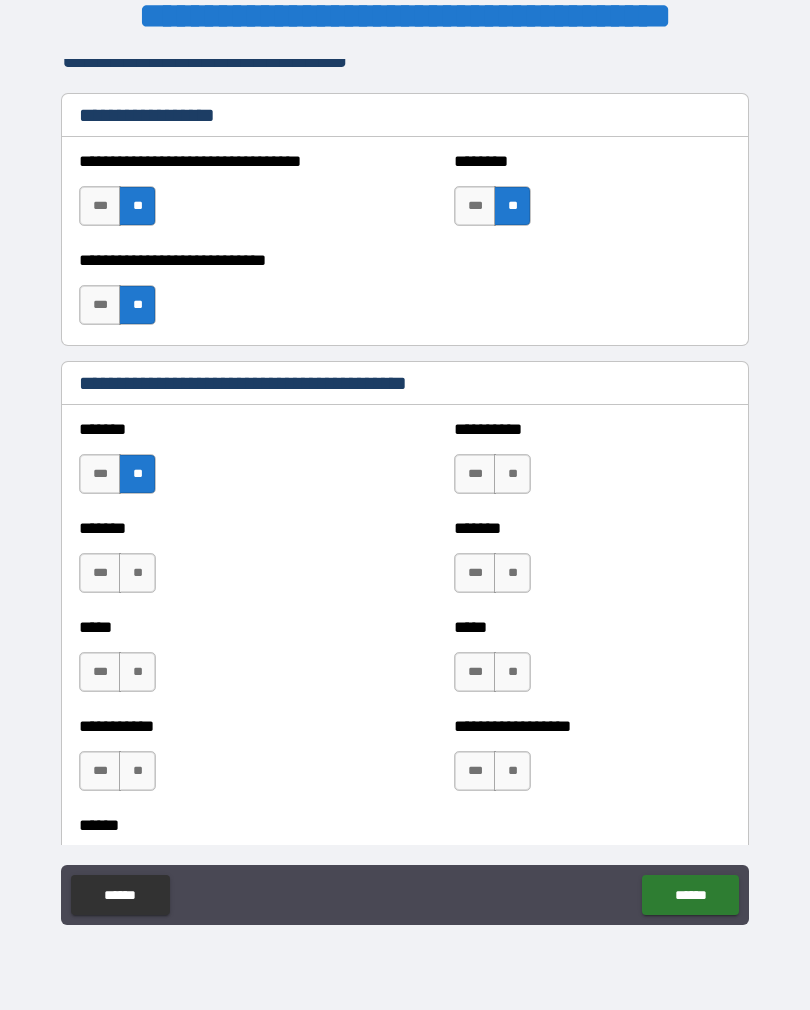 click on "**" at bounding box center [137, 573] 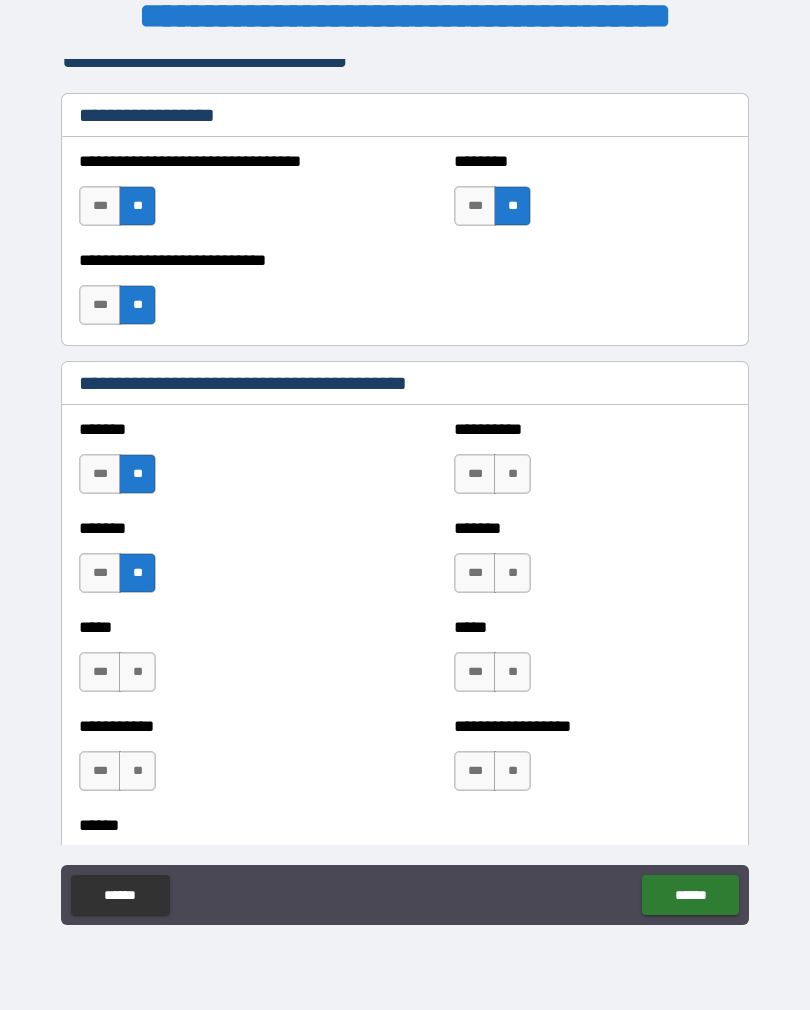 click on "**" at bounding box center (137, 672) 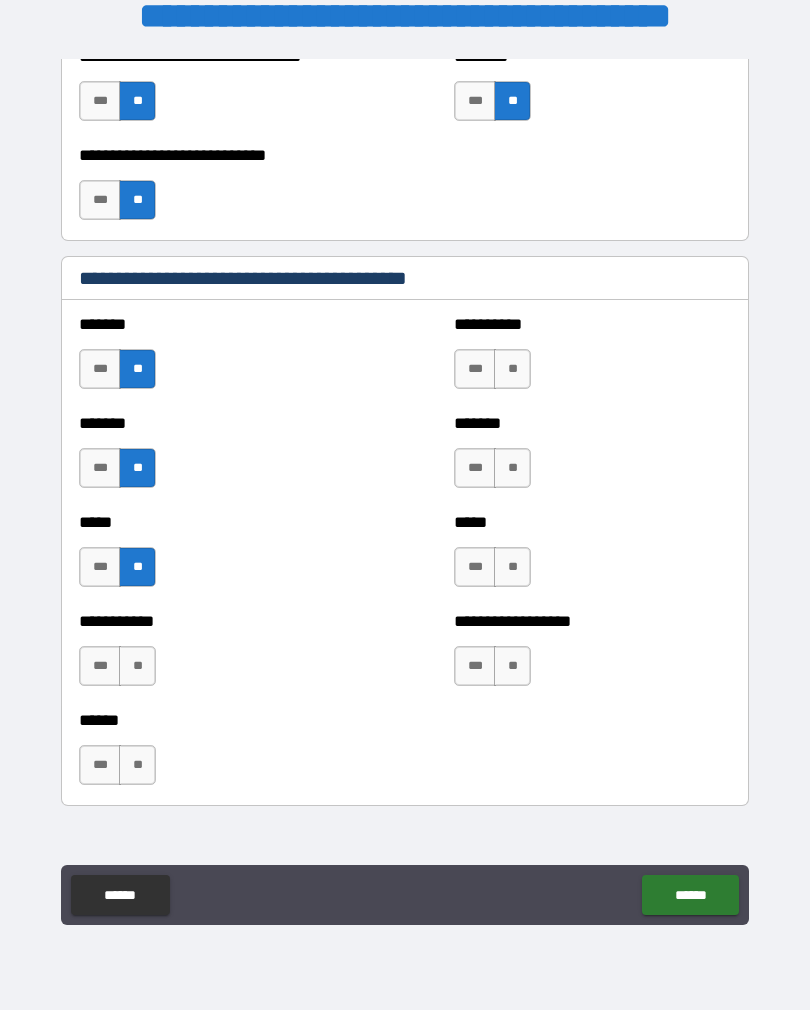scroll, scrollTop: 1671, scrollLeft: 0, axis: vertical 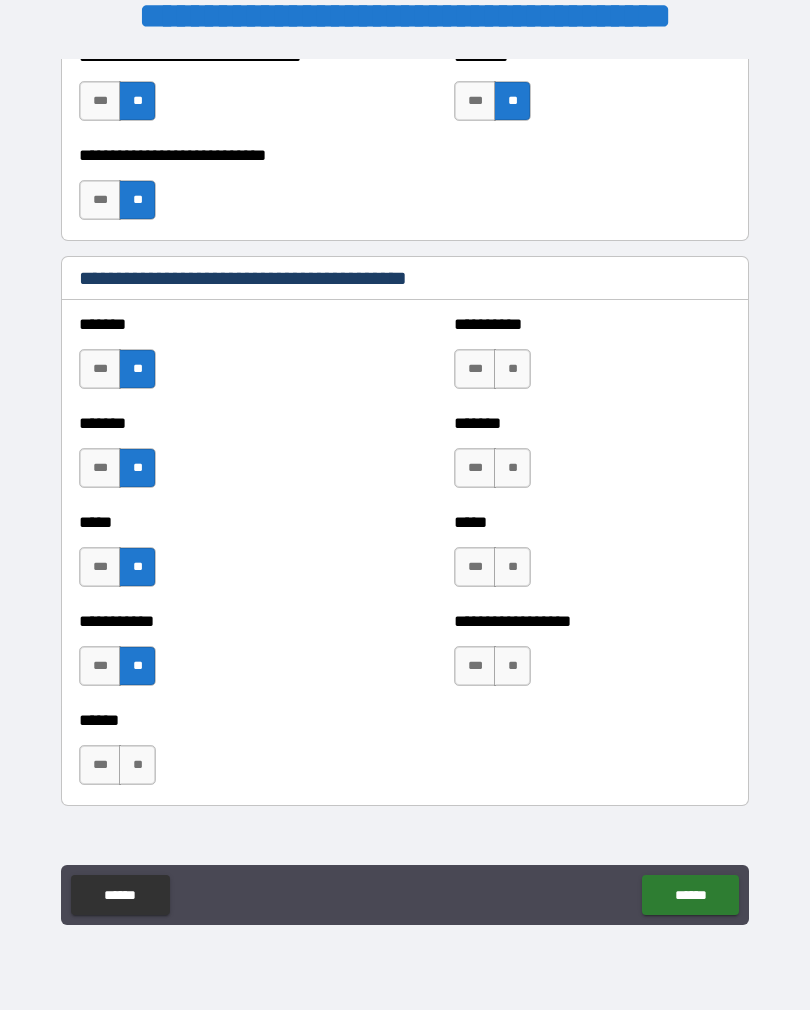 click on "**" at bounding box center [137, 765] 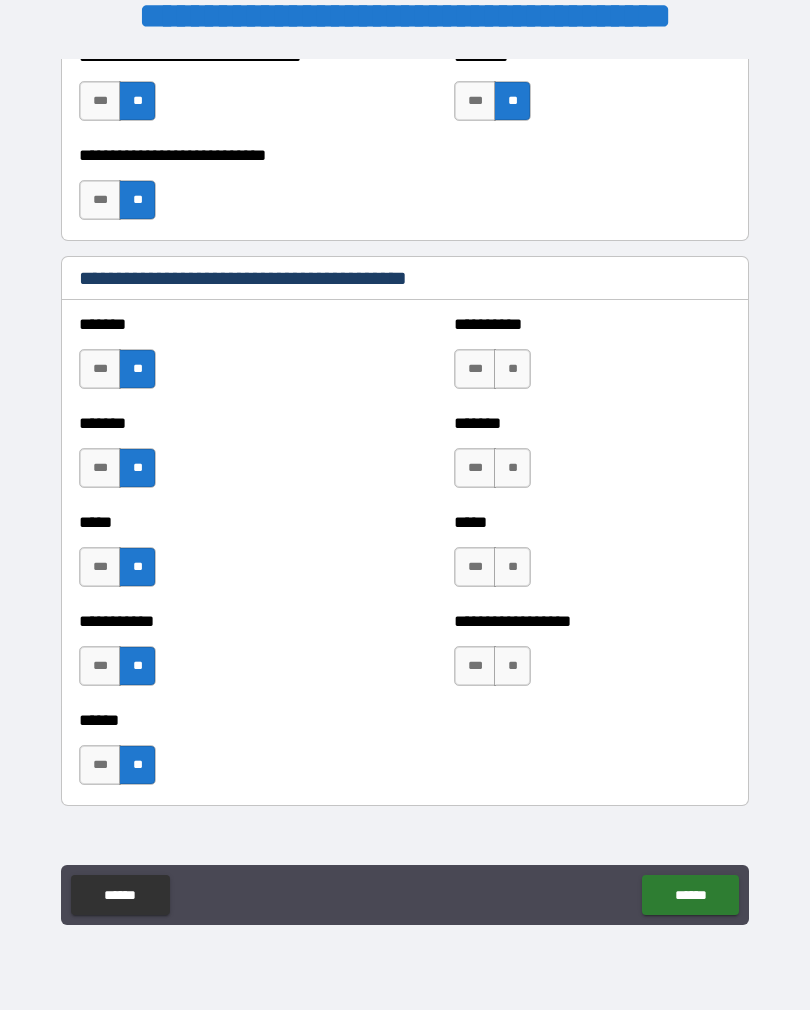 click on "**" at bounding box center (512, 369) 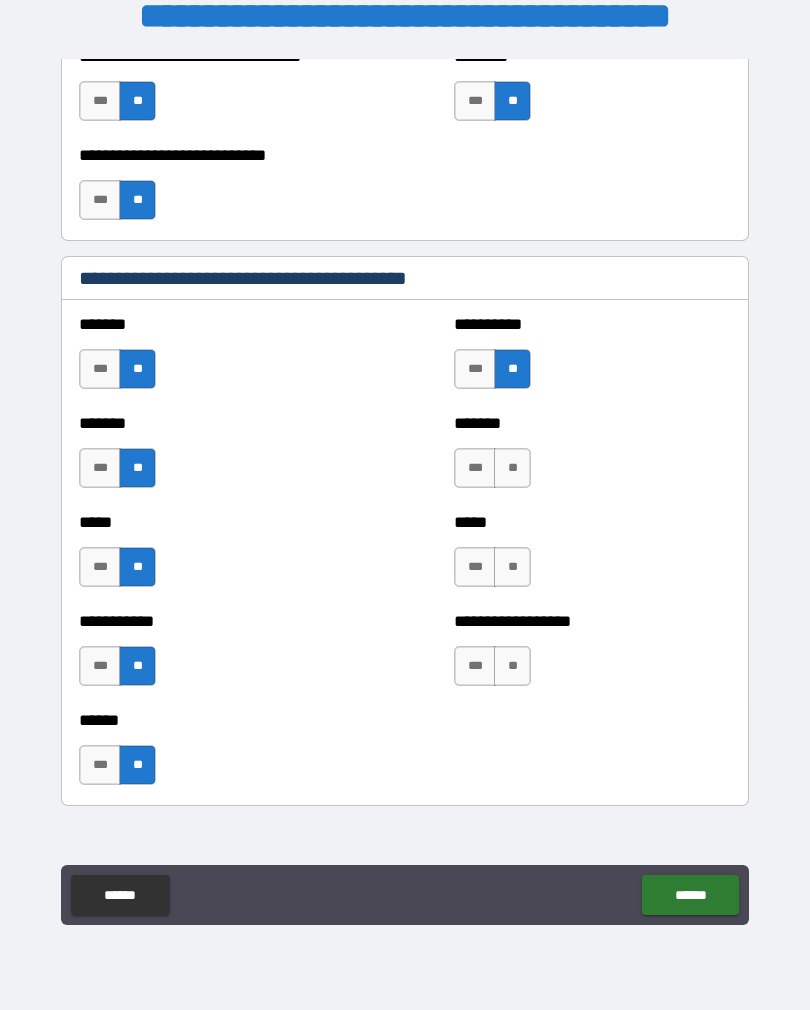click on "**" at bounding box center [512, 468] 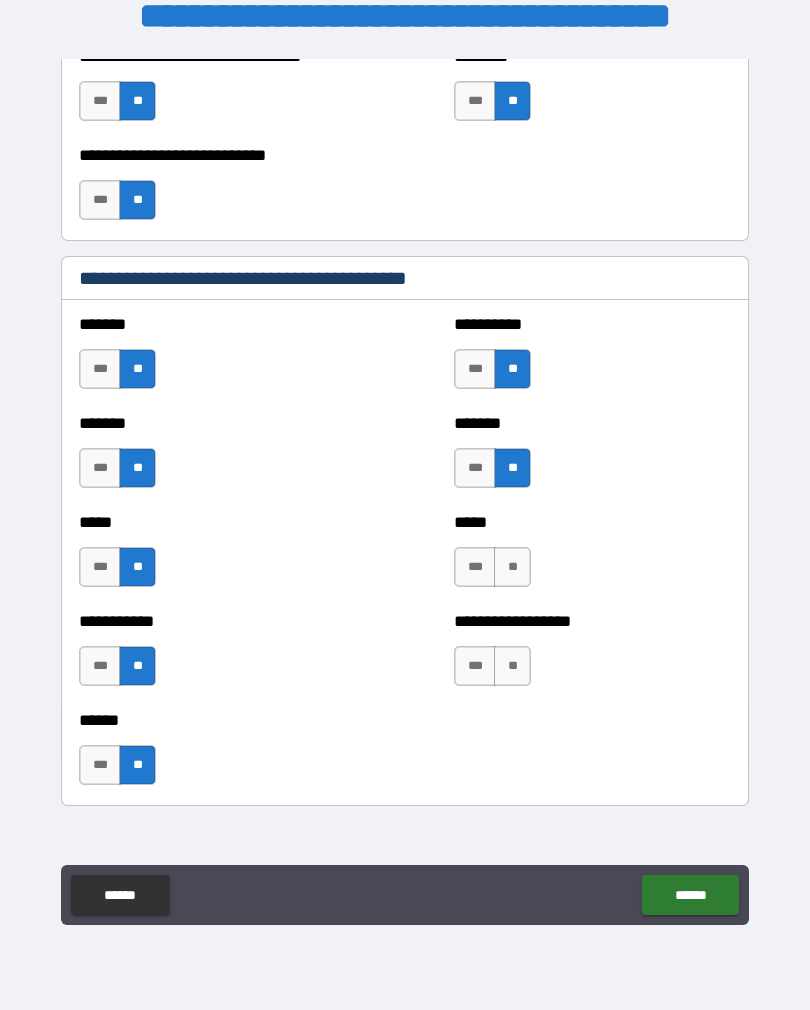 click on "**" at bounding box center [512, 567] 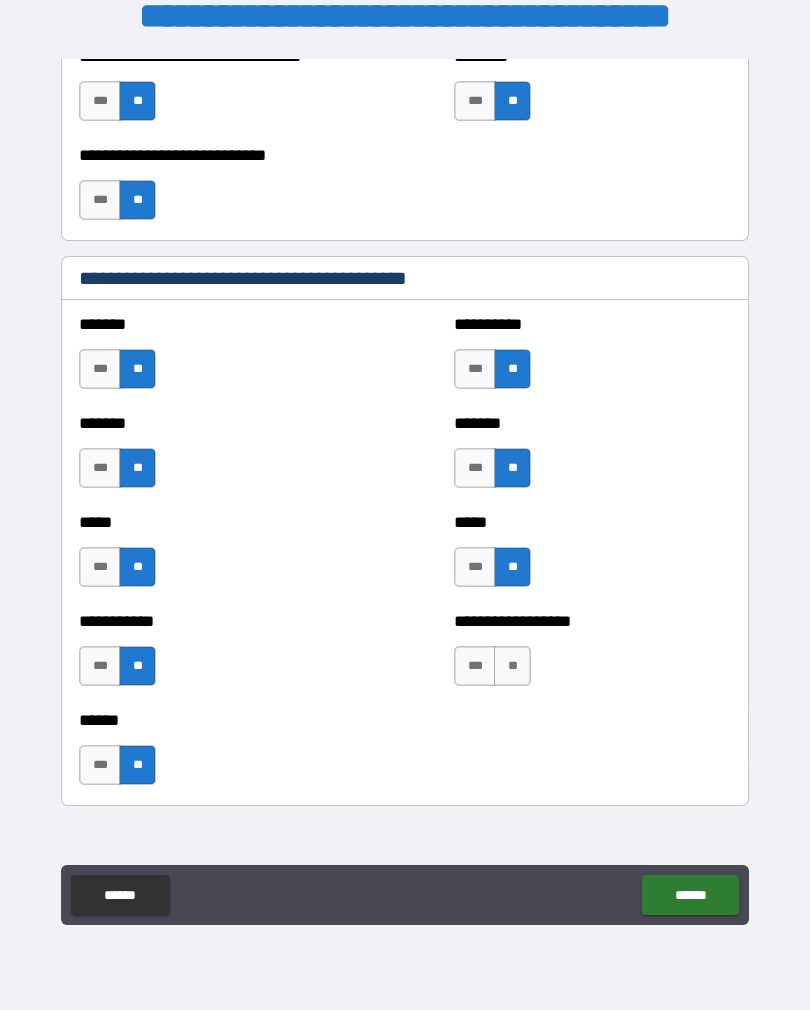 click on "**" at bounding box center (512, 666) 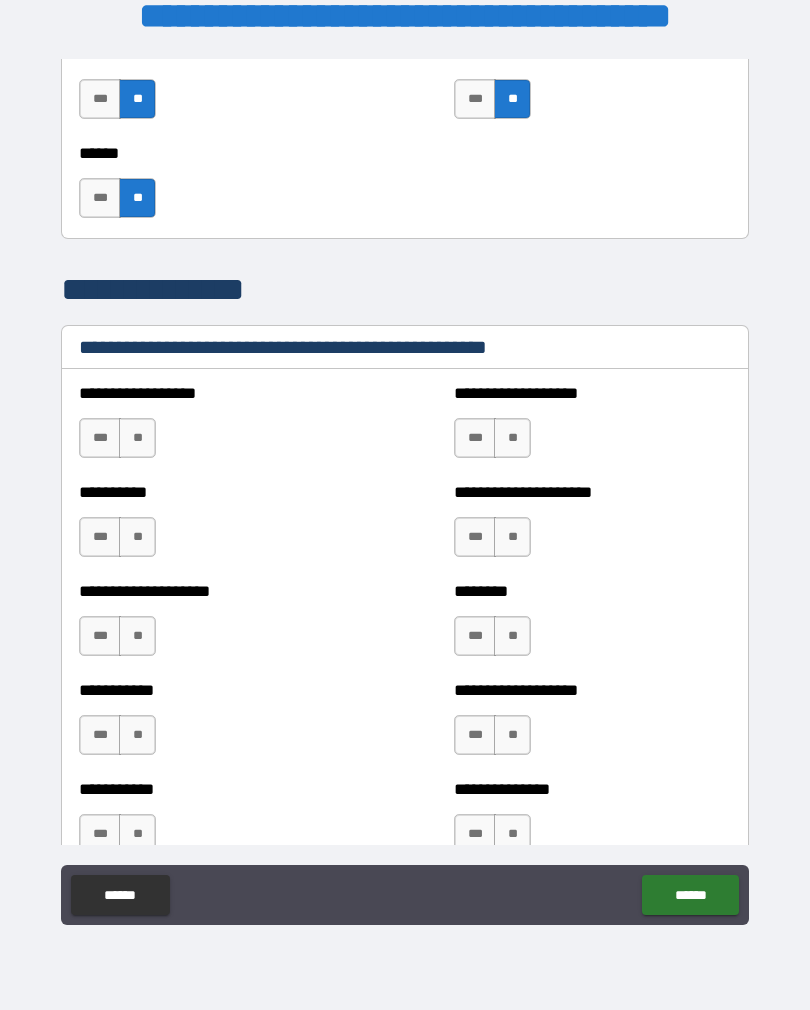 scroll, scrollTop: 2240, scrollLeft: 0, axis: vertical 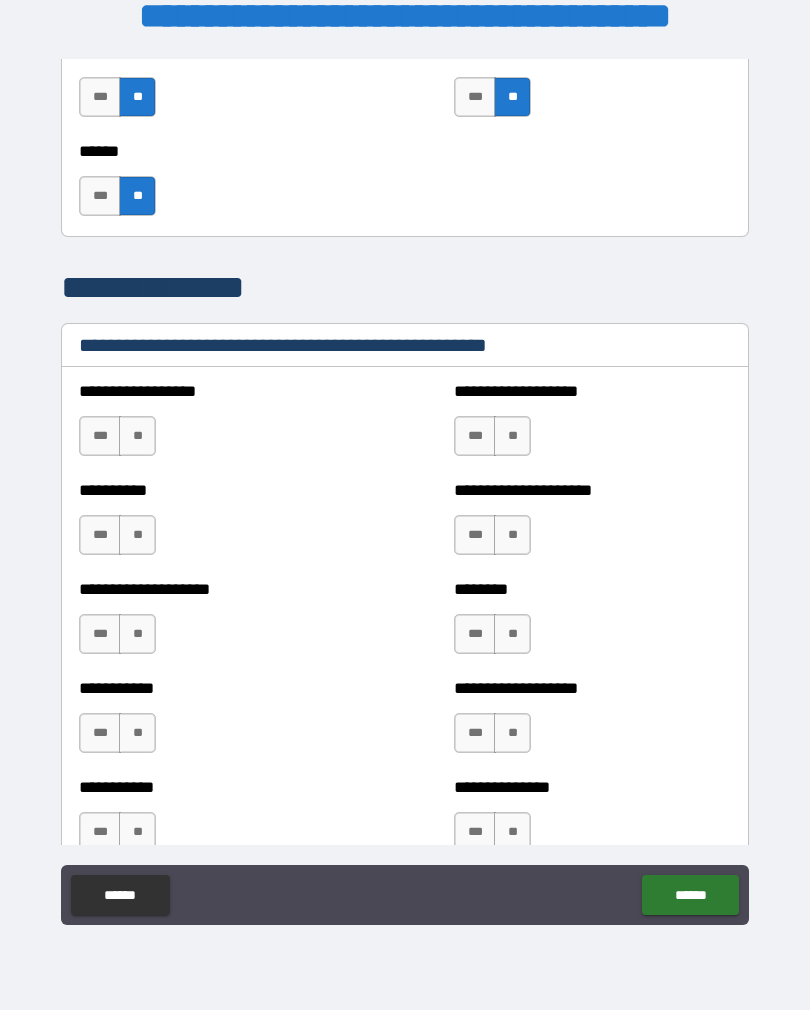 click on "**" at bounding box center (137, 436) 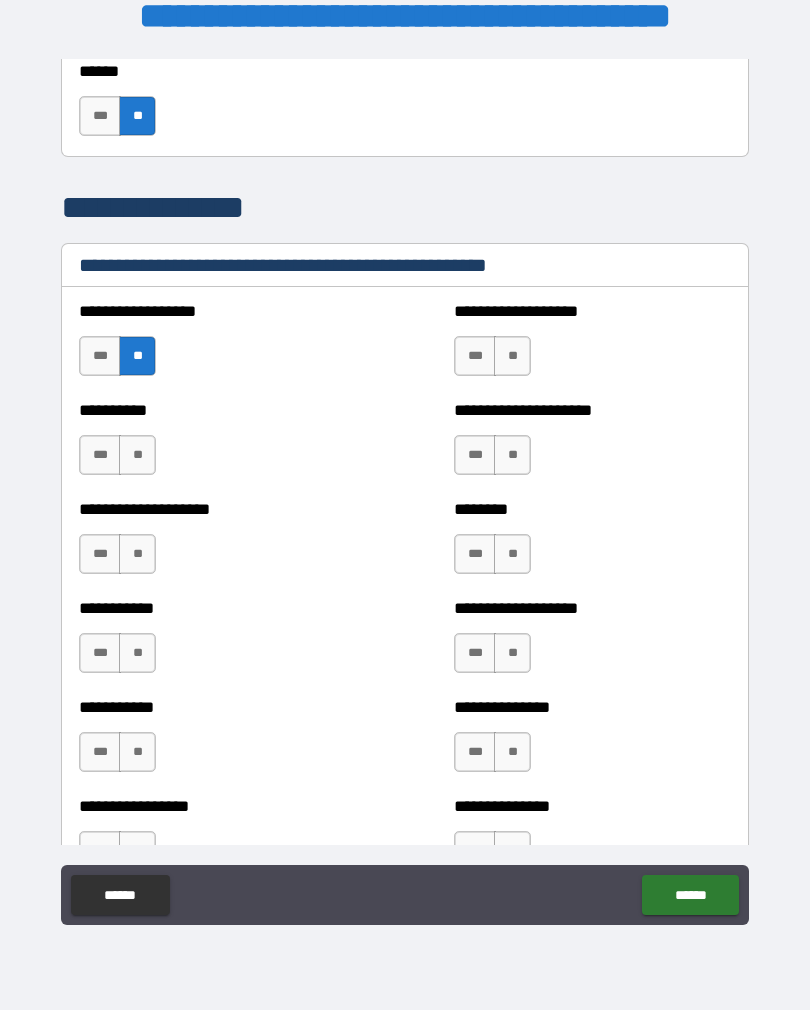 scroll, scrollTop: 2321, scrollLeft: 0, axis: vertical 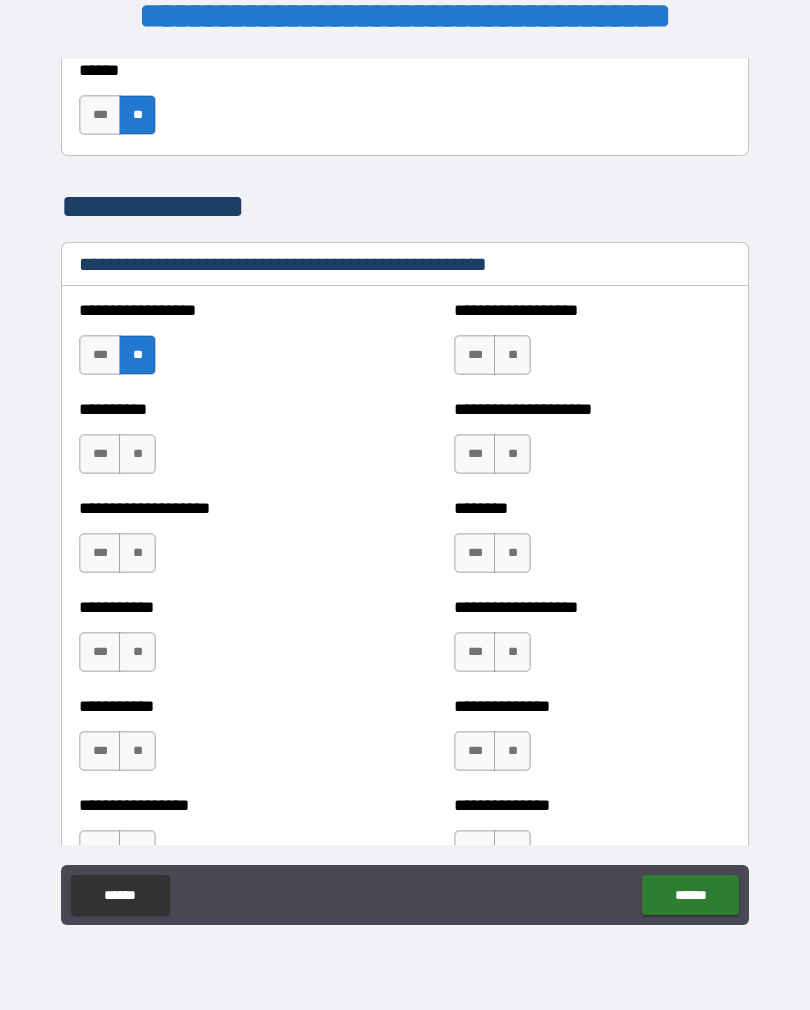 click on "**" at bounding box center (137, 454) 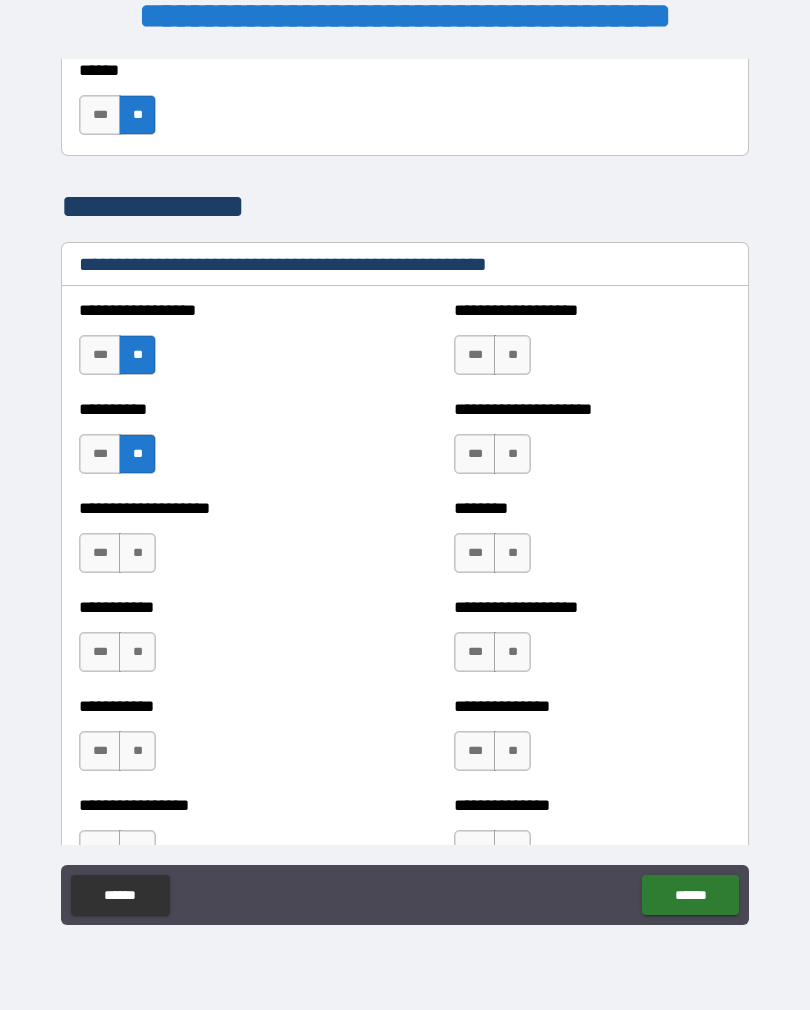 click on "**" at bounding box center [137, 553] 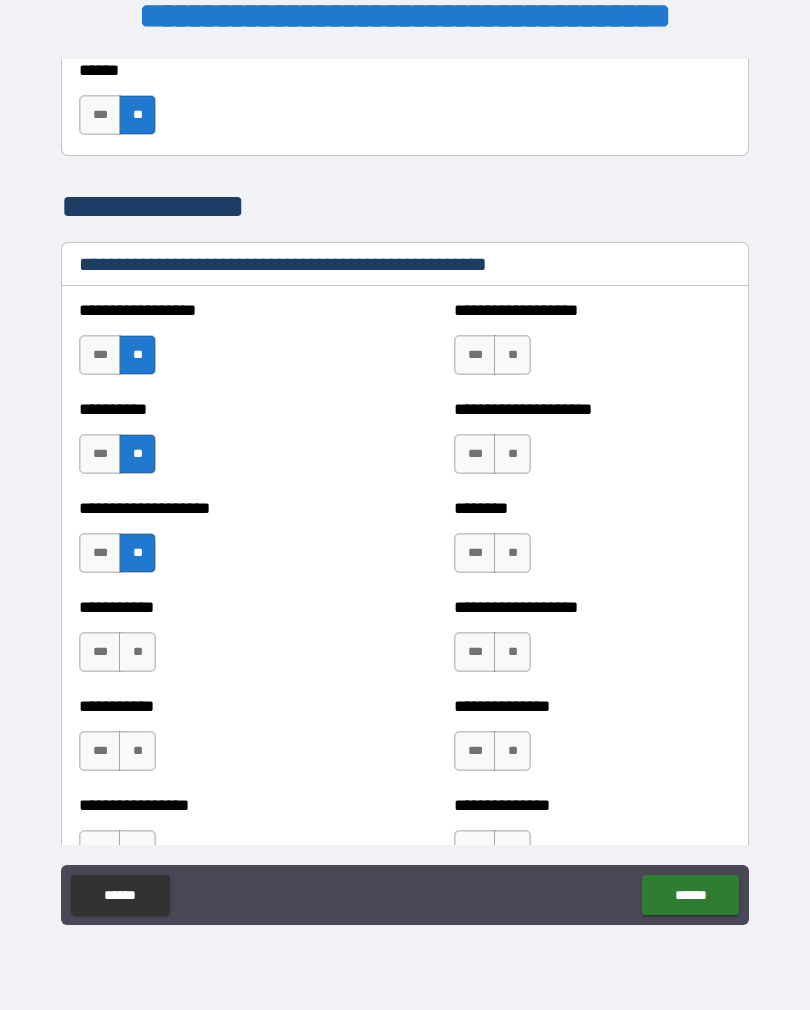 click on "**" at bounding box center (137, 652) 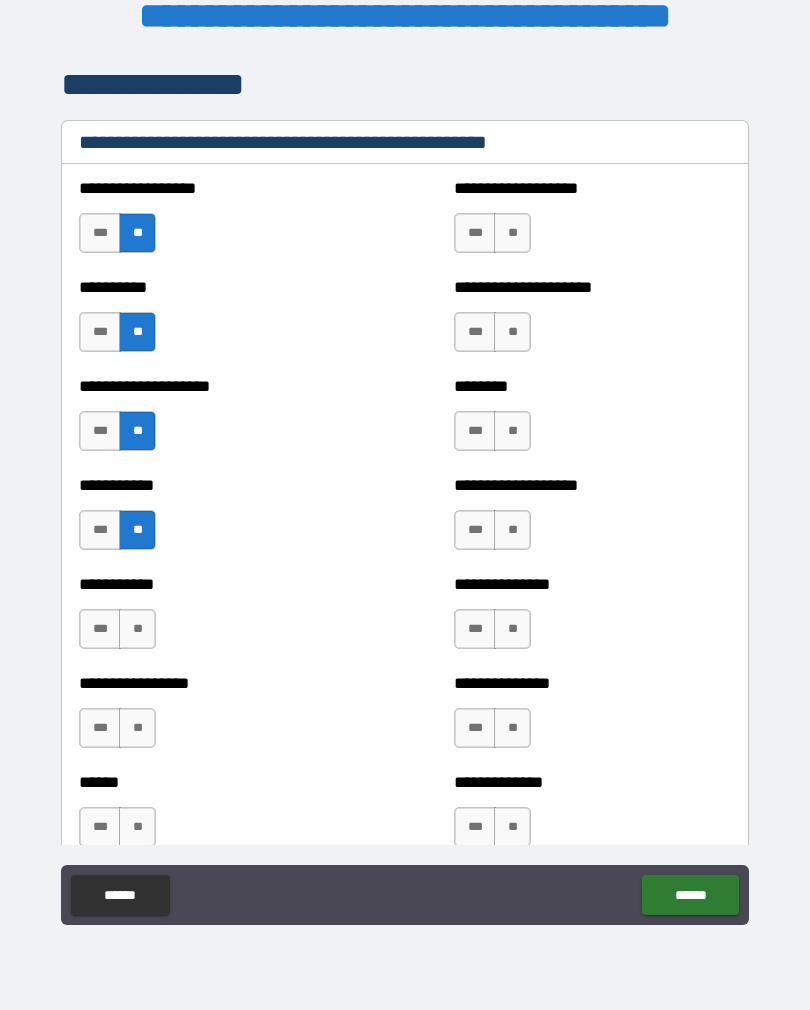 scroll, scrollTop: 2448, scrollLeft: 0, axis: vertical 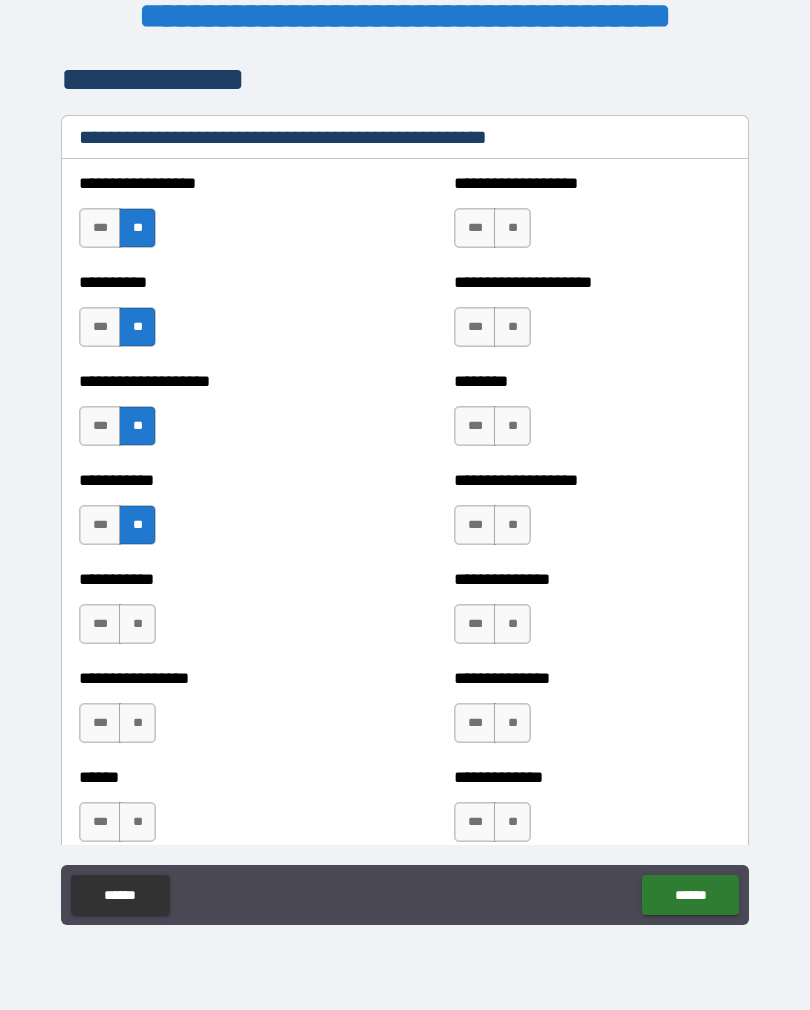 click on "**" at bounding box center (137, 624) 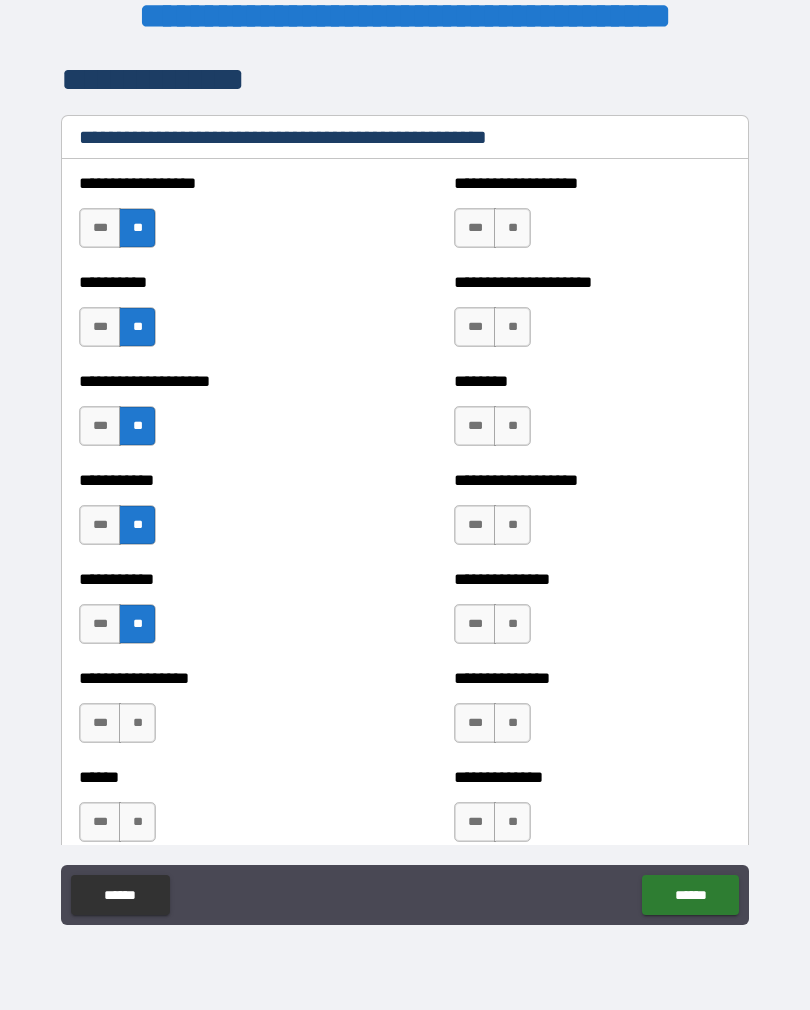 click on "**" at bounding box center (137, 723) 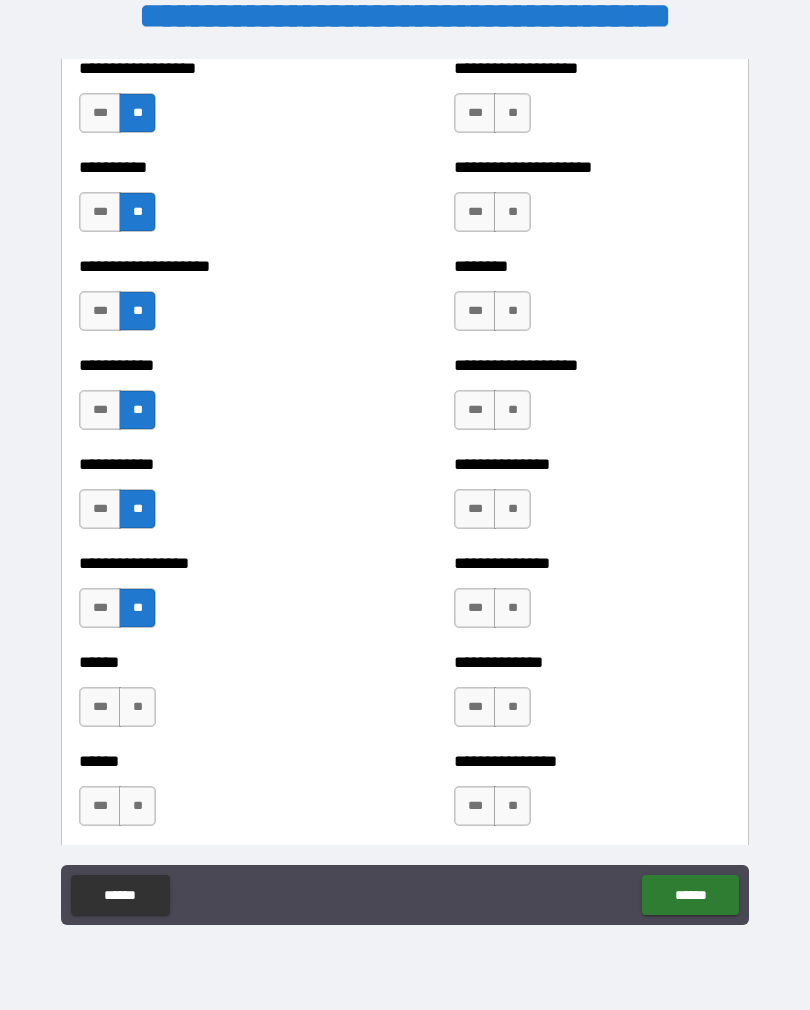 scroll, scrollTop: 2589, scrollLeft: 0, axis: vertical 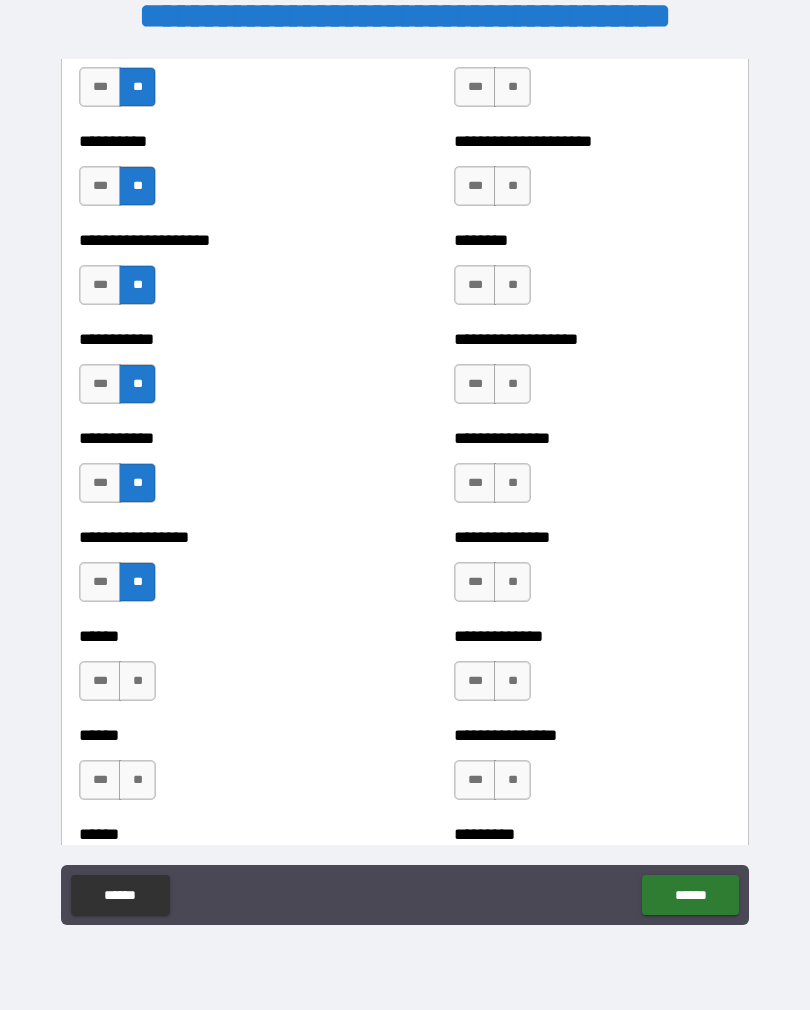 click on "**" at bounding box center [137, 681] 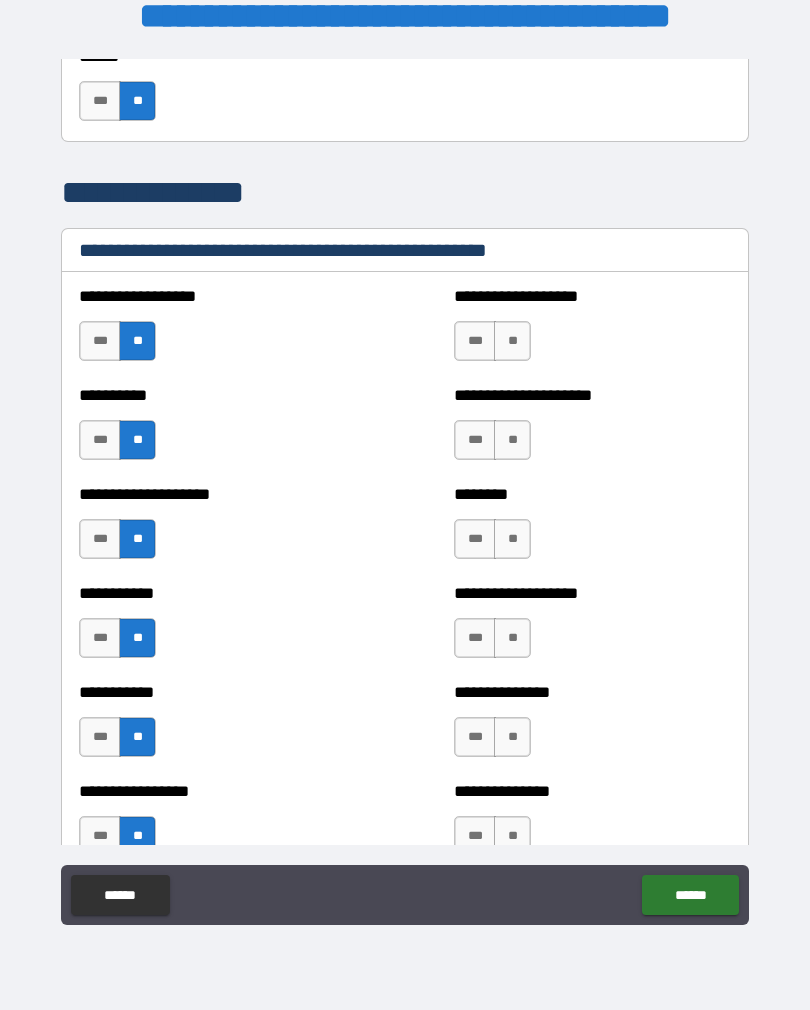 scroll, scrollTop: 2330, scrollLeft: 0, axis: vertical 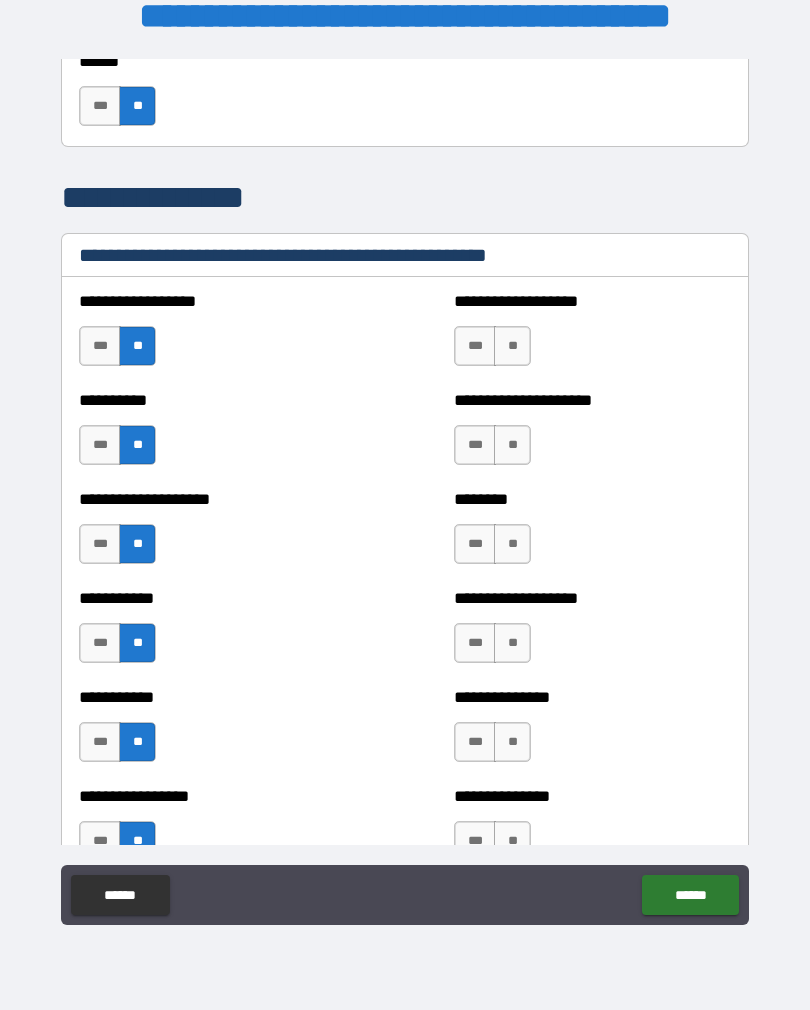 click on "**" at bounding box center [512, 346] 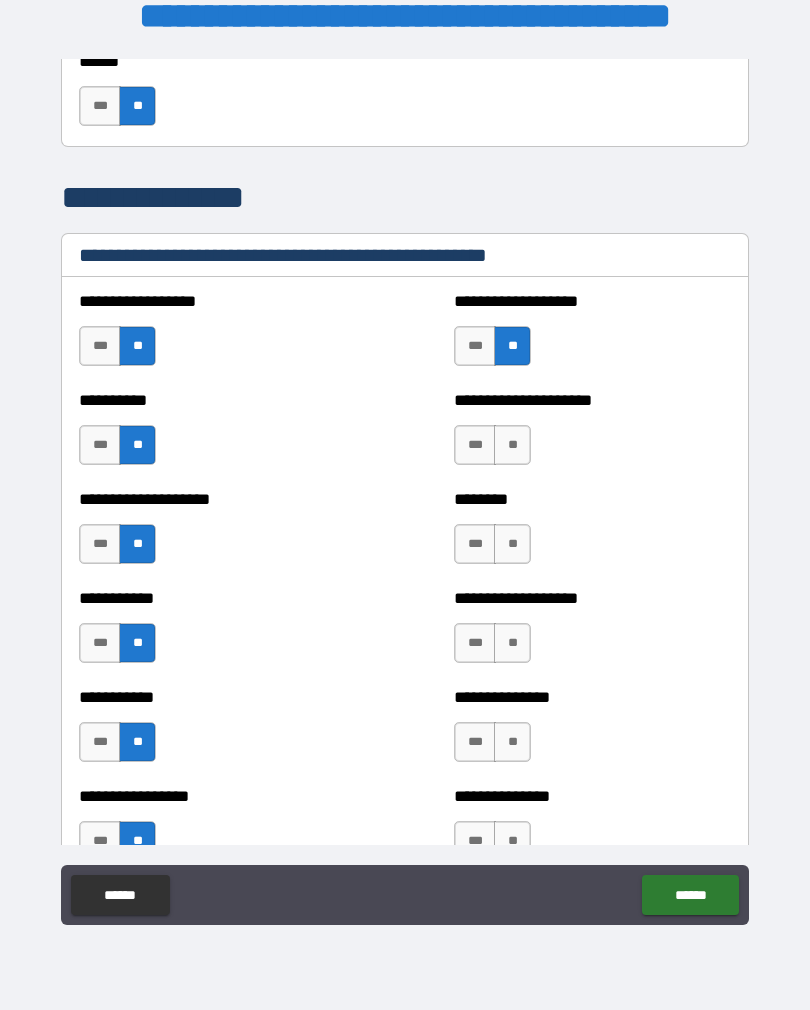 click on "**" at bounding box center (512, 445) 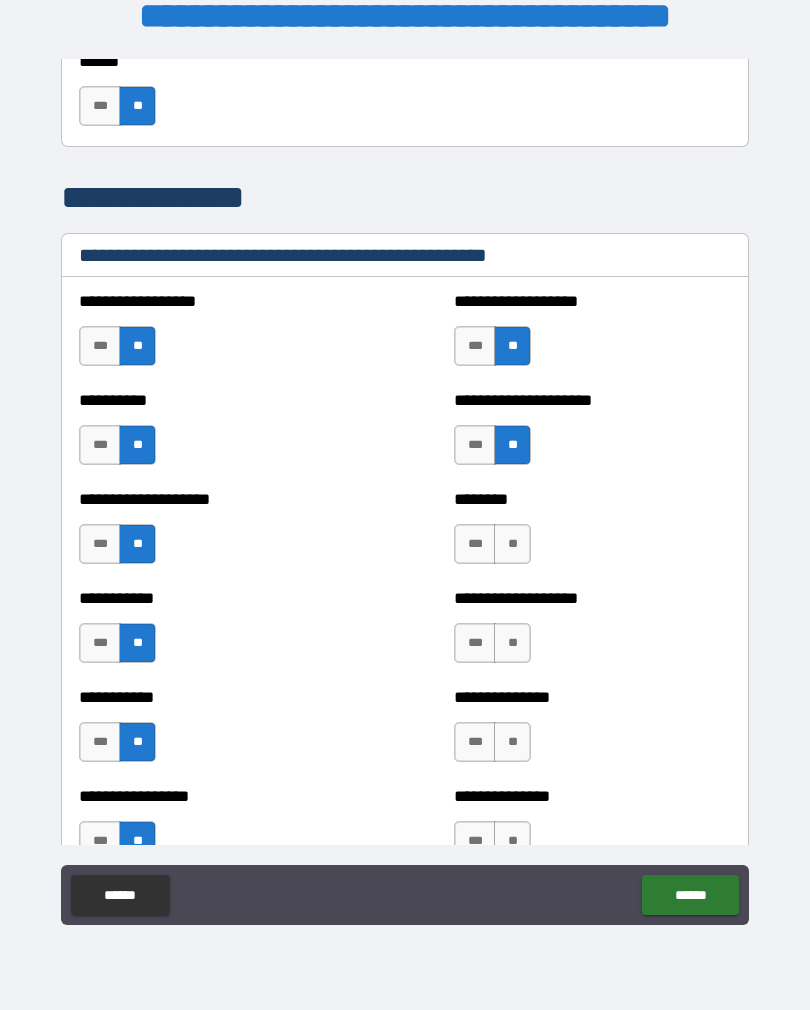 click on "**" at bounding box center (512, 544) 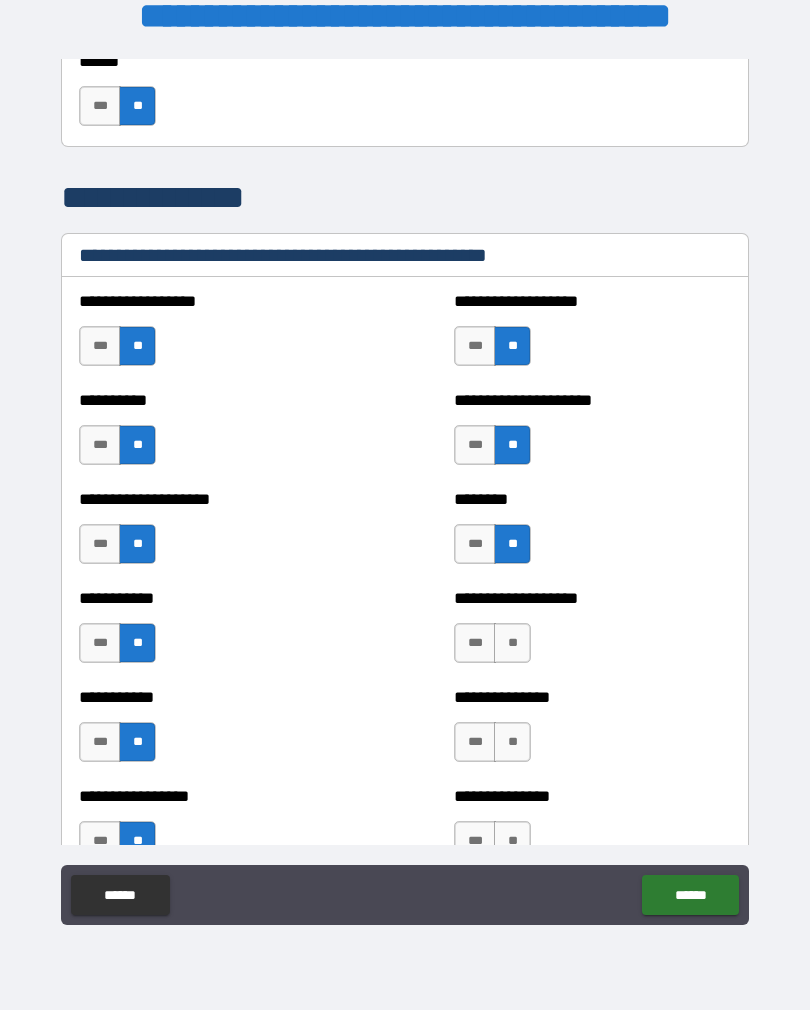 click on "**" at bounding box center [512, 643] 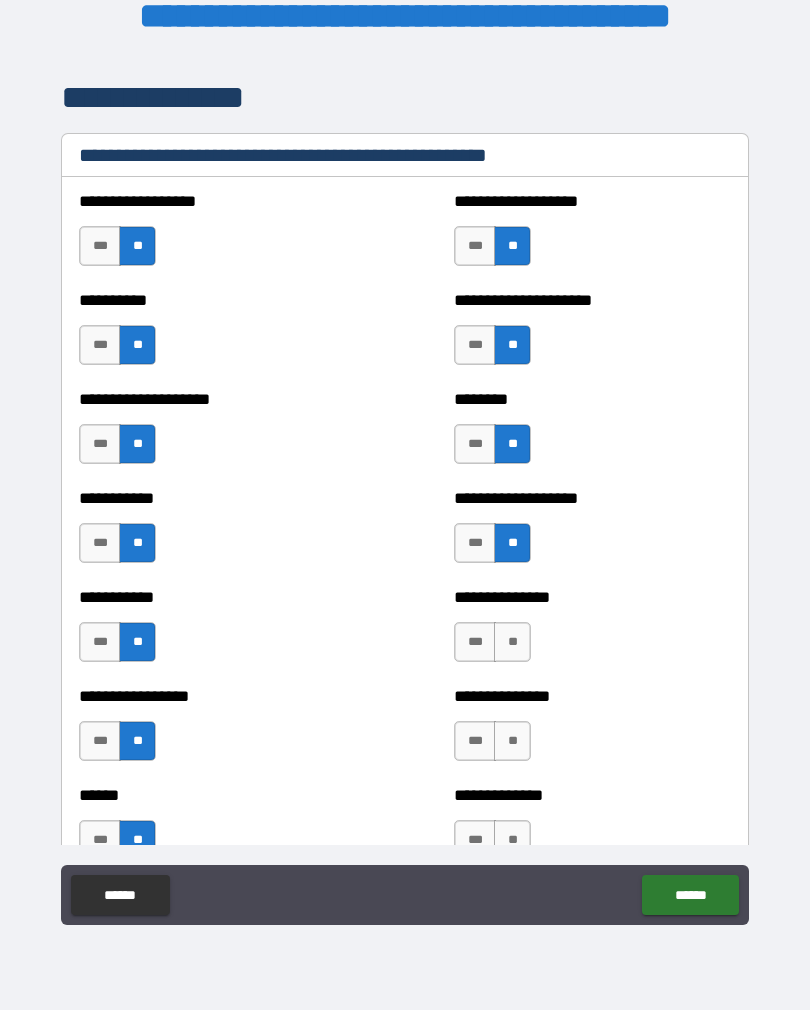 click on "**" at bounding box center [512, 642] 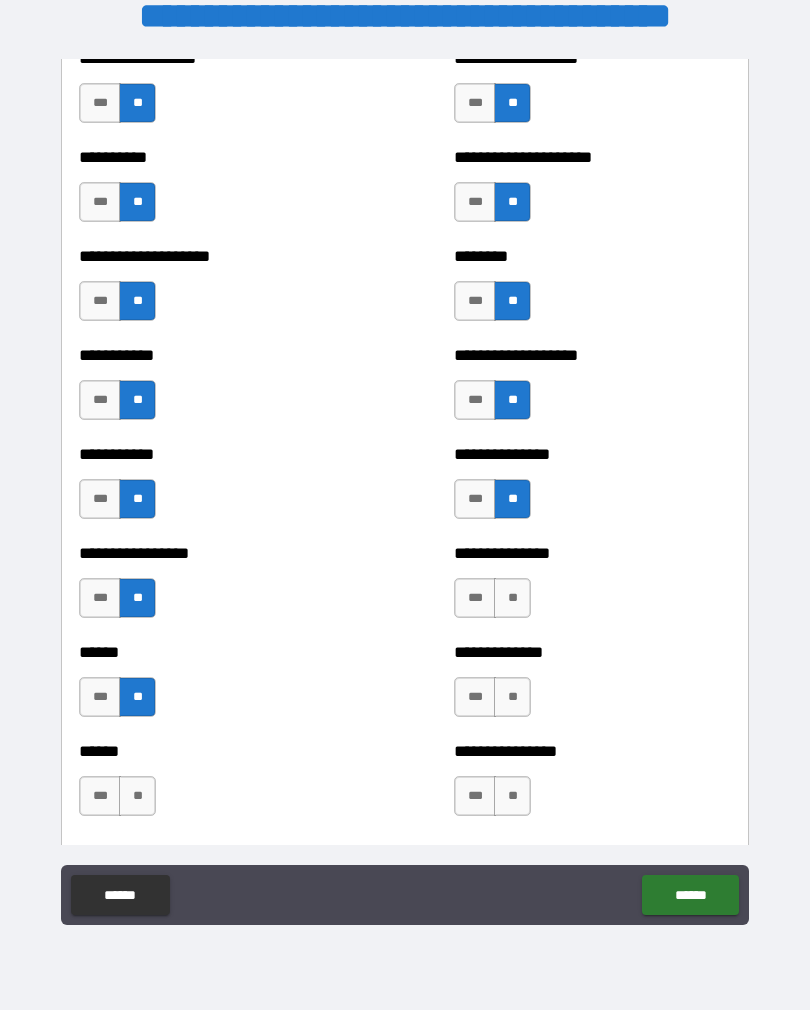 scroll, scrollTop: 2612, scrollLeft: 0, axis: vertical 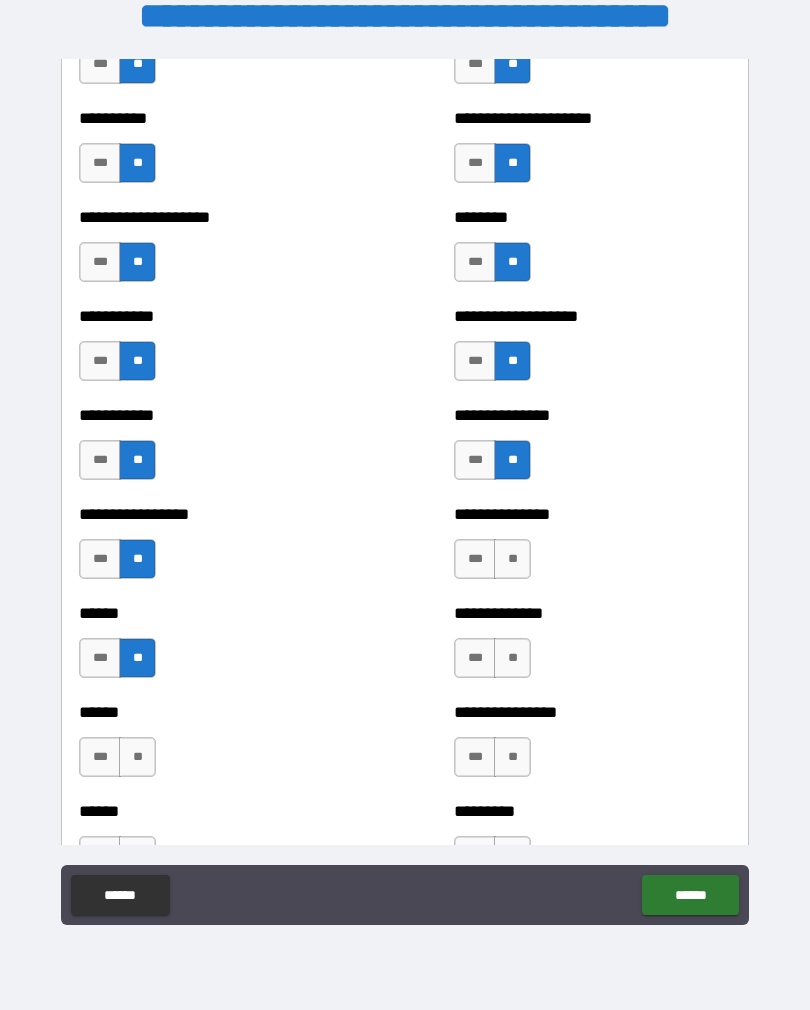 click on "**" at bounding box center [512, 559] 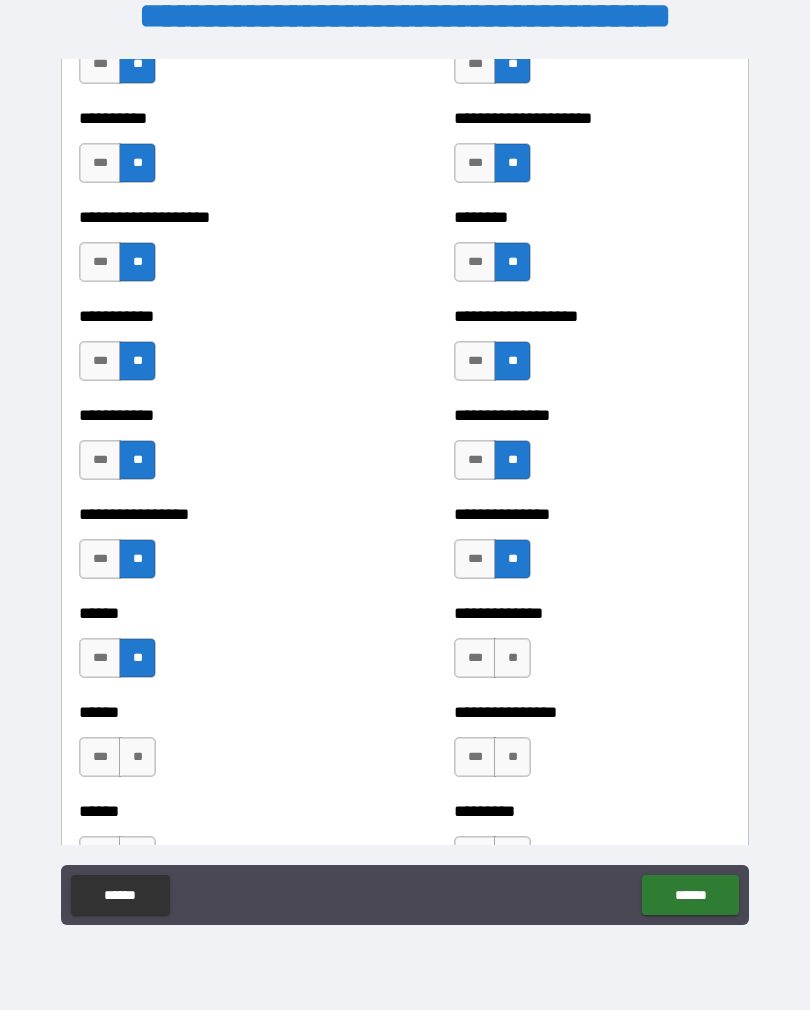 click on "**" at bounding box center (512, 658) 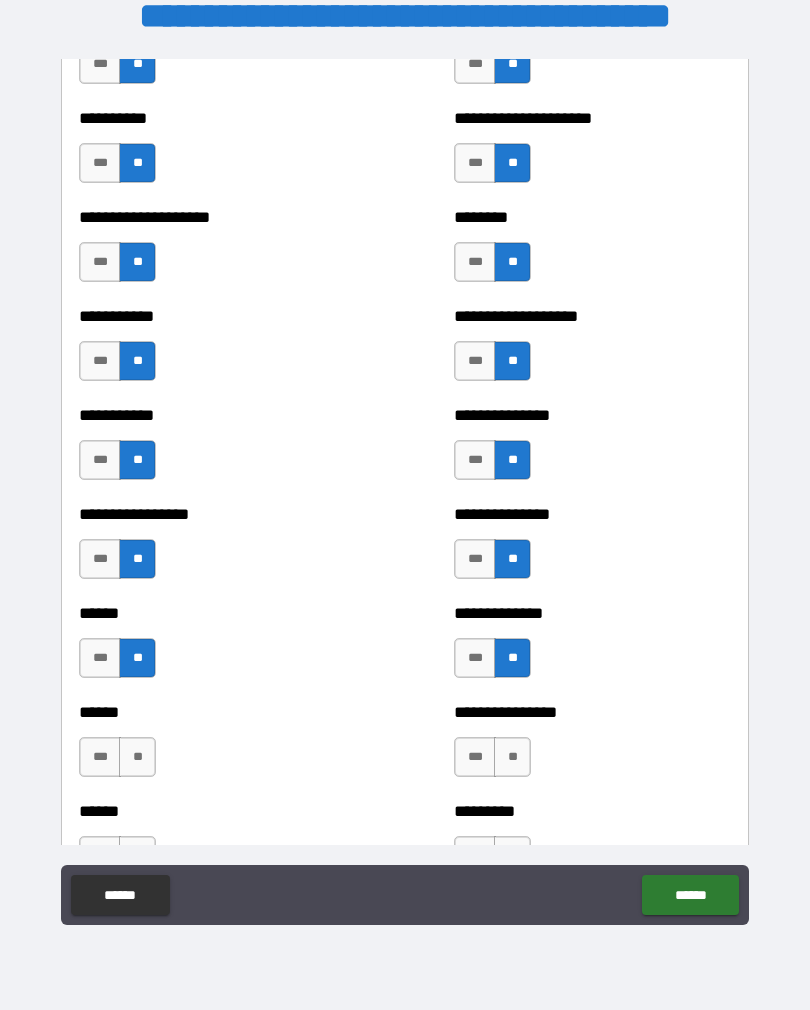 scroll, scrollTop: 2760, scrollLeft: 0, axis: vertical 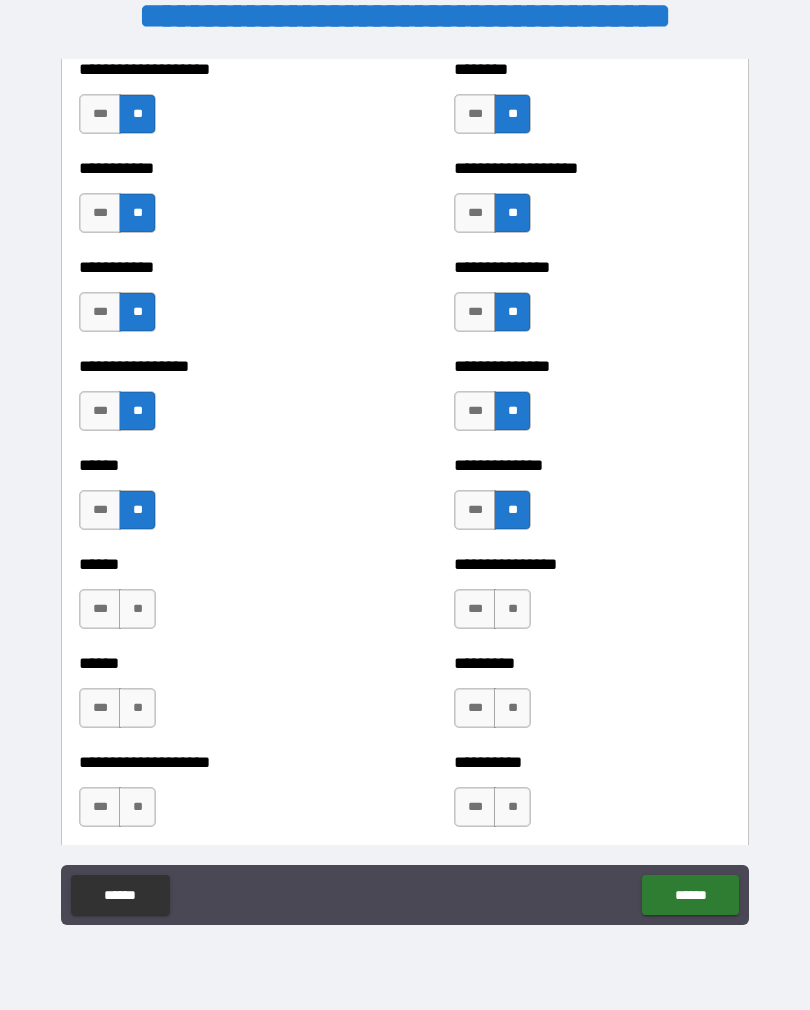 click on "*** **" at bounding box center (495, 614) 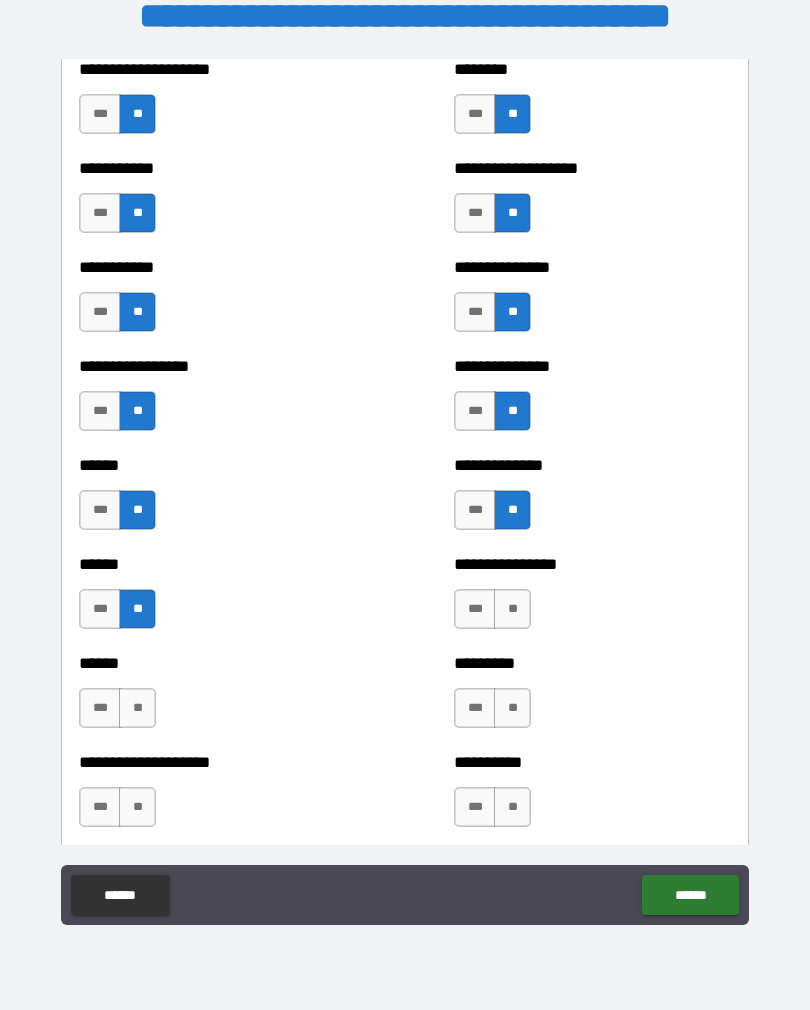 click on "**" at bounding box center (512, 609) 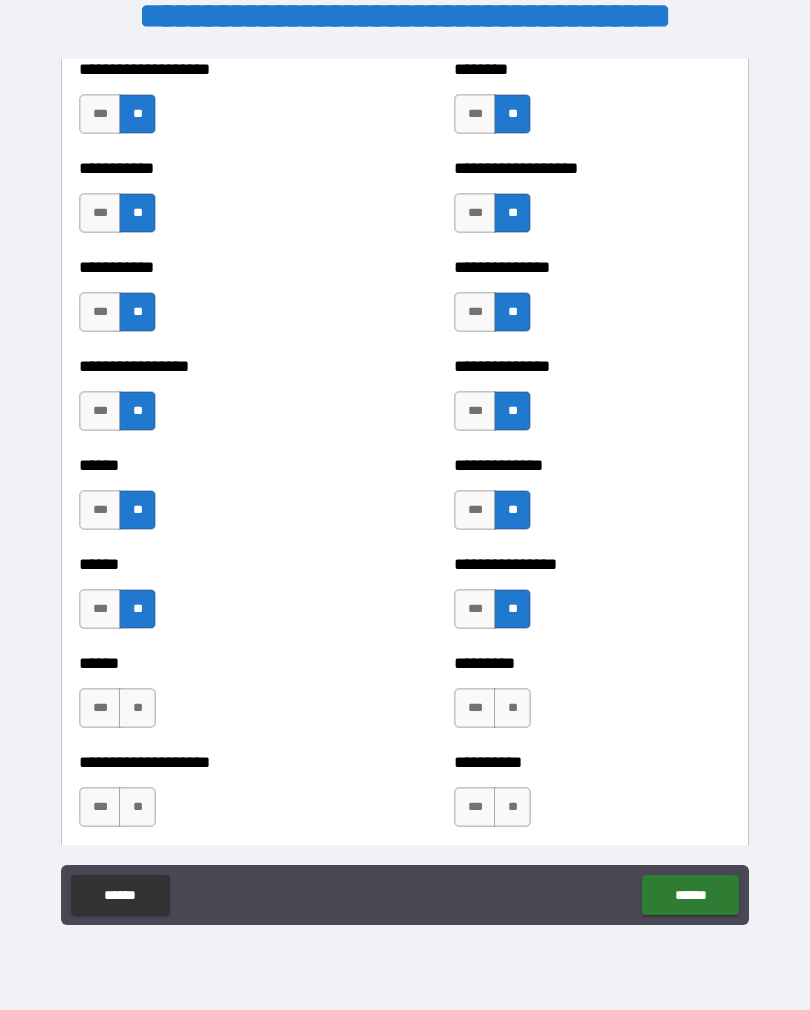 click on "**" at bounding box center [512, 708] 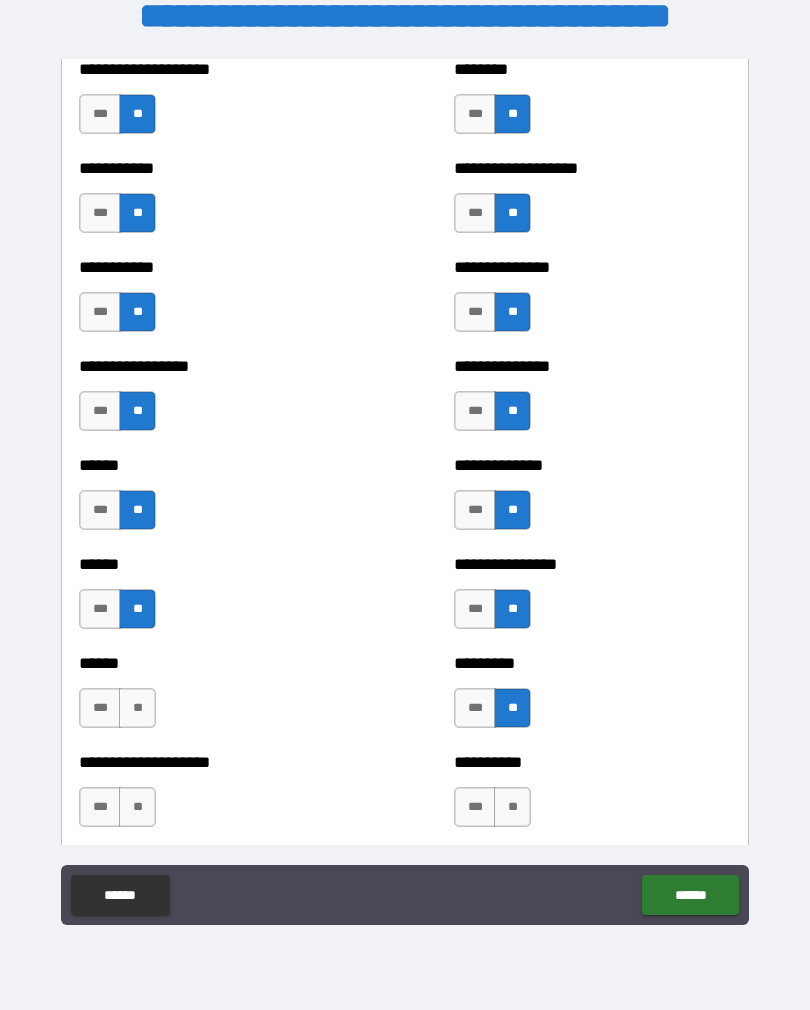 click on "**" at bounding box center [137, 708] 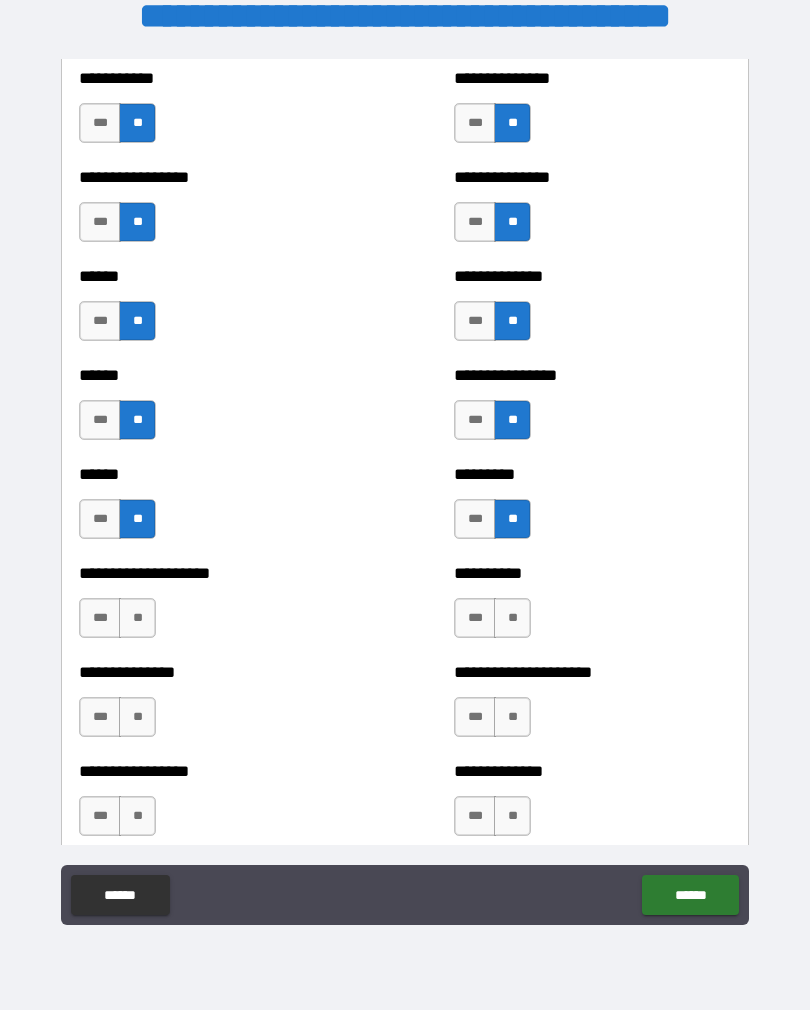 scroll, scrollTop: 3001, scrollLeft: 0, axis: vertical 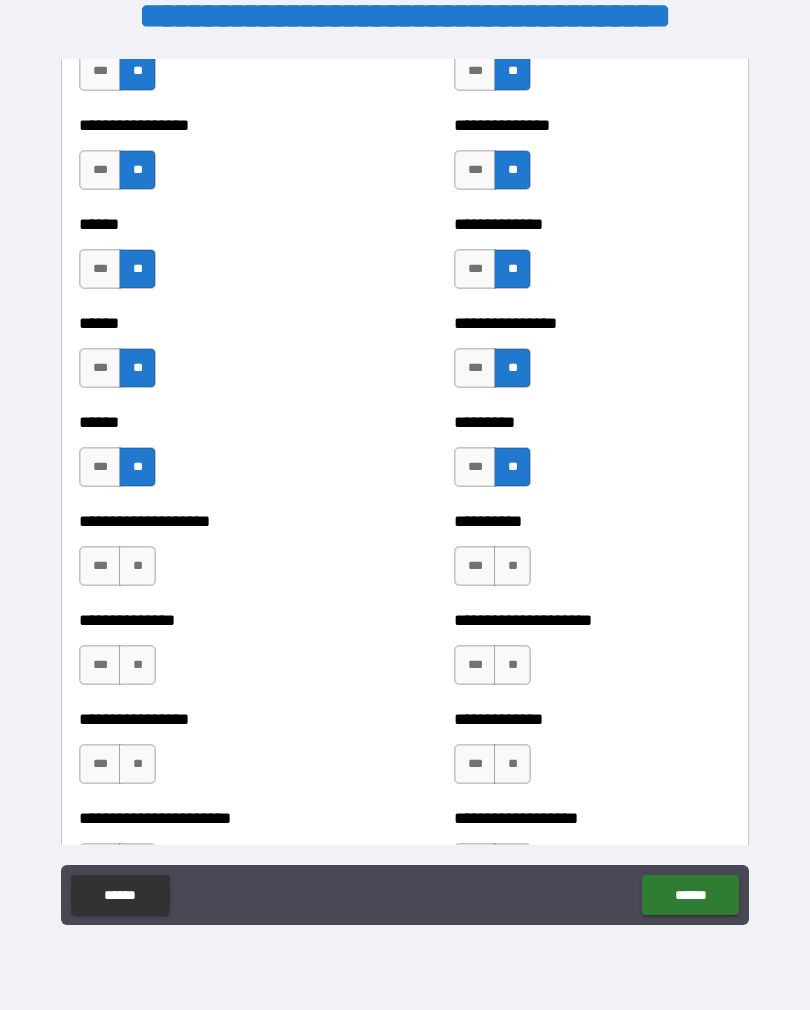 click on "**" at bounding box center [512, 566] 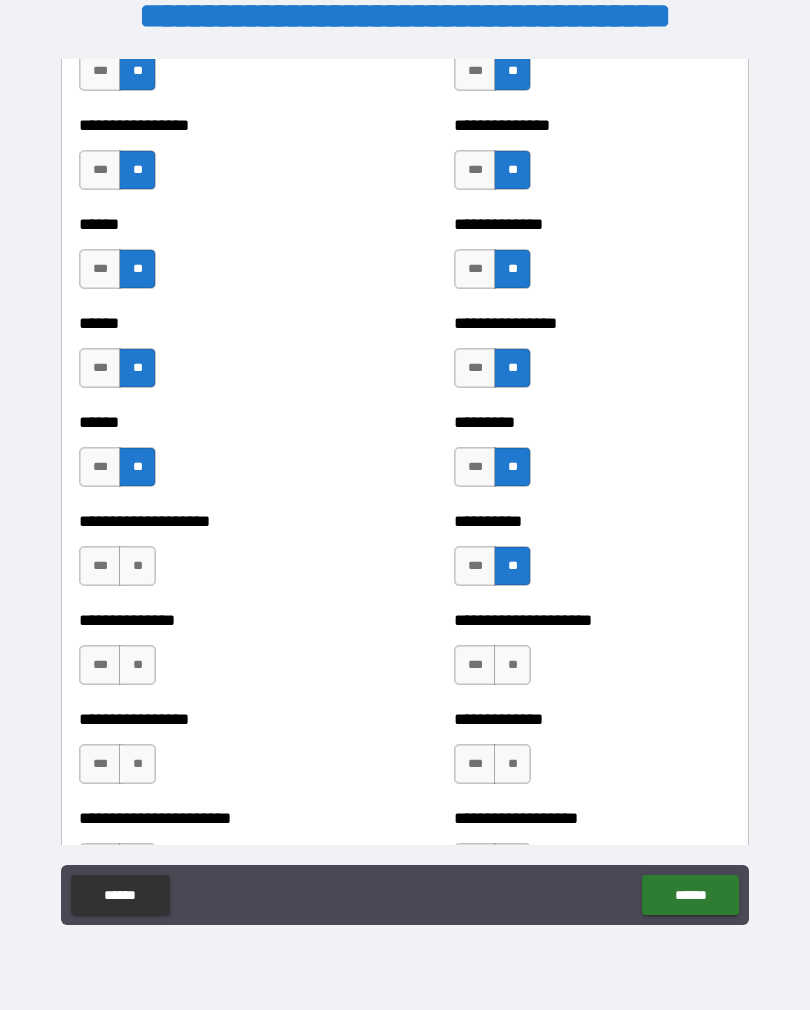 click on "**" at bounding box center (512, 665) 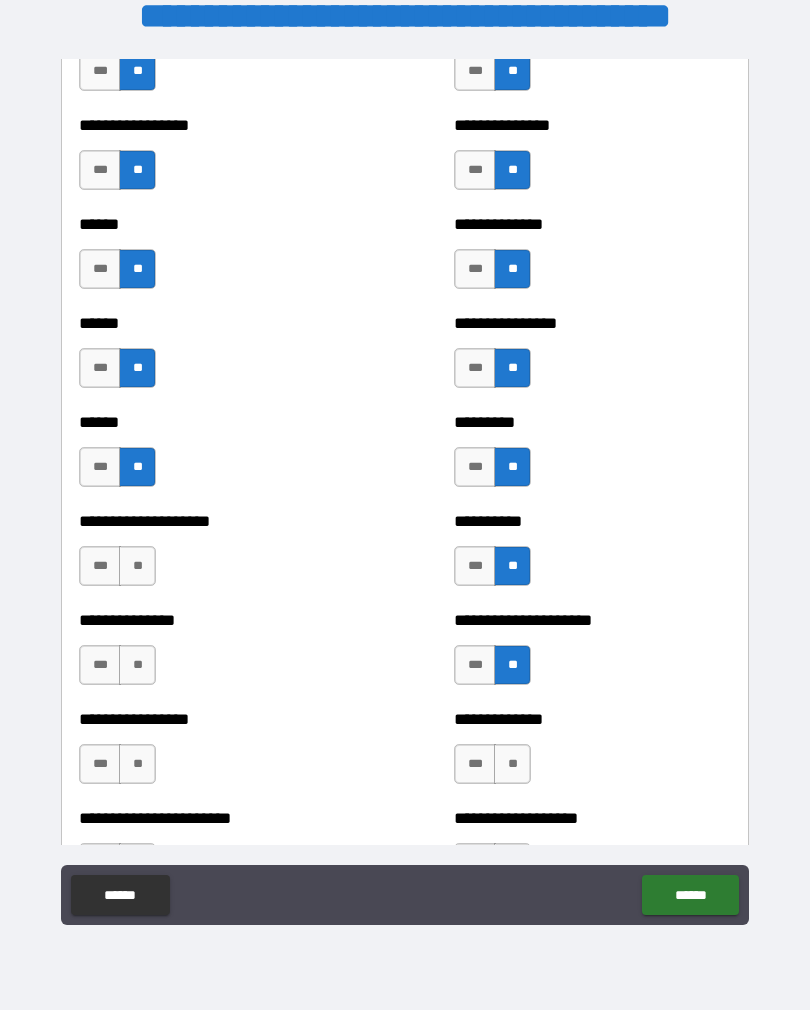 click on "**" at bounding box center [512, 764] 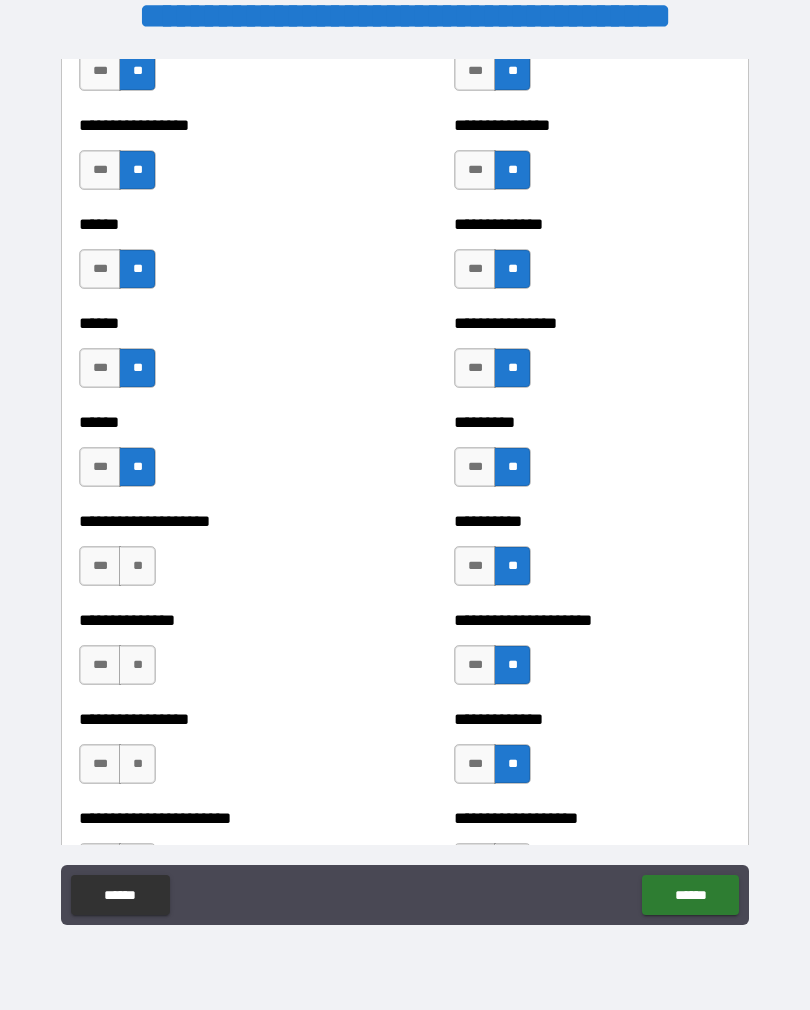 click on "**" at bounding box center [137, 566] 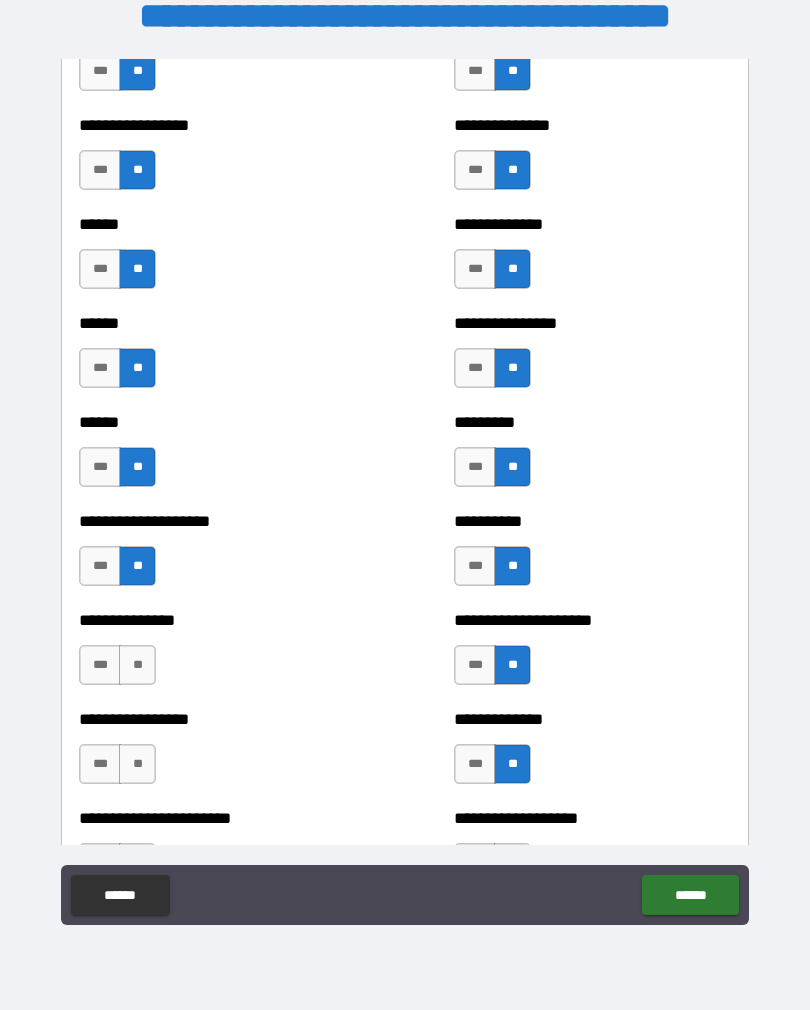 click on "**" at bounding box center (137, 665) 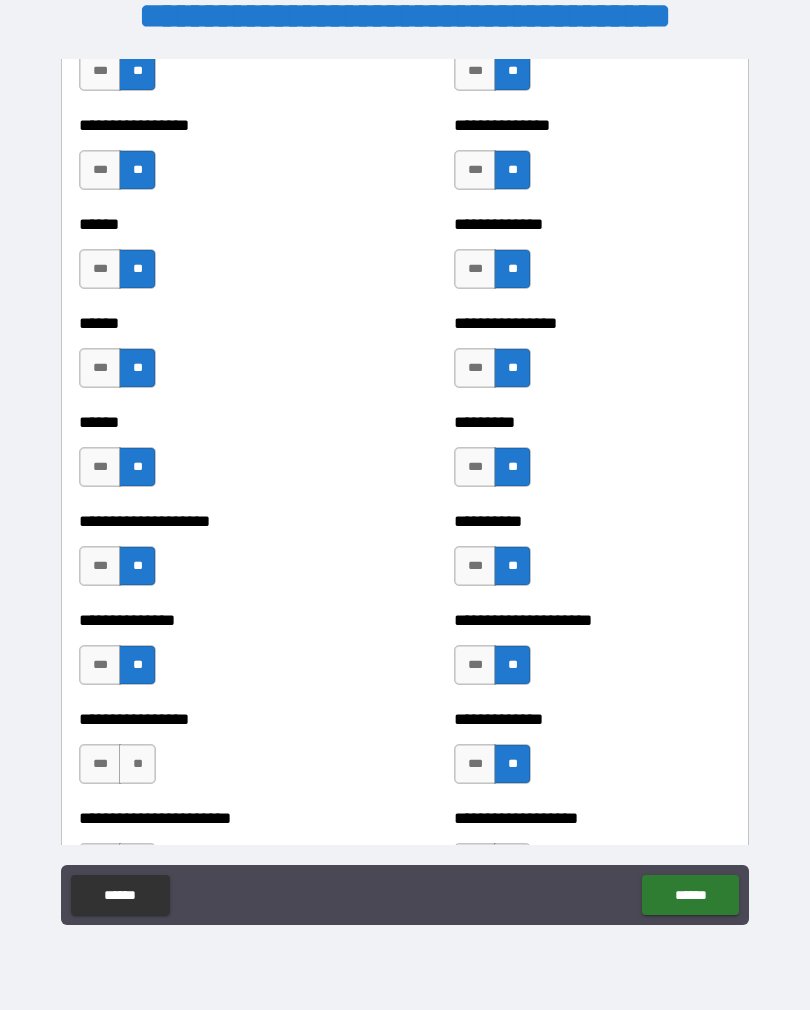 click on "**********" at bounding box center (217, 719) 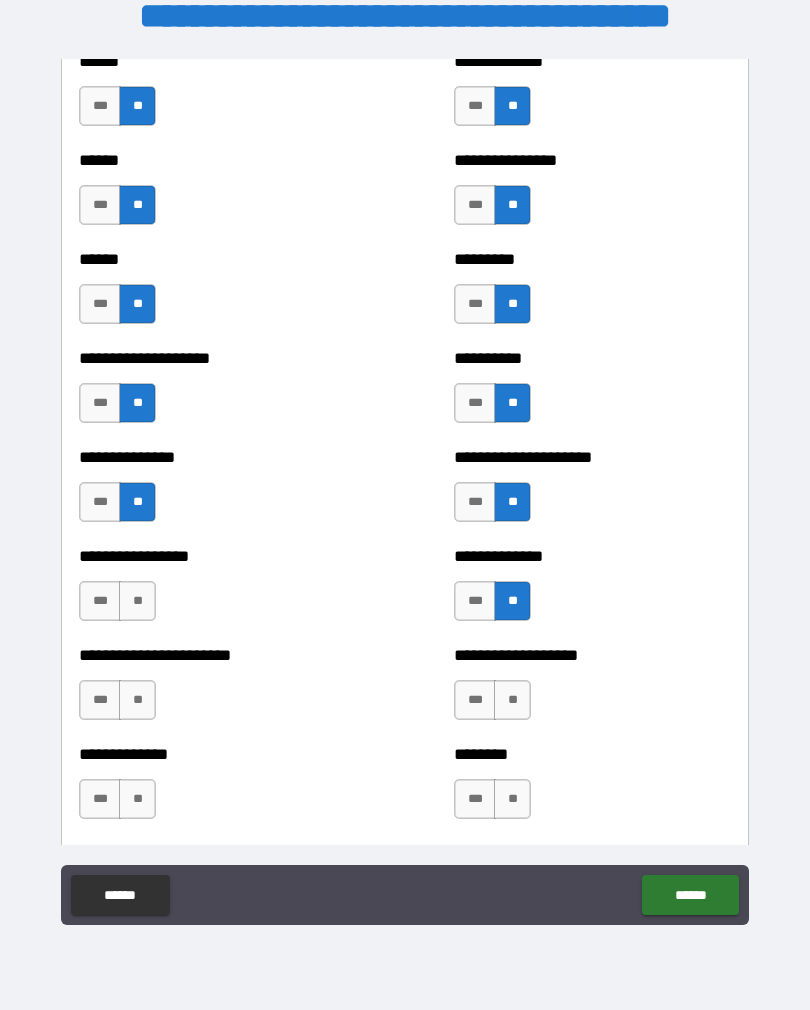 scroll, scrollTop: 3175, scrollLeft: 0, axis: vertical 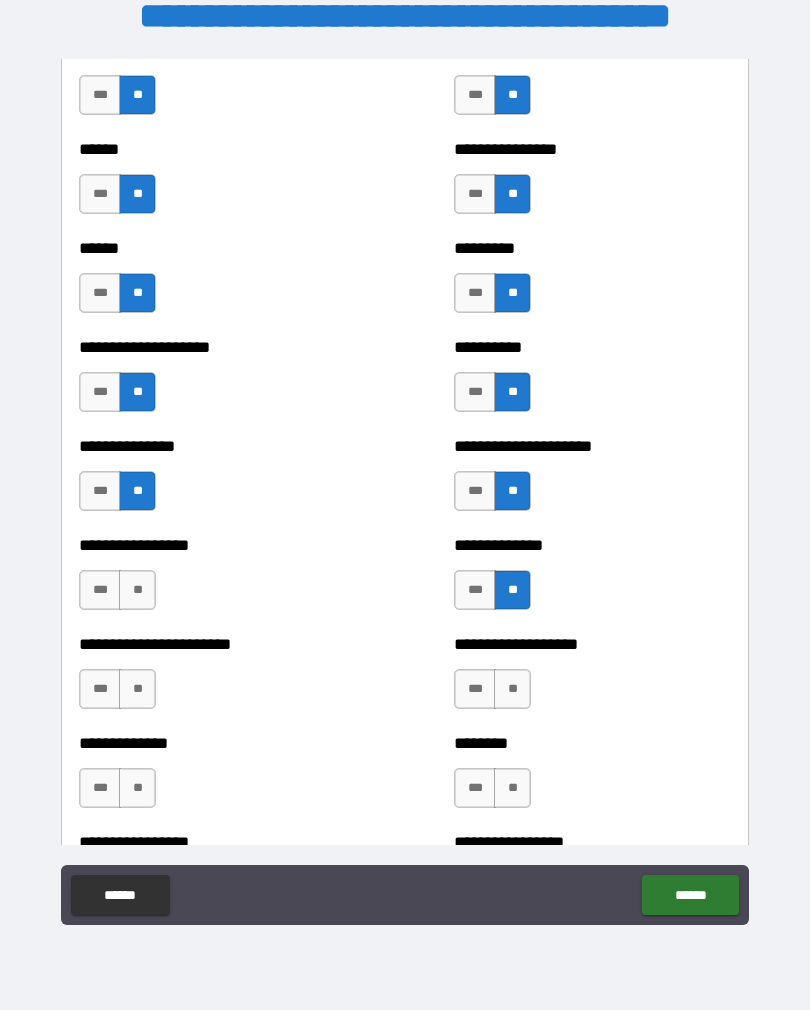 click on "**" at bounding box center (137, 590) 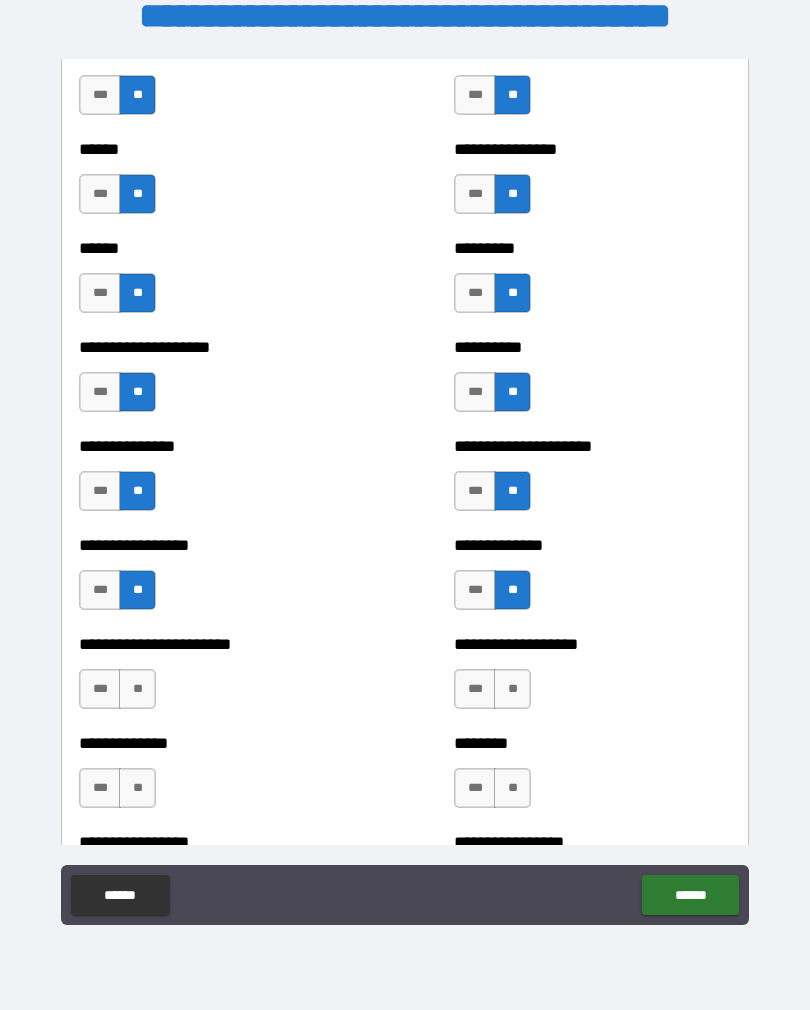 click on "**" at bounding box center [137, 689] 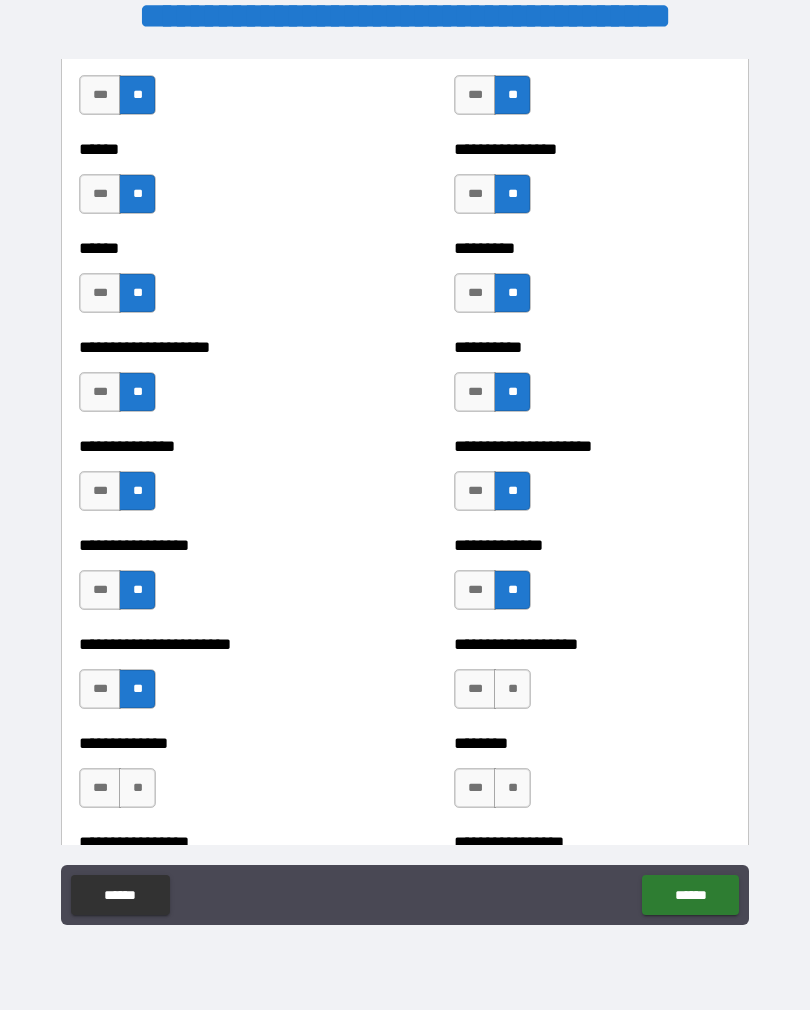 click on "**" at bounding box center (512, 788) 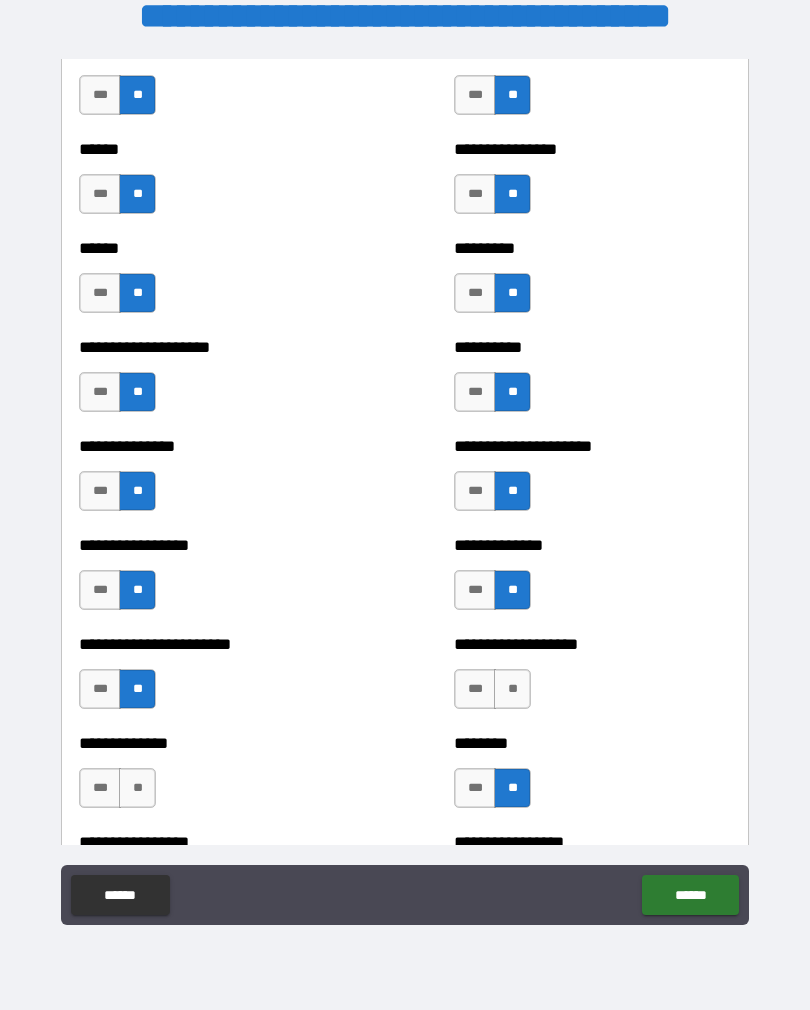click on "**********" at bounding box center [217, 743] 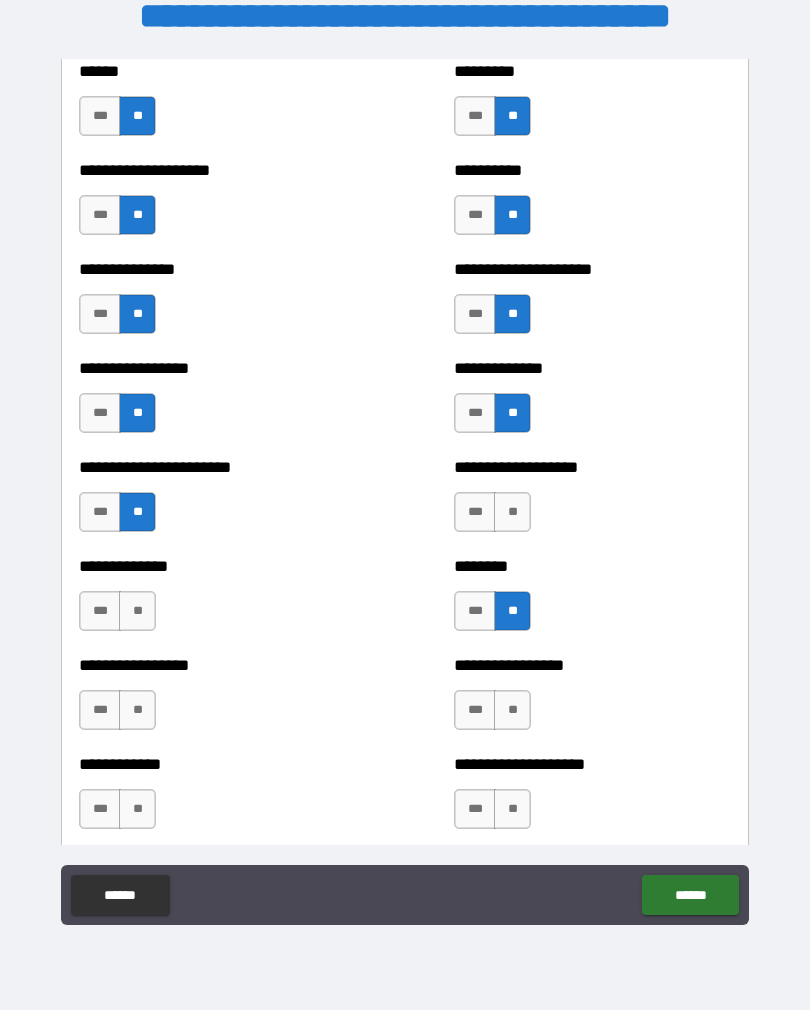 scroll, scrollTop: 3353, scrollLeft: 0, axis: vertical 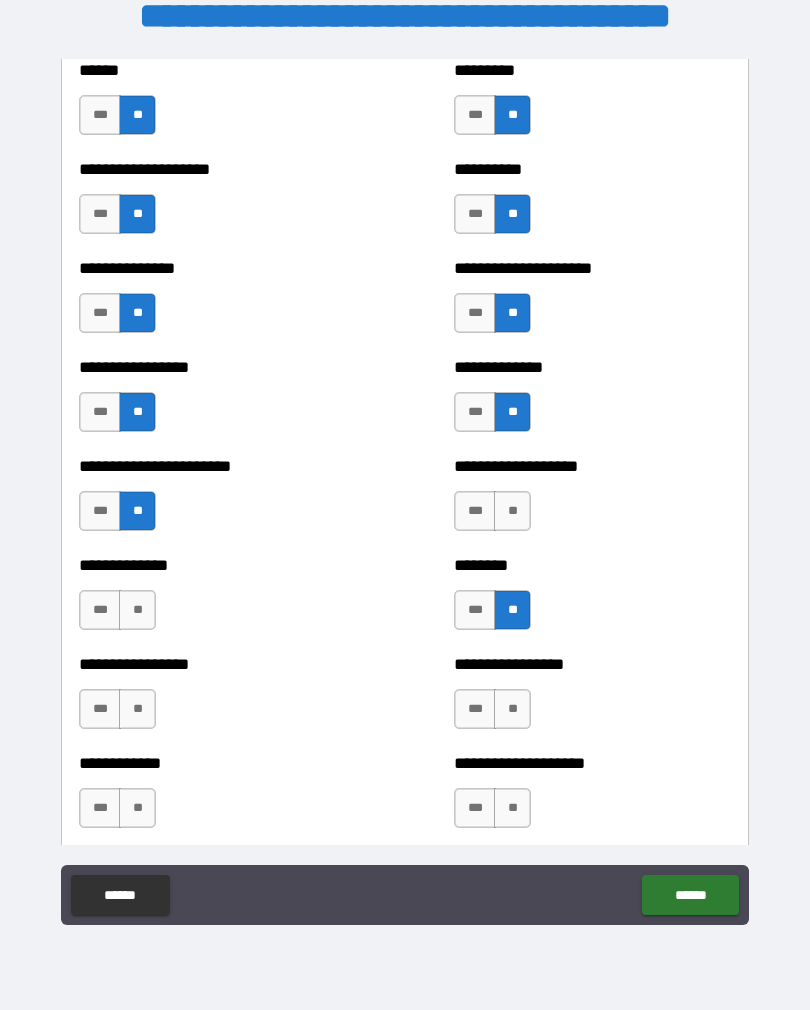 click on "**" at bounding box center (137, 610) 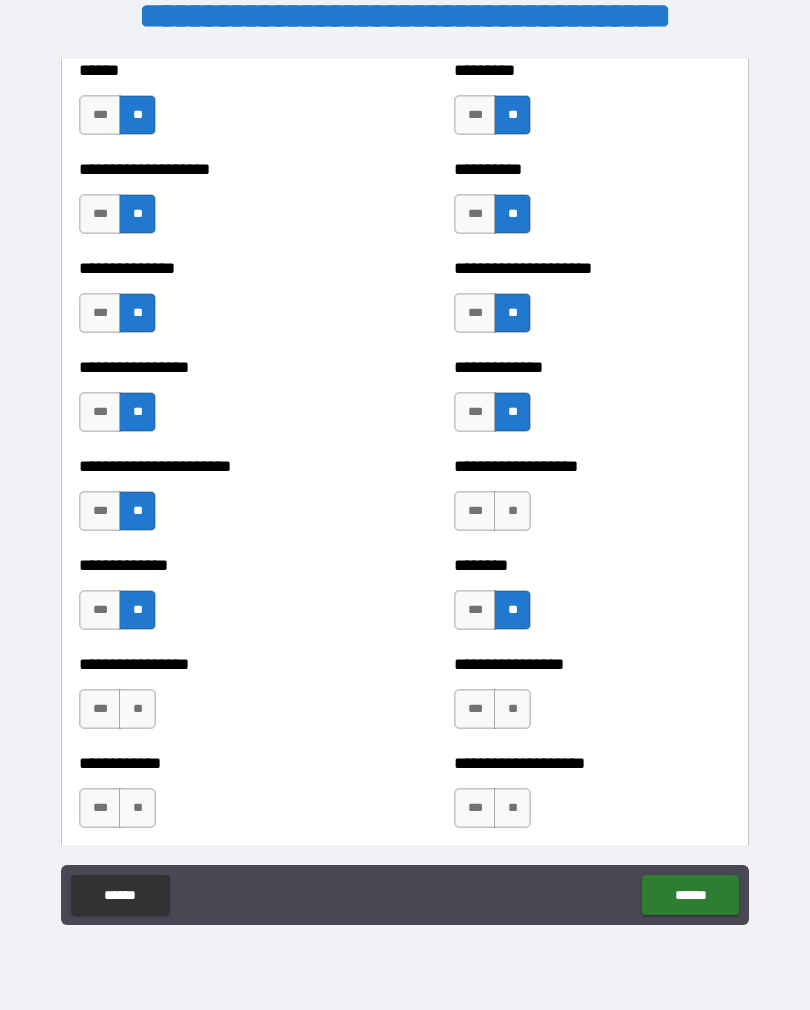 click on "**" at bounding box center [137, 709] 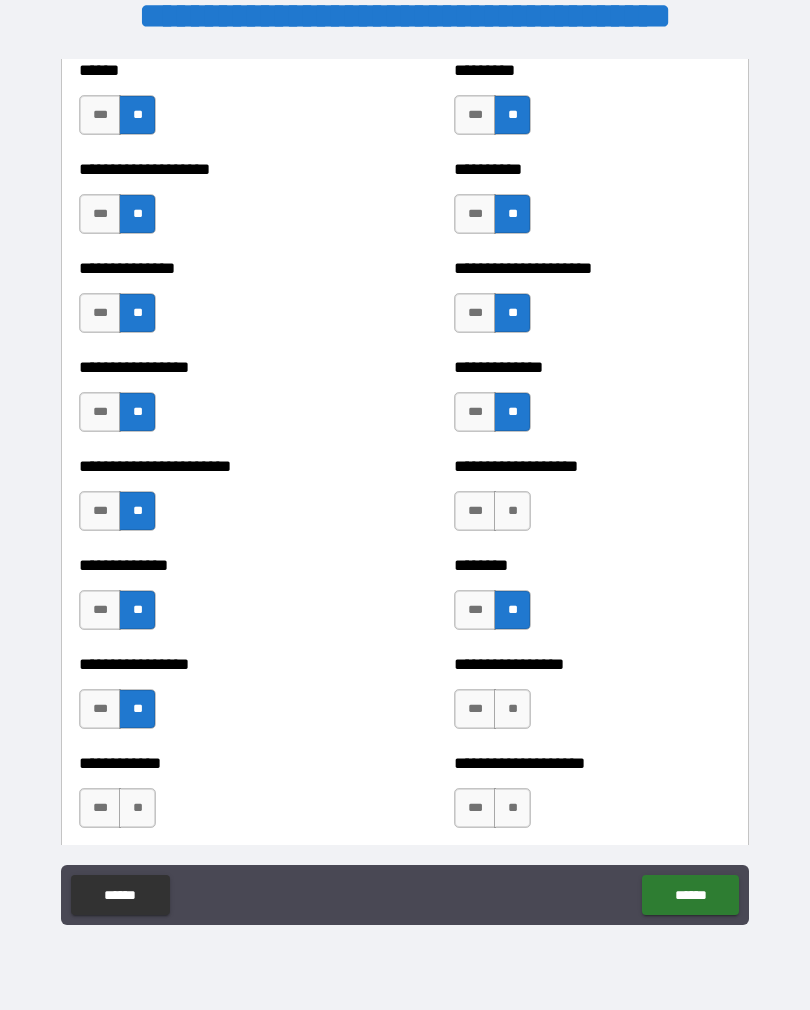 click on "**" at bounding box center (512, 511) 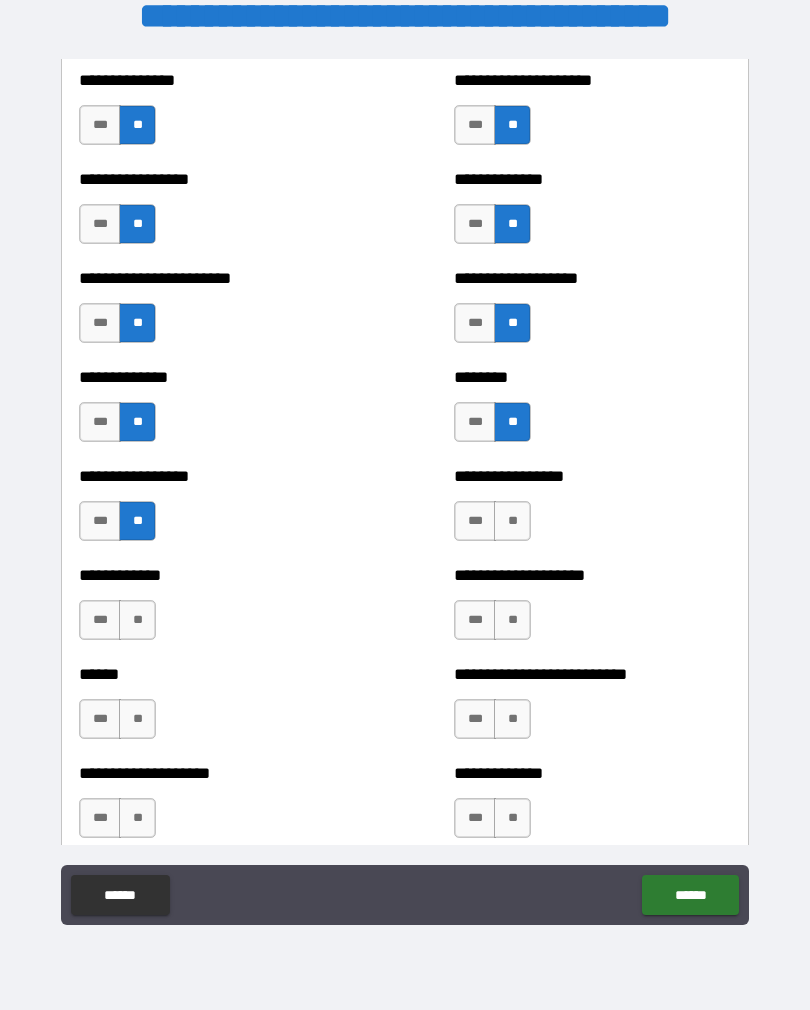 scroll, scrollTop: 3543, scrollLeft: 0, axis: vertical 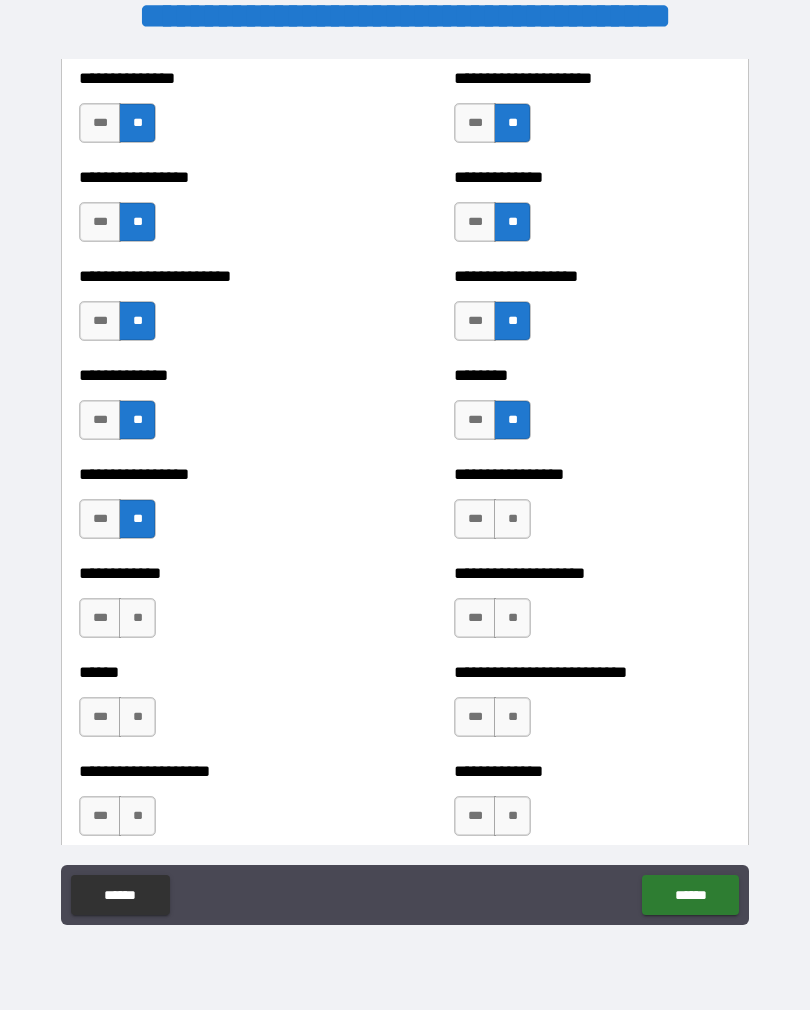 click on "**" at bounding box center (512, 519) 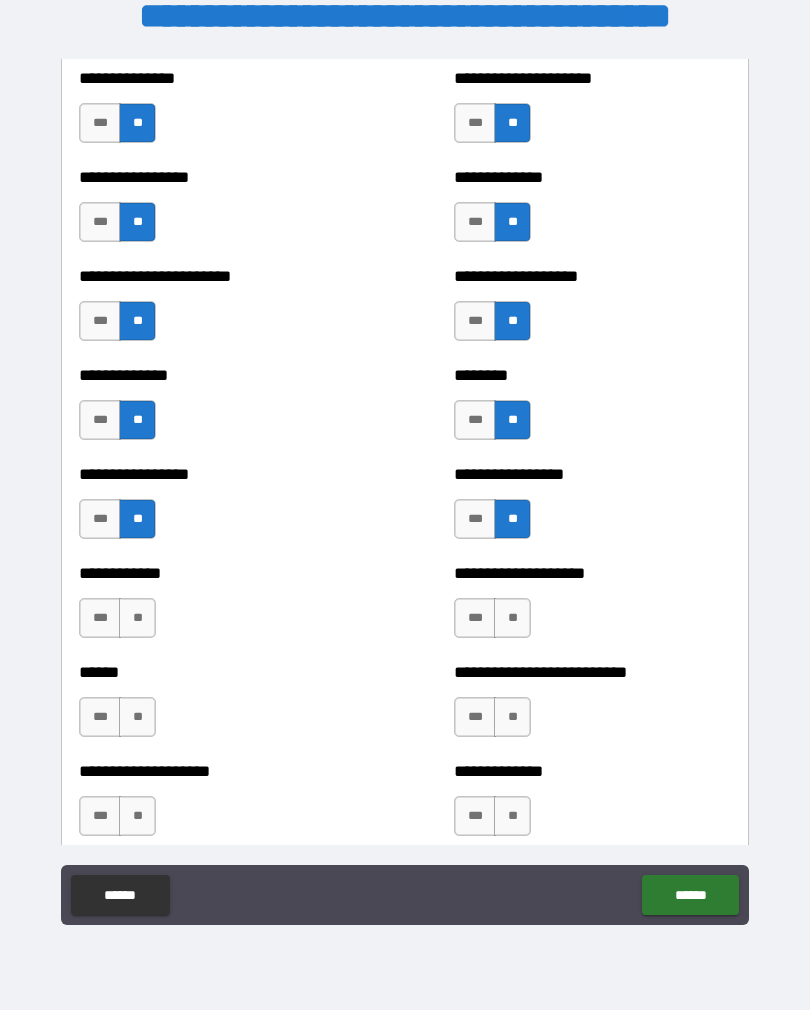 click on "**" at bounding box center [137, 618] 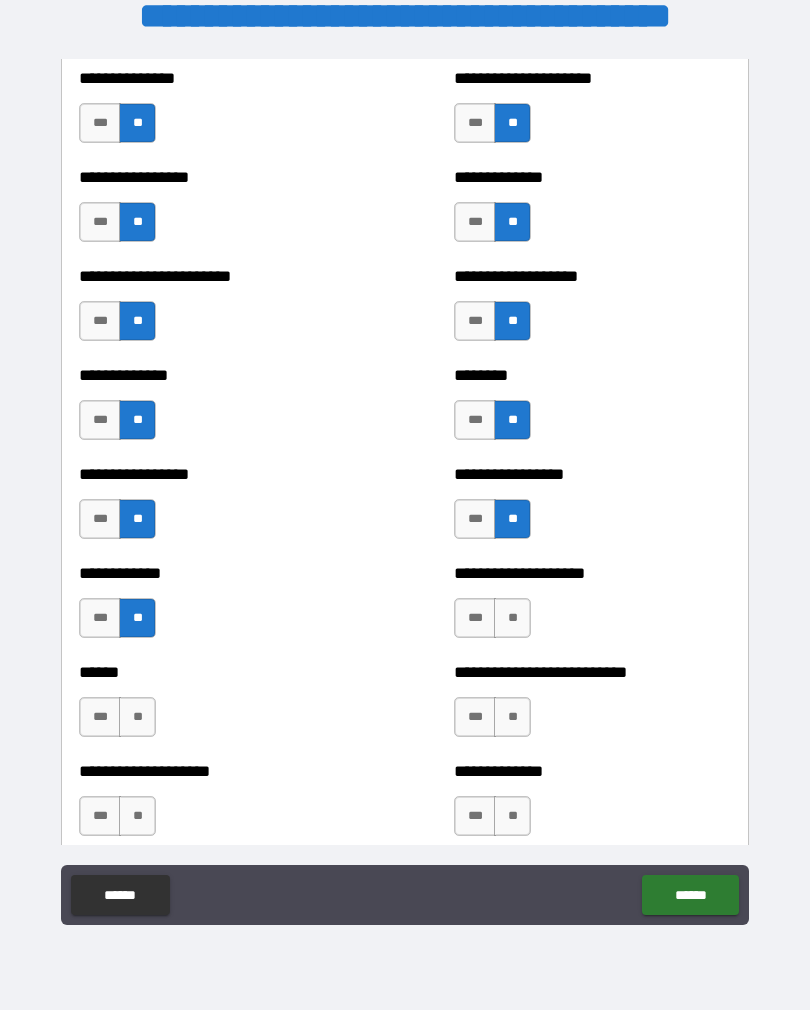 click on "**" at bounding box center (512, 618) 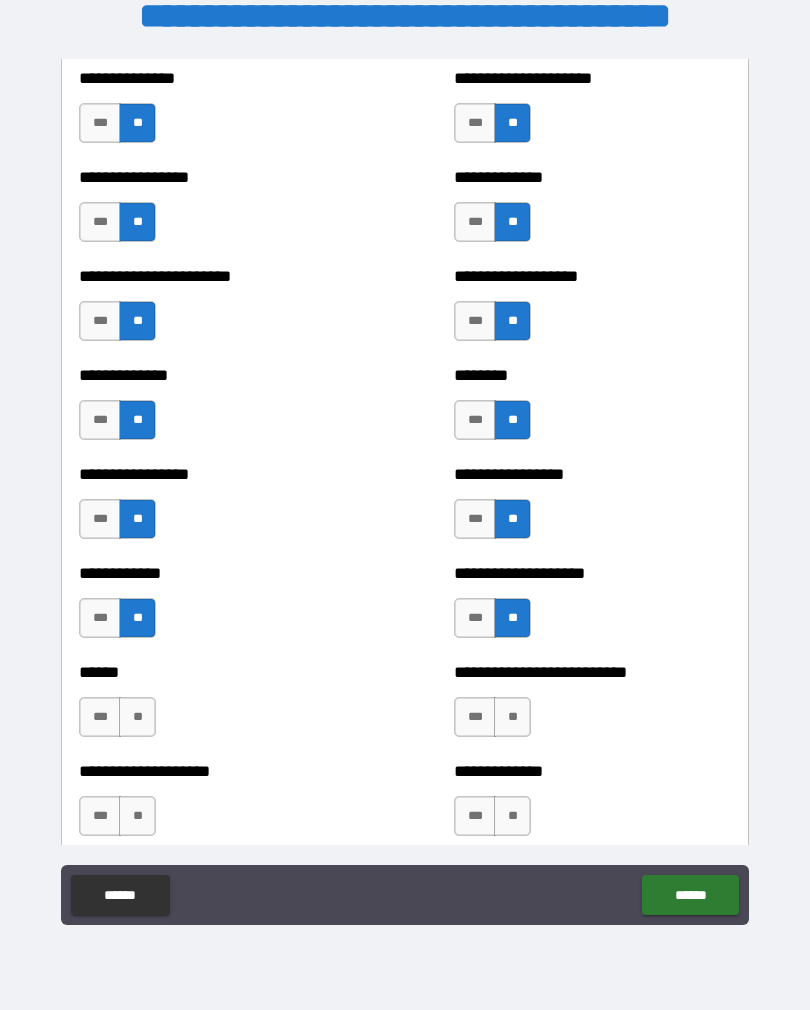 click on "**" at bounding box center [137, 717] 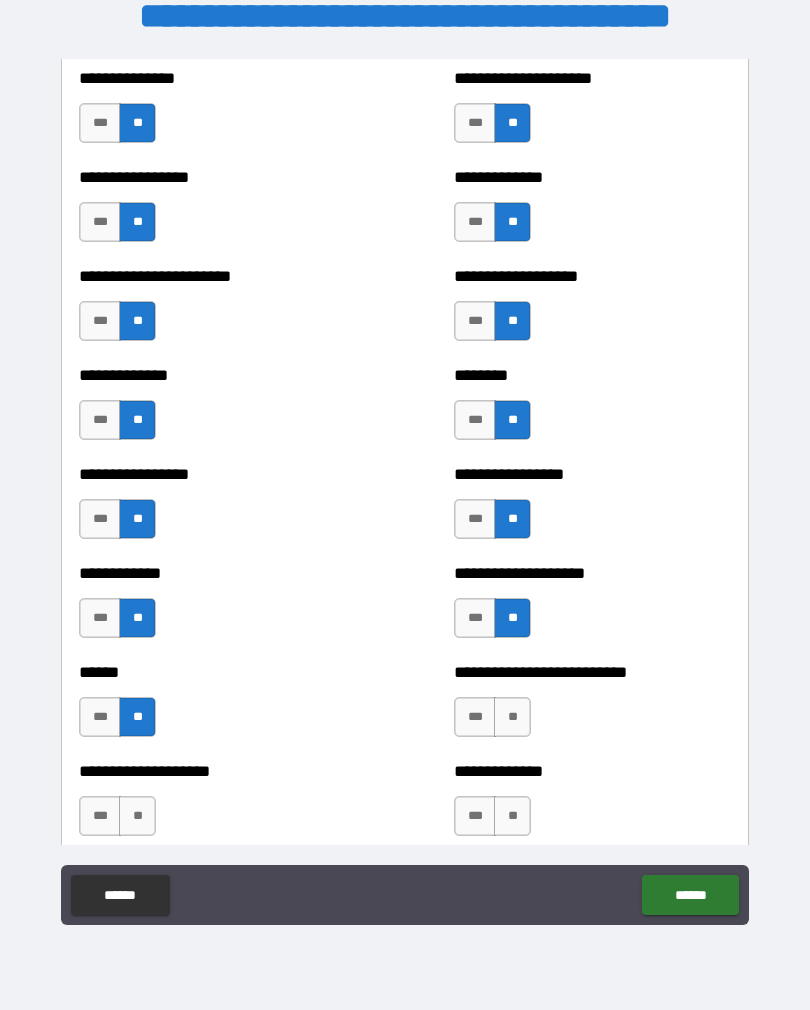 click on "**" at bounding box center (512, 717) 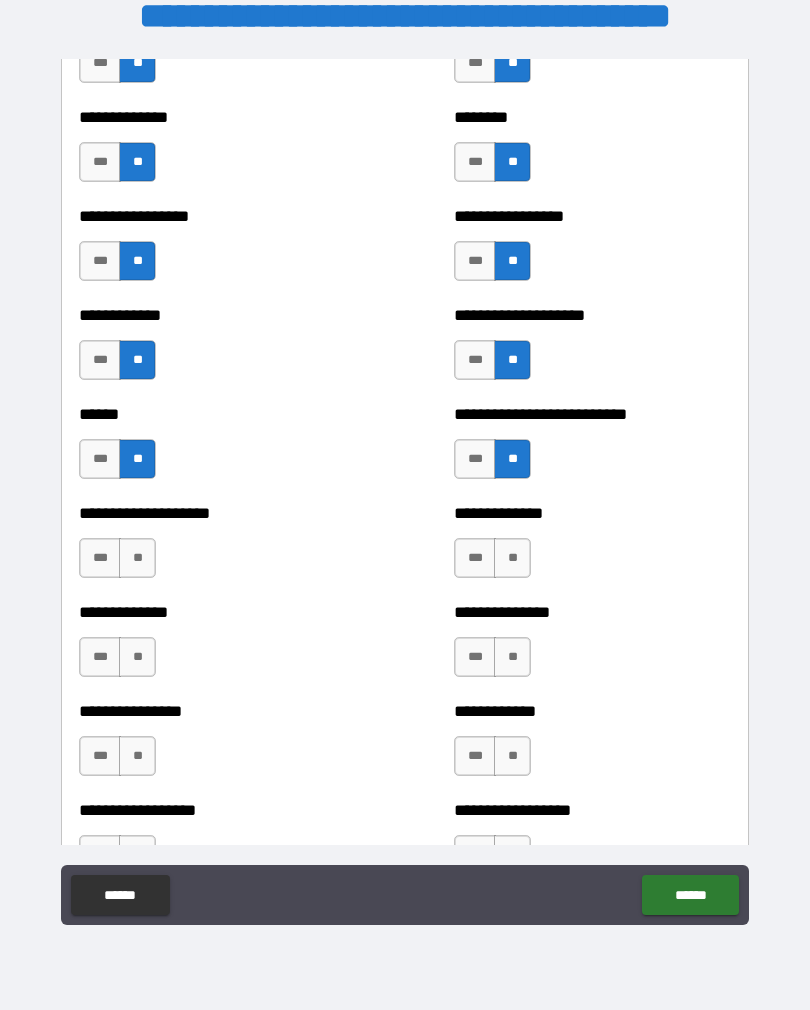 scroll, scrollTop: 3820, scrollLeft: 0, axis: vertical 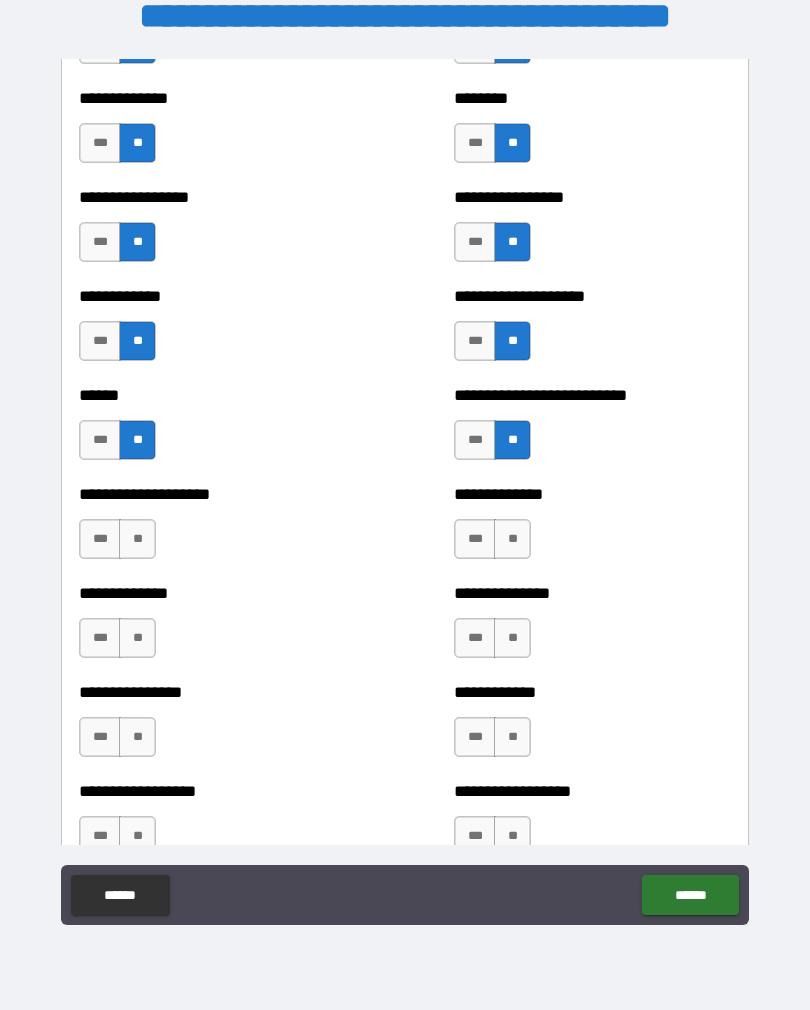 click on "**" at bounding box center (137, 539) 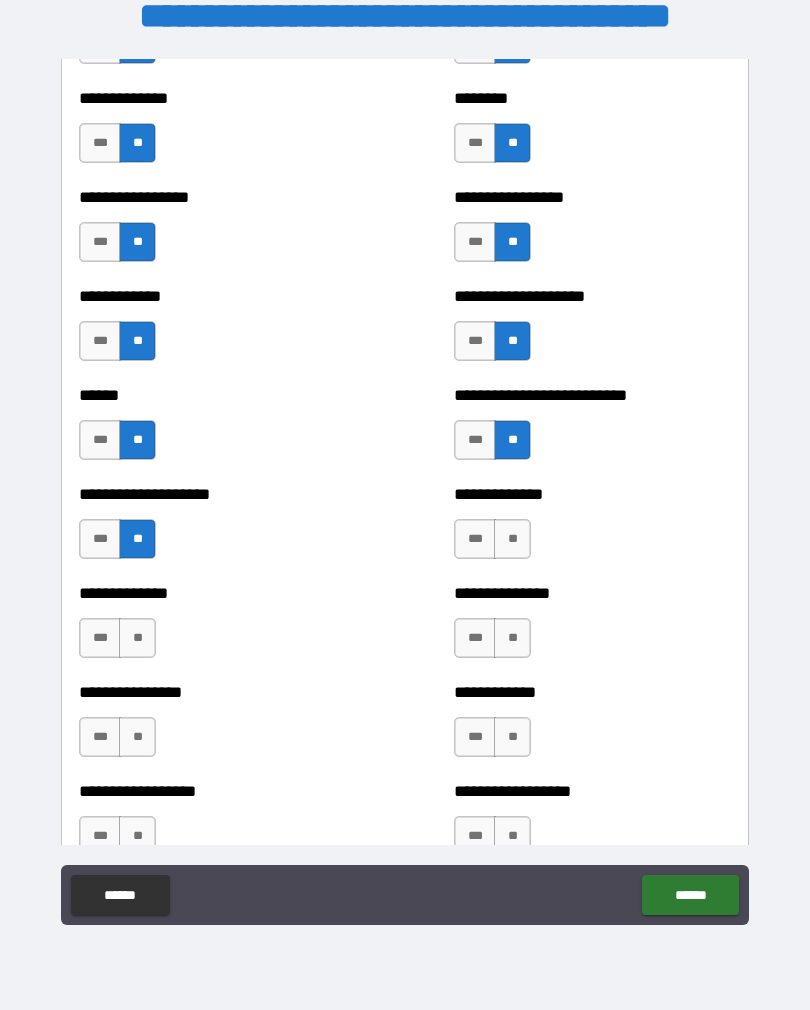 click on "**" at bounding box center [512, 539] 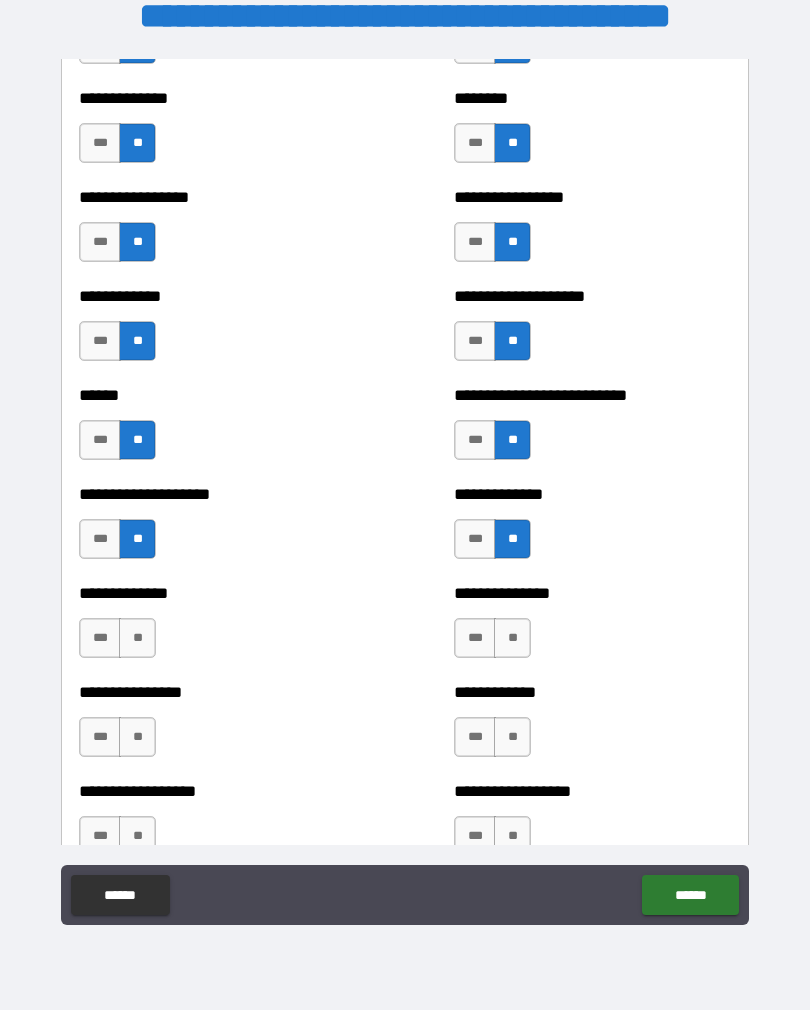 click on "**" at bounding box center [512, 638] 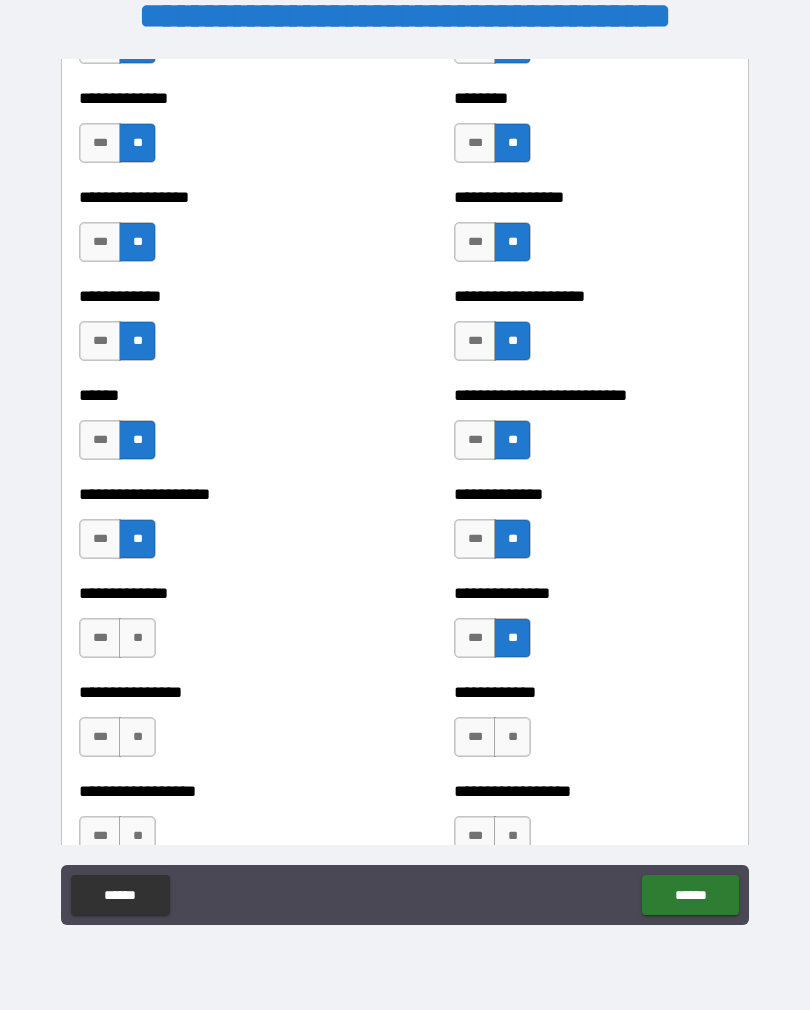 click on "**" at bounding box center [137, 638] 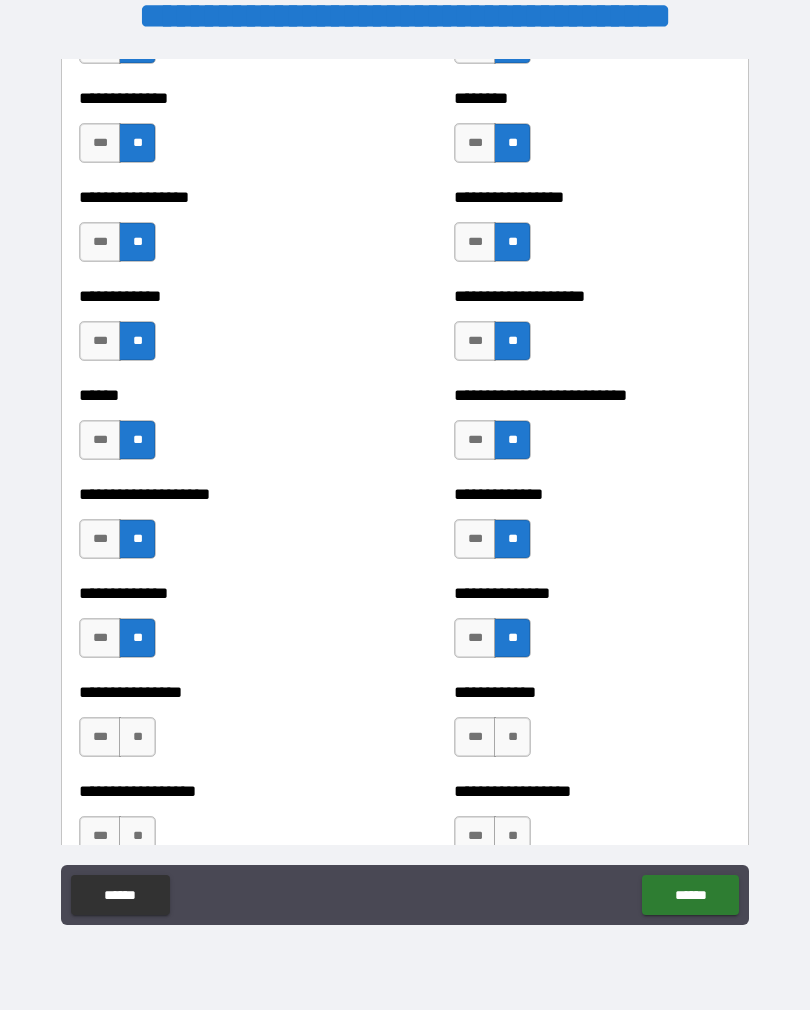 click on "**" at bounding box center (137, 737) 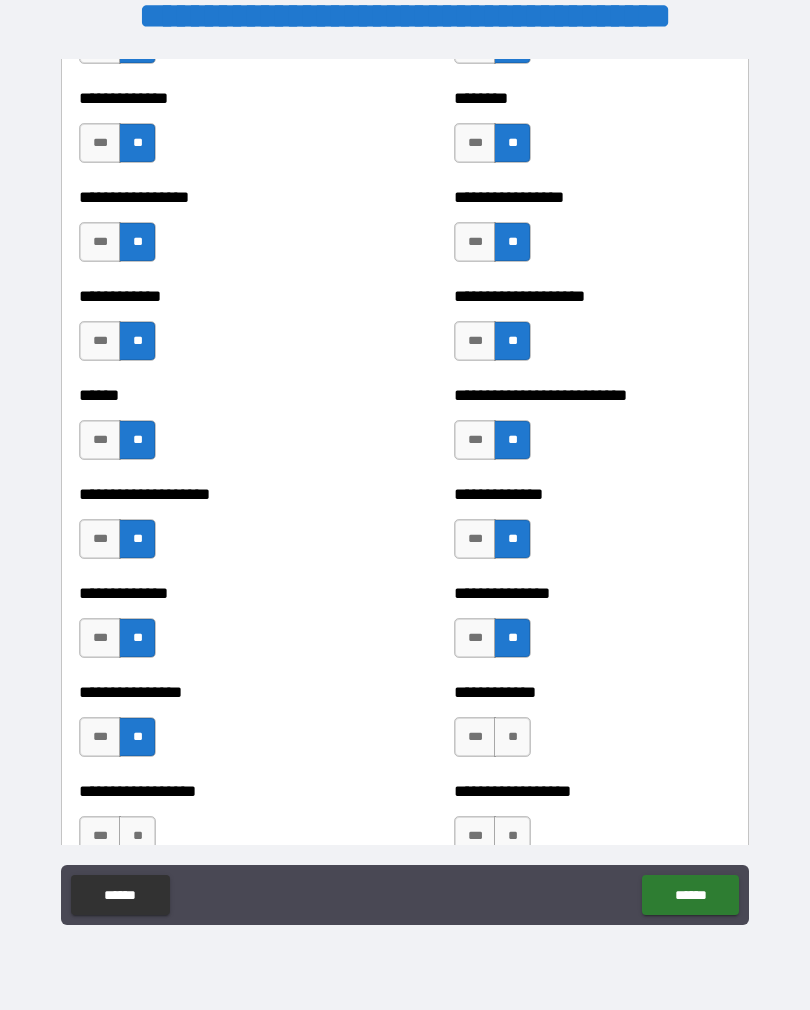 click on "**" at bounding box center [512, 737] 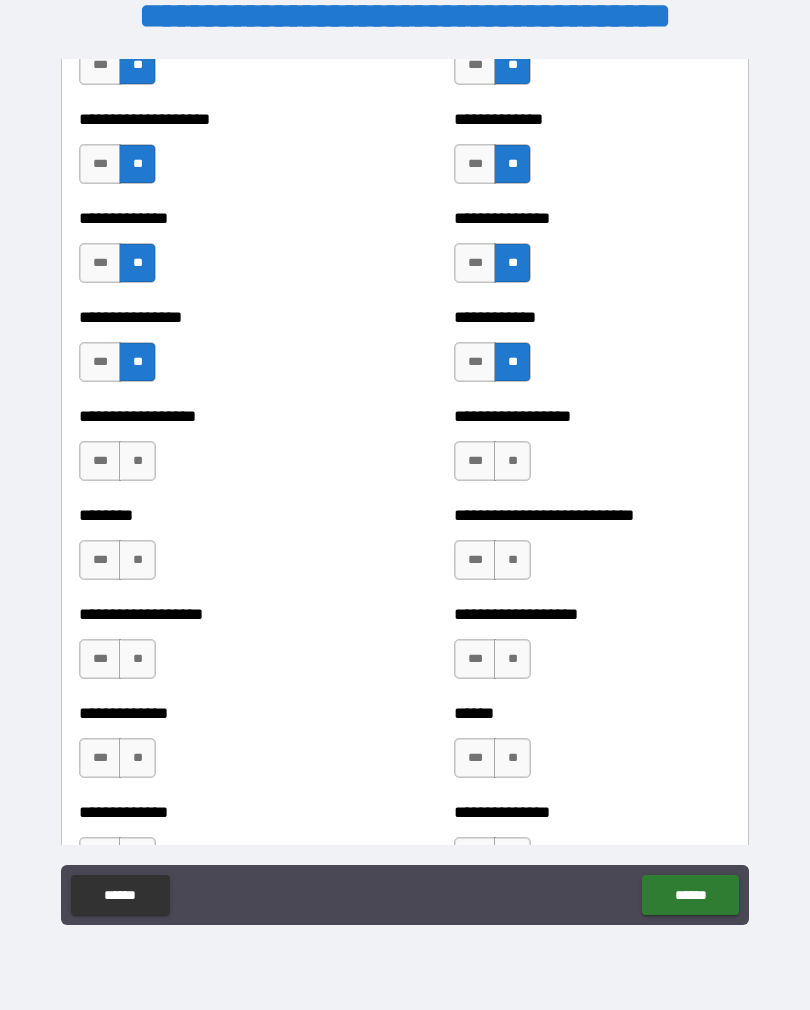 scroll, scrollTop: 4208, scrollLeft: 0, axis: vertical 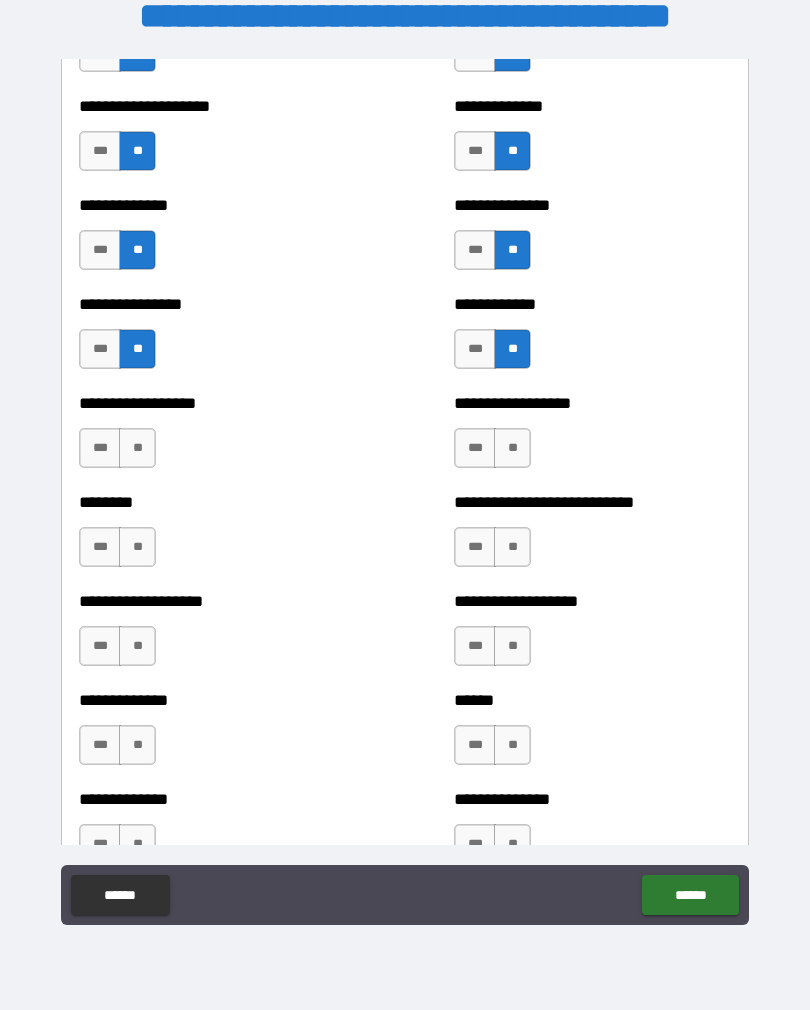 click on "**" at bounding box center (512, 448) 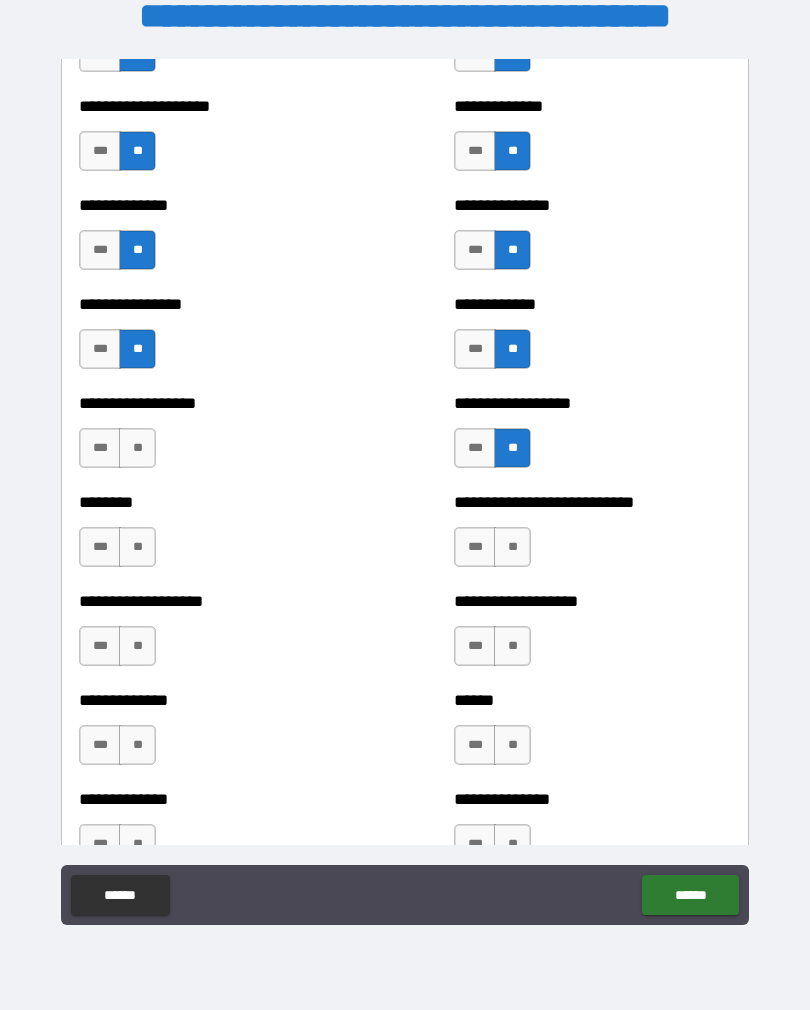 click on "**" at bounding box center (512, 547) 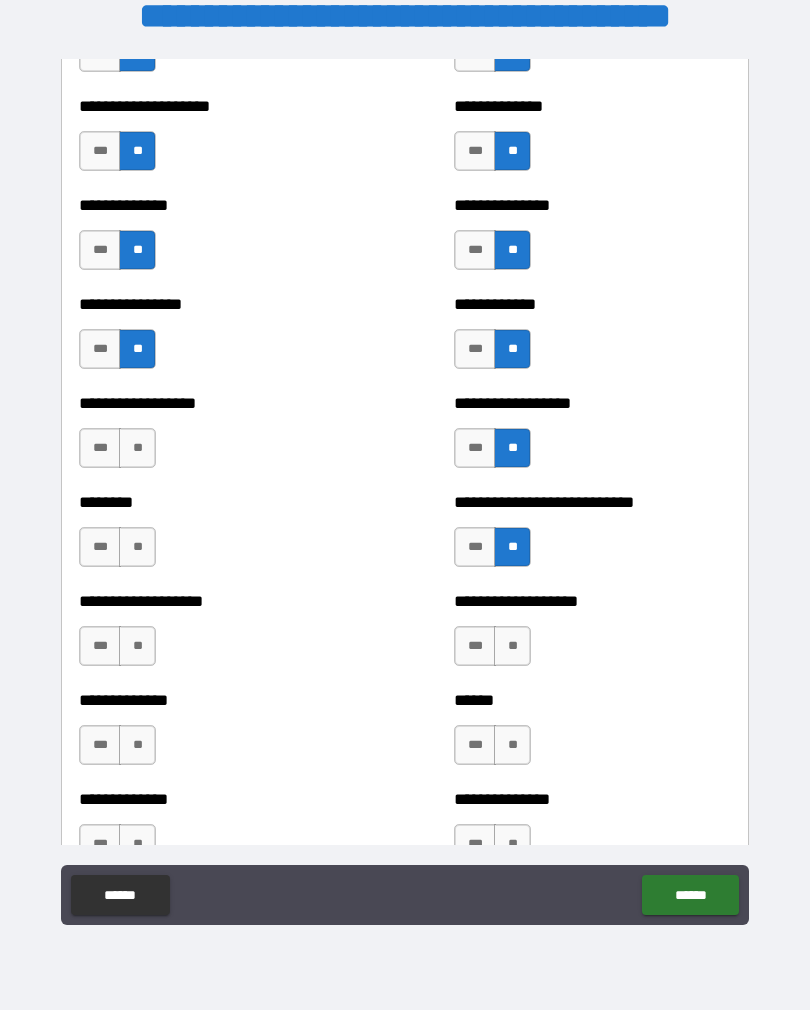 click on "**" at bounding box center (512, 646) 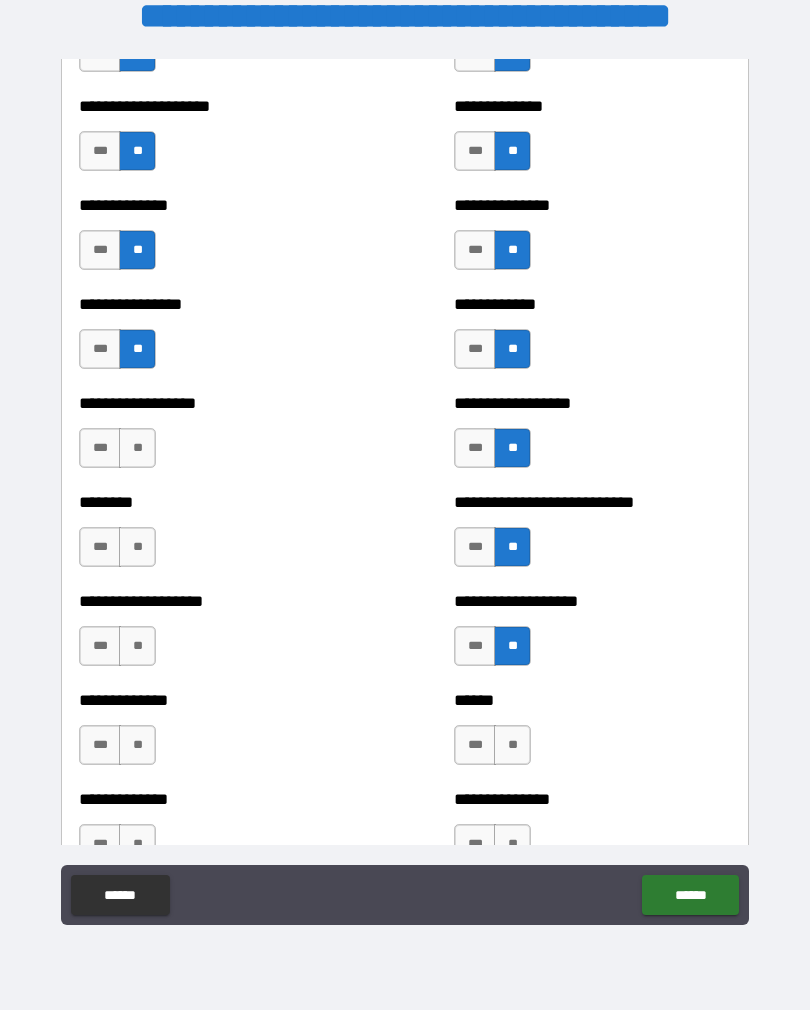 click on "**" at bounding box center [512, 745] 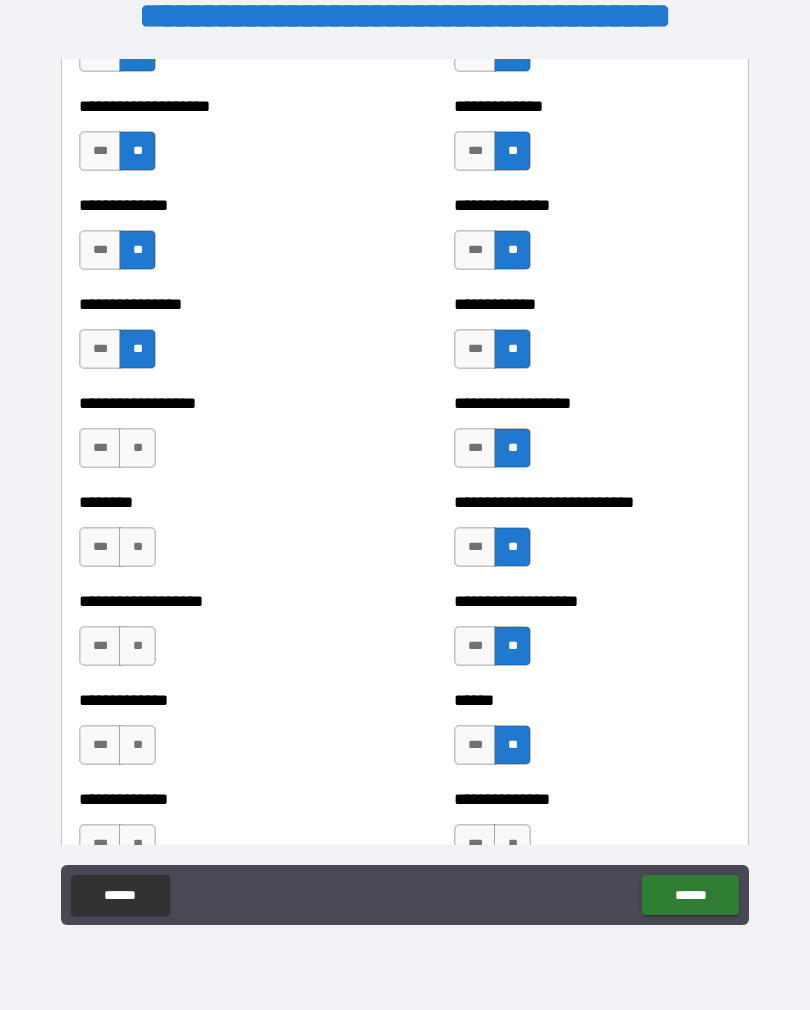 click on "**" at bounding box center [512, 844] 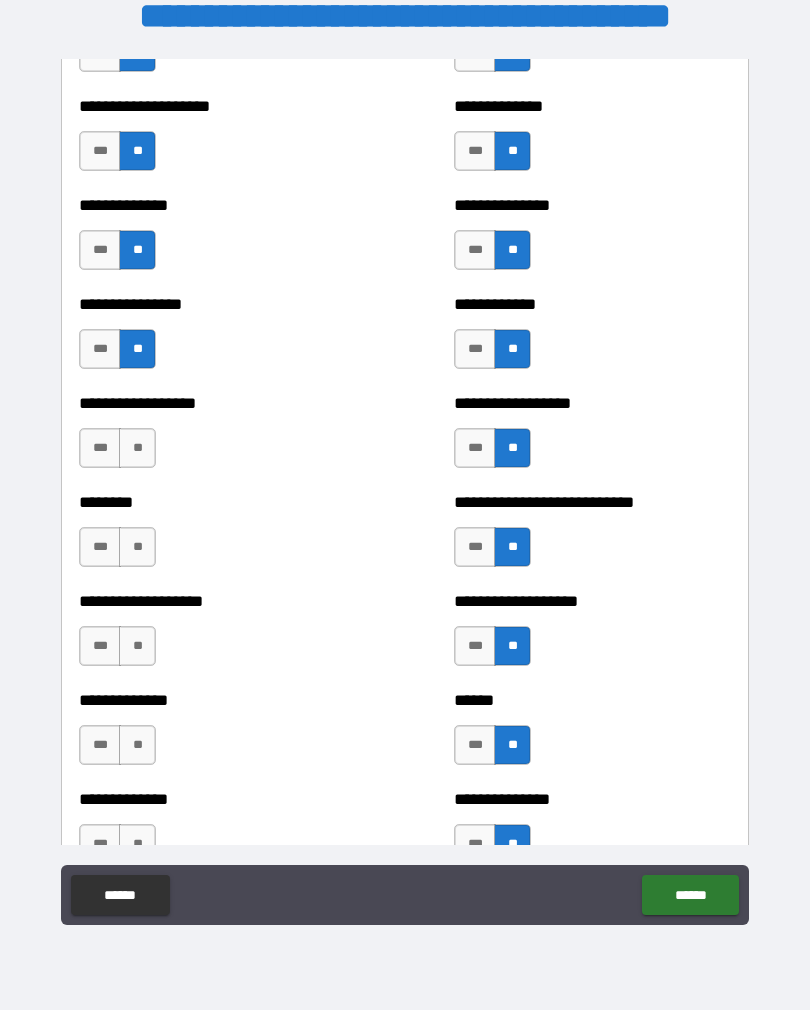 click on "**" at bounding box center (137, 448) 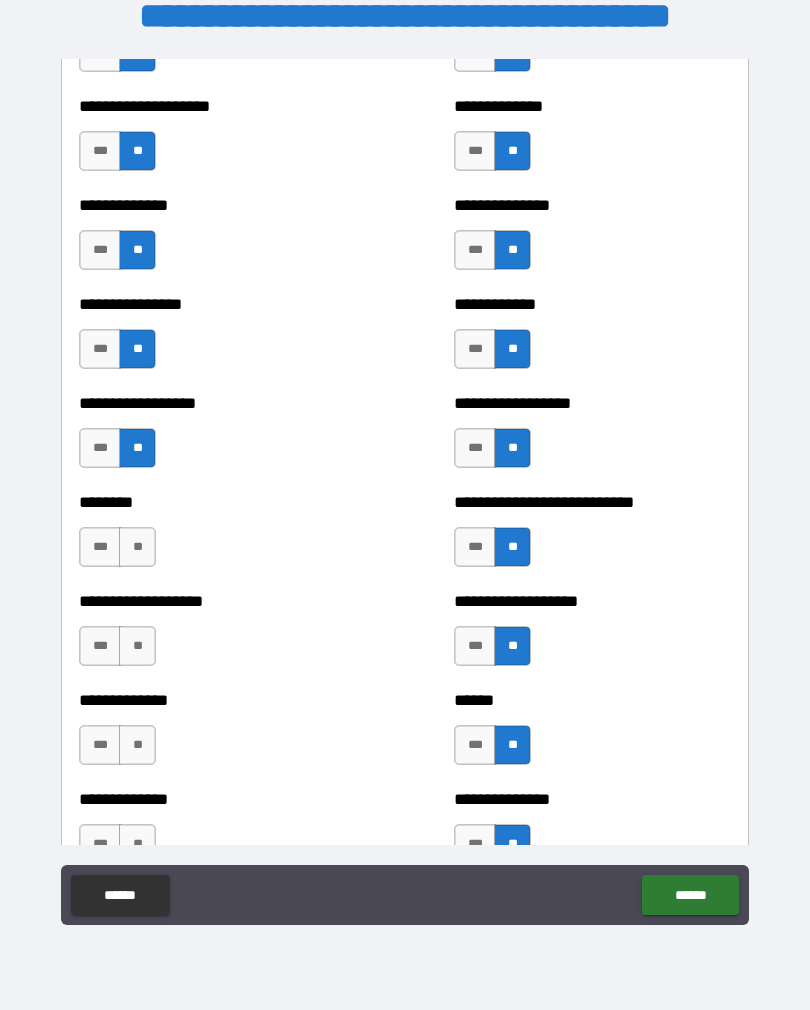 click on "**" at bounding box center [137, 547] 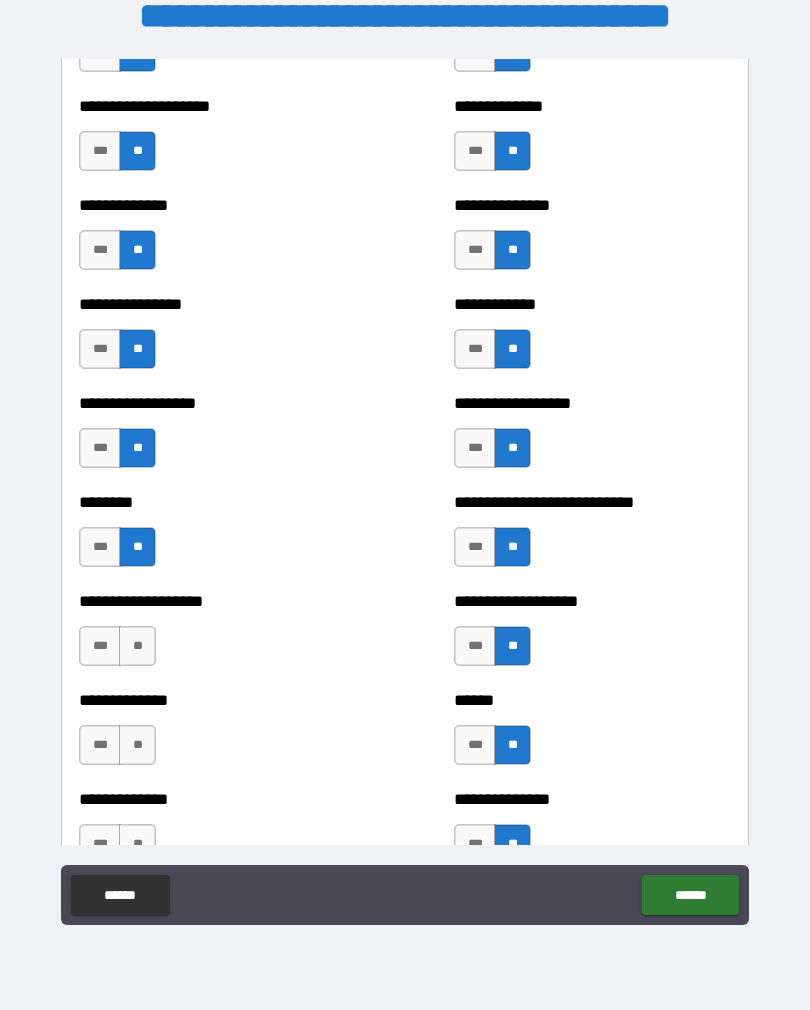 click on "**" at bounding box center (137, 646) 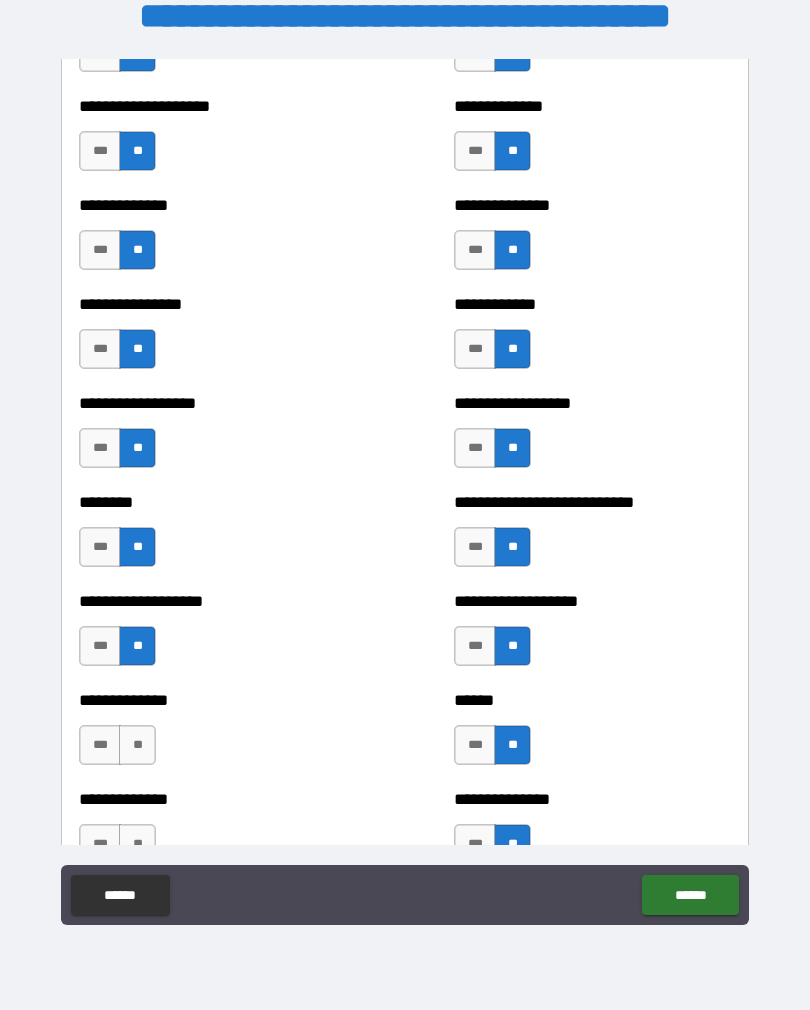 click on "**" at bounding box center (137, 745) 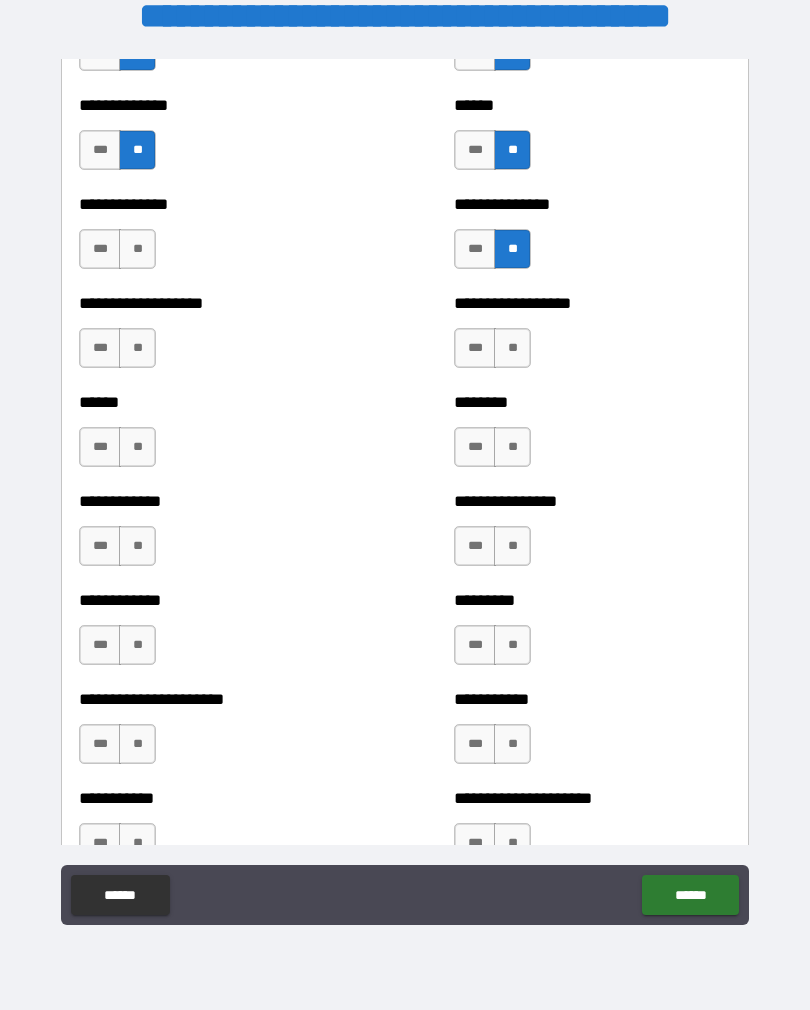 scroll, scrollTop: 4806, scrollLeft: 0, axis: vertical 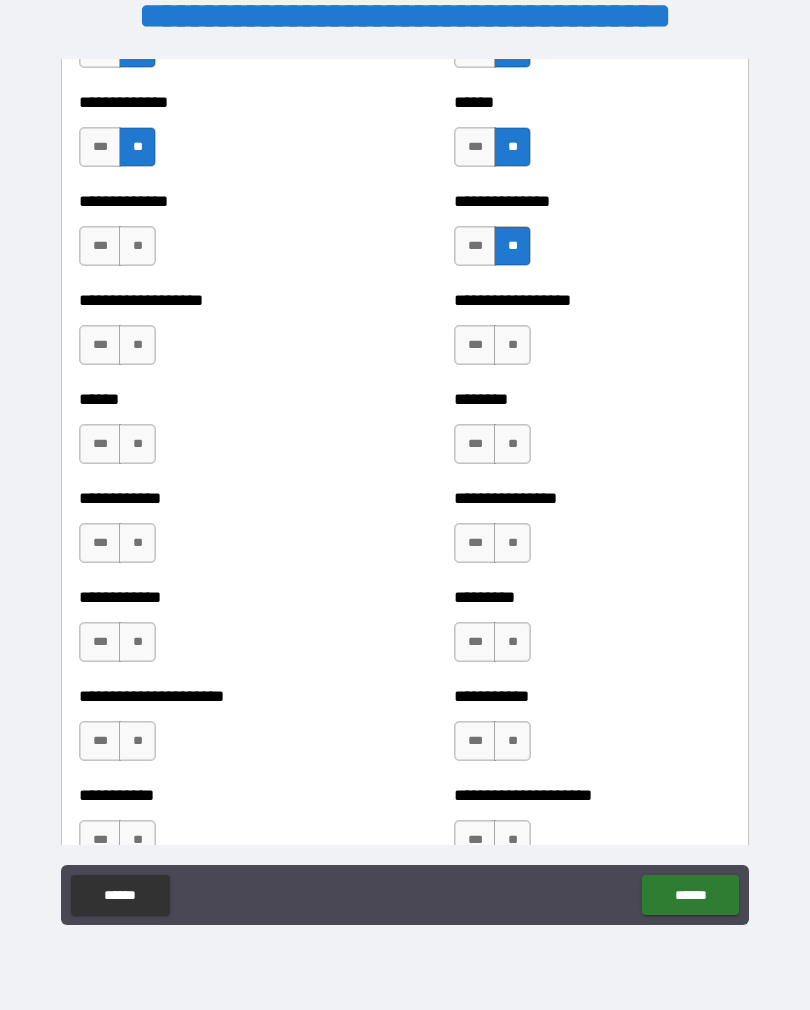 click on "**" at bounding box center (137, 246) 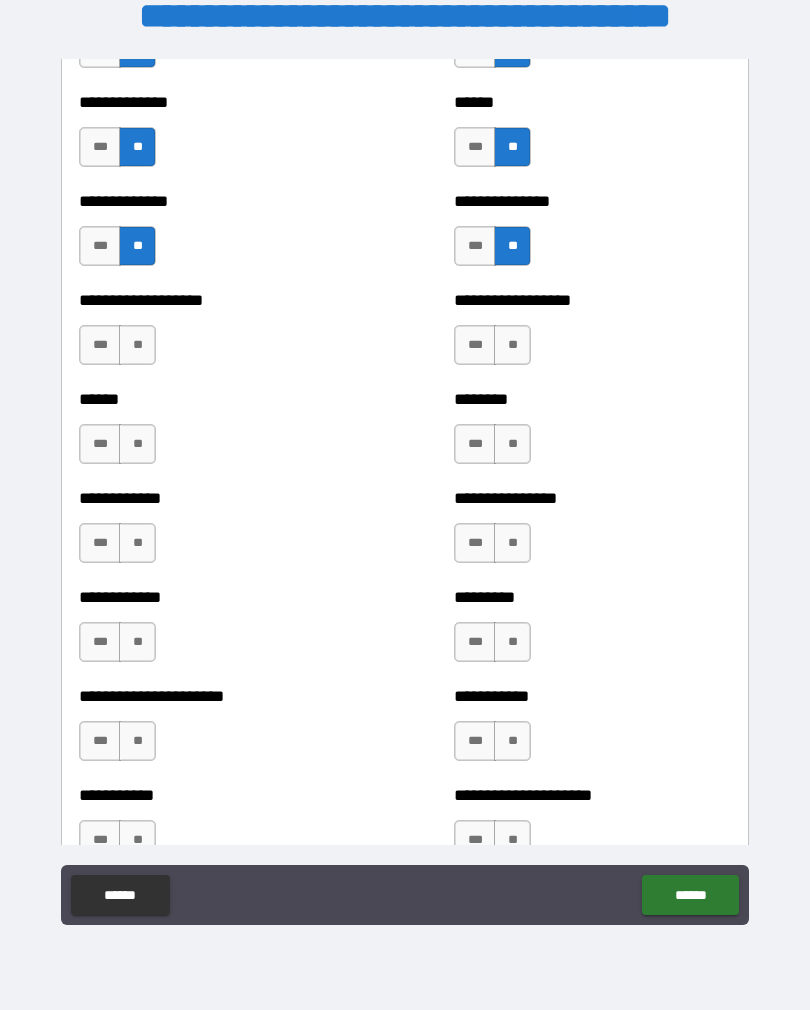 click on "**" at bounding box center [137, 345] 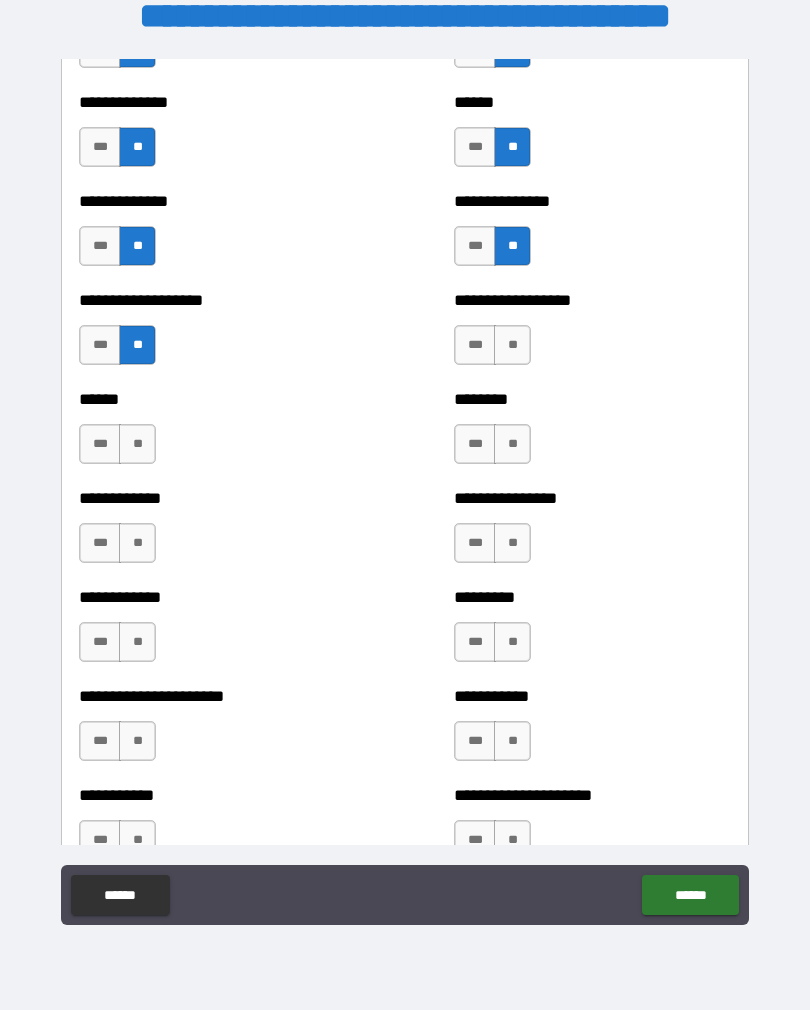 click on "**" at bounding box center [137, 444] 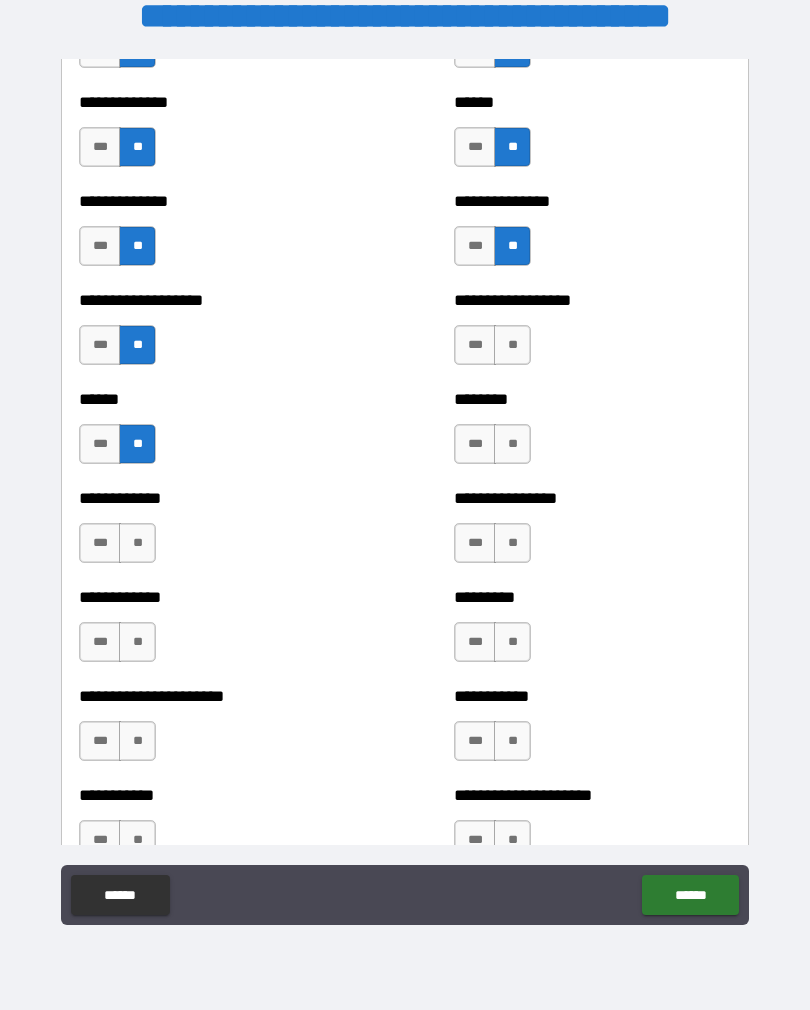 click on "**" at bounding box center (137, 543) 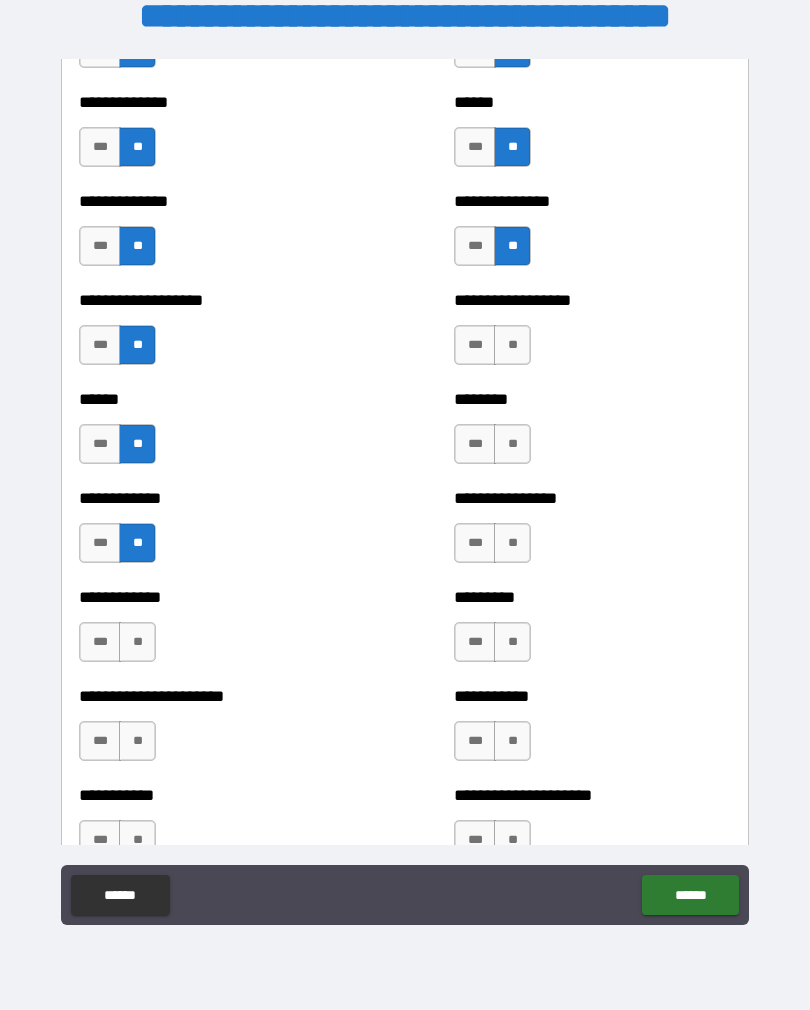 click on "**" at bounding box center [137, 642] 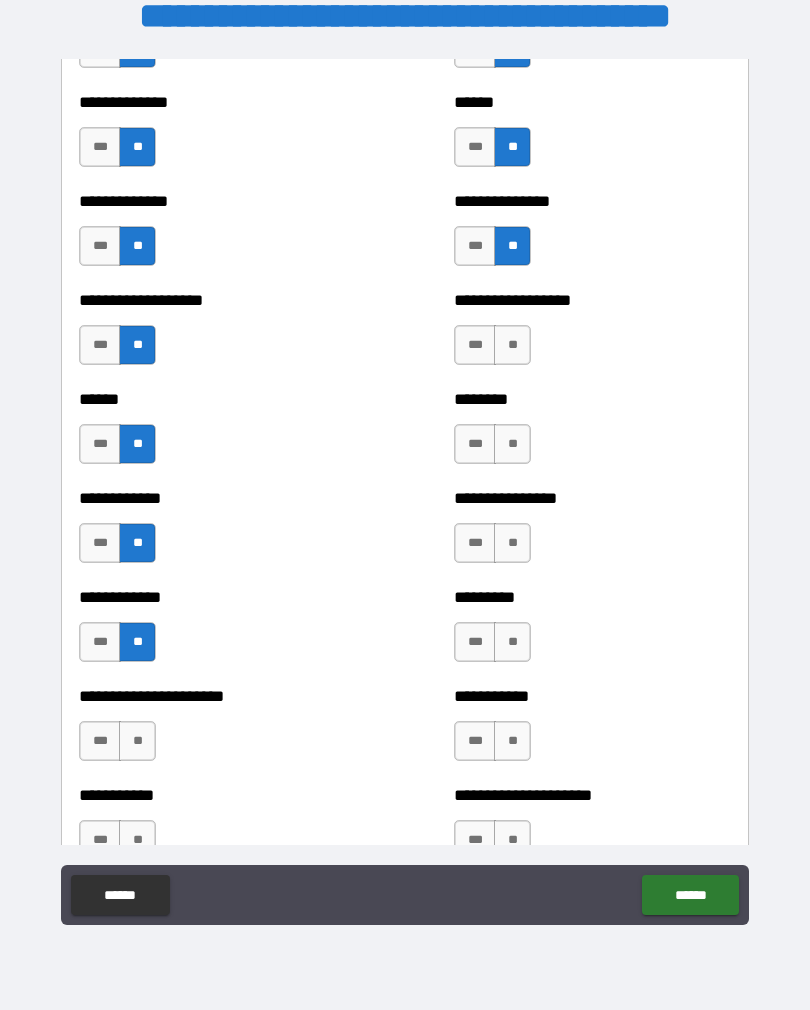 click on "**" at bounding box center [137, 741] 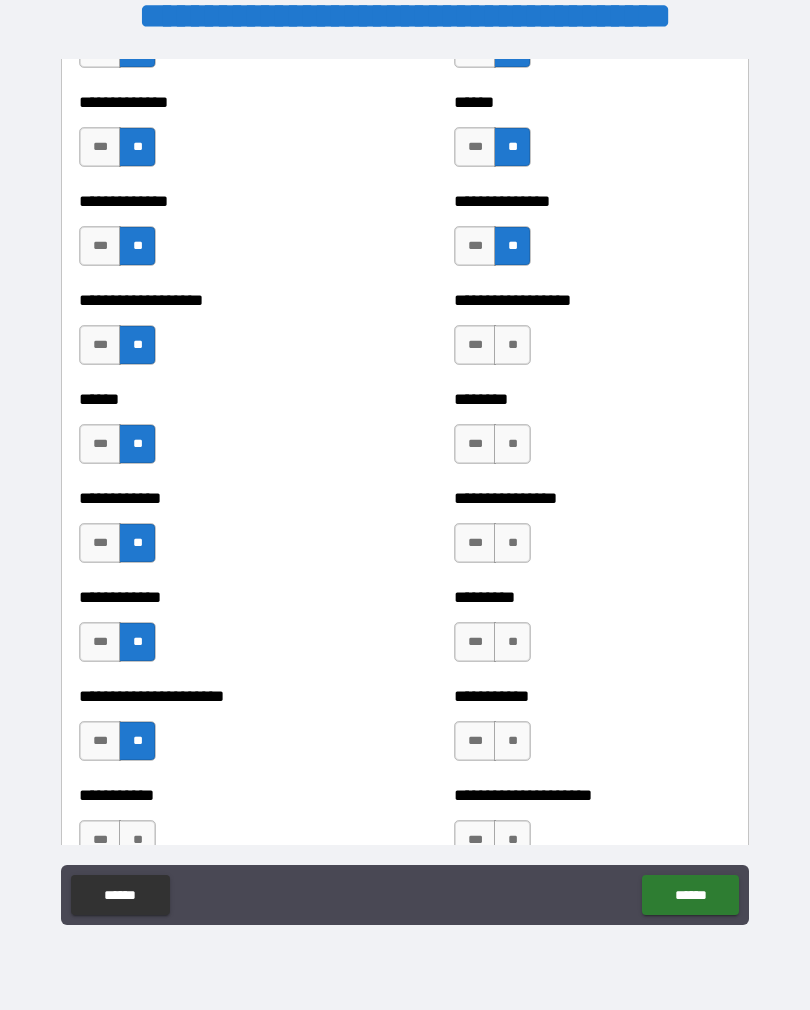 click on "**" at bounding box center [512, 345] 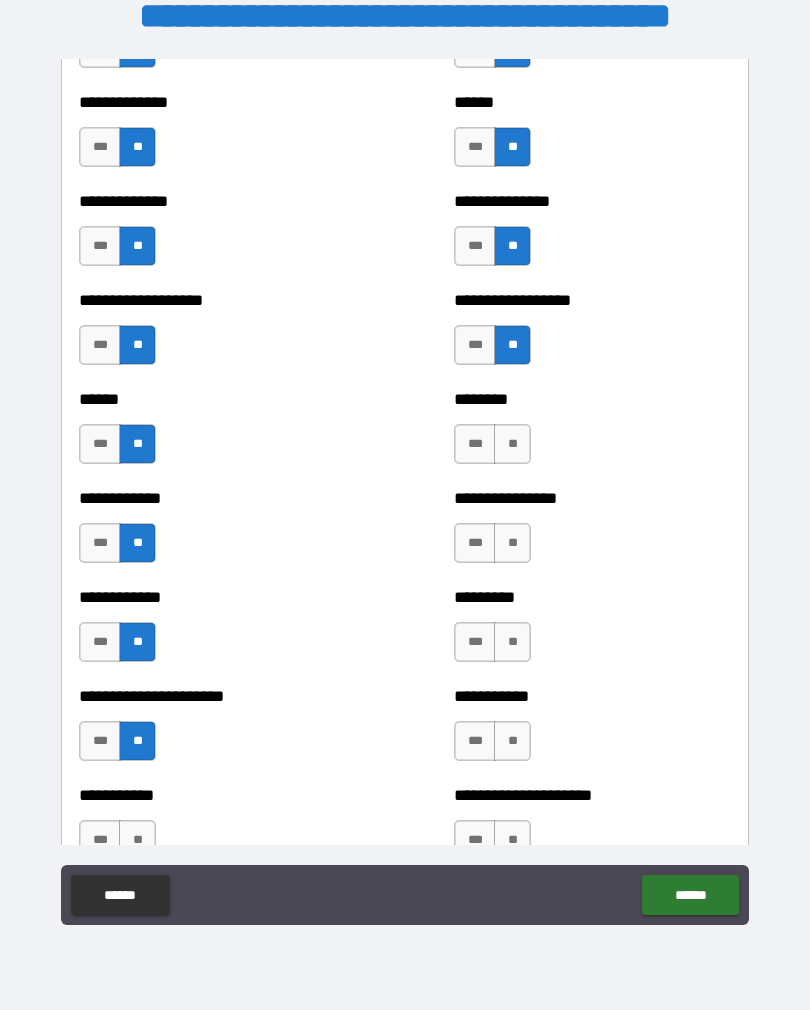 click on "**" at bounding box center [512, 444] 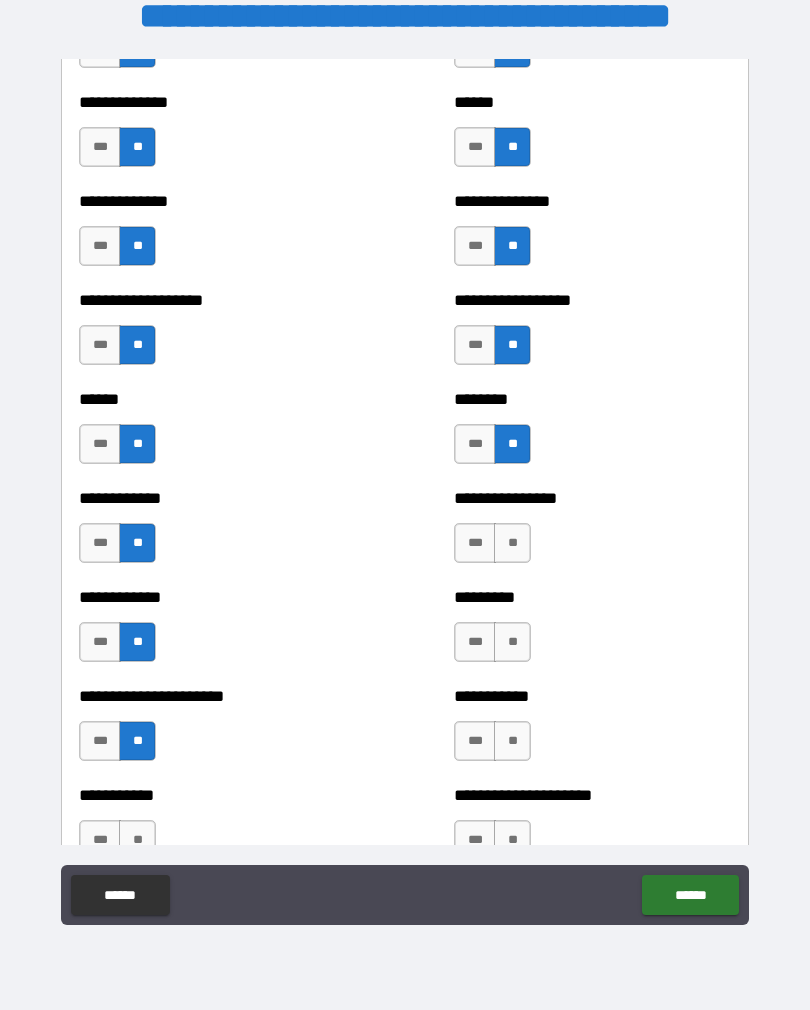 click on "**" at bounding box center (512, 543) 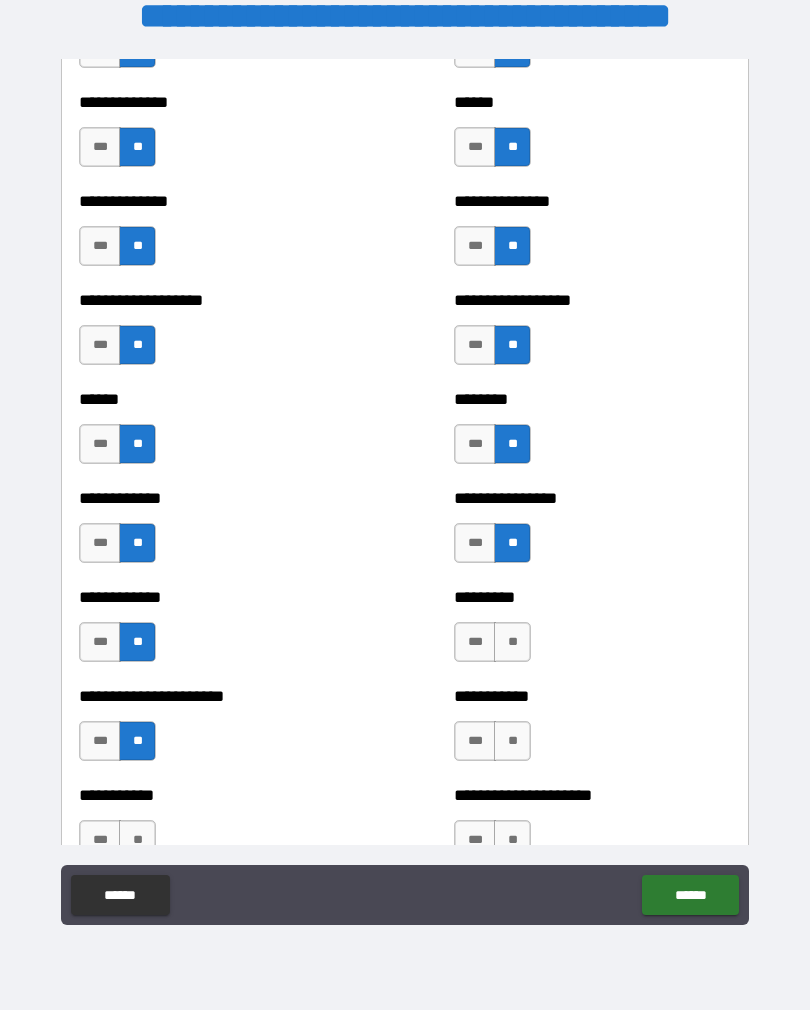 click on "**" at bounding box center [512, 642] 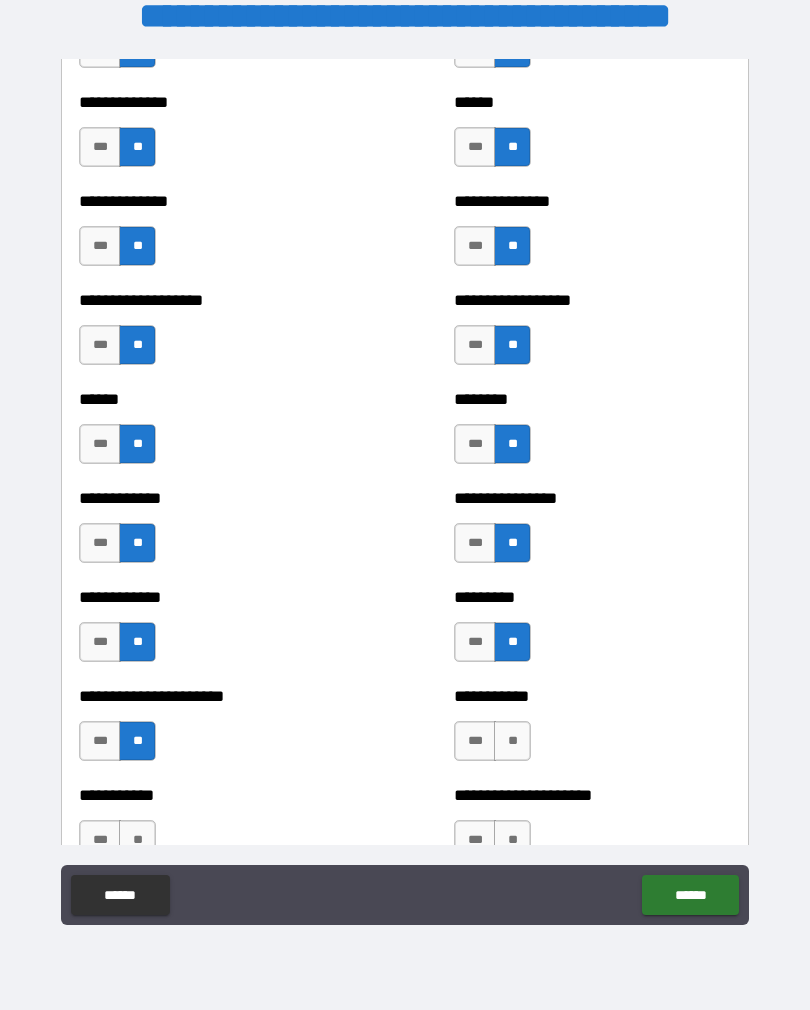 click on "**" at bounding box center [512, 741] 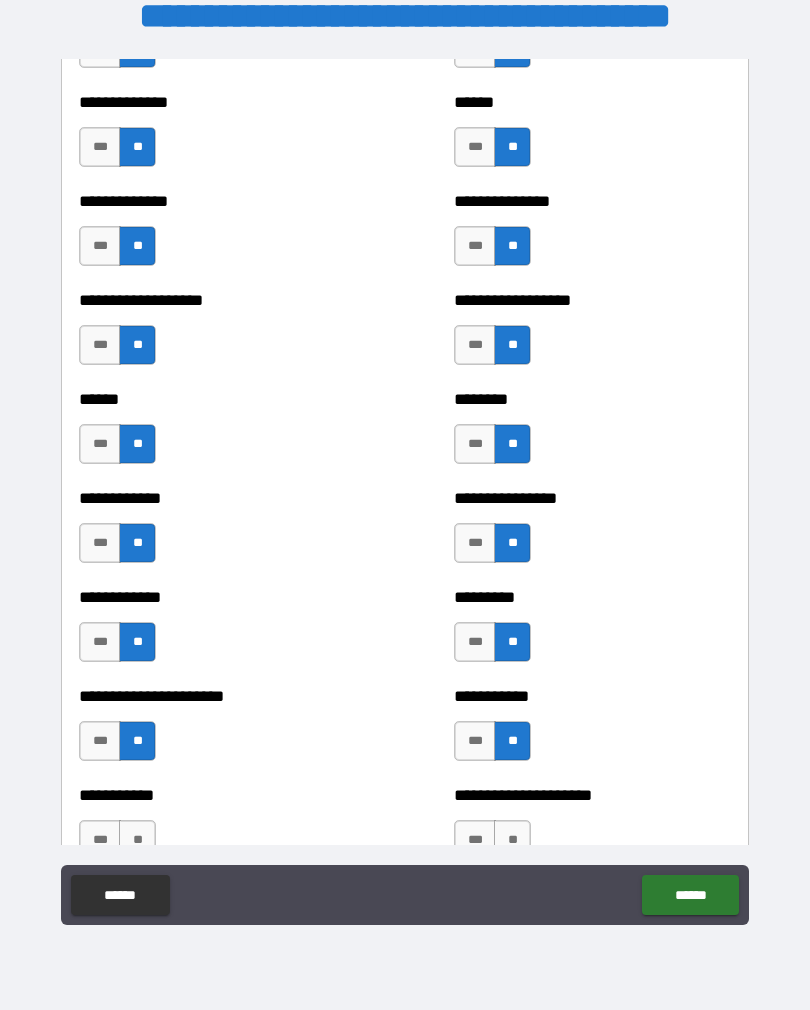 click on "**********" at bounding box center (592, 795) 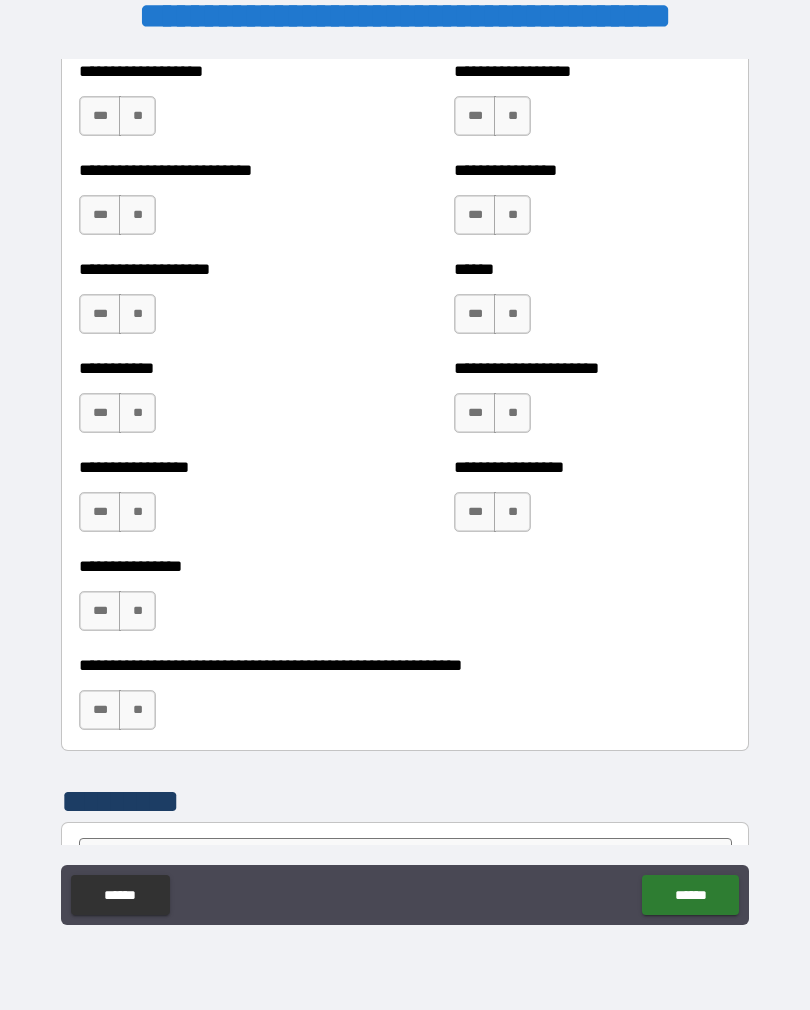 scroll, scrollTop: 5754, scrollLeft: 0, axis: vertical 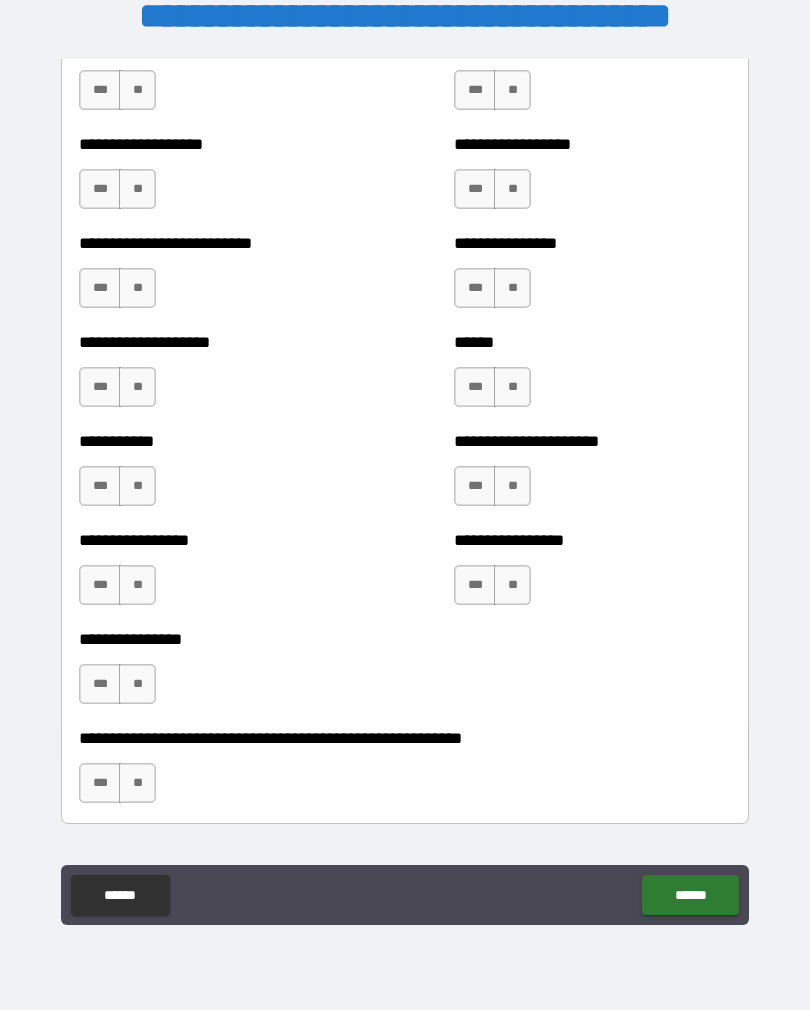 click on "**" at bounding box center [137, 783] 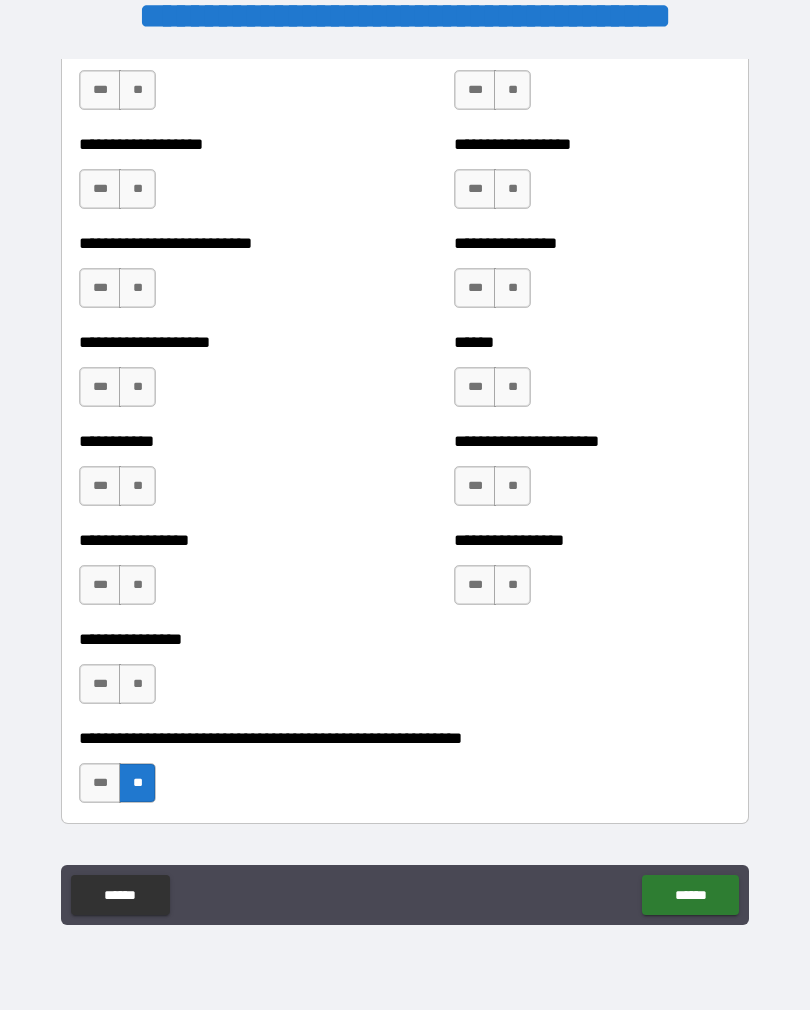 click on "**" at bounding box center [137, 684] 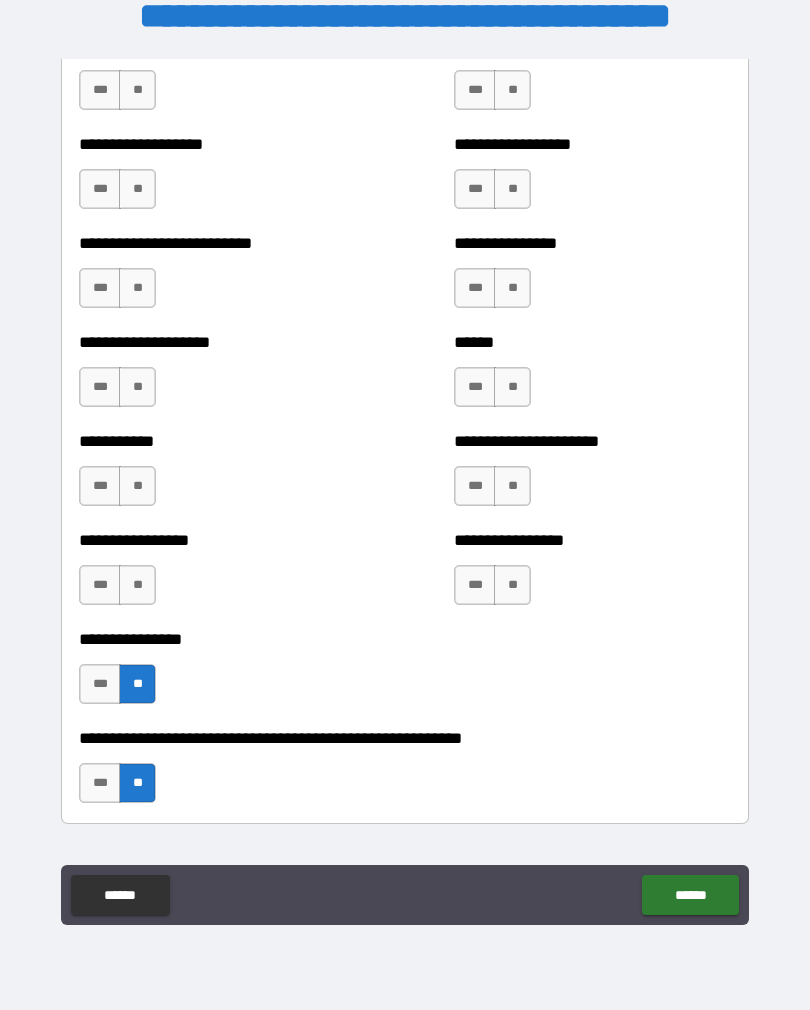 click on "**" at bounding box center [137, 585] 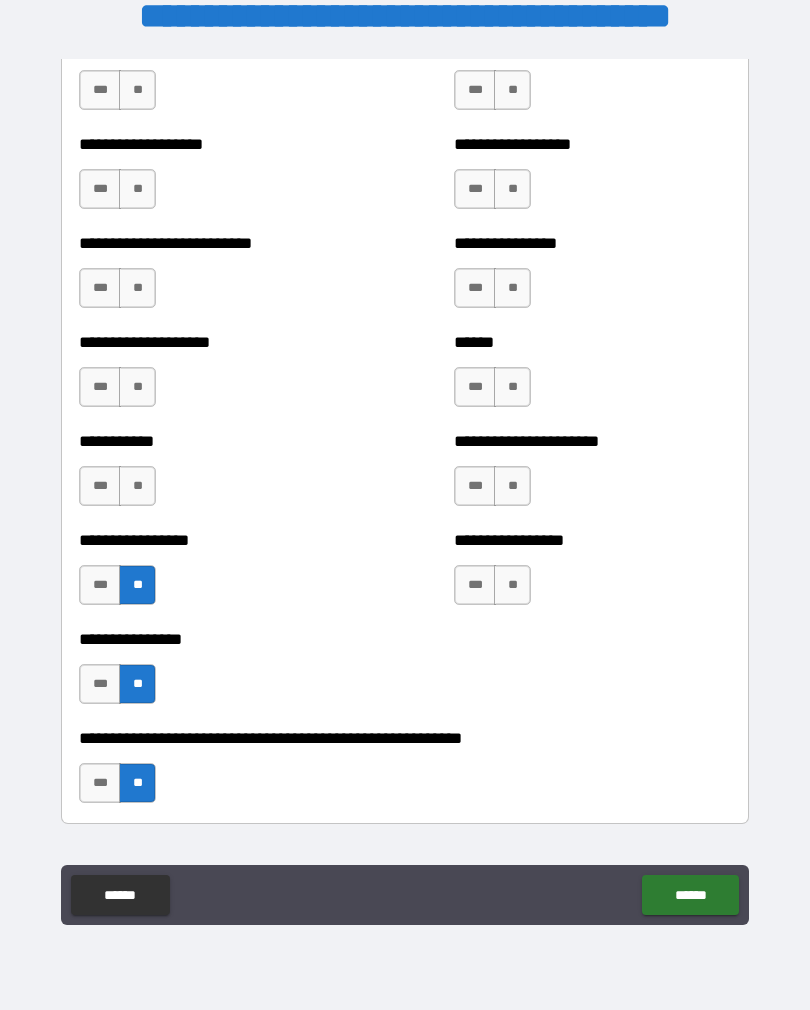 click on "**" at bounding box center (137, 486) 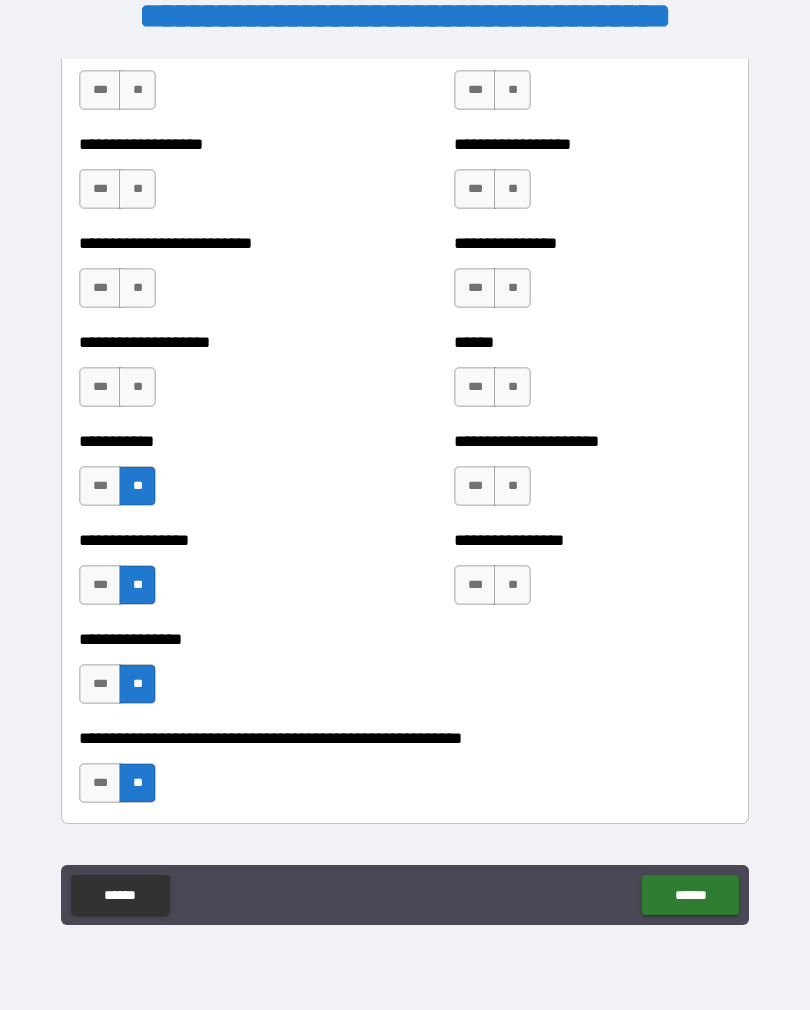 click on "**" at bounding box center (137, 387) 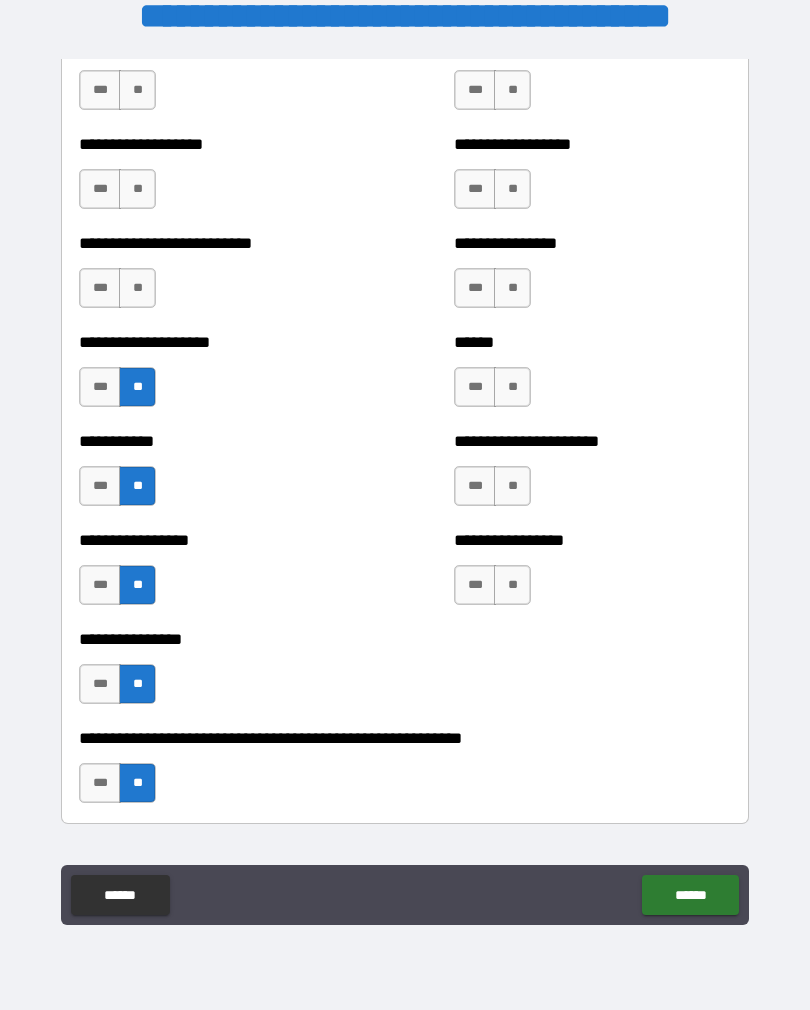 click on "**" at bounding box center (137, 288) 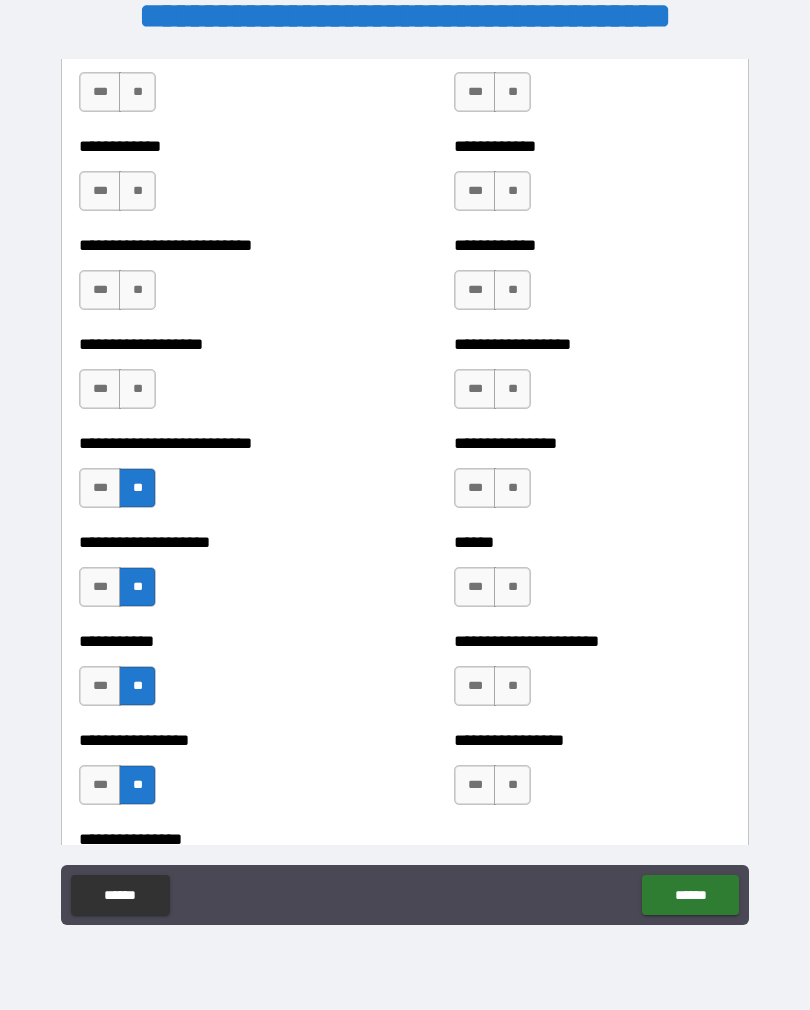 scroll, scrollTop: 5552, scrollLeft: 0, axis: vertical 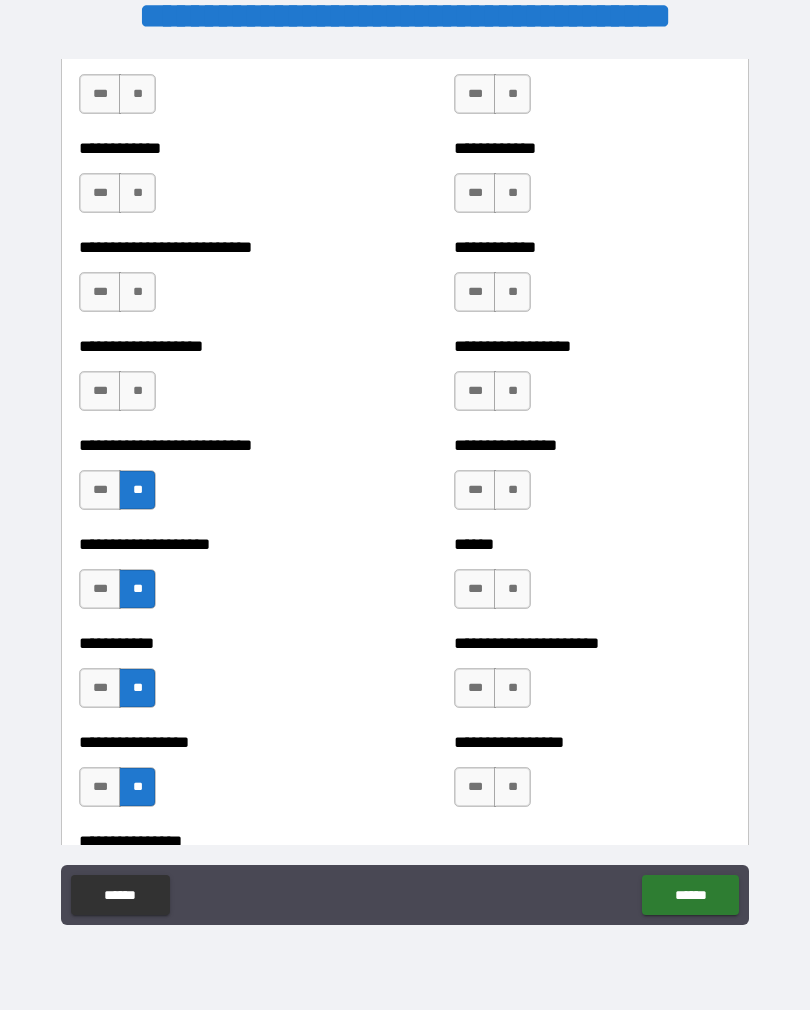 click on "**" at bounding box center (137, 391) 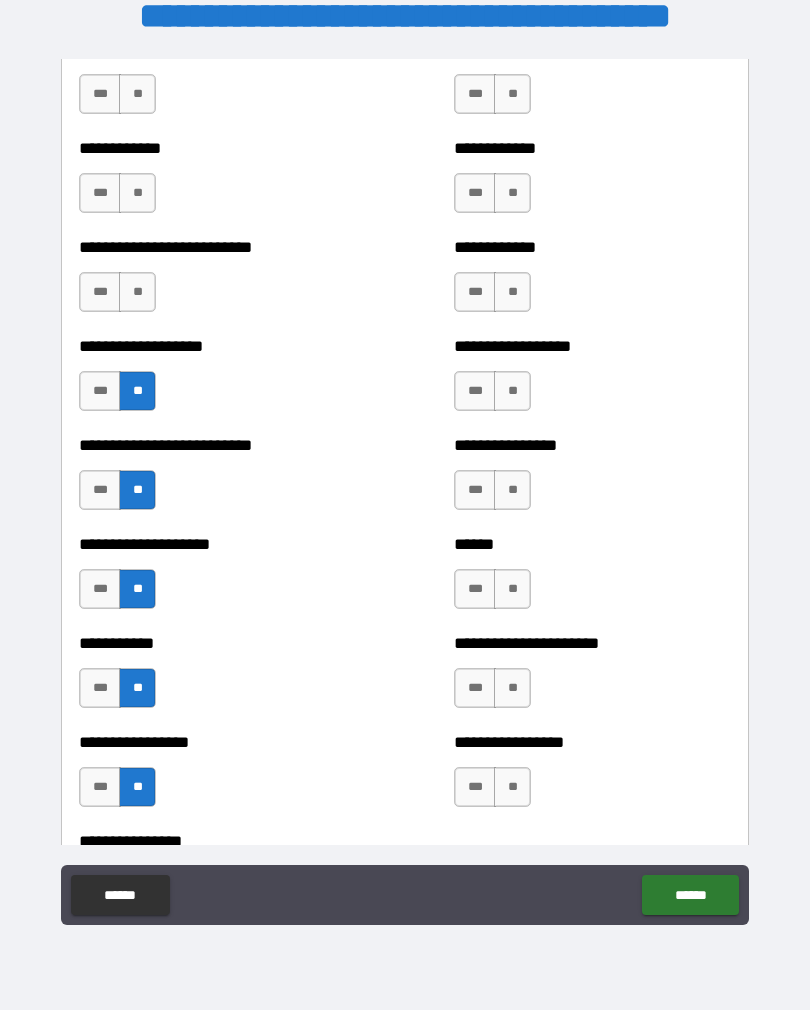 click on "**" at bounding box center (137, 292) 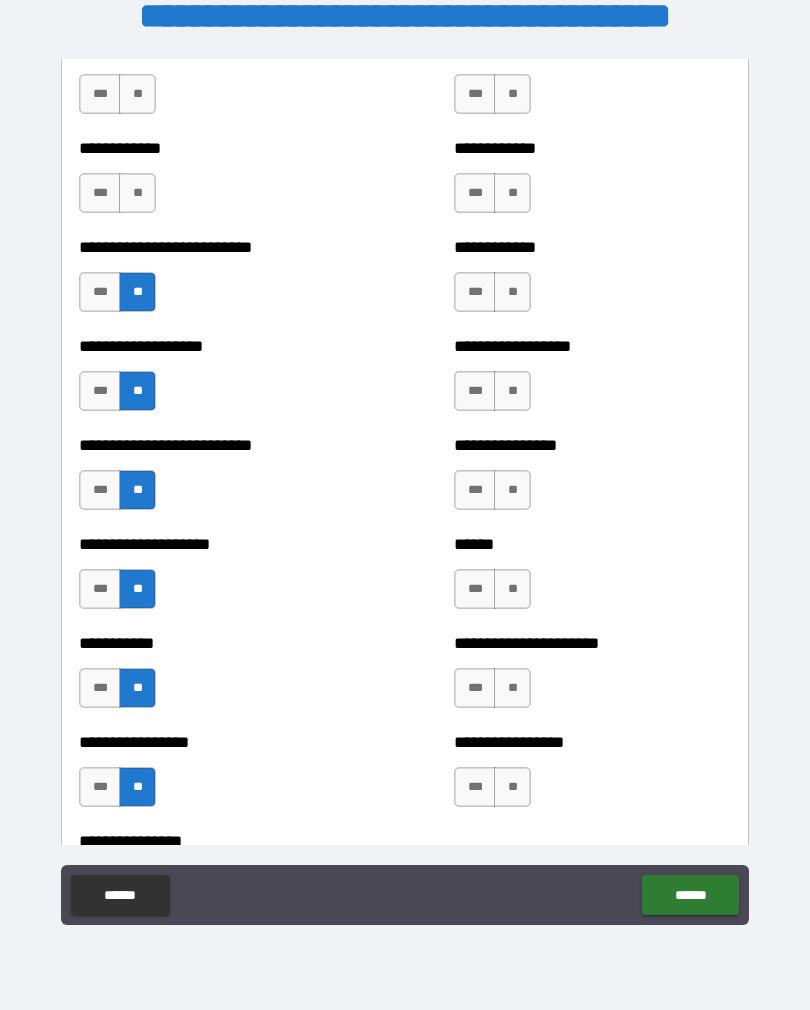 click on "**" at bounding box center [137, 193] 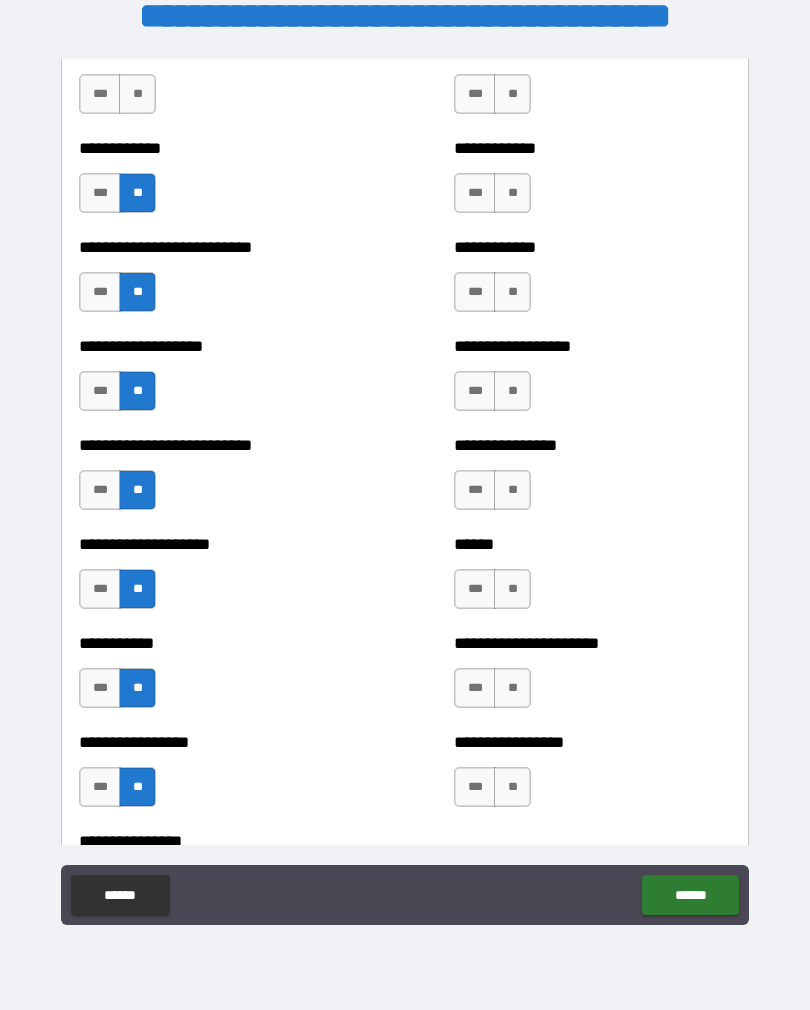 click on "**" at bounding box center [137, 94] 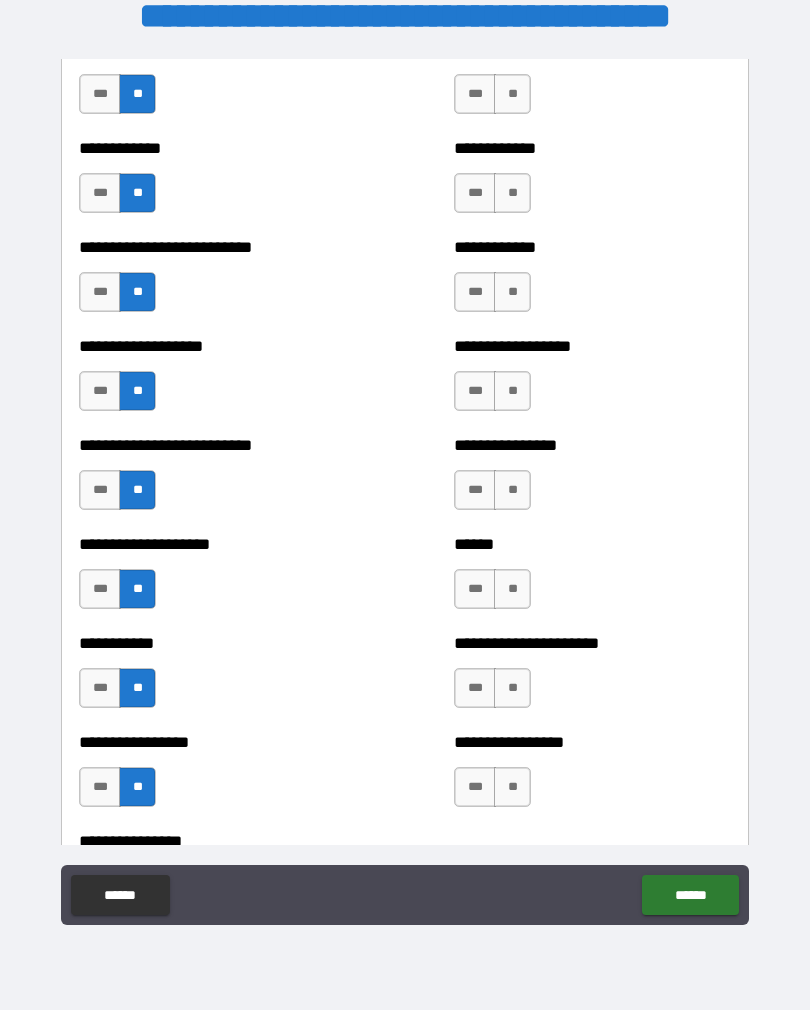 click on "**" at bounding box center [512, 787] 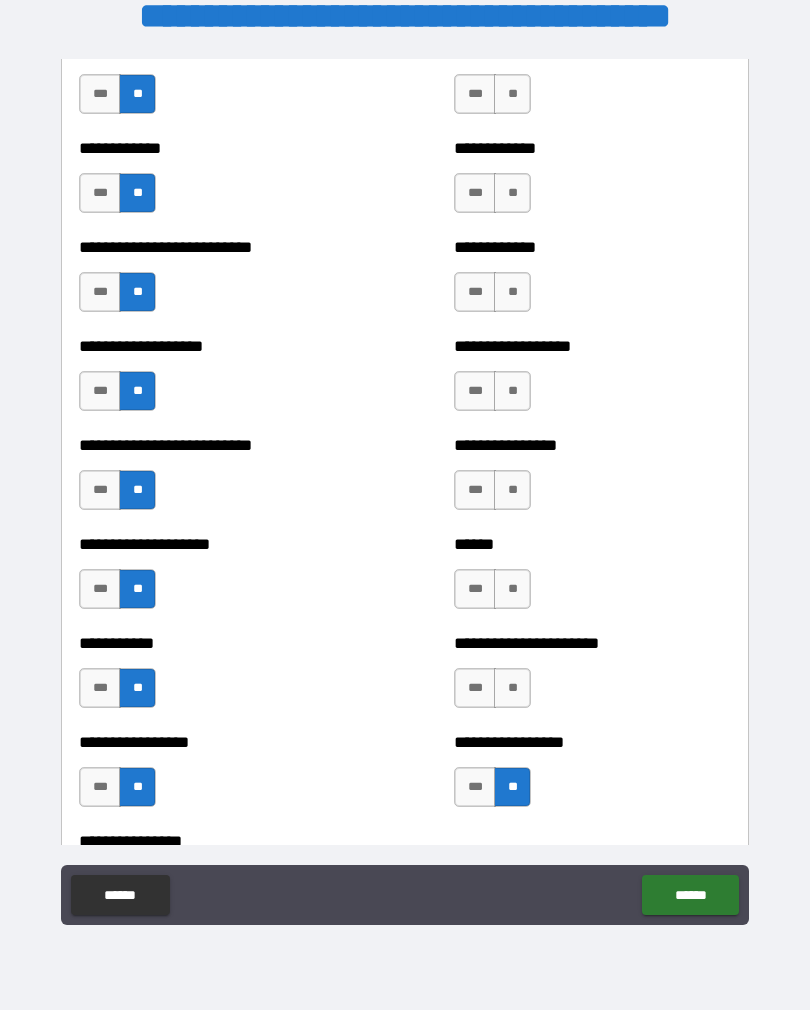 click on "**" at bounding box center [512, 688] 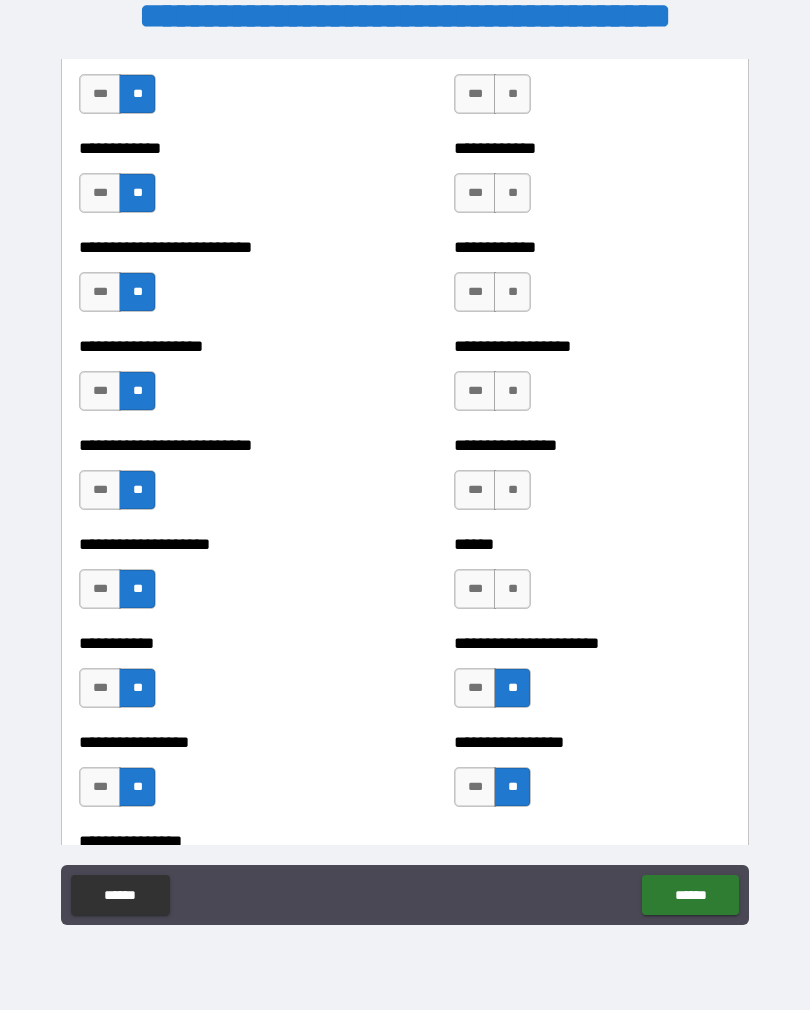 click on "**" at bounding box center [512, 589] 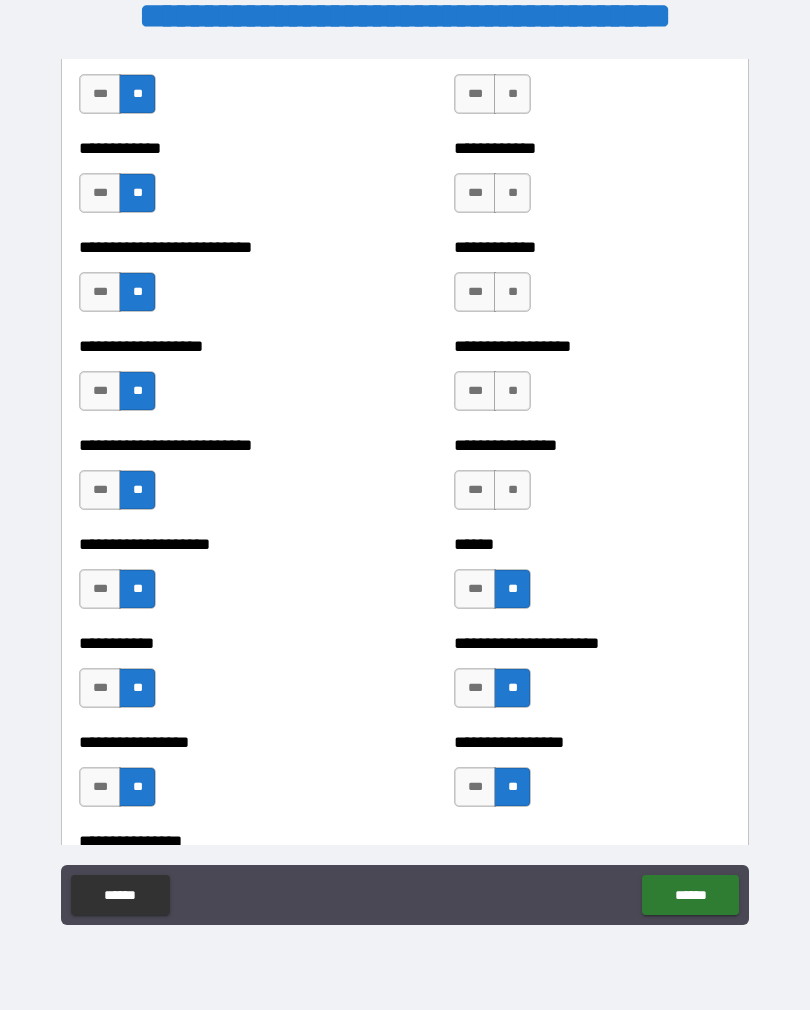 click on "**" at bounding box center [512, 490] 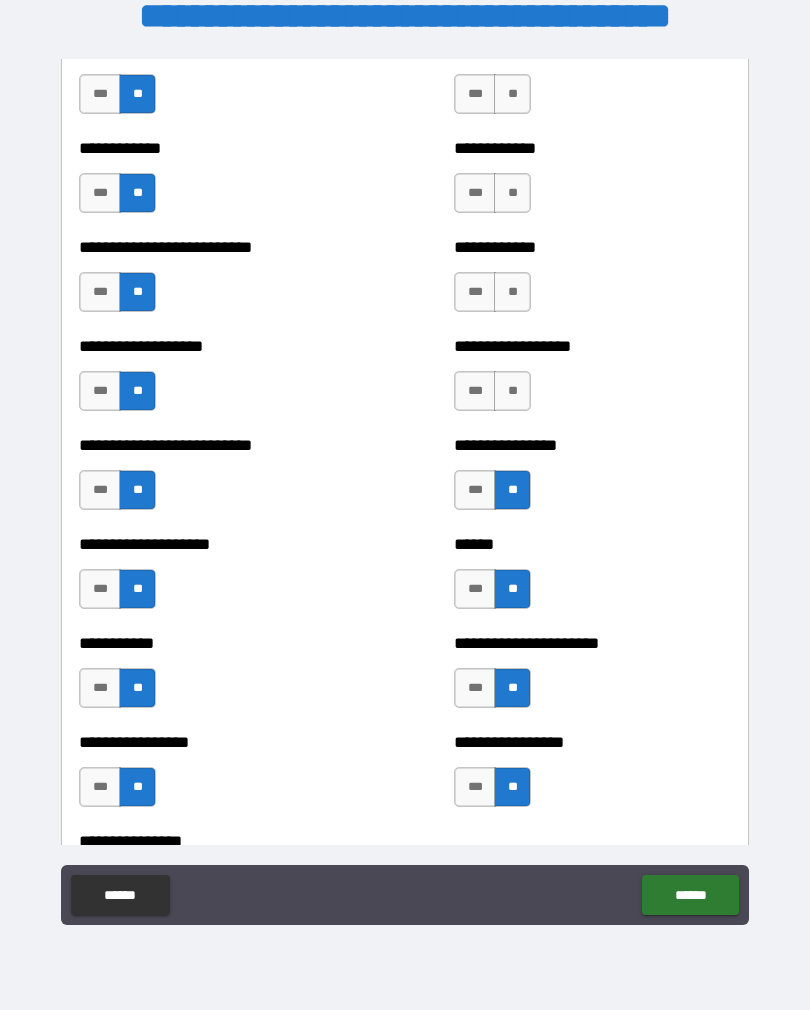 click on "**" at bounding box center [512, 391] 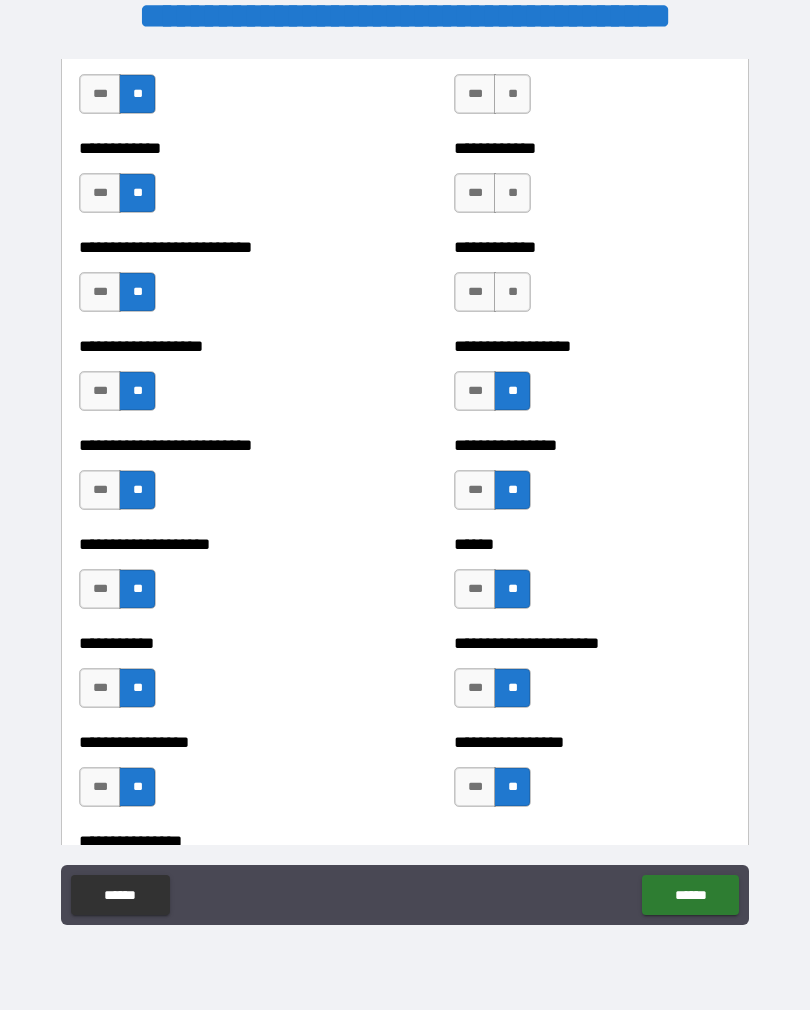 click on "**" at bounding box center (512, 292) 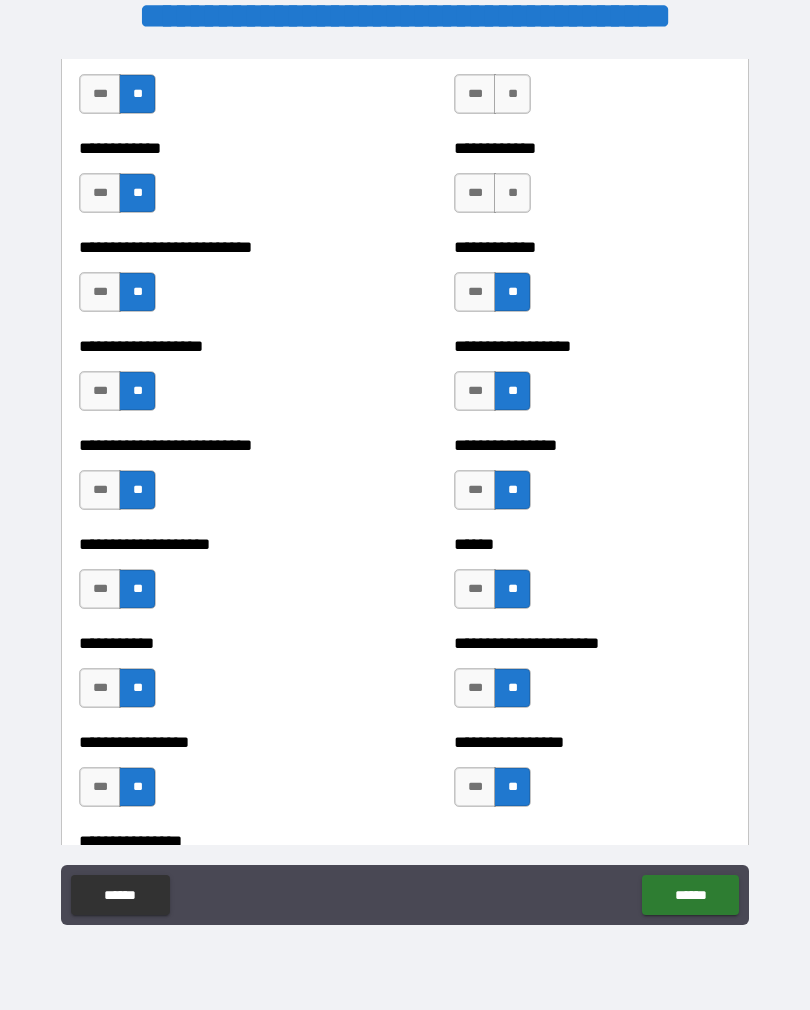 click on "**" at bounding box center [512, 193] 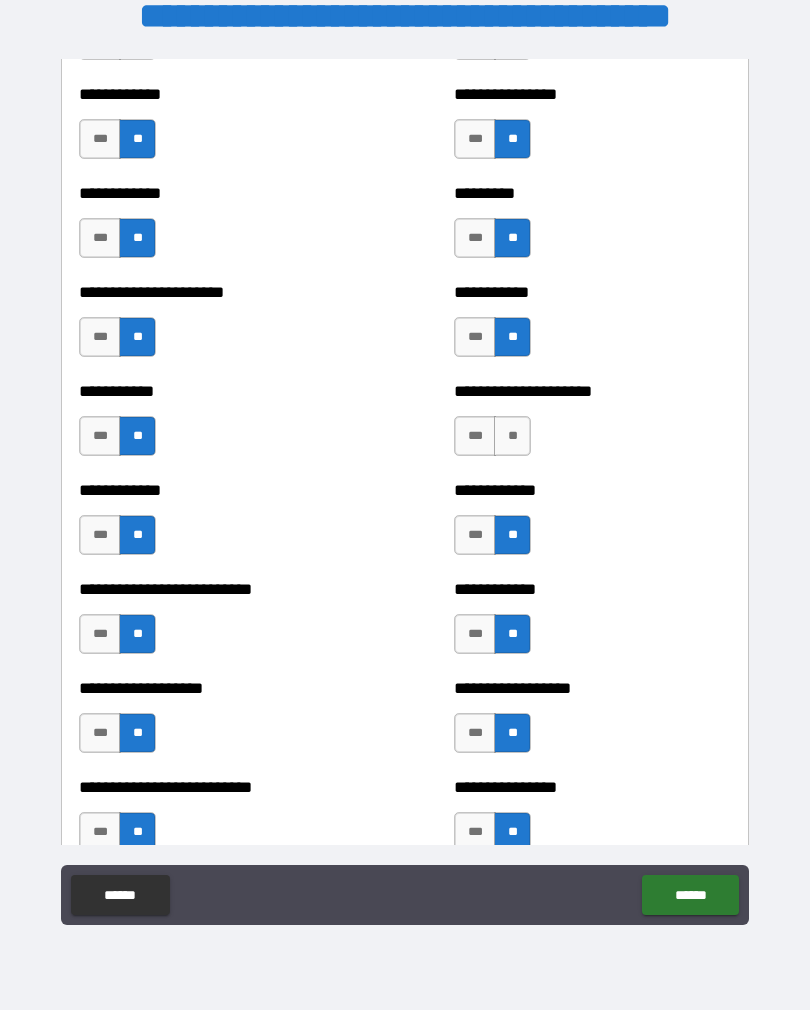 scroll, scrollTop: 5176, scrollLeft: 0, axis: vertical 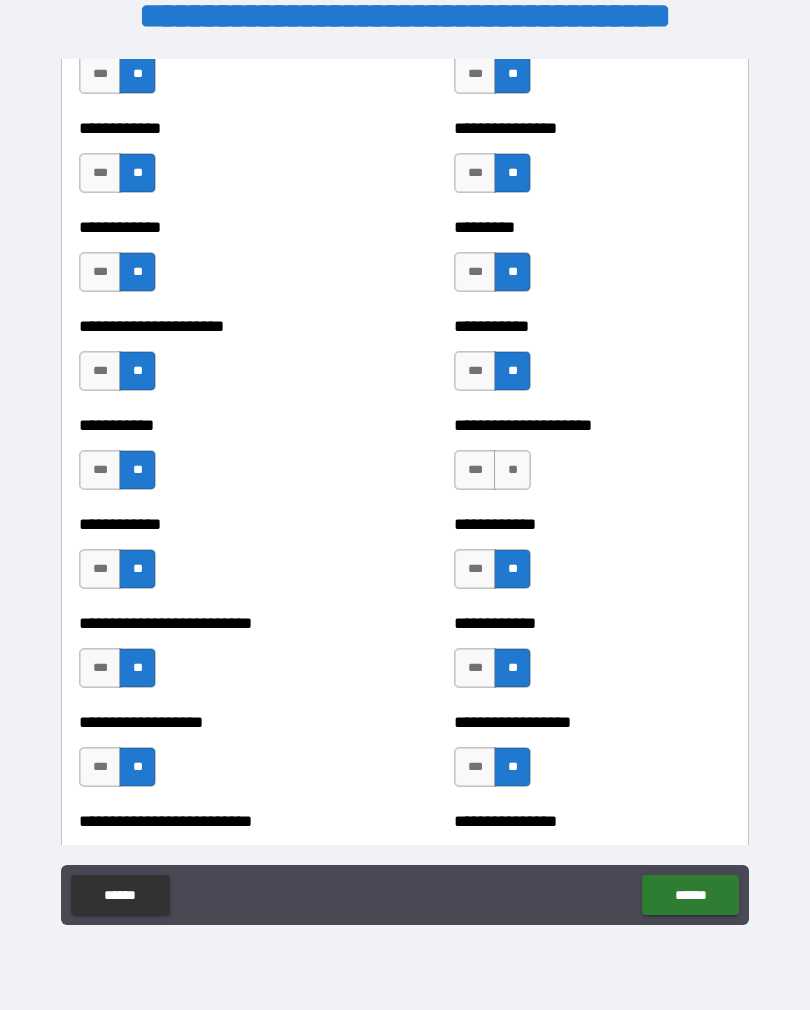 click on "**" at bounding box center (512, 470) 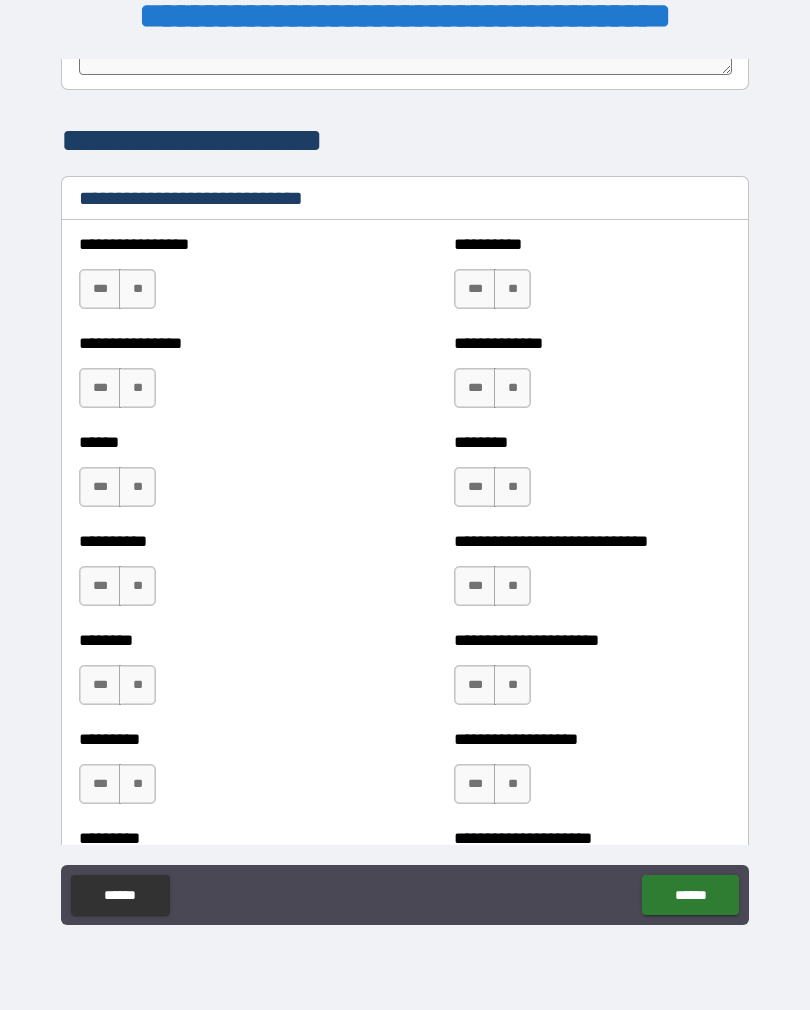 scroll, scrollTop: 6666, scrollLeft: 0, axis: vertical 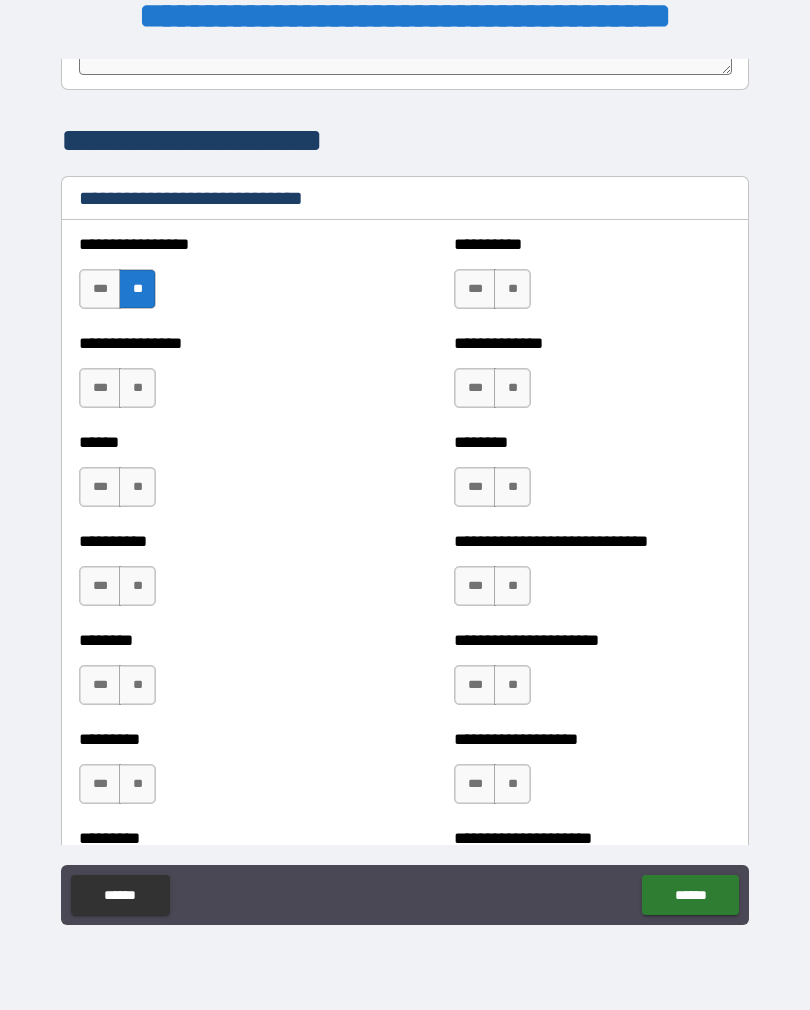 click on "**" at bounding box center [512, 289] 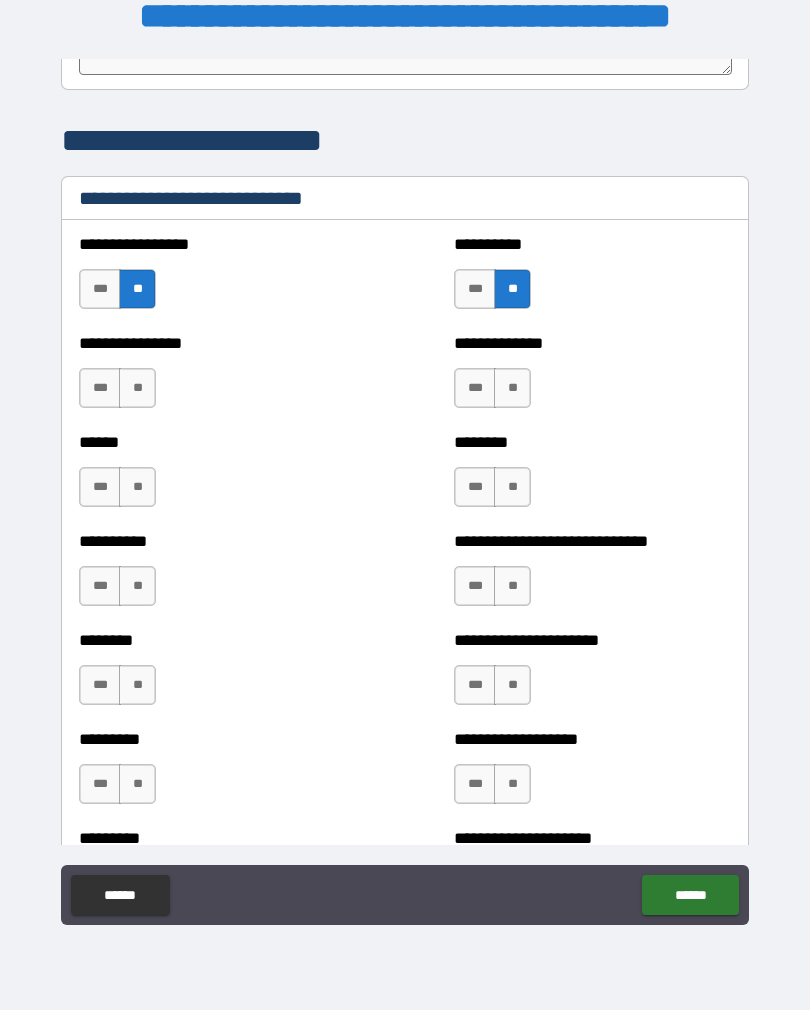 click on "**" at bounding box center (512, 388) 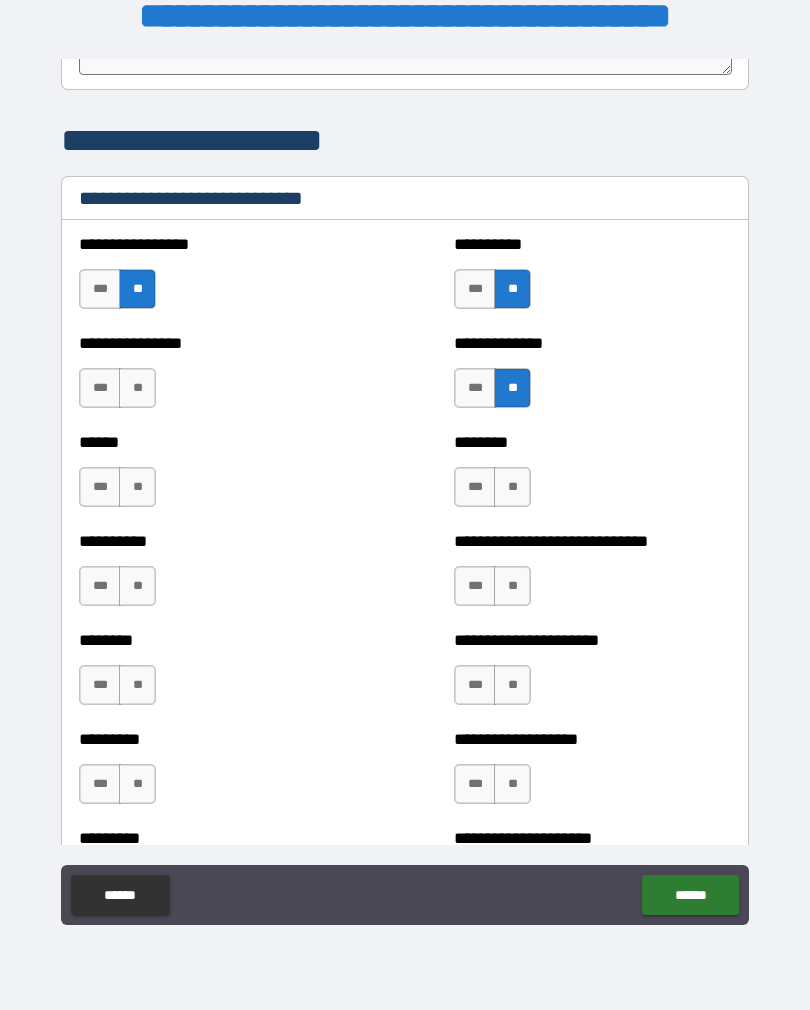 click on "**" at bounding box center (137, 388) 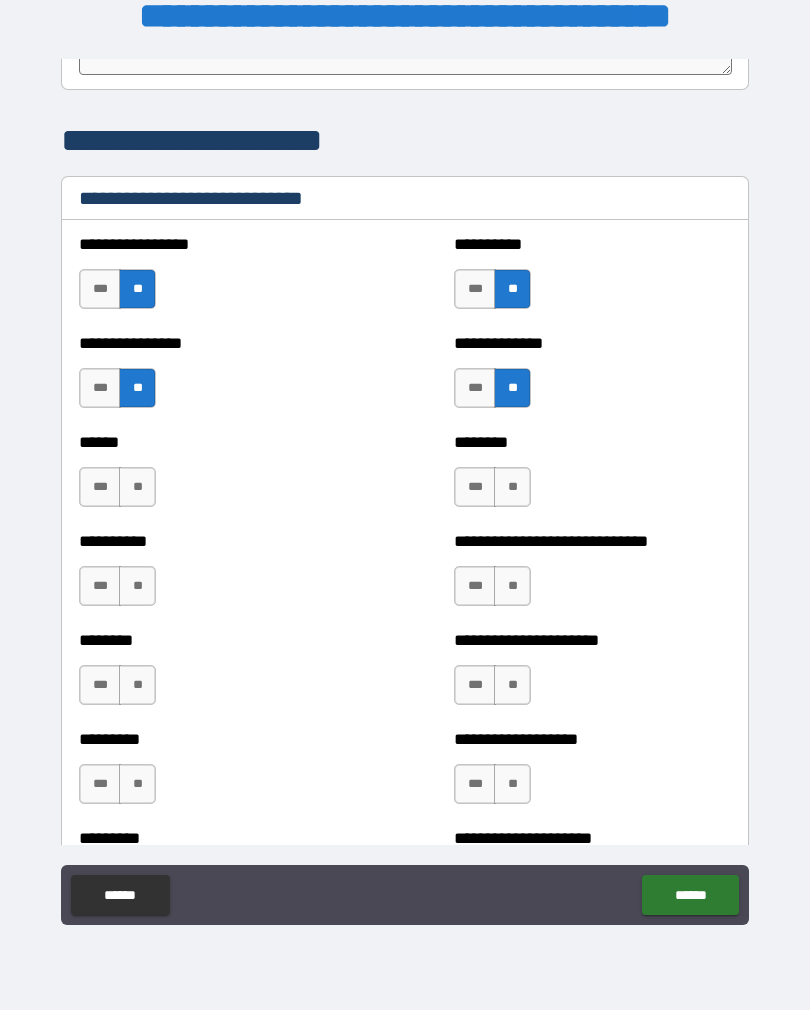 click on "**" at bounding box center (137, 487) 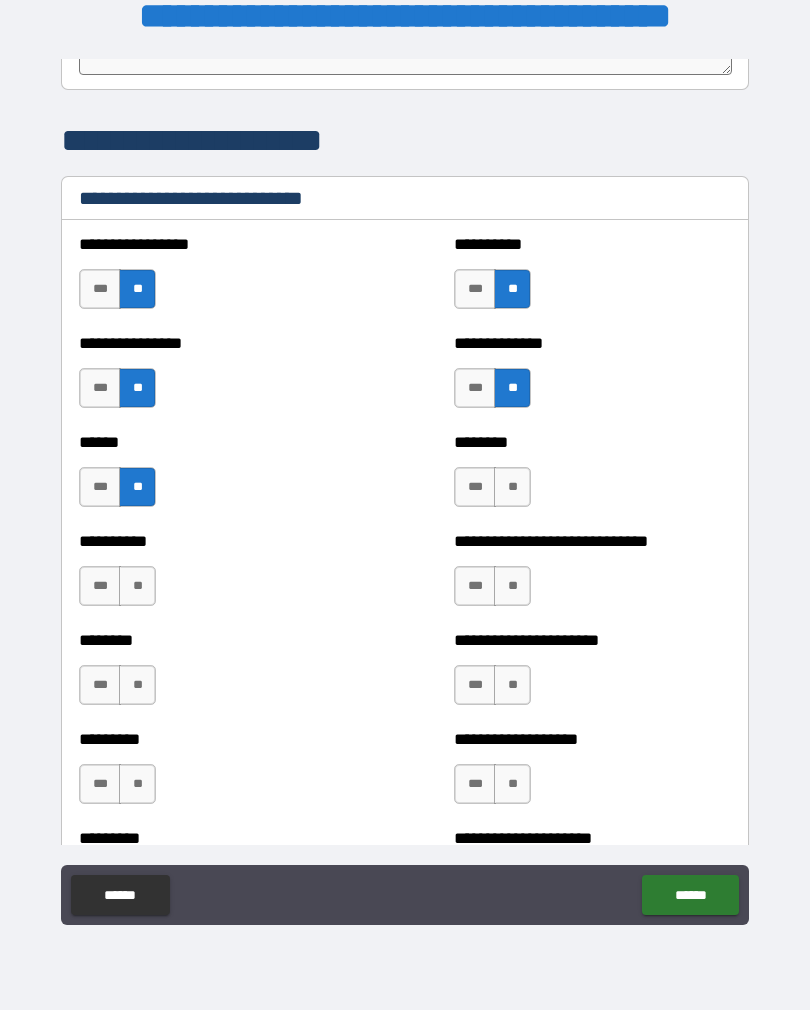 click on "**" at bounding box center (512, 487) 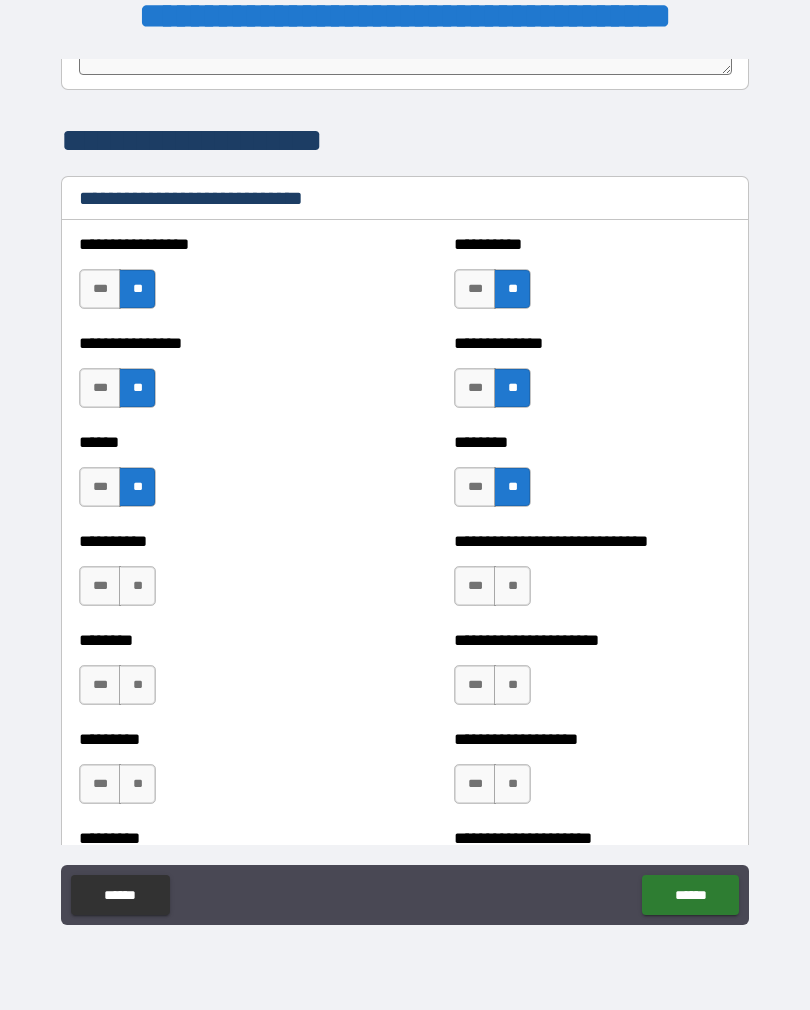 click on "**" at bounding box center [512, 586] 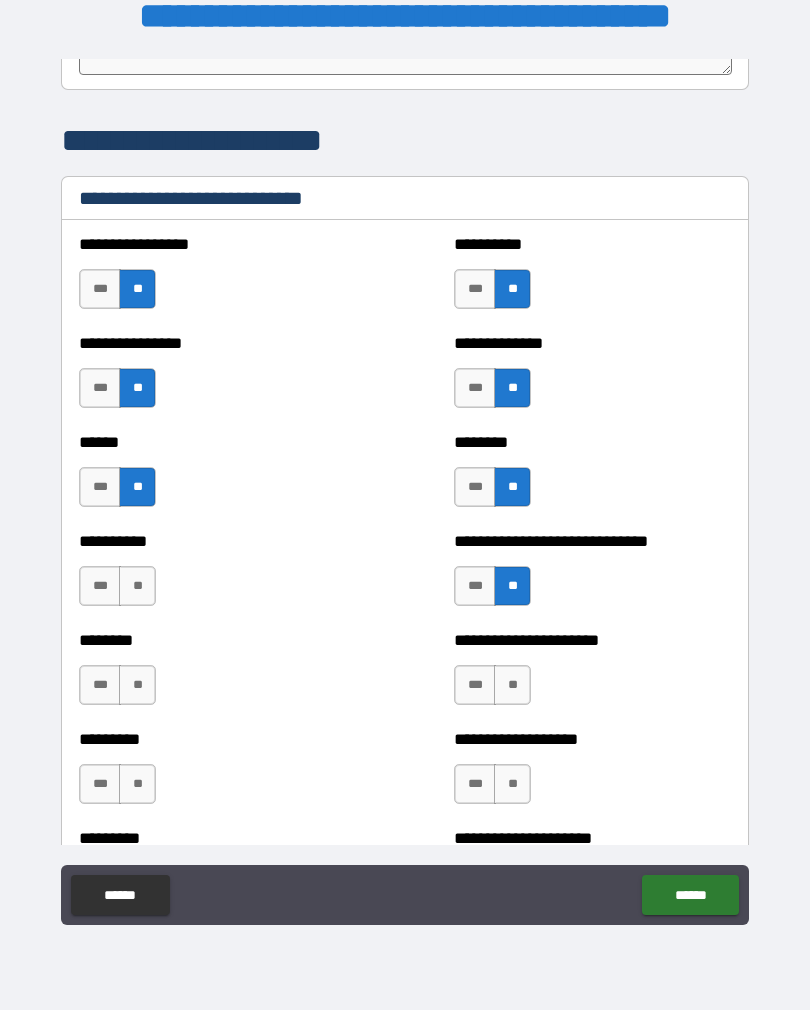 click on "**" at bounding box center [137, 586] 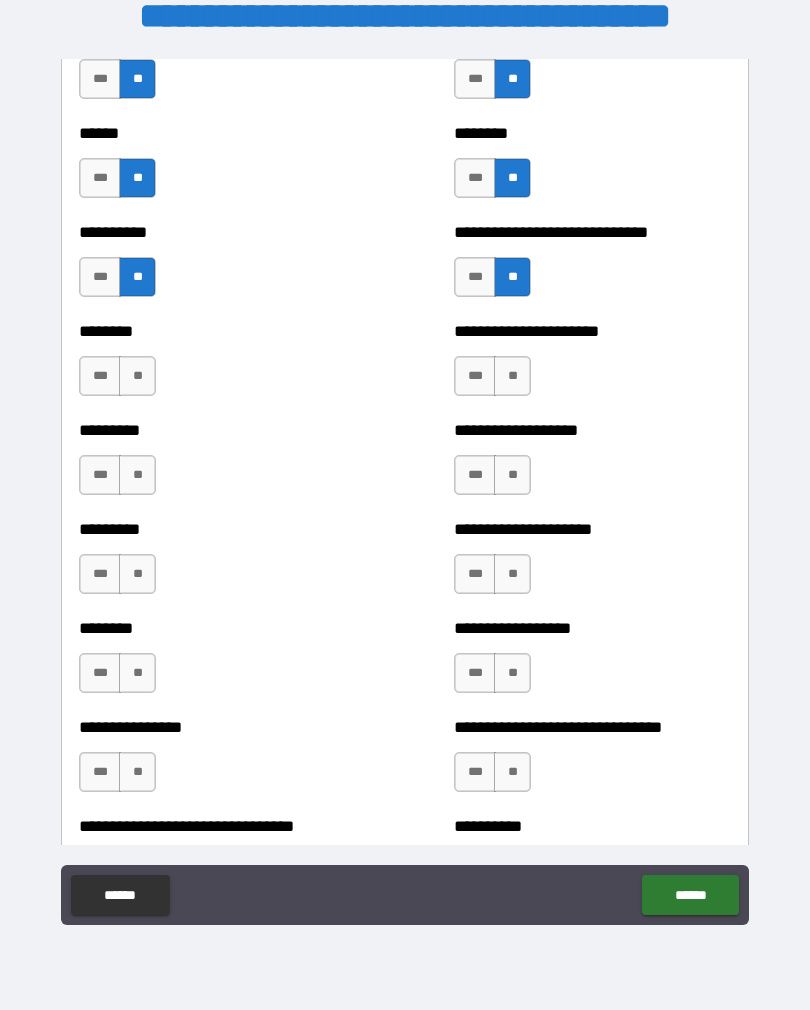 scroll, scrollTop: 6990, scrollLeft: 0, axis: vertical 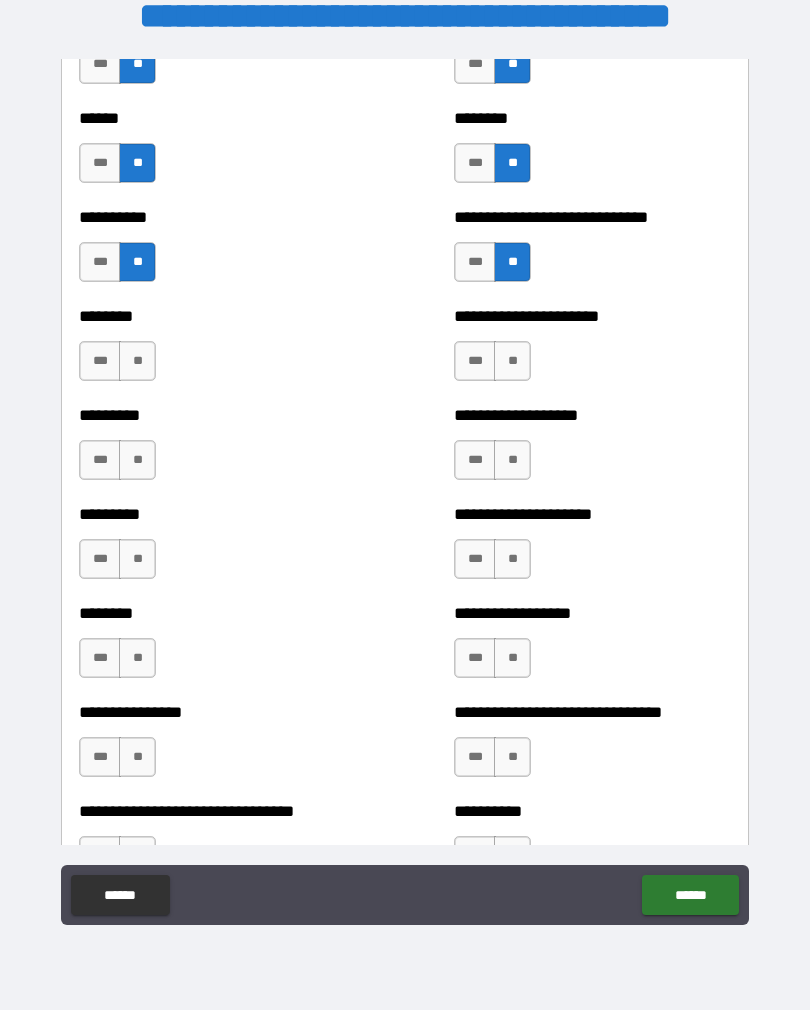 click on "**" at bounding box center (137, 361) 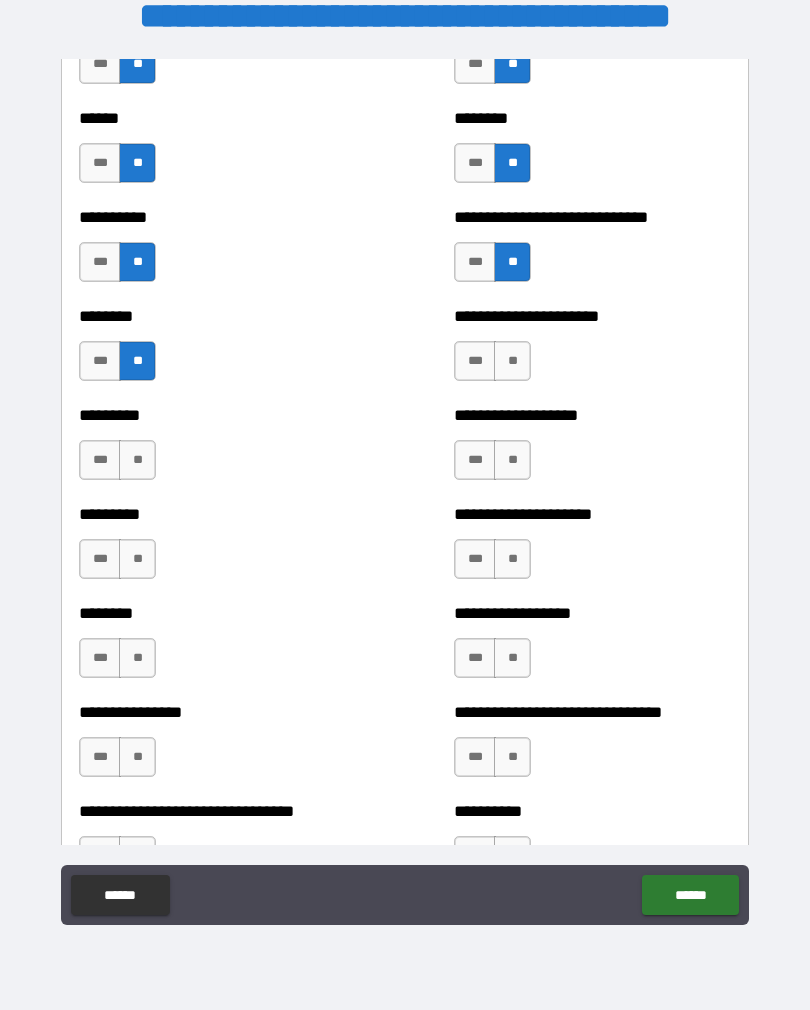 click on "**" at bounding box center [512, 361] 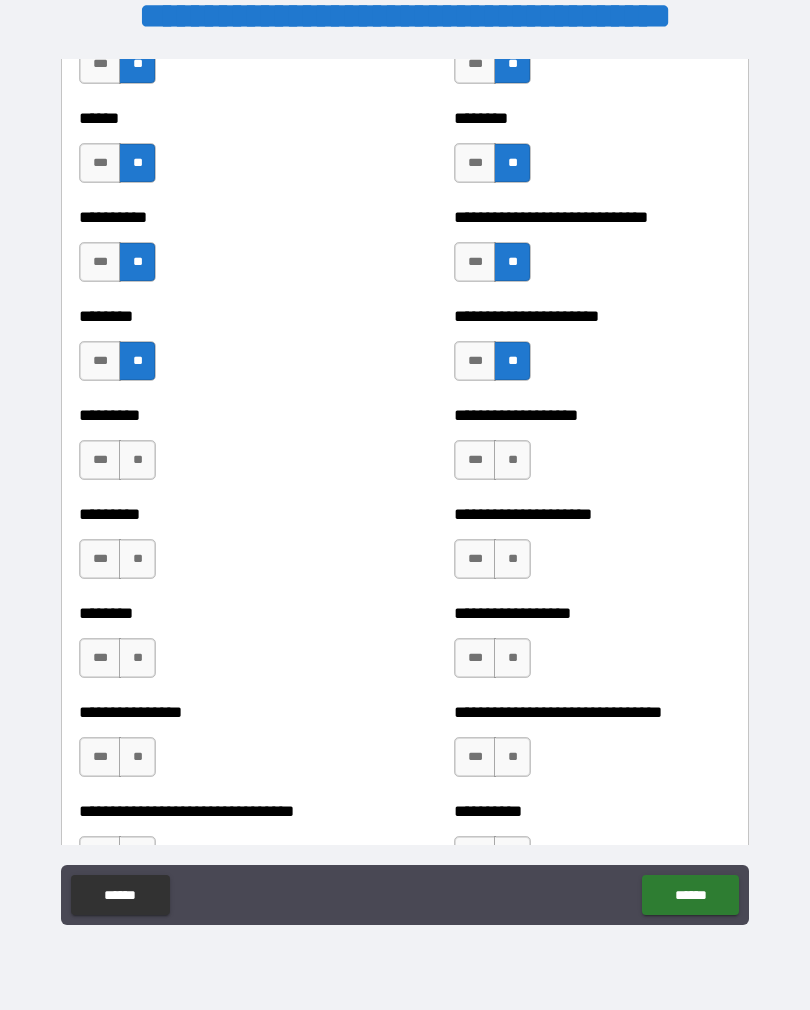 click on "**" at bounding box center (512, 460) 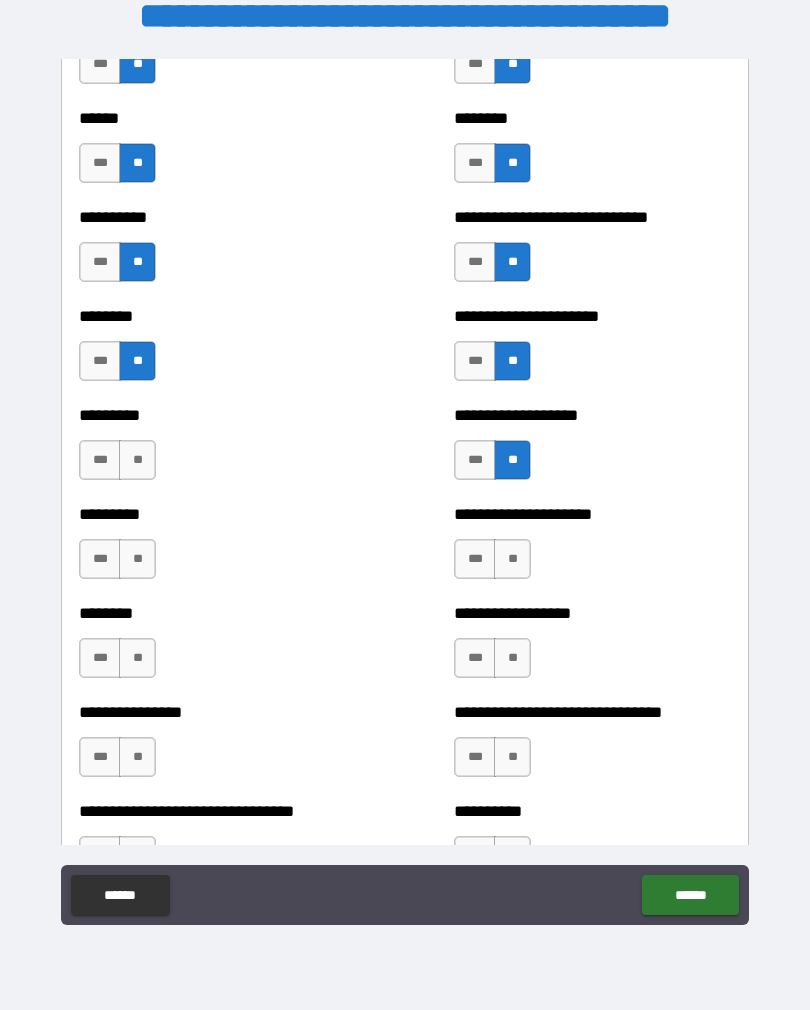 click on "**" at bounding box center [137, 460] 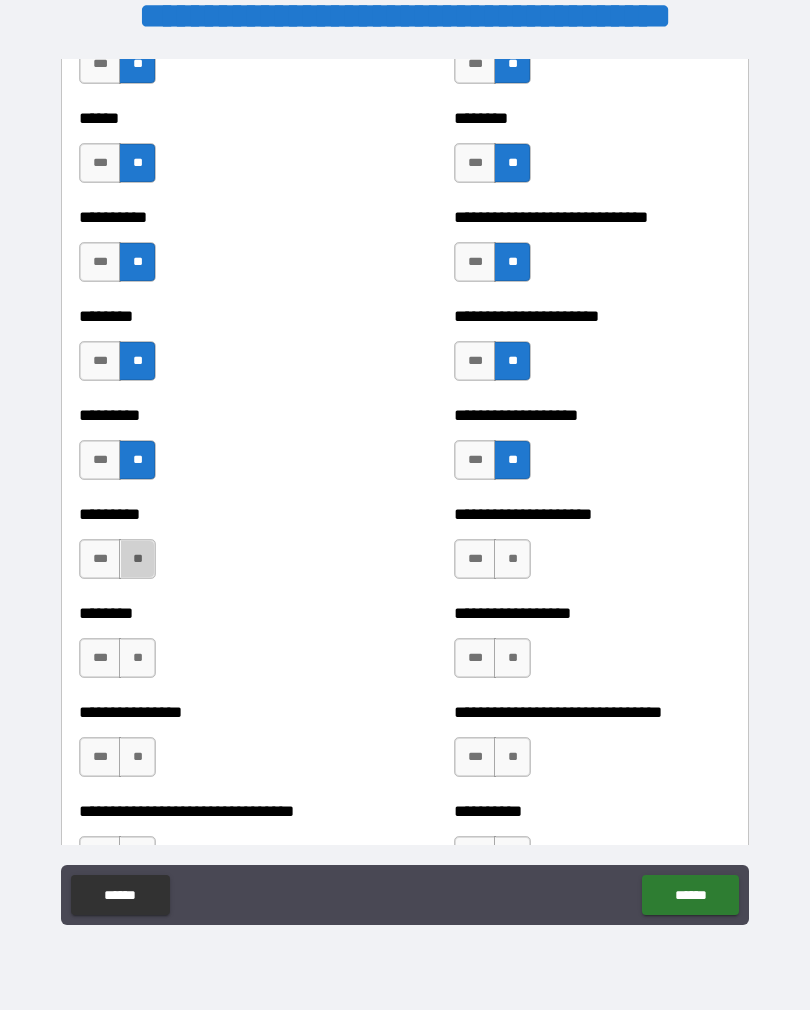 click on "**" at bounding box center (137, 559) 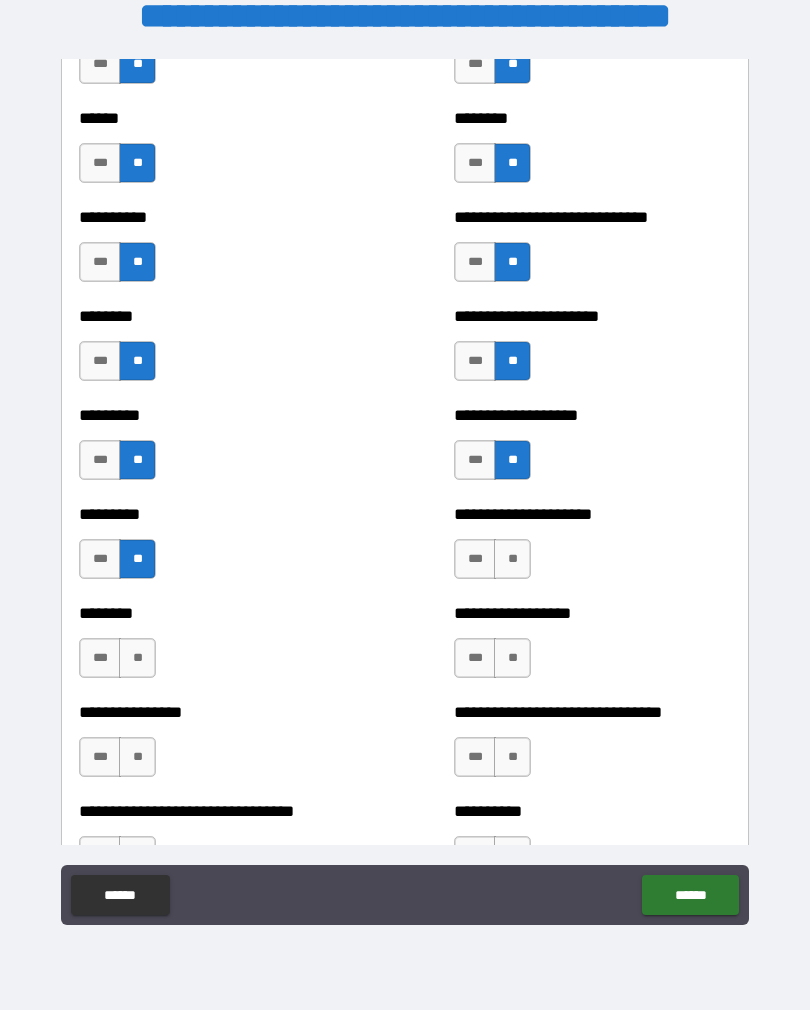 click on "**" at bounding box center (512, 559) 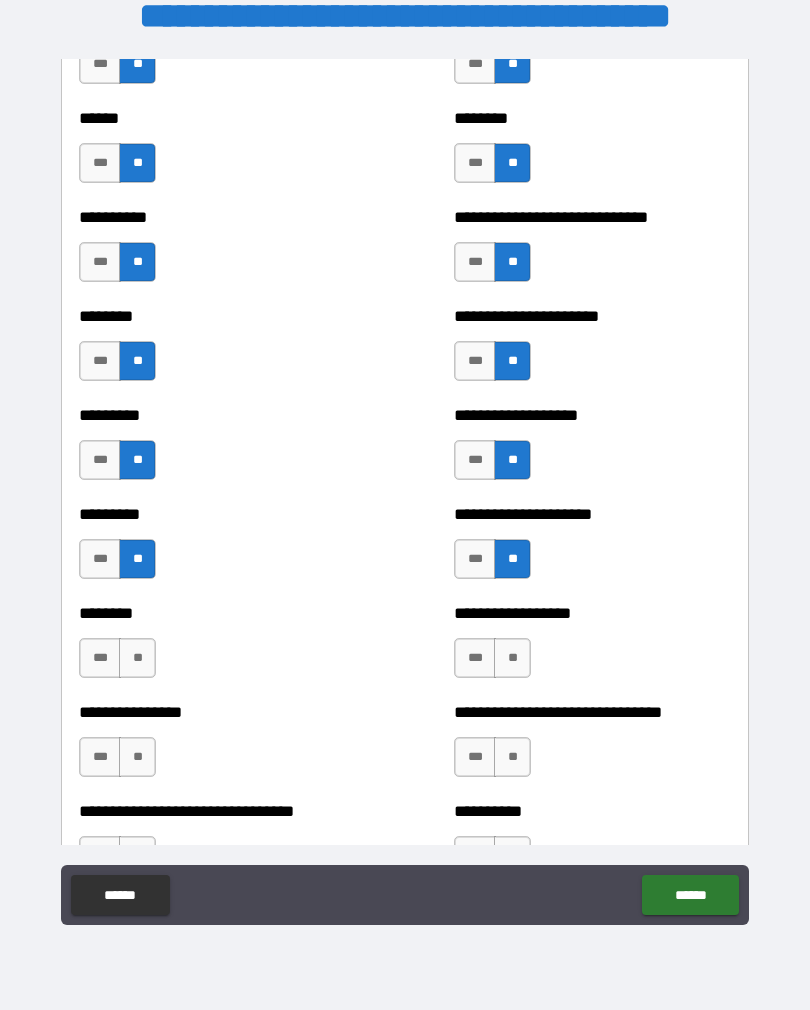 click on "**" at bounding box center [512, 658] 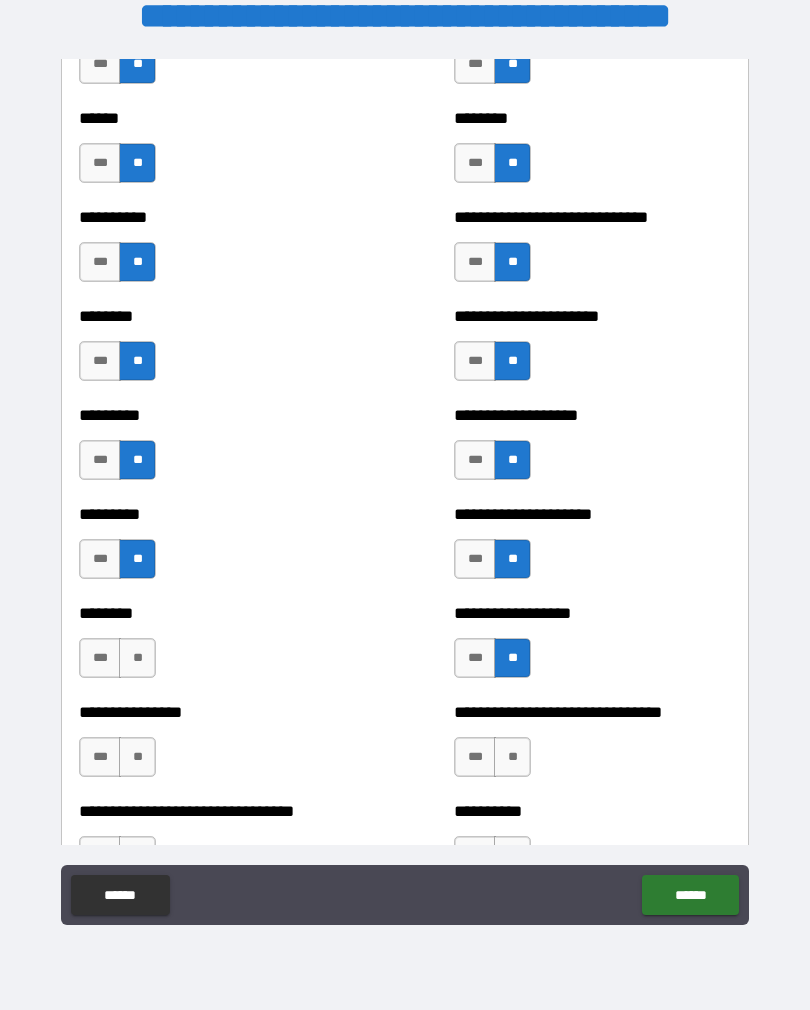 click on "**" at bounding box center [137, 658] 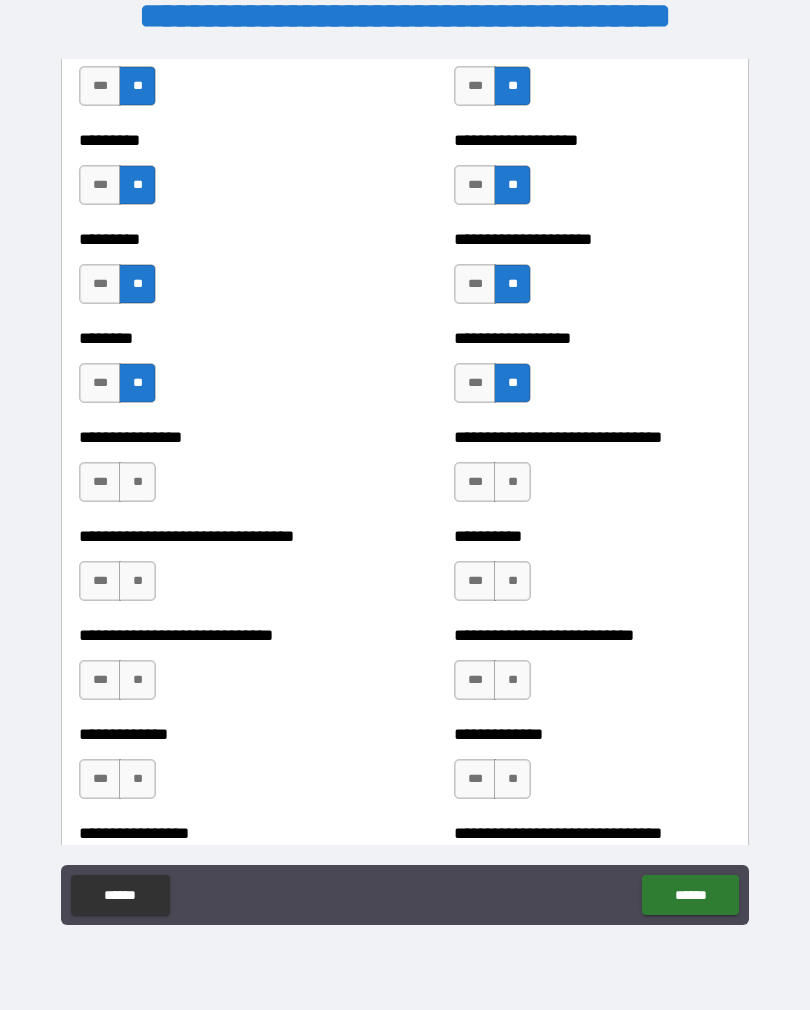 scroll, scrollTop: 7290, scrollLeft: 0, axis: vertical 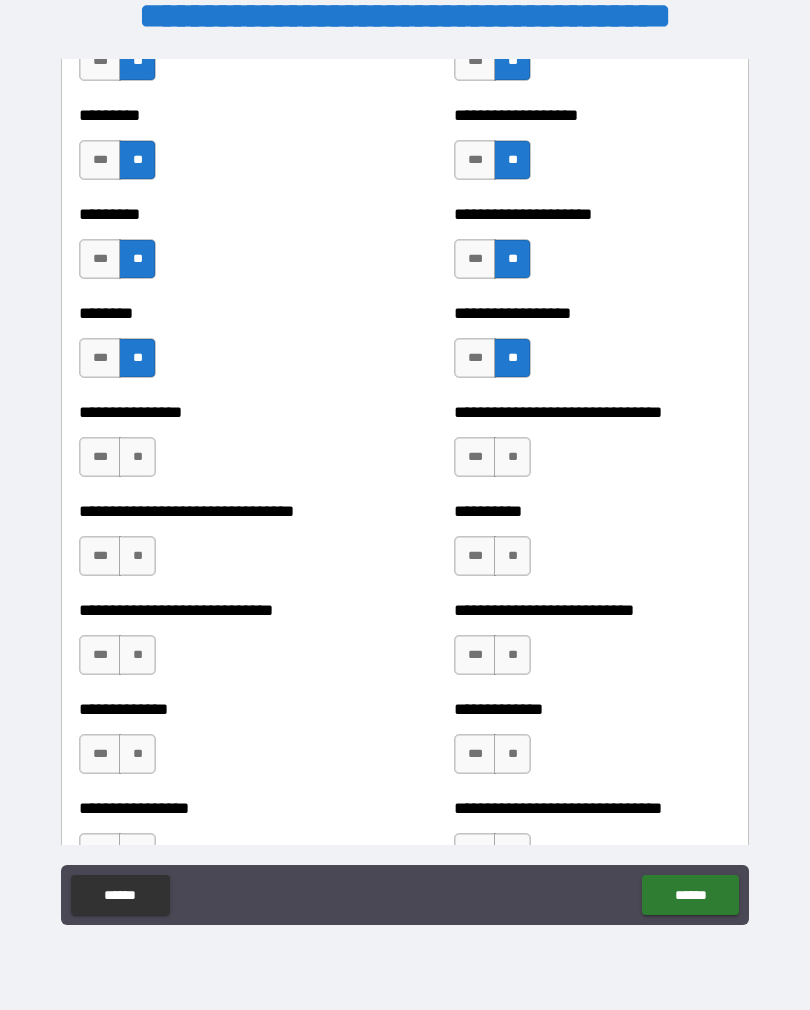 click on "**" at bounding box center [137, 457] 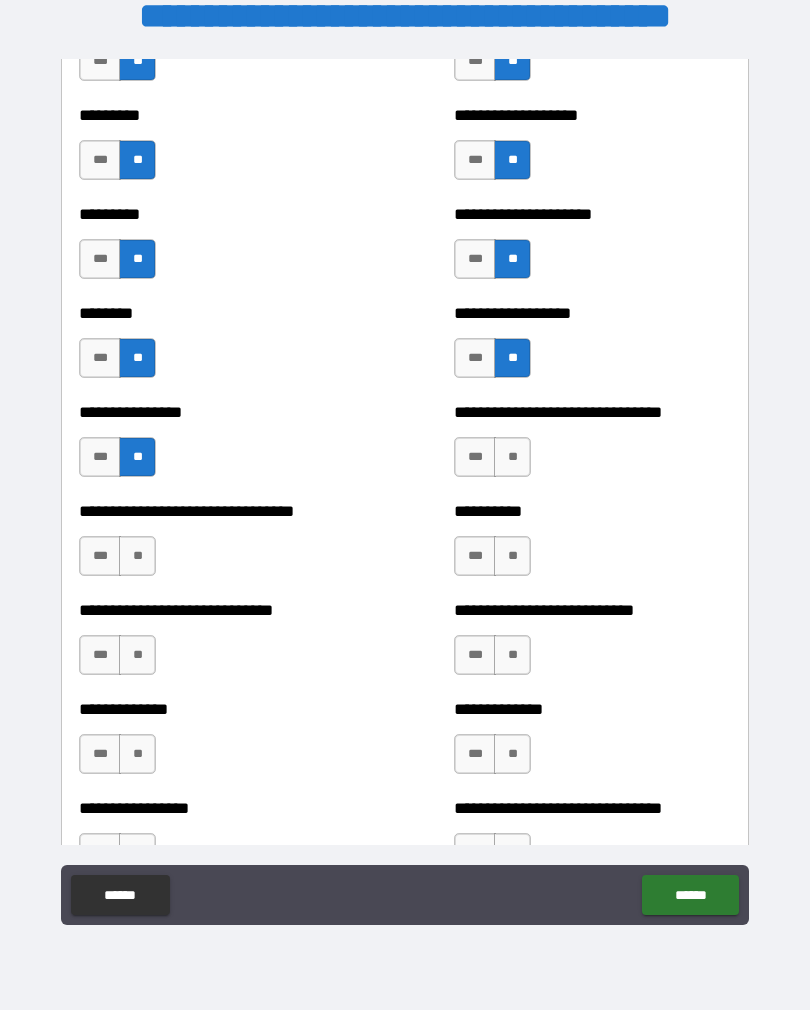 click on "**" at bounding box center [512, 457] 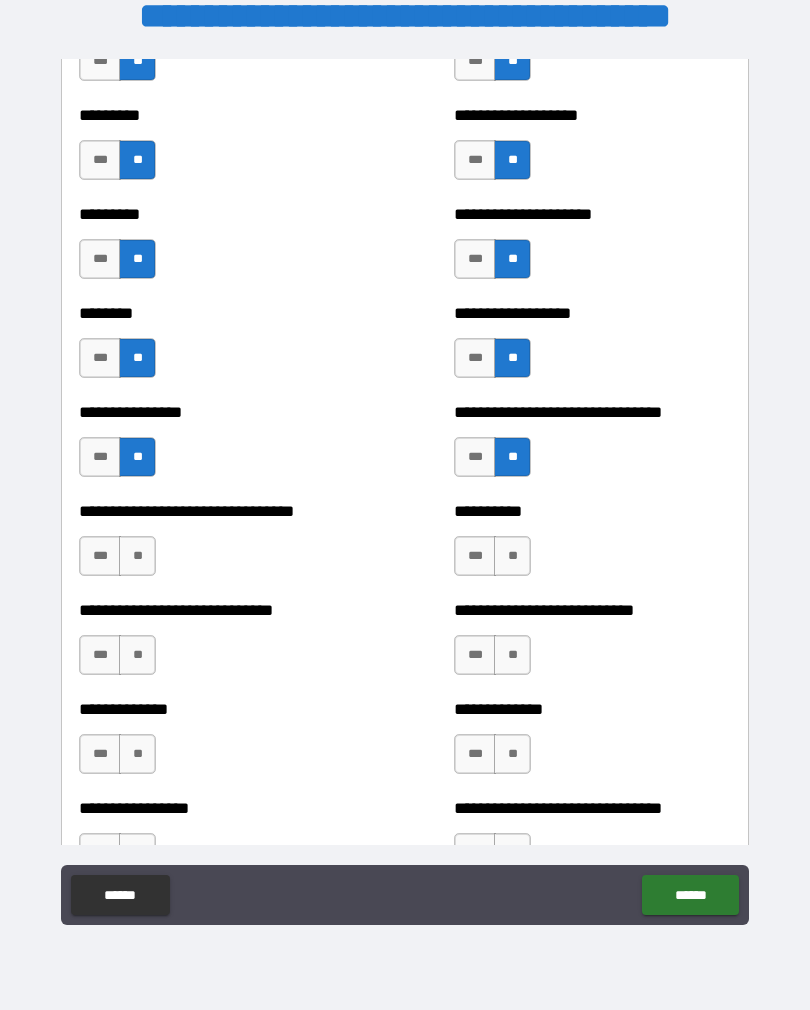 click on "**" at bounding box center [512, 556] 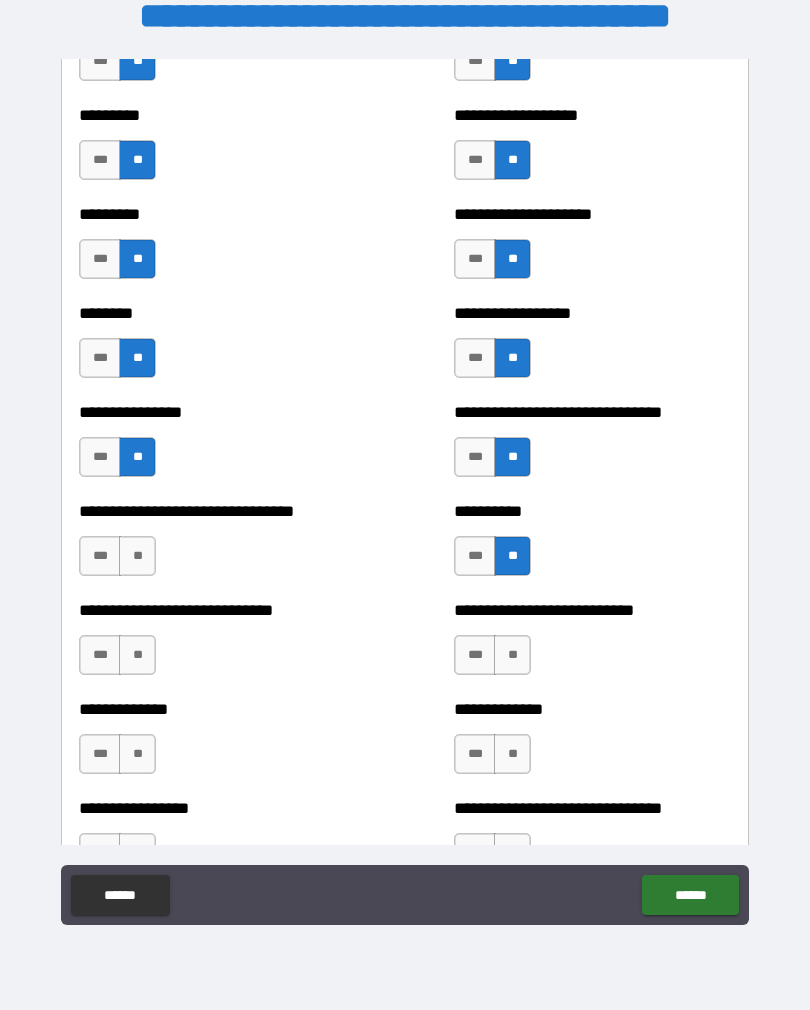 click on "**" at bounding box center [137, 556] 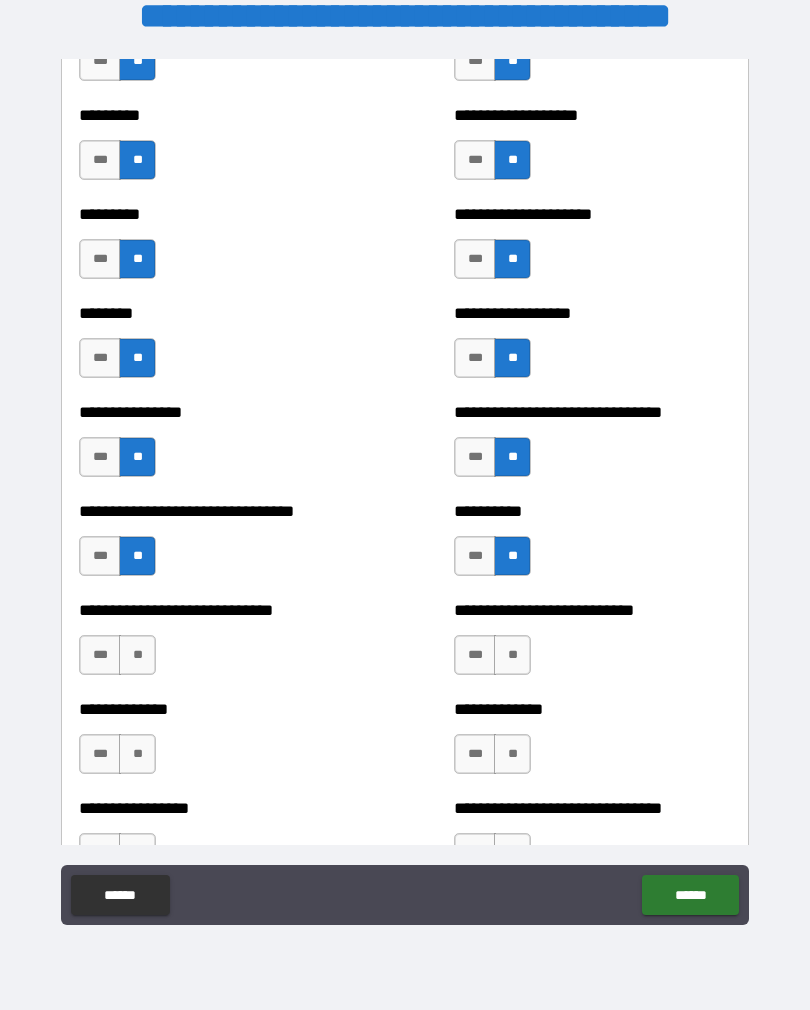 click on "**" at bounding box center (137, 655) 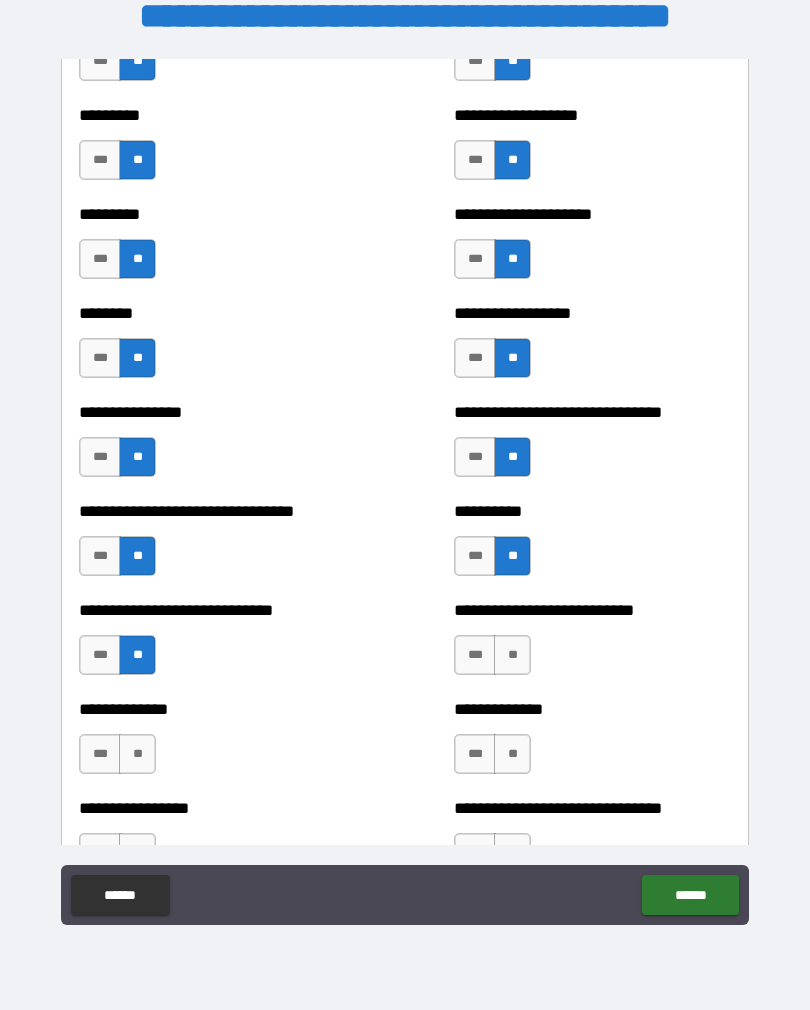 click on "**" at bounding box center (512, 655) 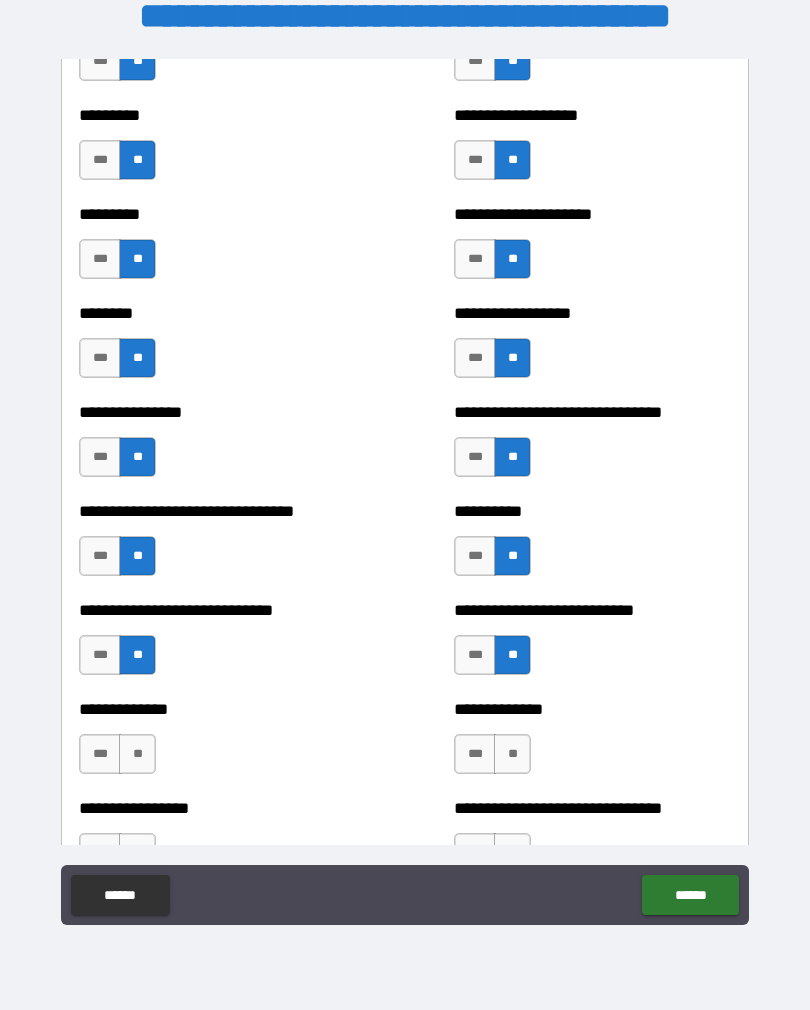 click on "***" at bounding box center [100, 556] 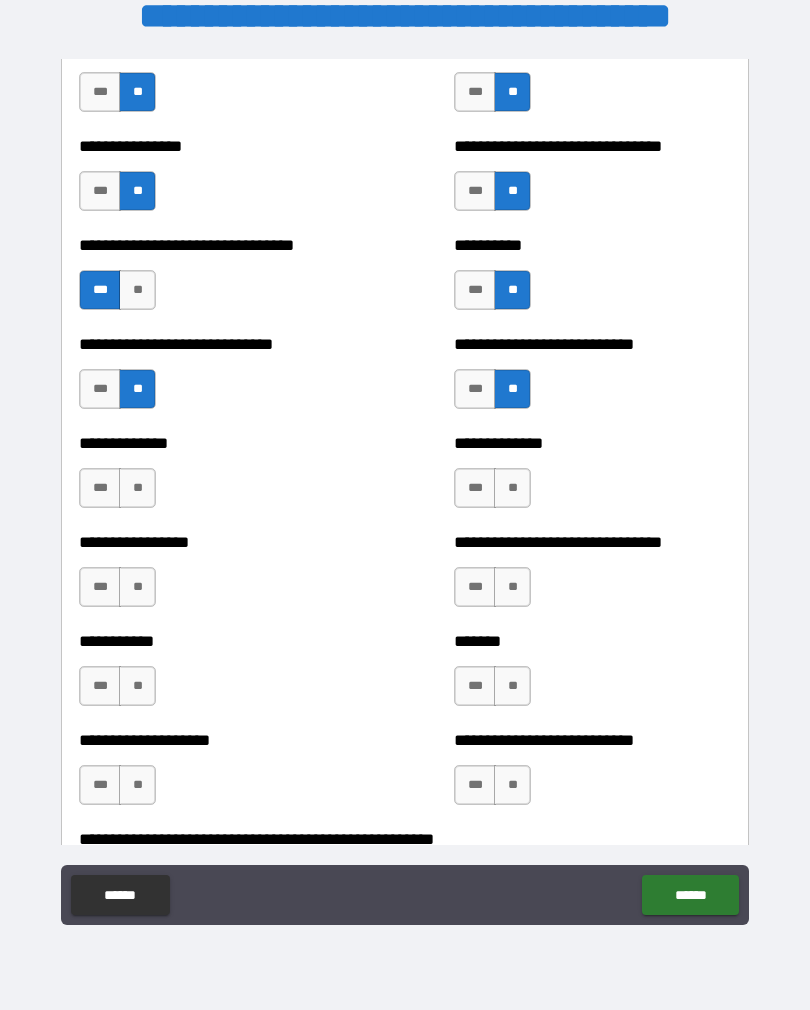 scroll, scrollTop: 7557, scrollLeft: 0, axis: vertical 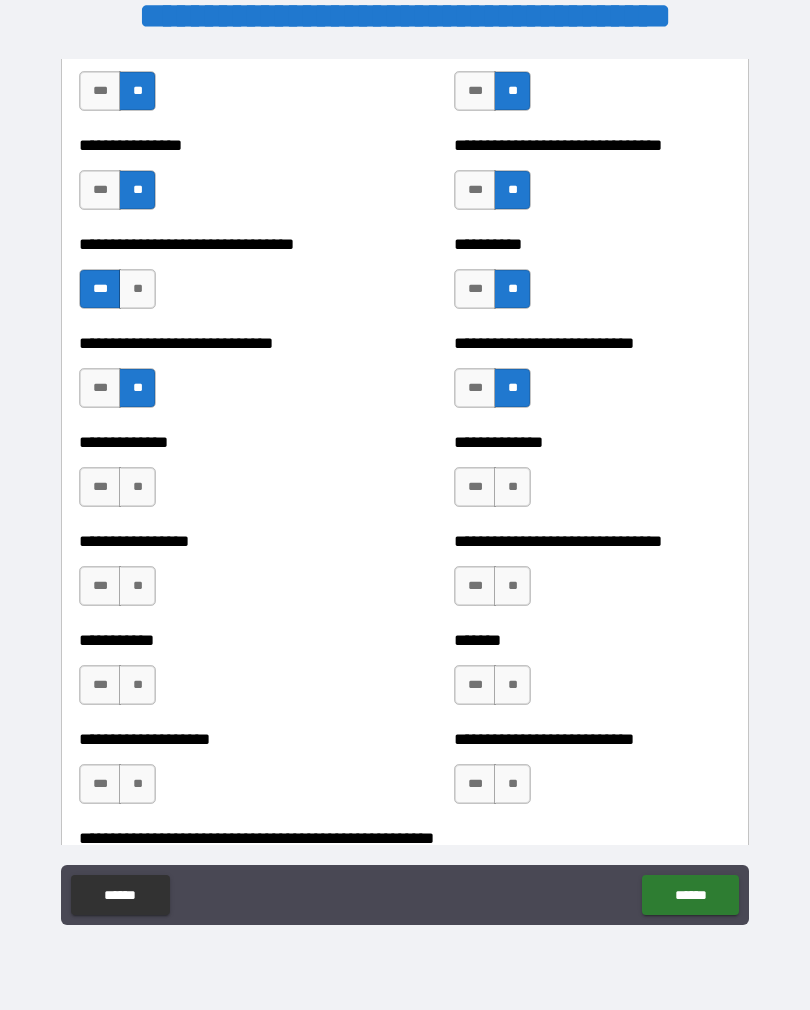 click on "**" at bounding box center [137, 487] 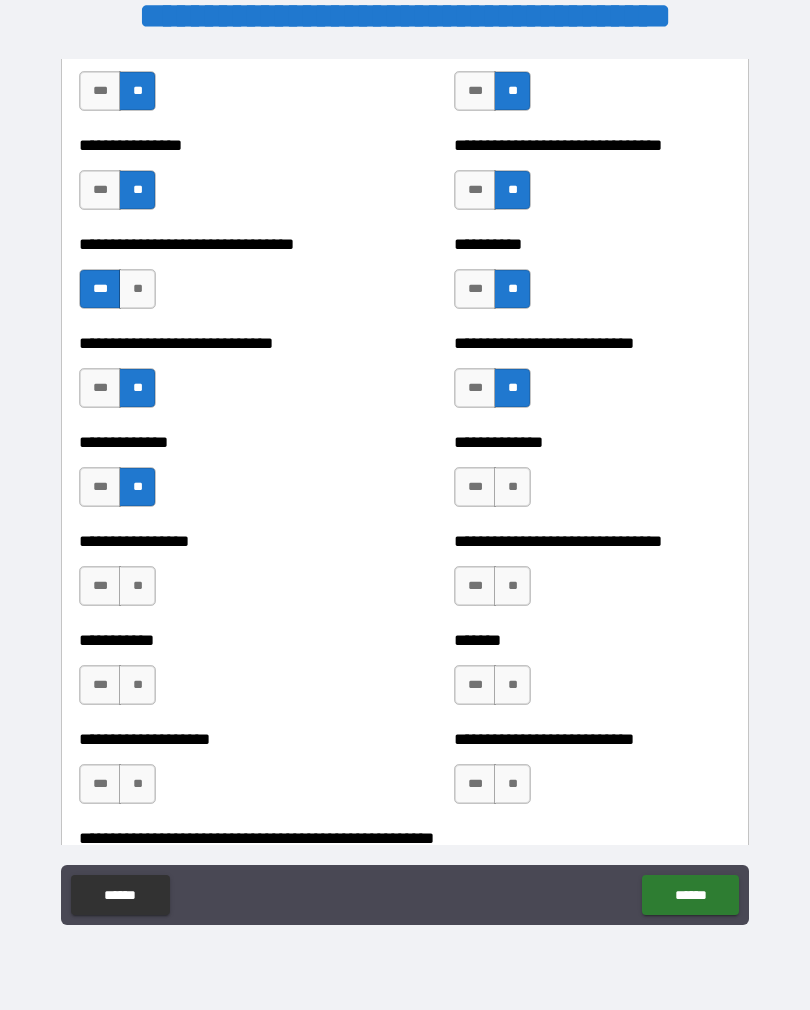 click on "**" at bounding box center (512, 487) 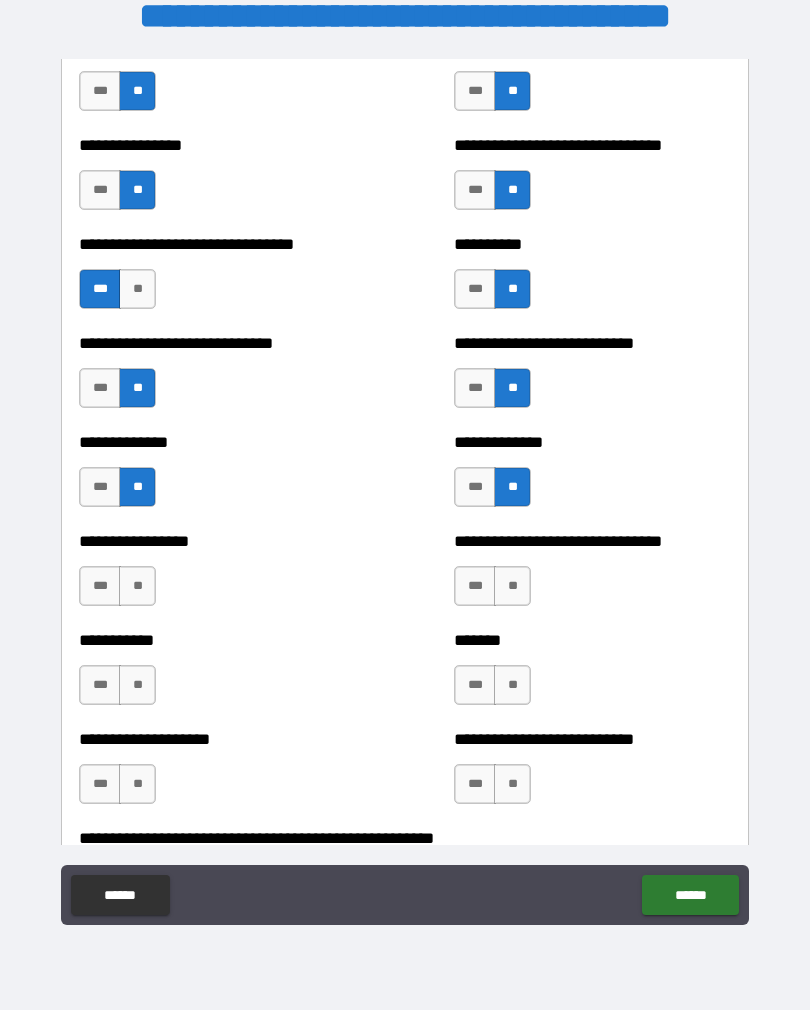 click on "**" at bounding box center [512, 586] 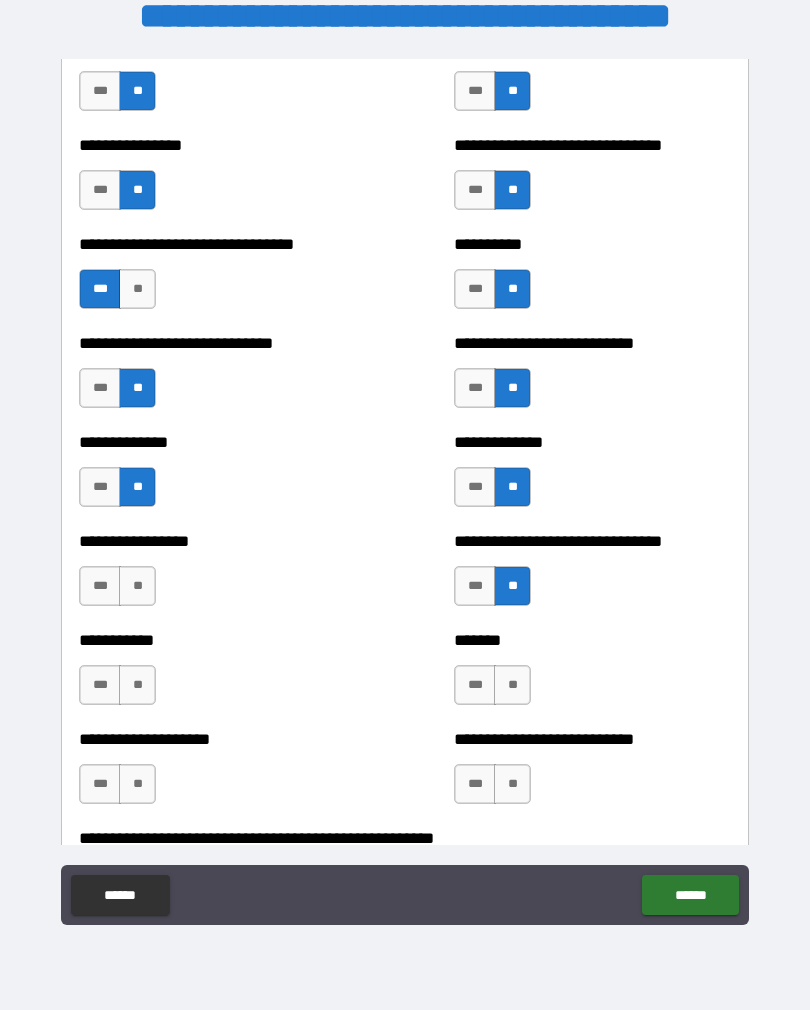 click on "**" at bounding box center (137, 586) 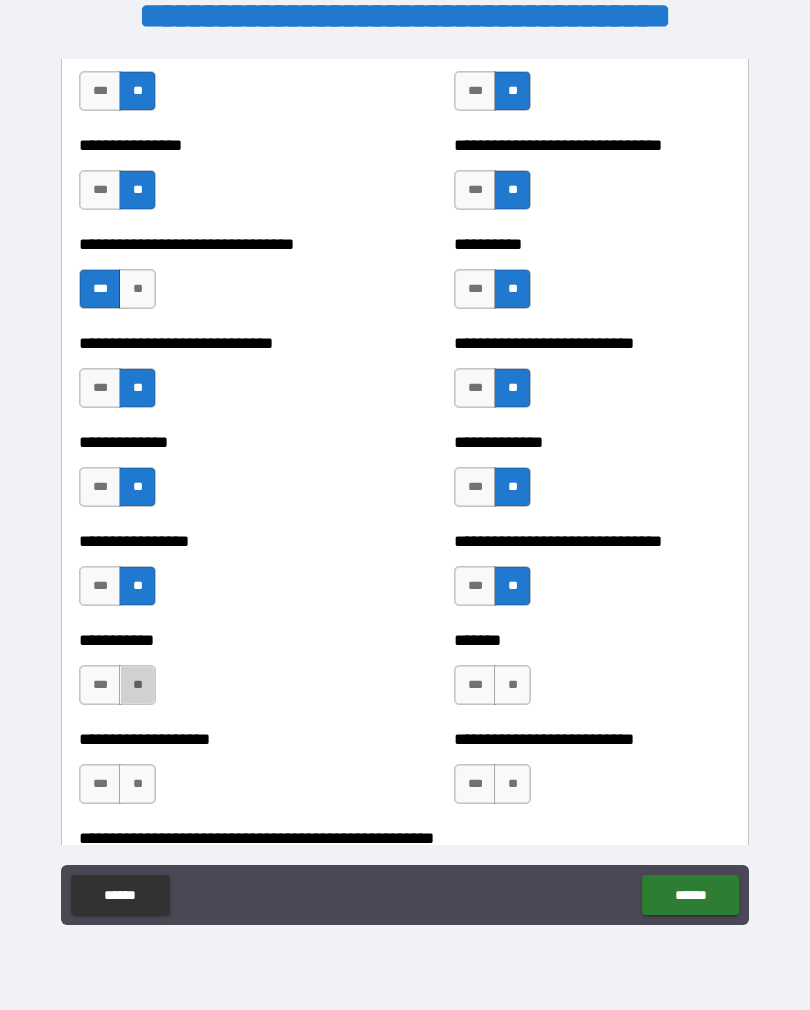 click on "**" at bounding box center [137, 685] 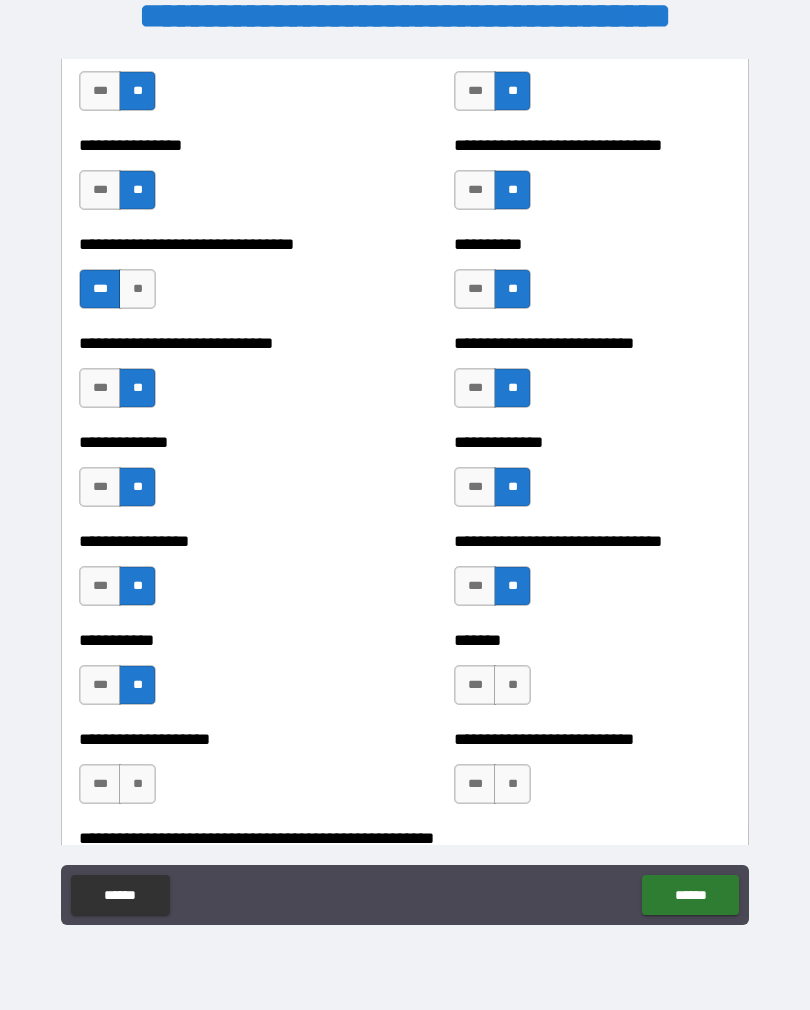 click on "**" at bounding box center (512, 685) 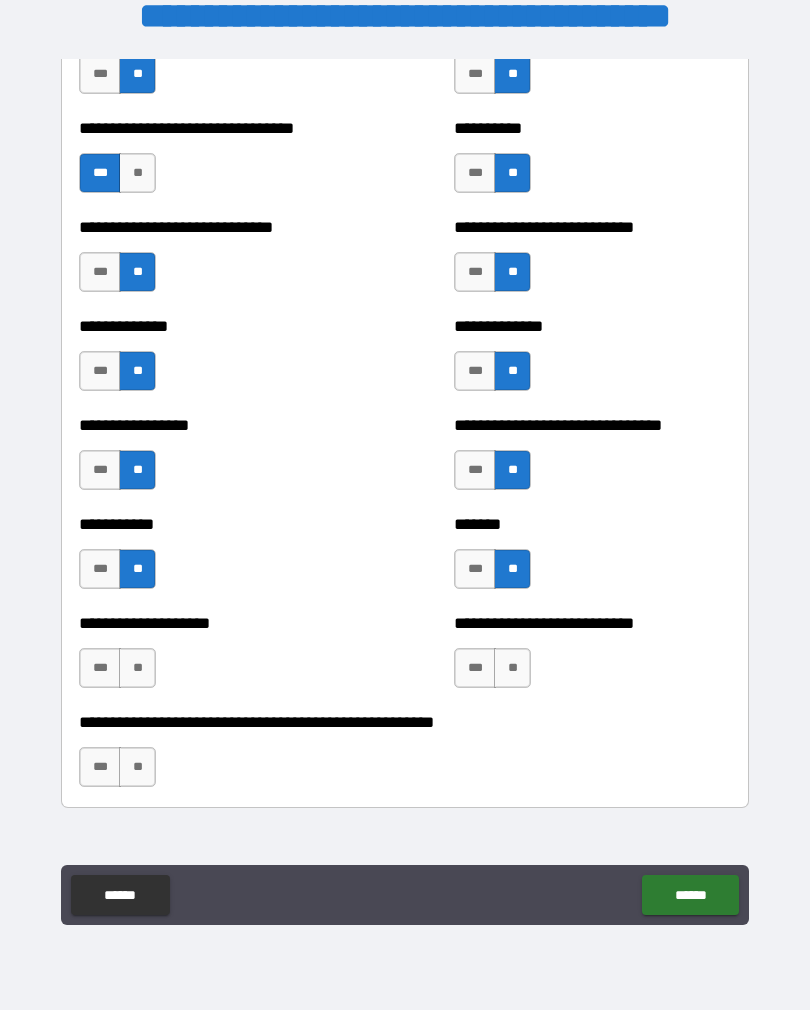 scroll, scrollTop: 7810, scrollLeft: 0, axis: vertical 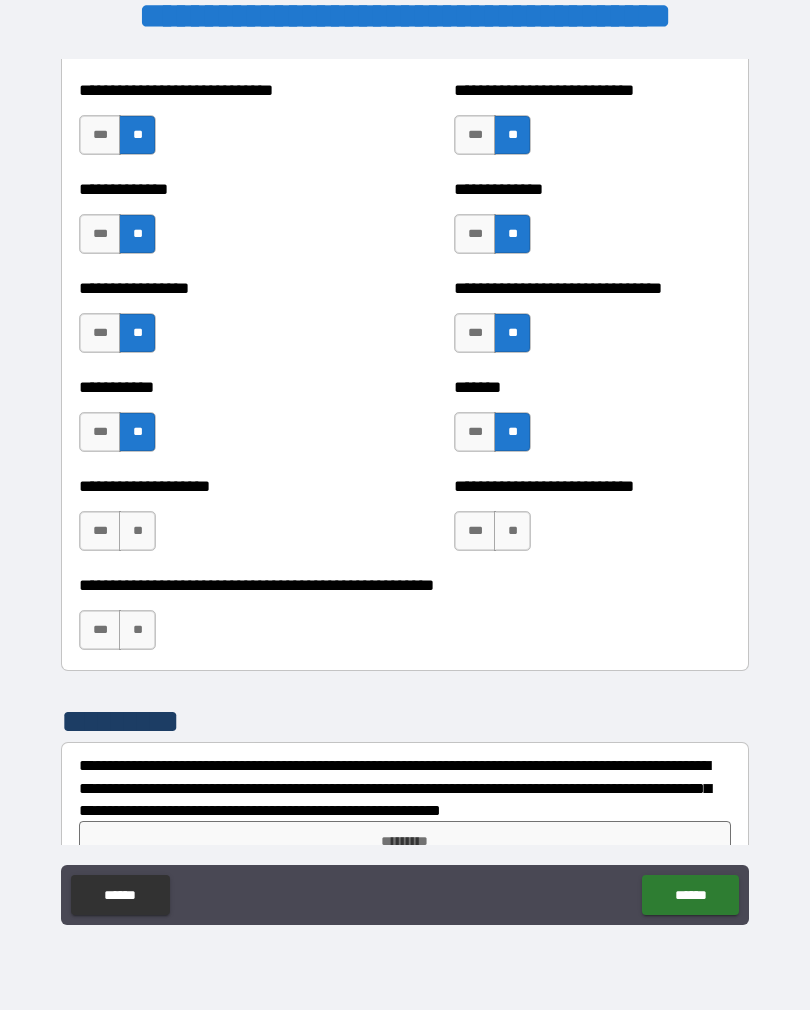 click on "**" at bounding box center [137, 531] 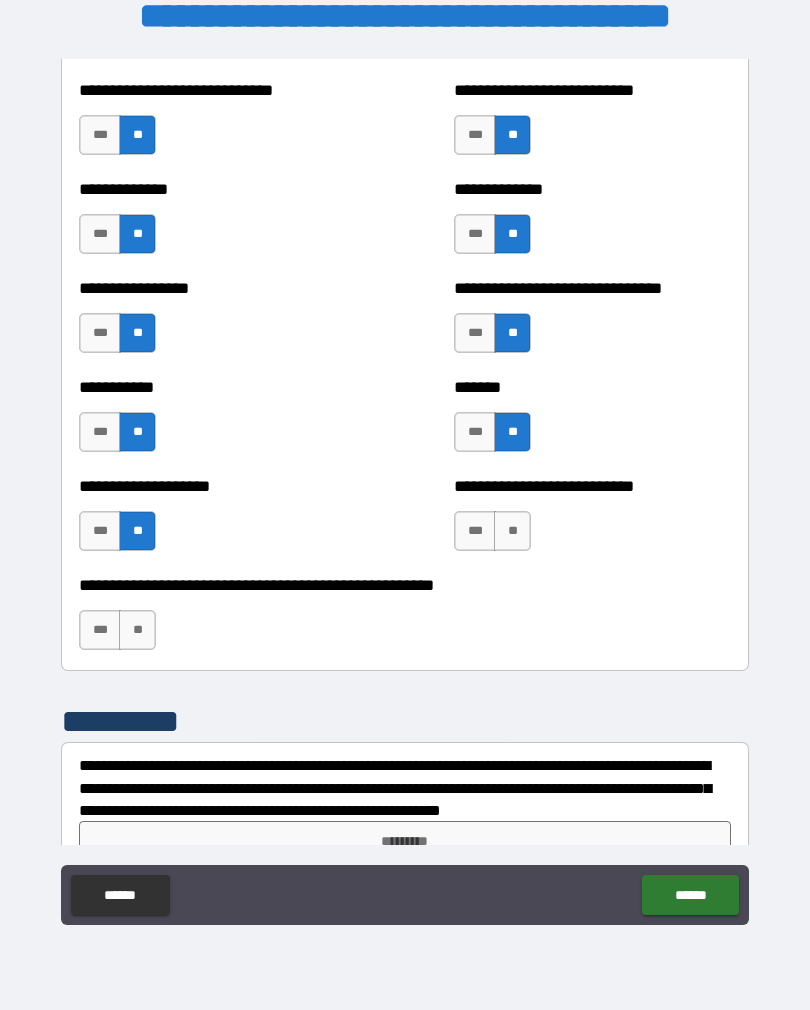 click on "**" at bounding box center [512, 531] 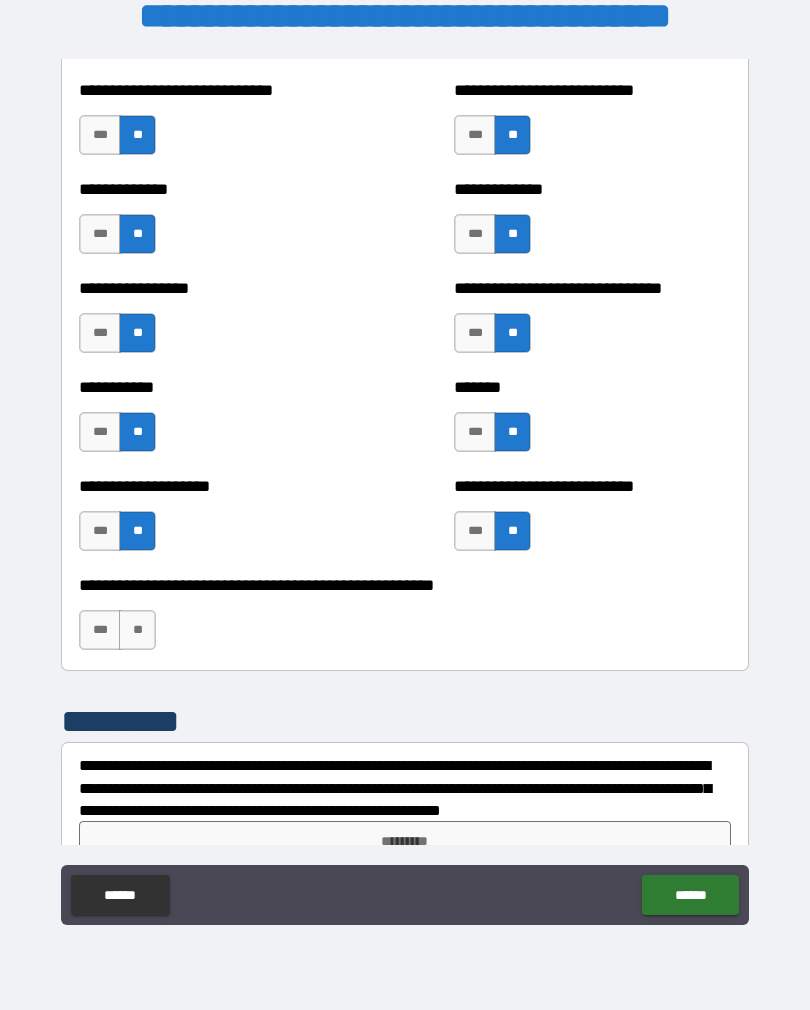 click on "**" at bounding box center (137, 630) 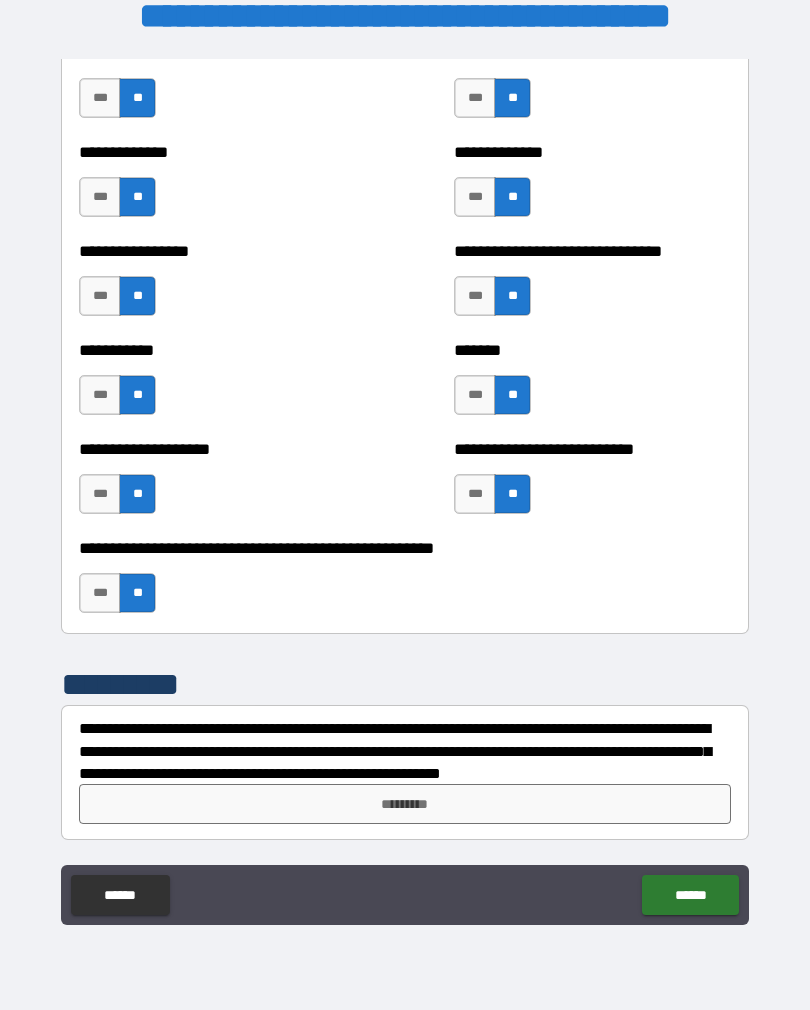 scroll, scrollTop: 7847, scrollLeft: 0, axis: vertical 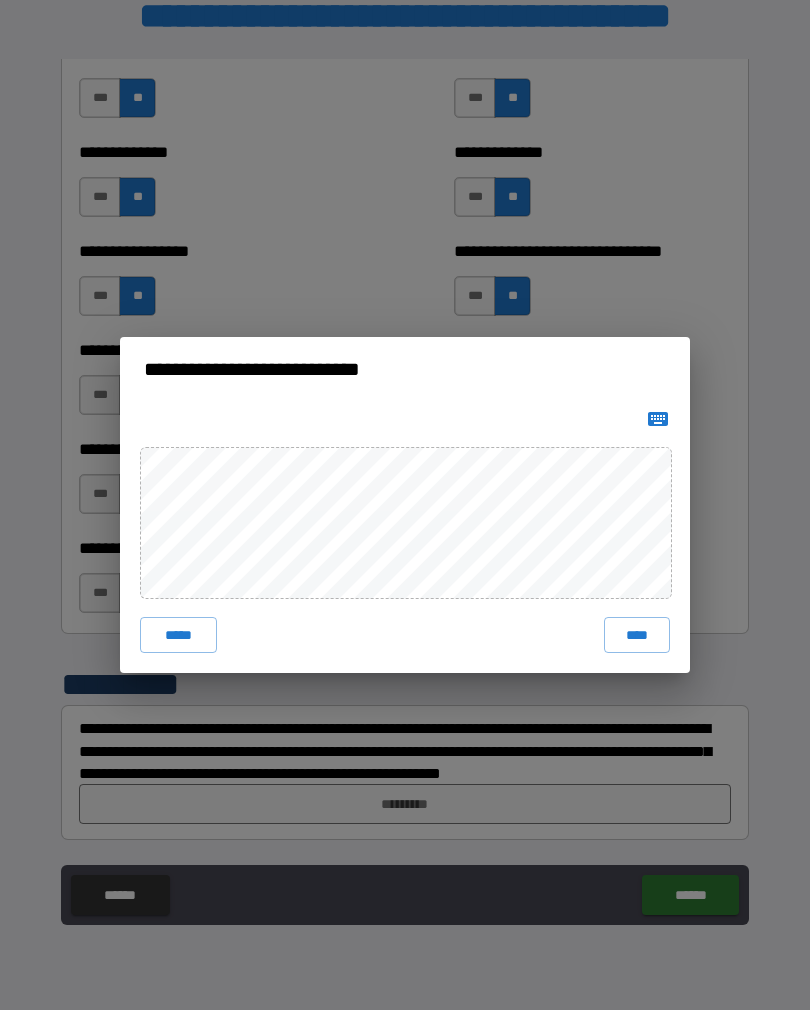 click on "****" at bounding box center [637, 635] 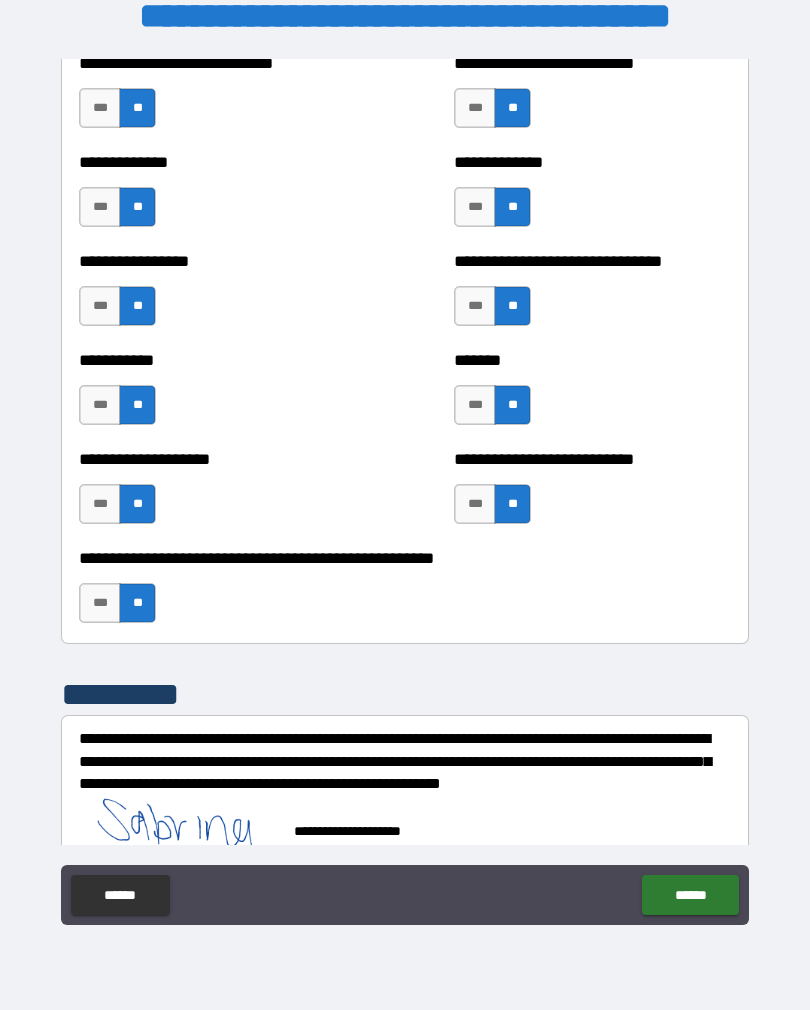 scroll, scrollTop: 7854, scrollLeft: 0, axis: vertical 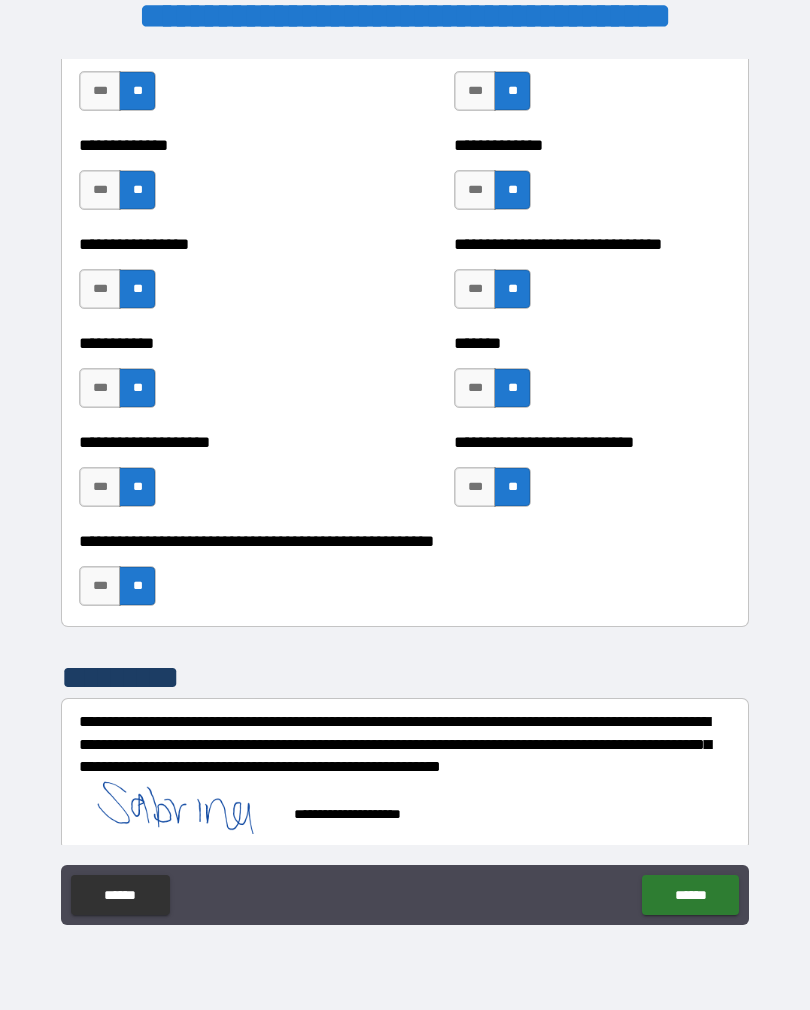 click on "******" at bounding box center (690, 895) 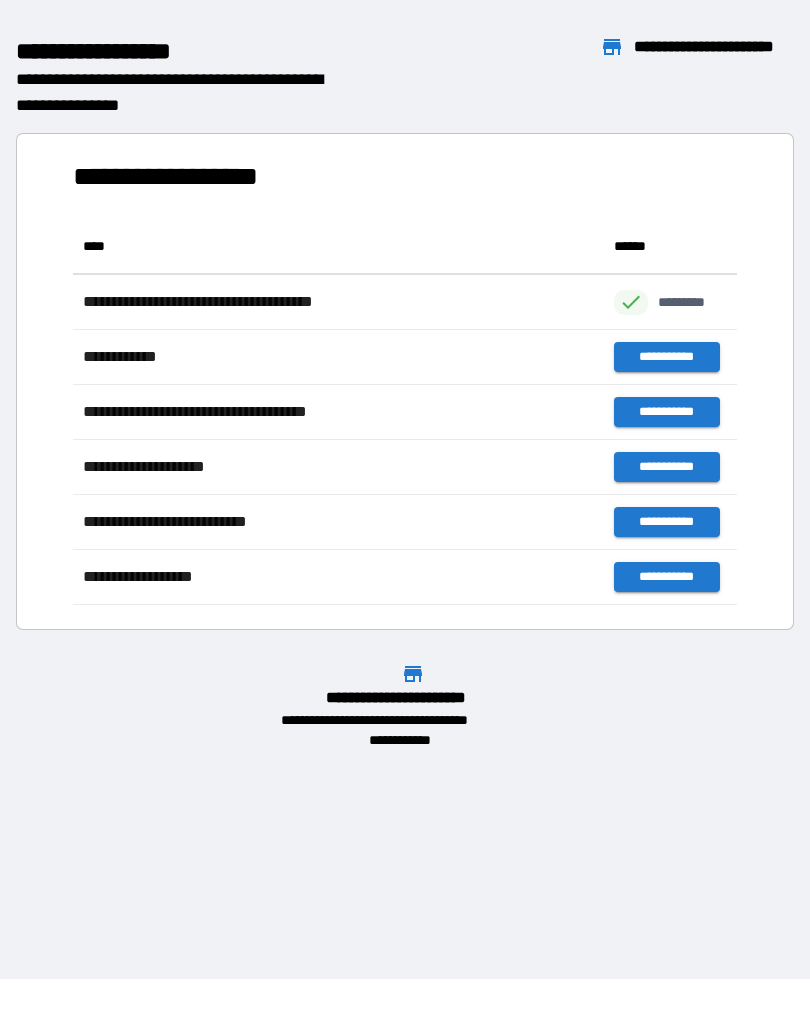 scroll, scrollTop: 1, scrollLeft: 1, axis: both 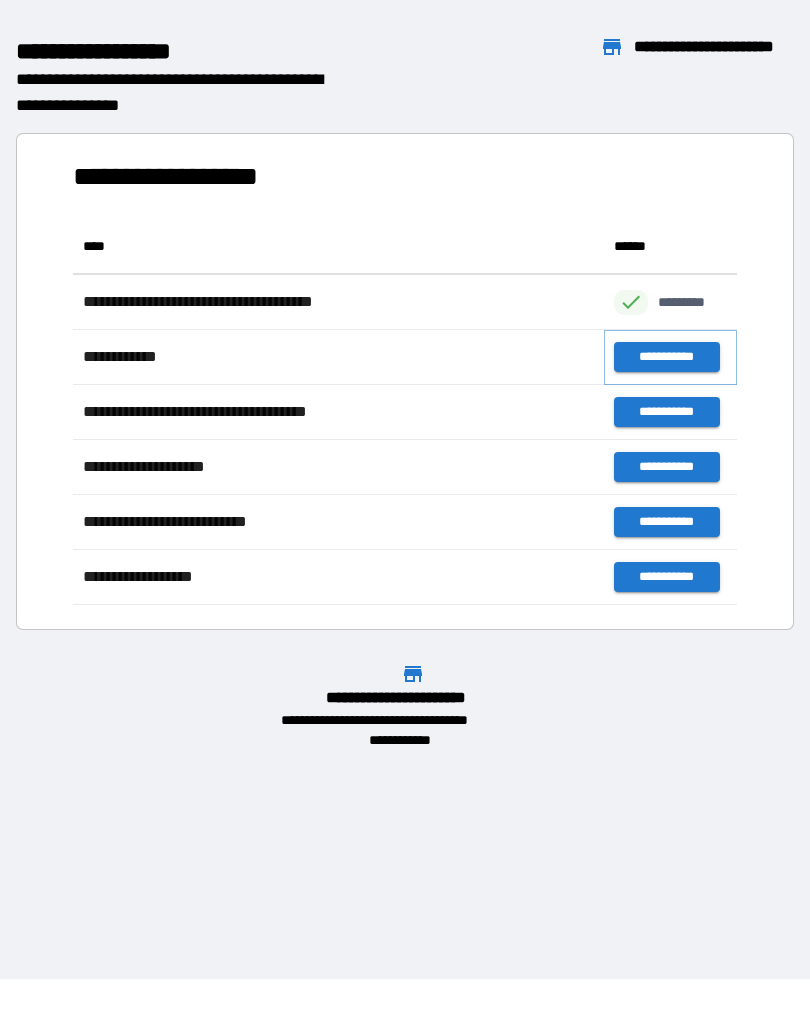 click on "**********" at bounding box center [666, 357] 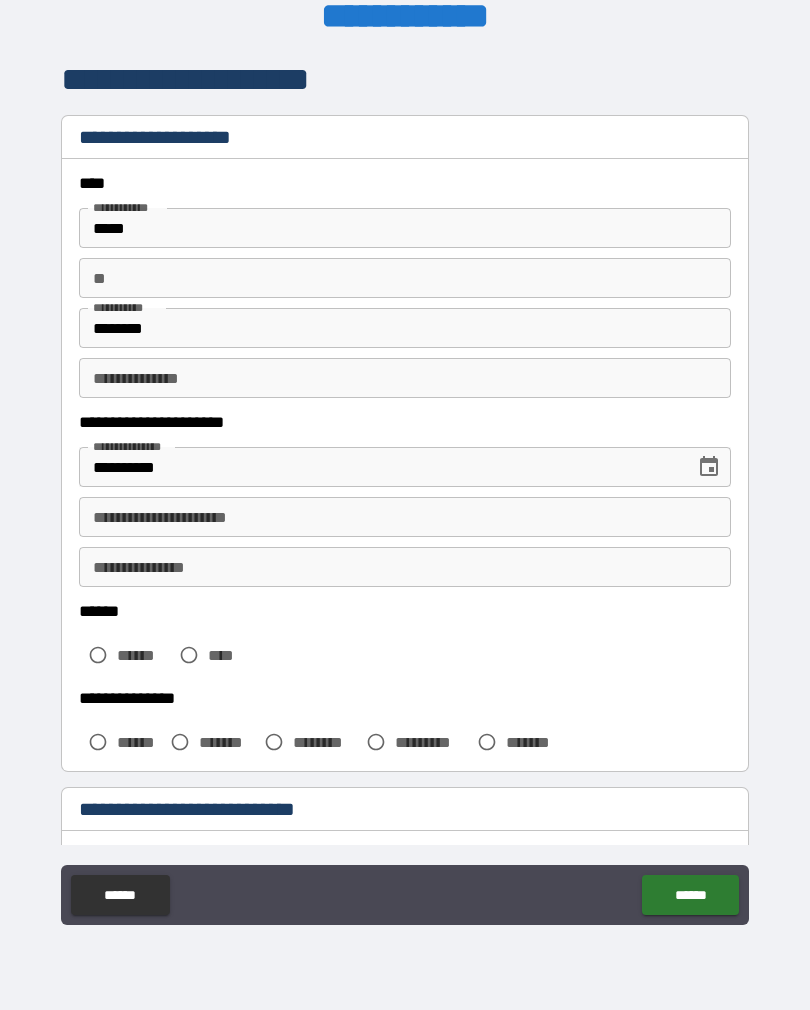 click on "** **" at bounding box center (405, 278) 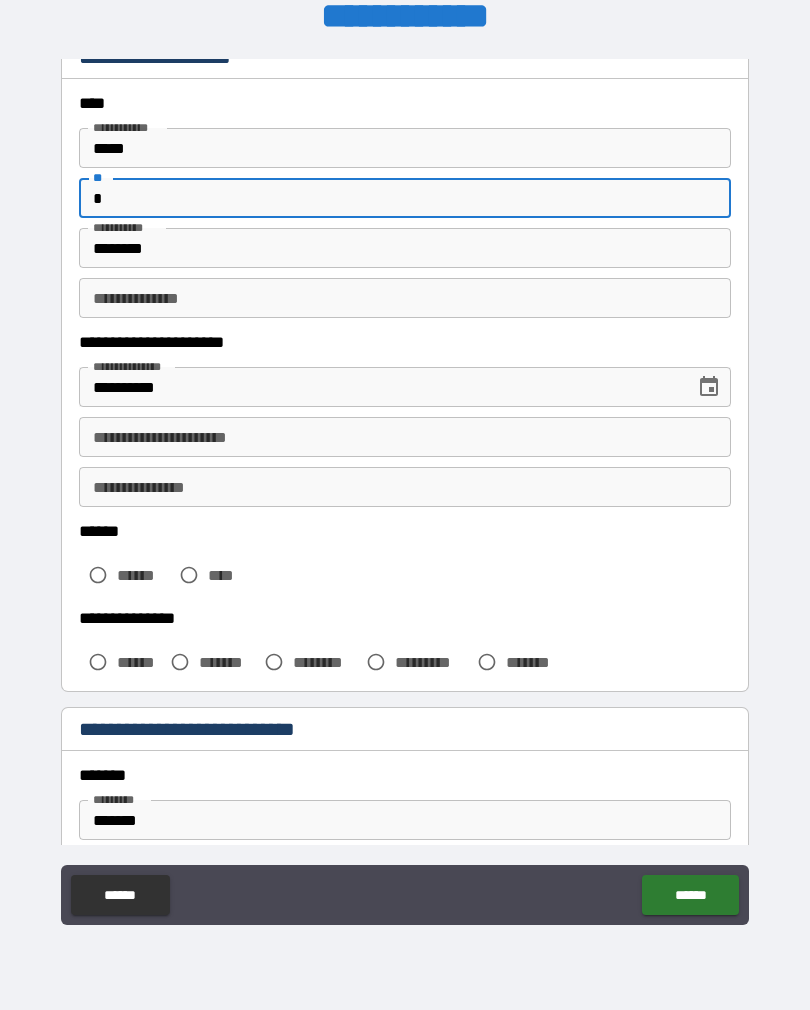scroll, scrollTop: 97, scrollLeft: 0, axis: vertical 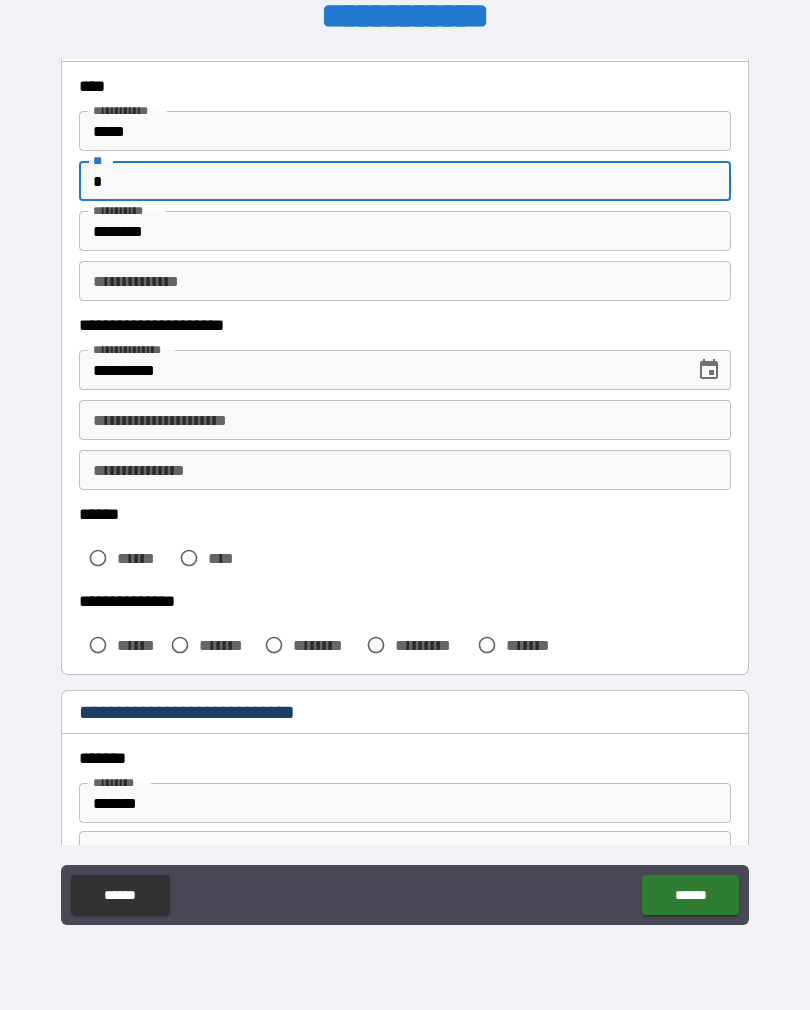 type on "*" 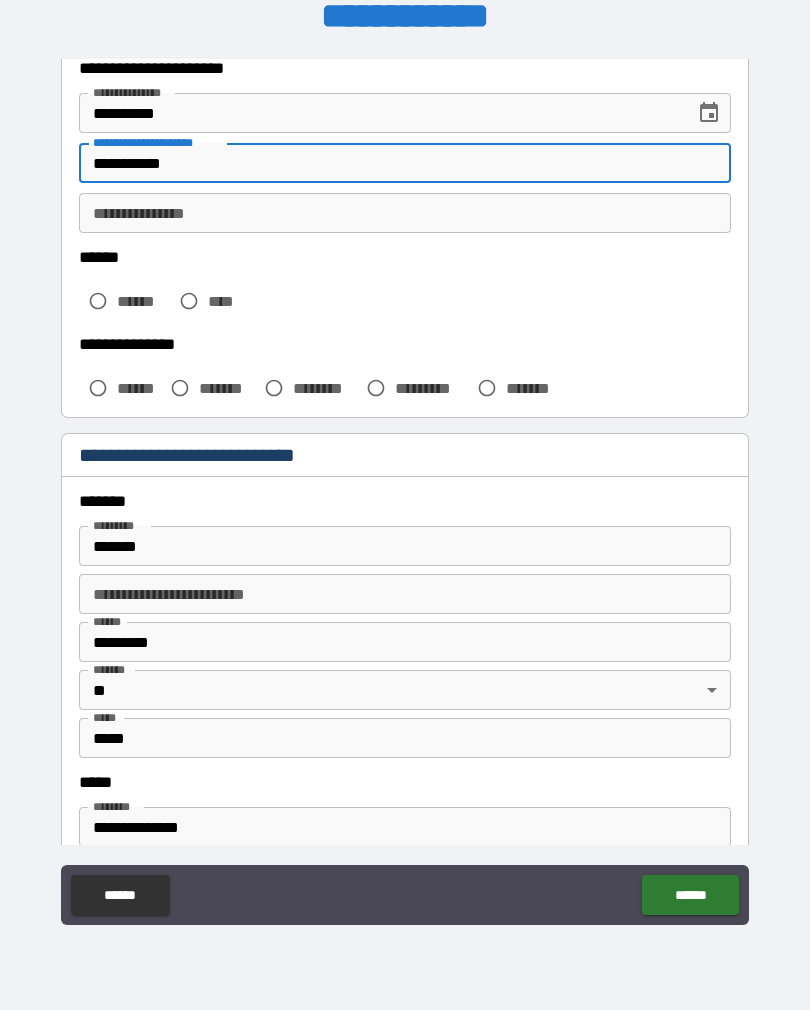 scroll, scrollTop: 338, scrollLeft: 0, axis: vertical 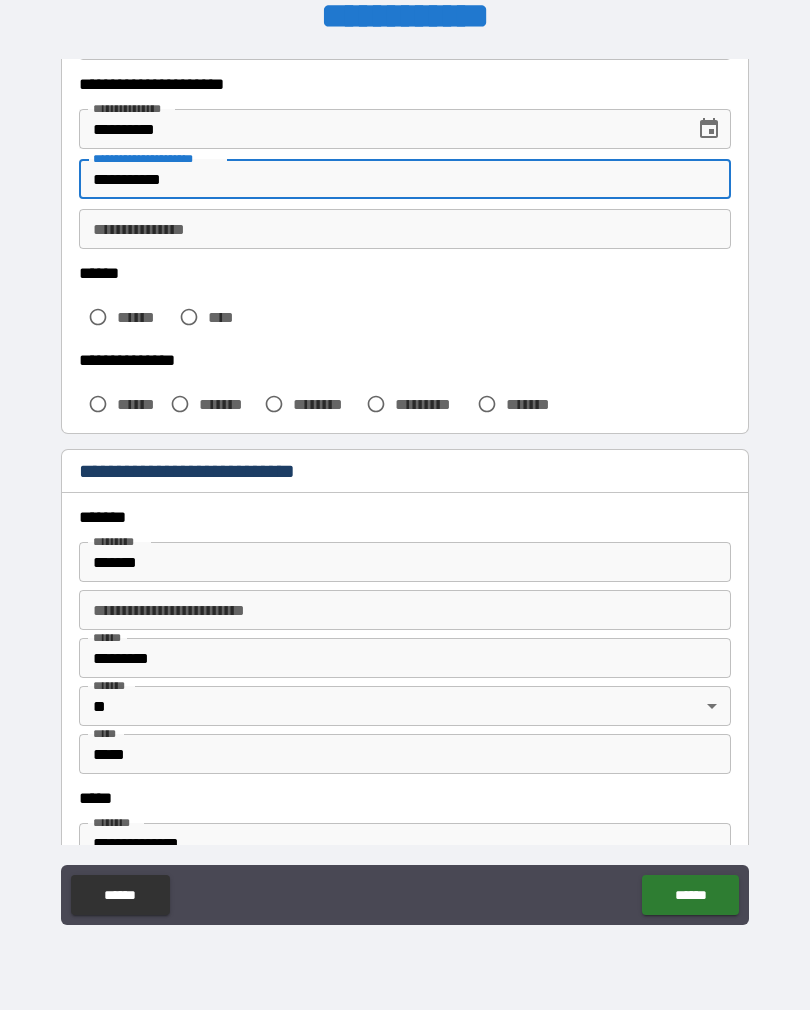 type on "**********" 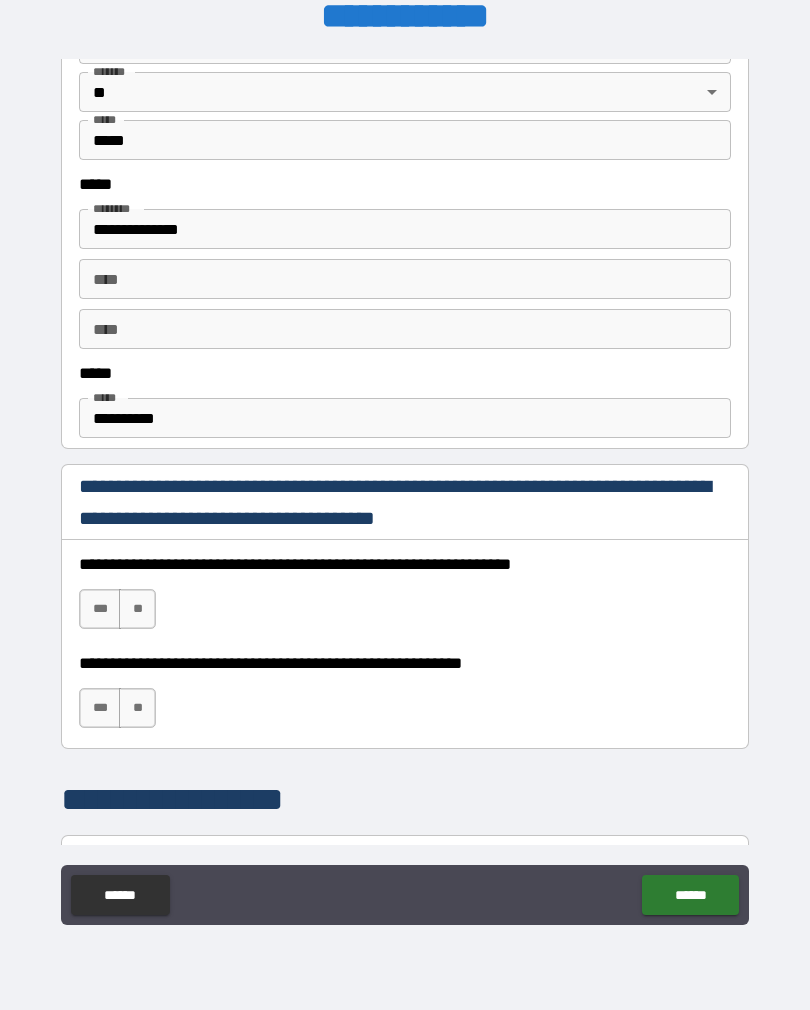 scroll, scrollTop: 953, scrollLeft: 0, axis: vertical 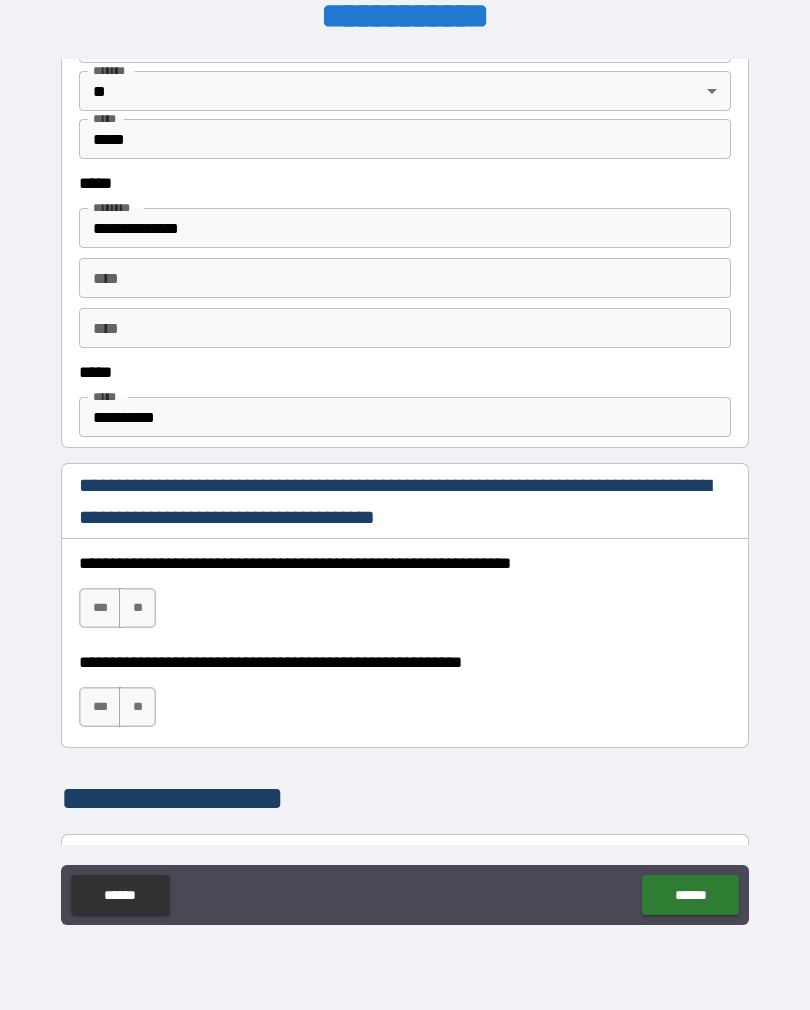 click on "***" at bounding box center (100, 608) 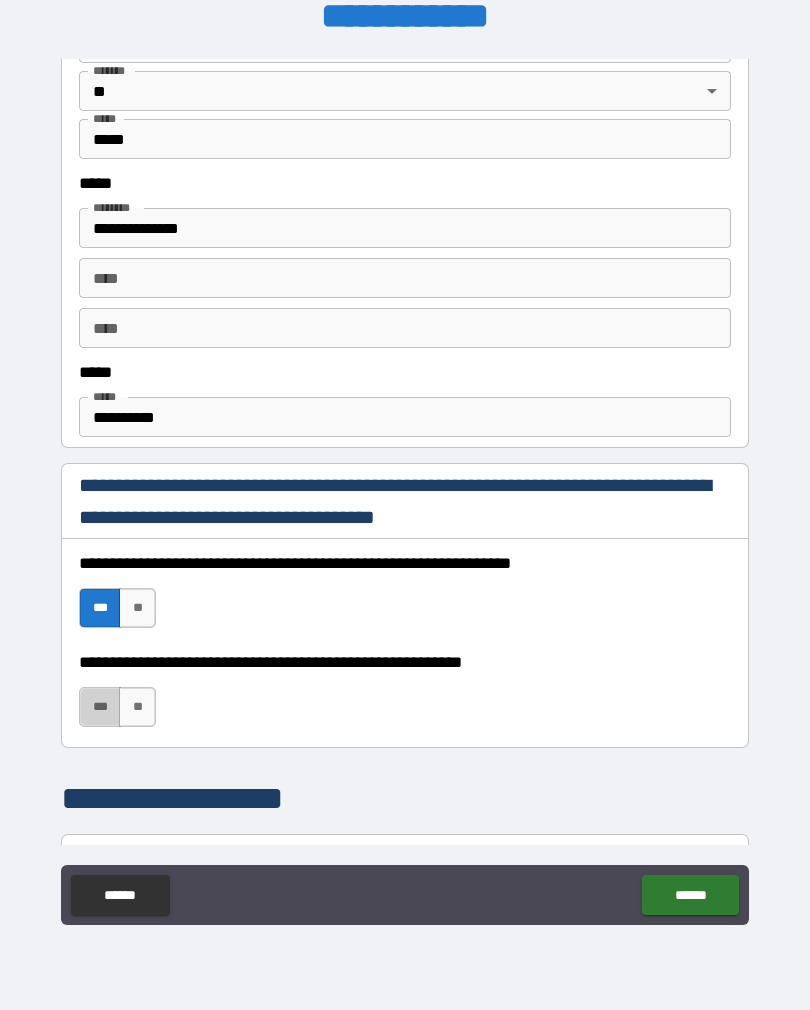 click on "***" at bounding box center [100, 707] 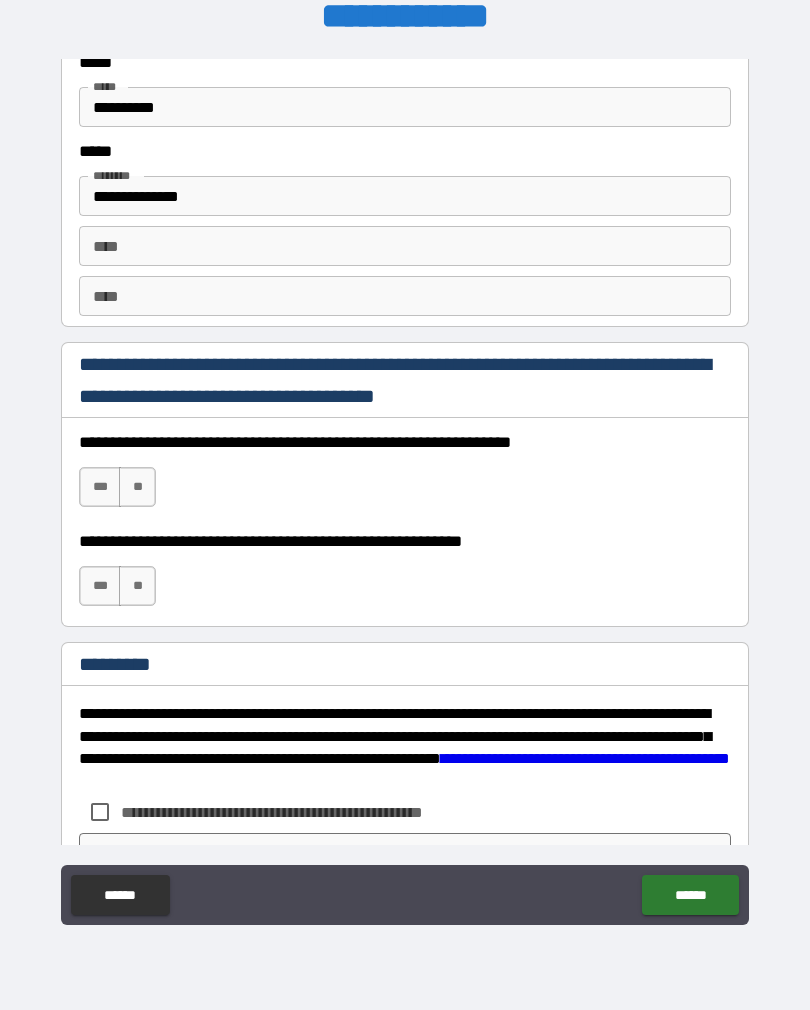 scroll, scrollTop: 2807, scrollLeft: 0, axis: vertical 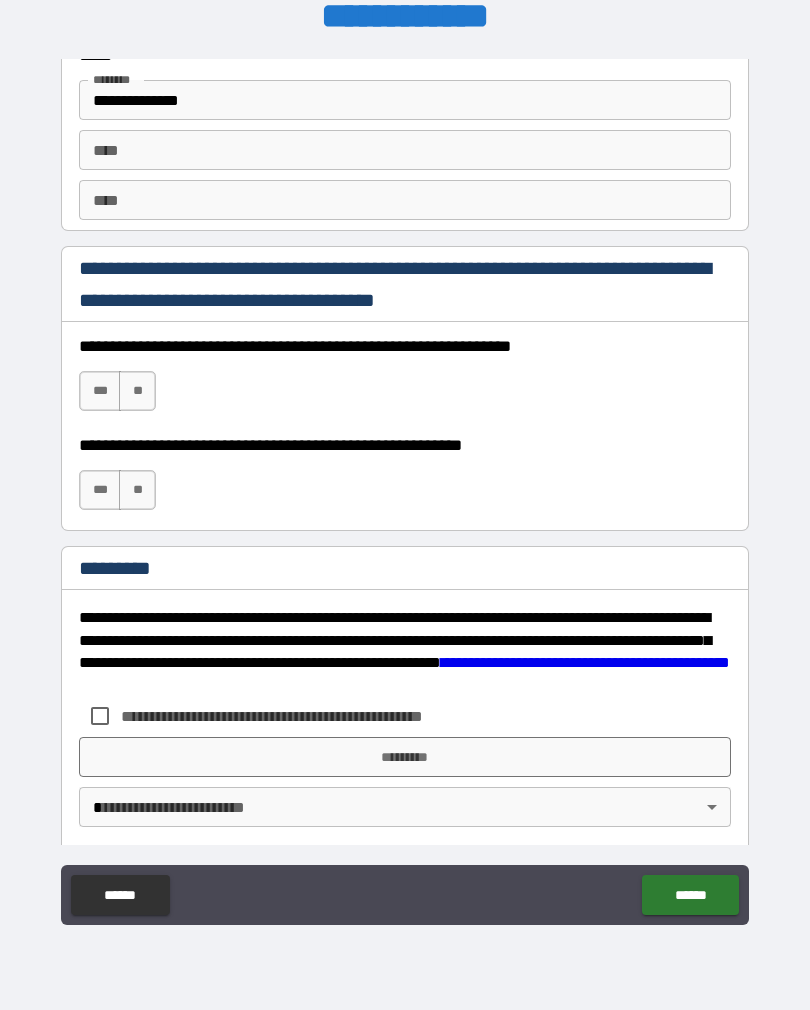 click on "***" at bounding box center [100, 391] 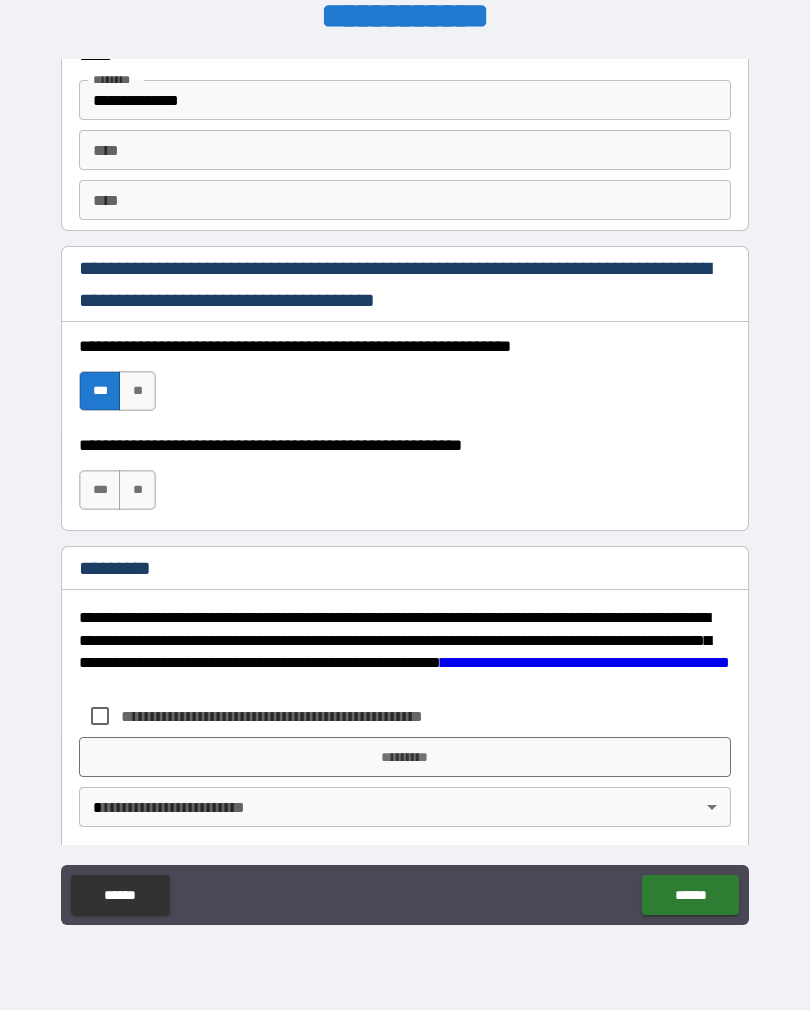 click on "***" at bounding box center [100, 490] 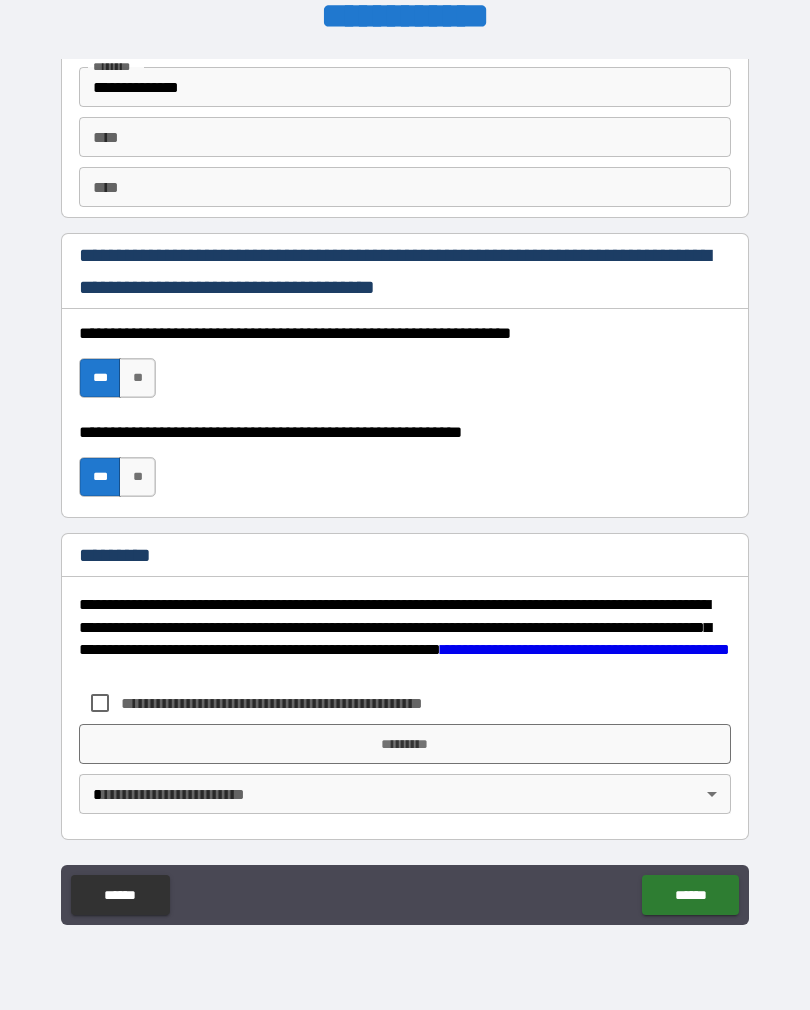 scroll, scrollTop: 2820, scrollLeft: 0, axis: vertical 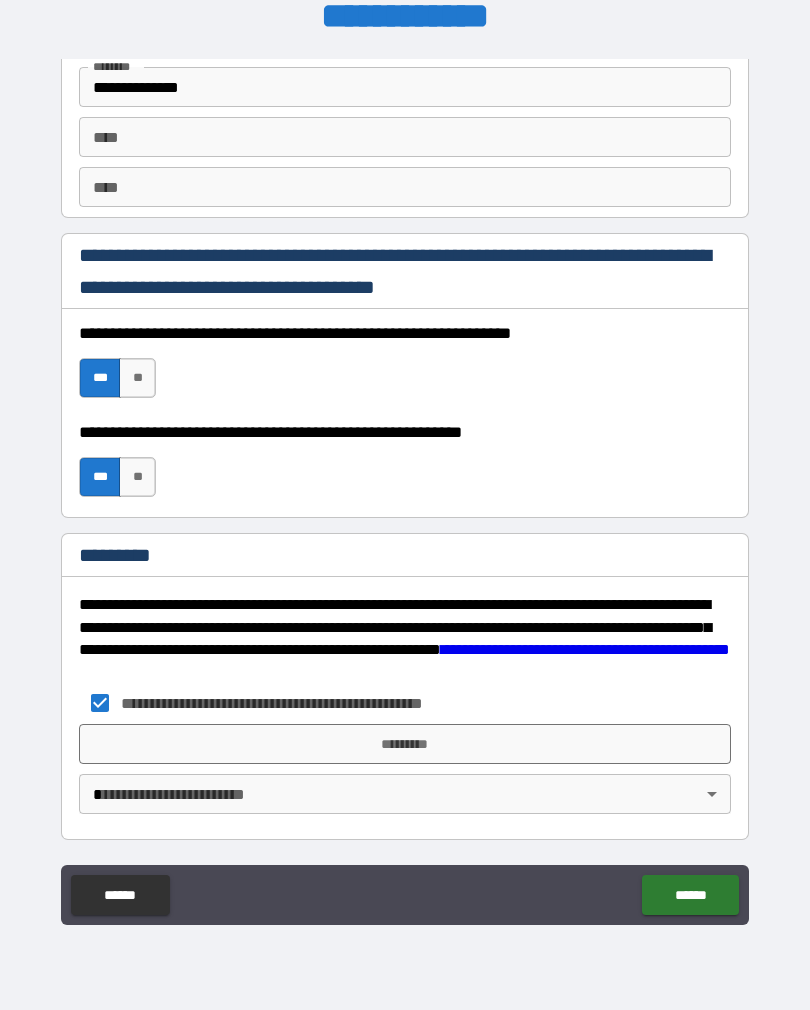 click on "*********" at bounding box center [405, 744] 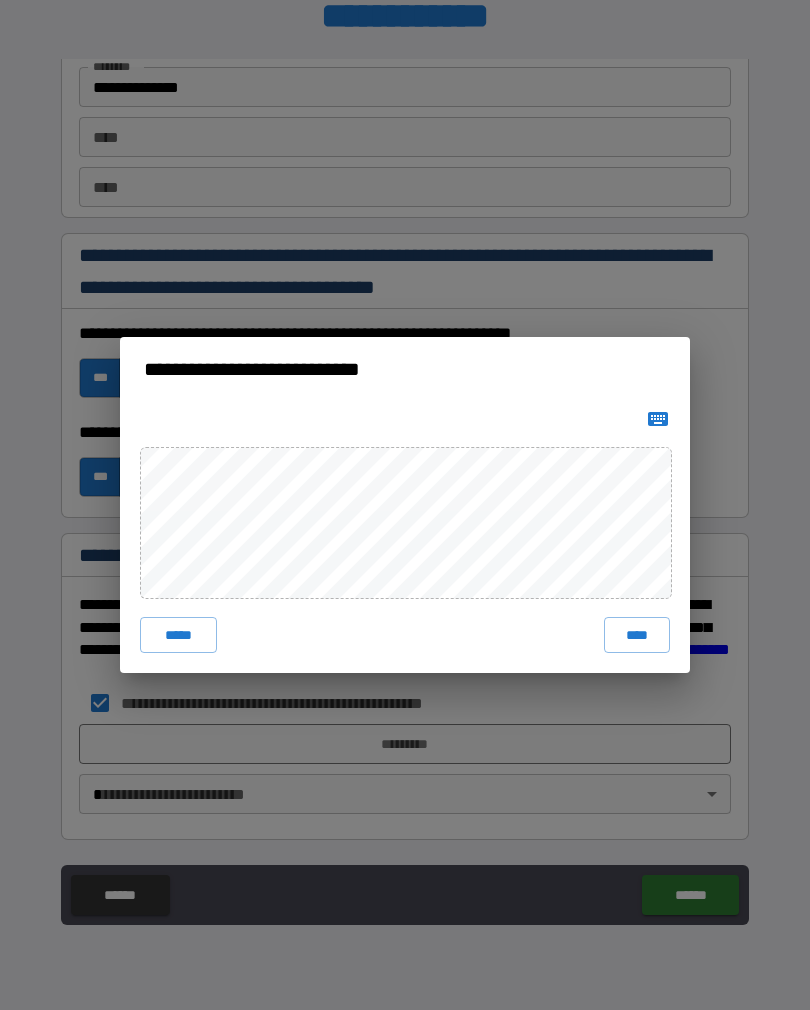 click on "***** ****" at bounding box center [405, 537] 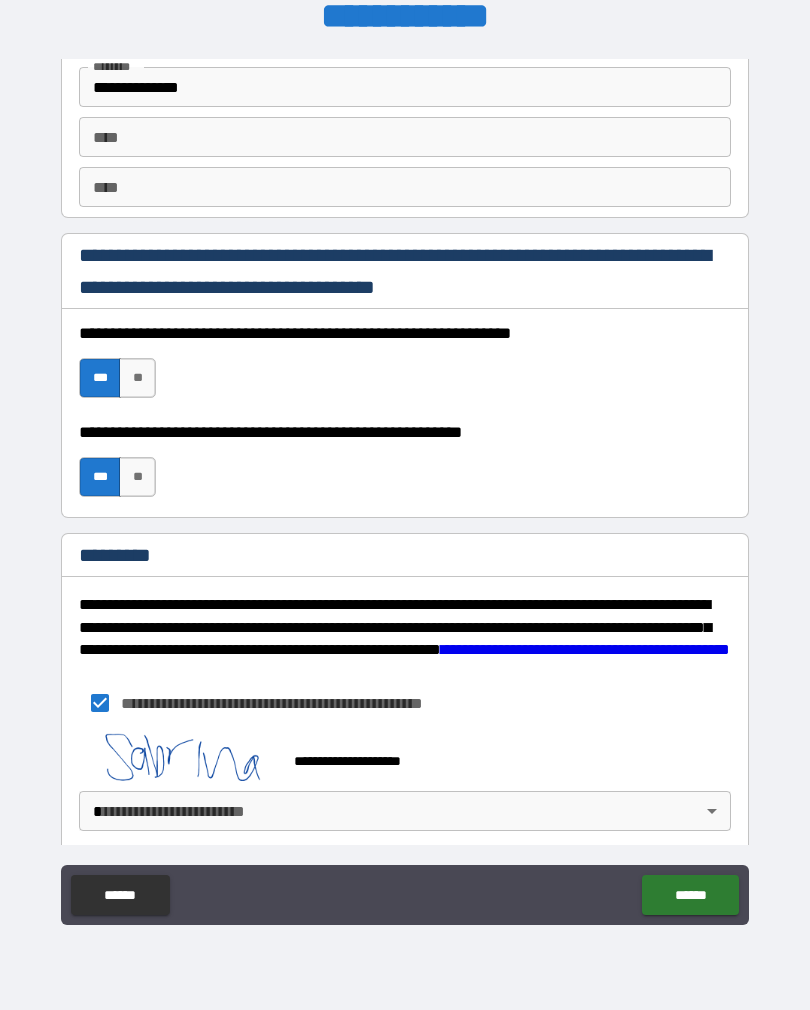 scroll, scrollTop: 2810, scrollLeft: 0, axis: vertical 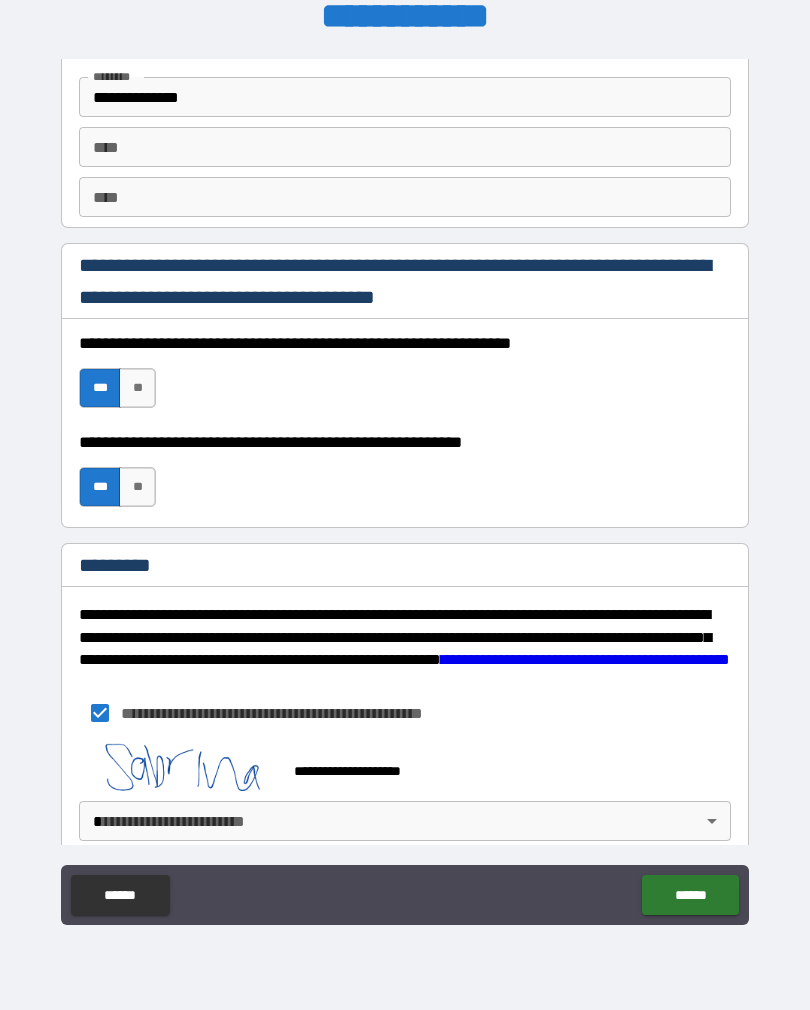 click on "**********" at bounding box center (405, 489) 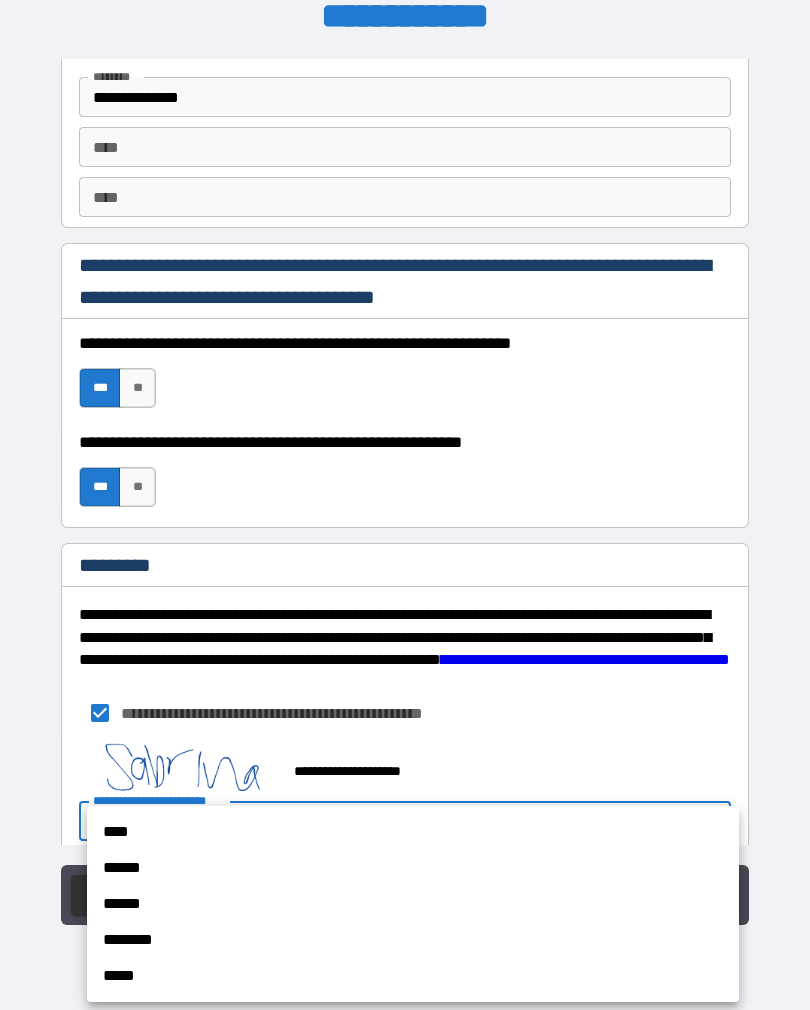 click on "******" at bounding box center [413, 868] 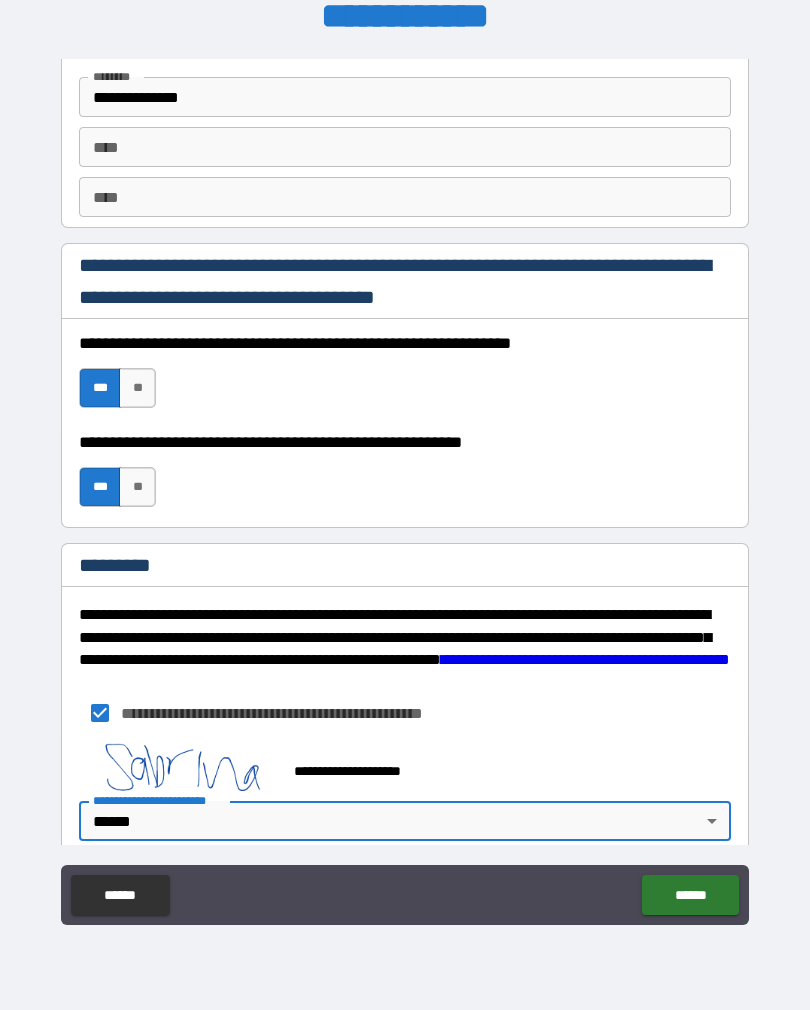 type on "*" 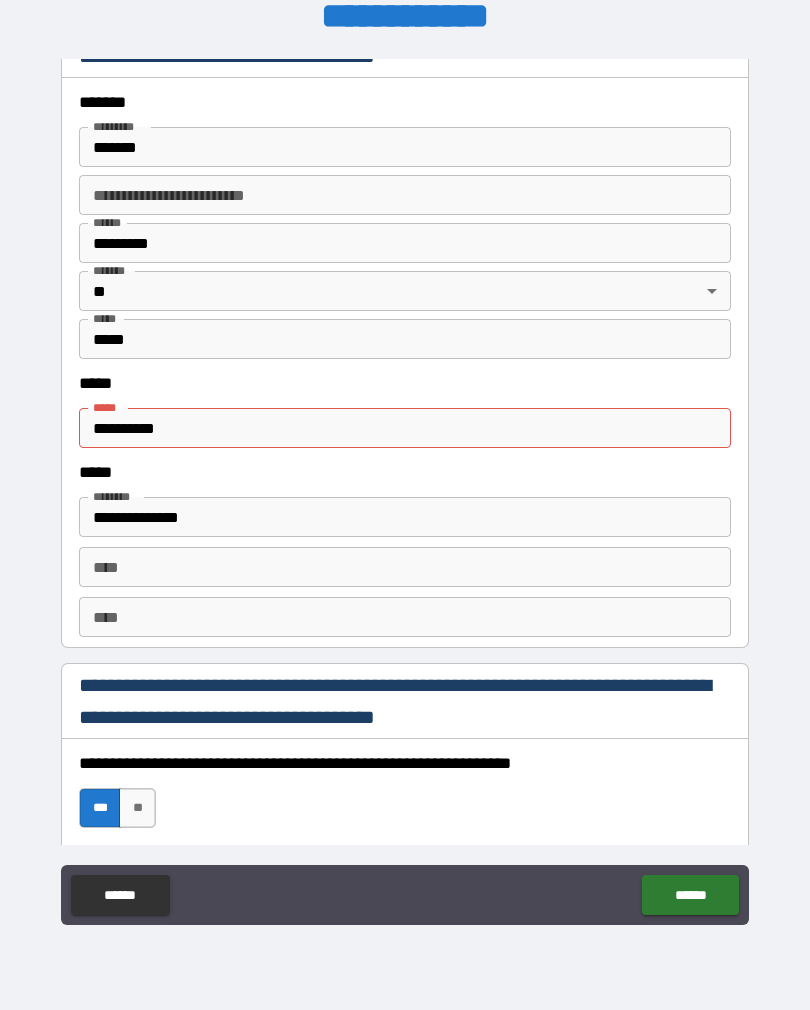 scroll, scrollTop: 2389, scrollLeft: 0, axis: vertical 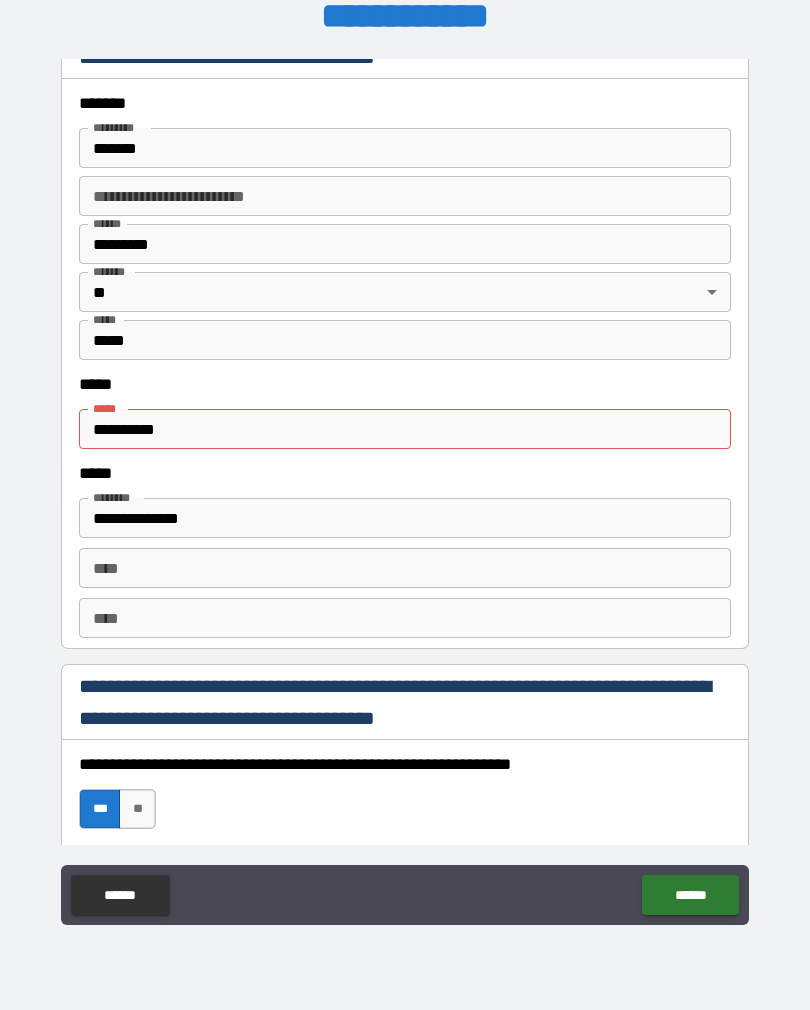 click on "**********" at bounding box center [405, 429] 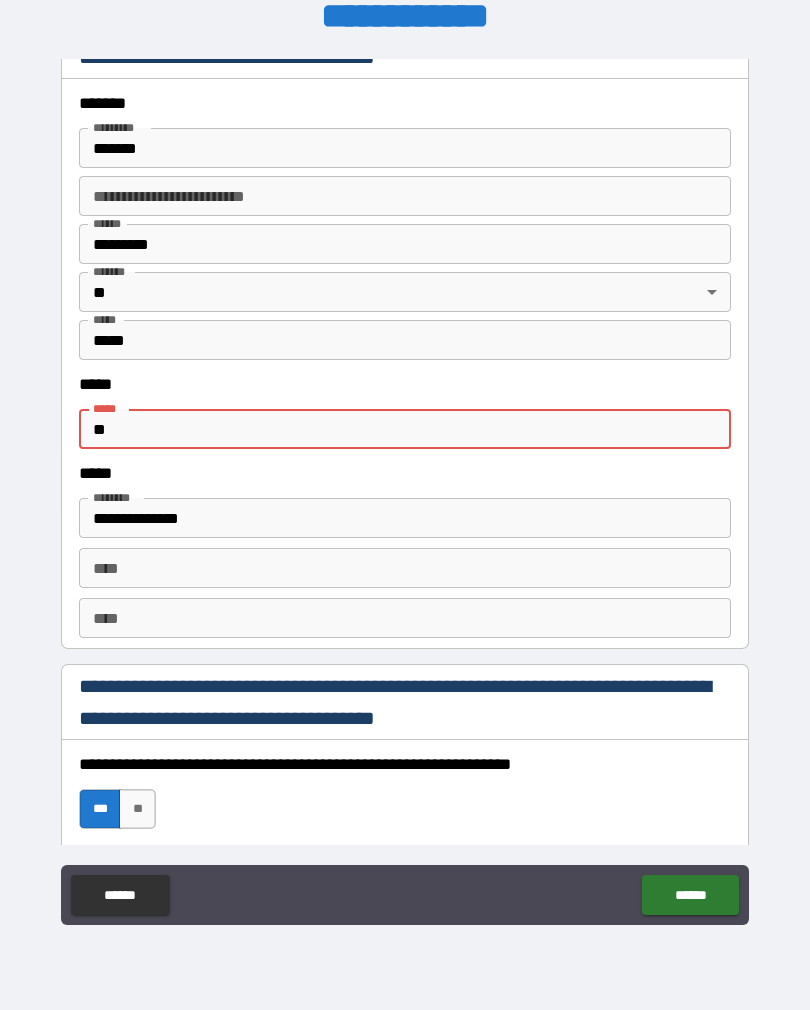type on "*" 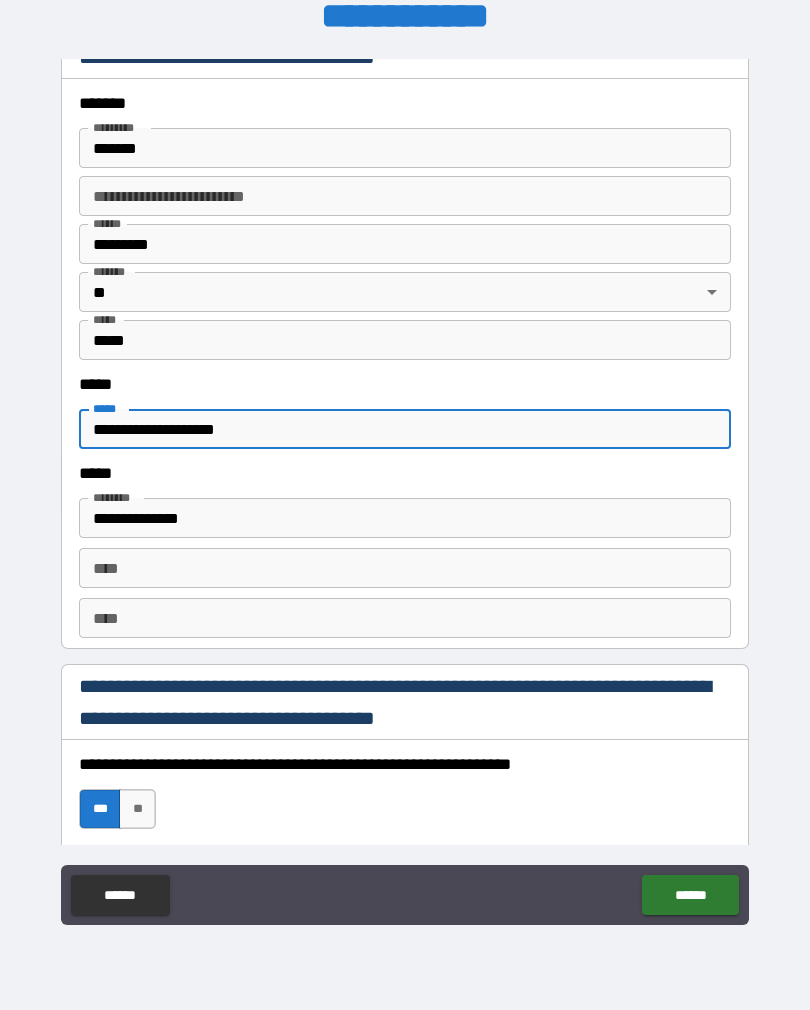 scroll, scrollTop: 0, scrollLeft: 0, axis: both 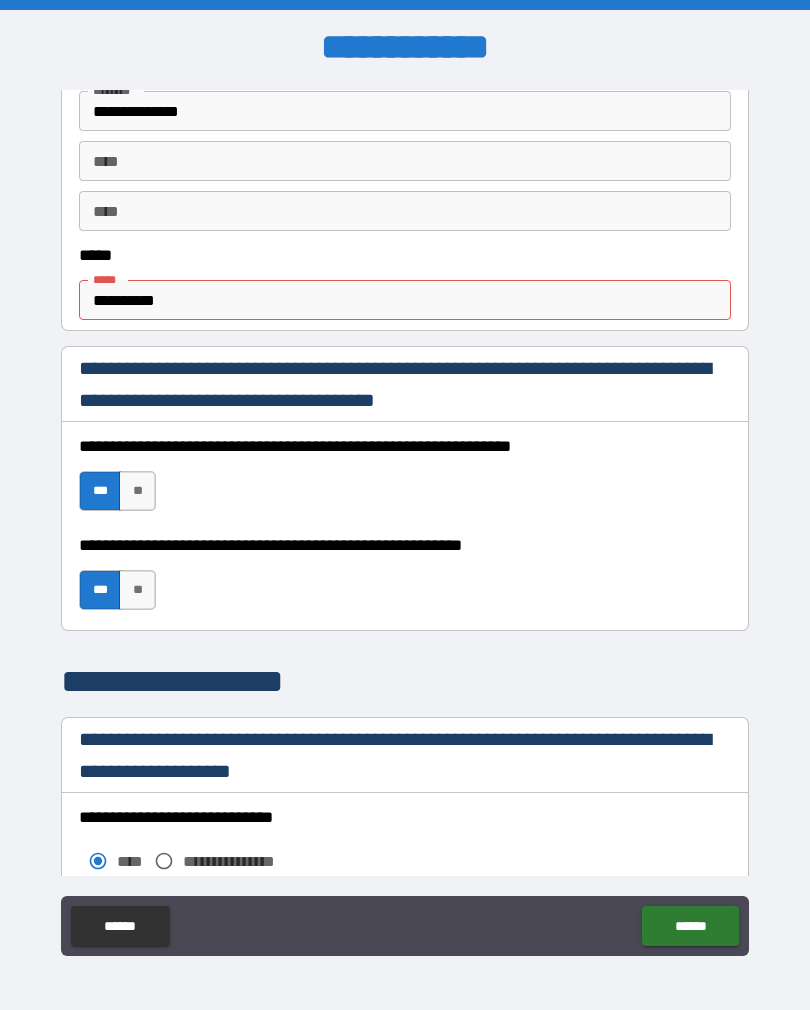 type on "**********" 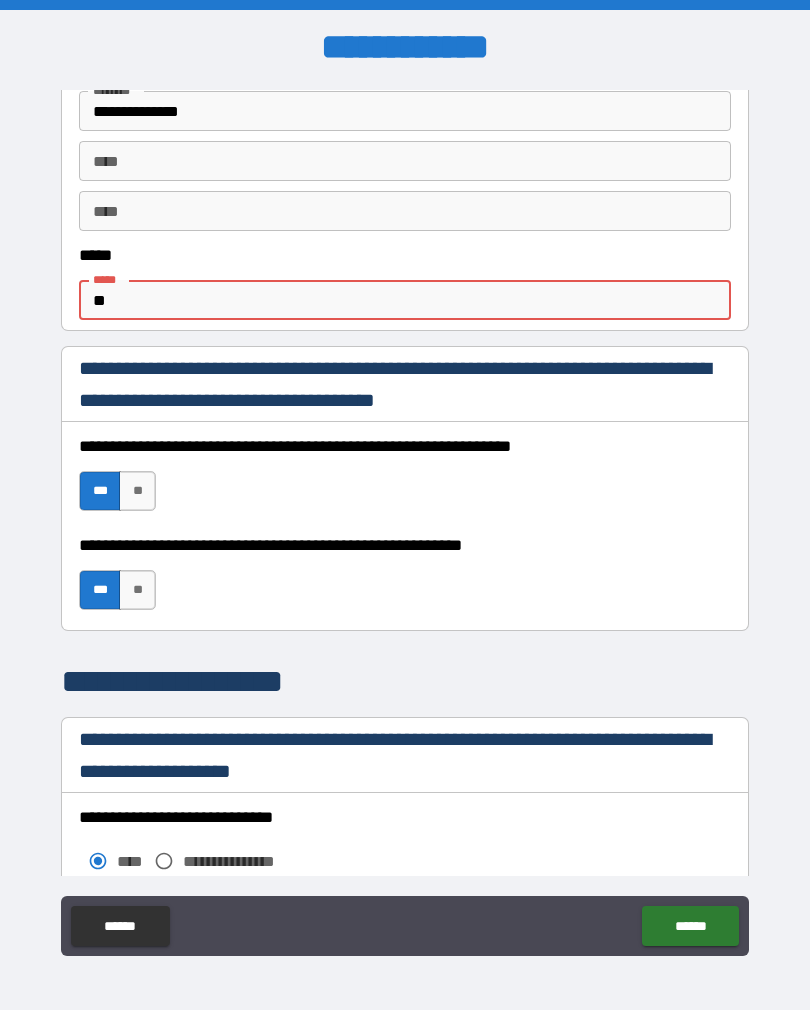 type on "*" 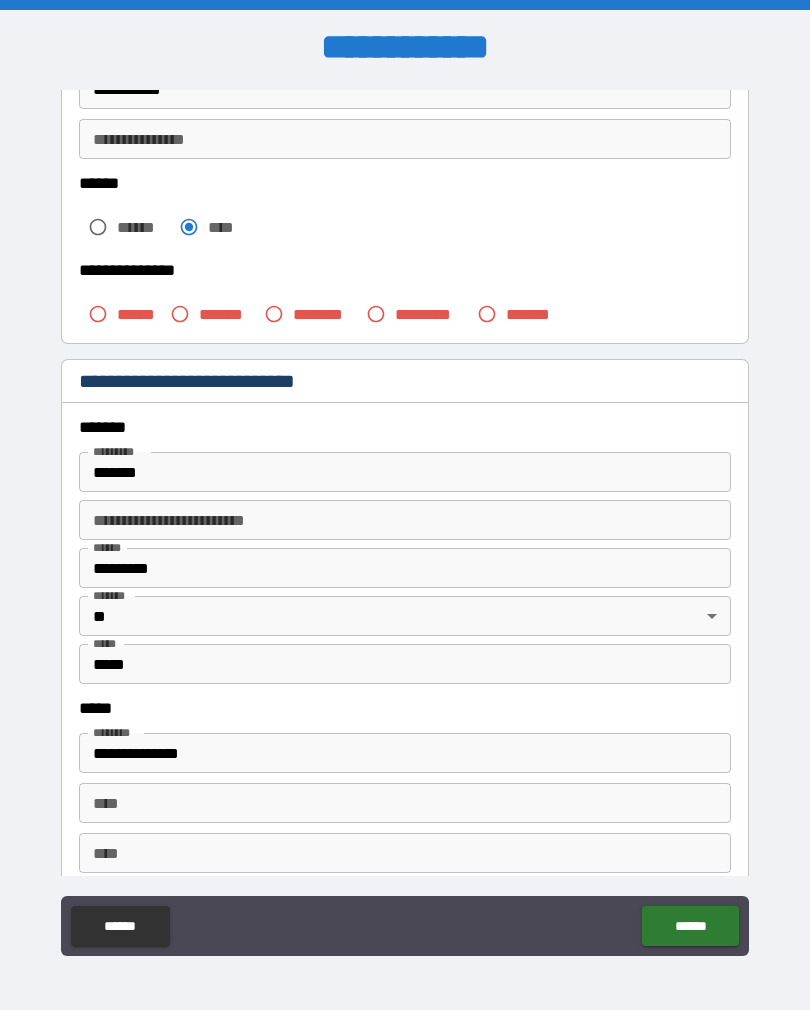 scroll, scrollTop: 452, scrollLeft: 0, axis: vertical 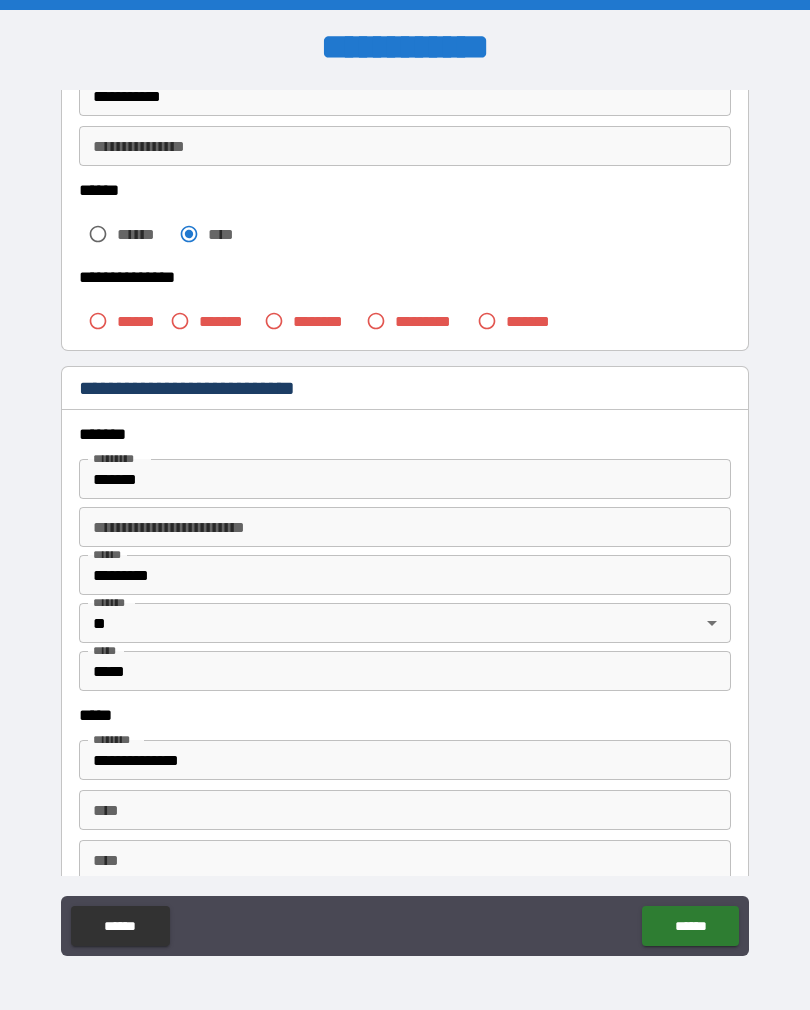 type on "**********" 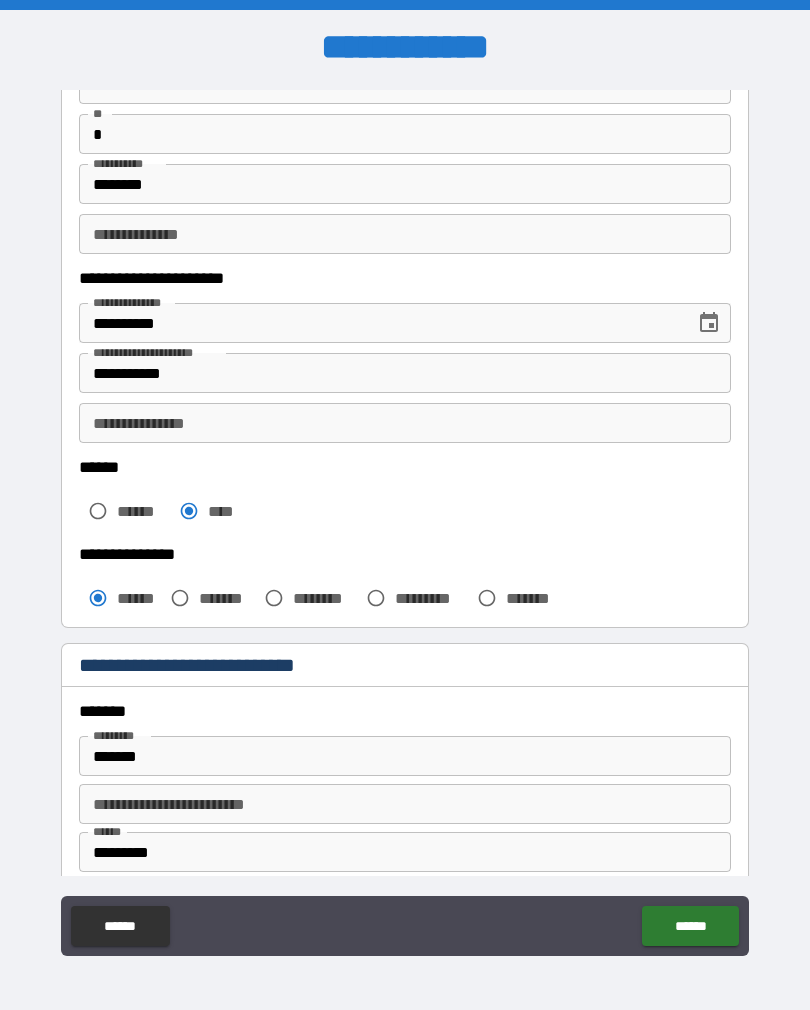 scroll, scrollTop: 176, scrollLeft: 0, axis: vertical 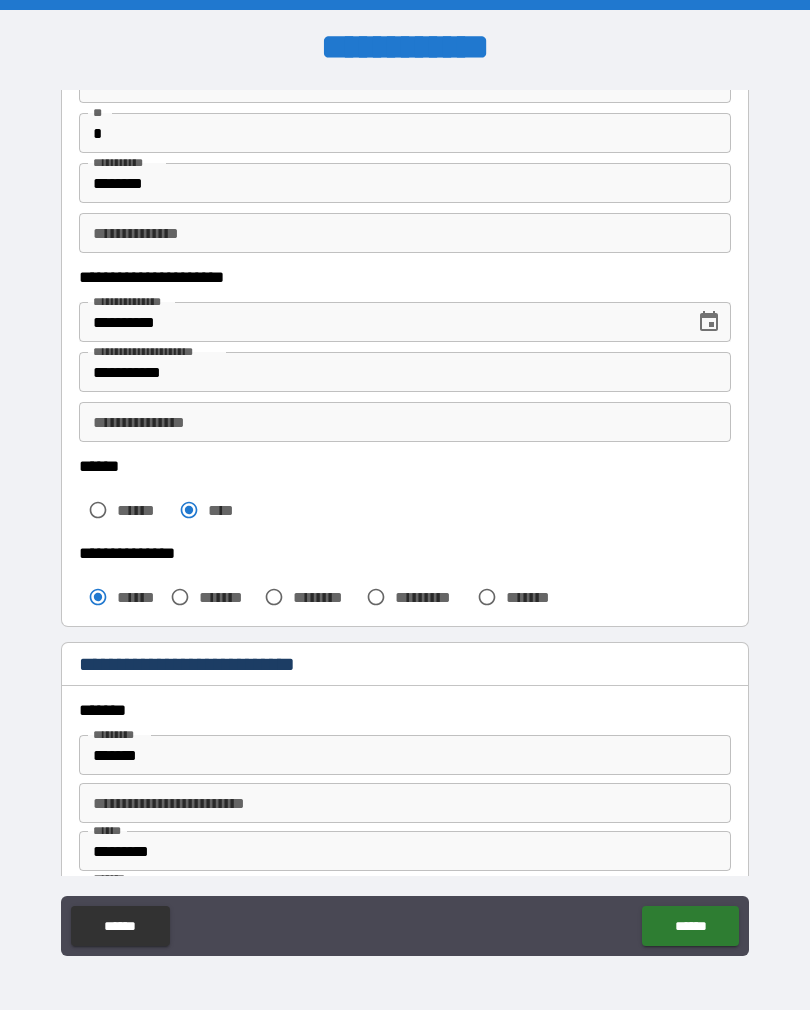 click on "******" at bounding box center (690, 926) 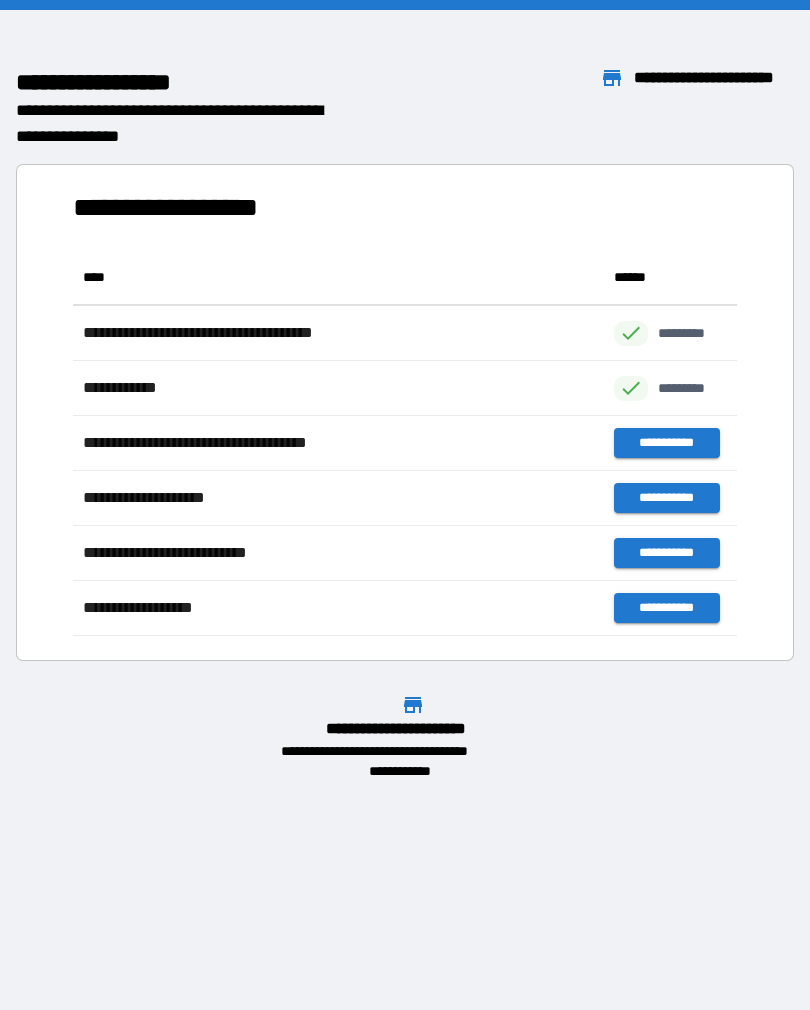 scroll, scrollTop: 386, scrollLeft: 664, axis: both 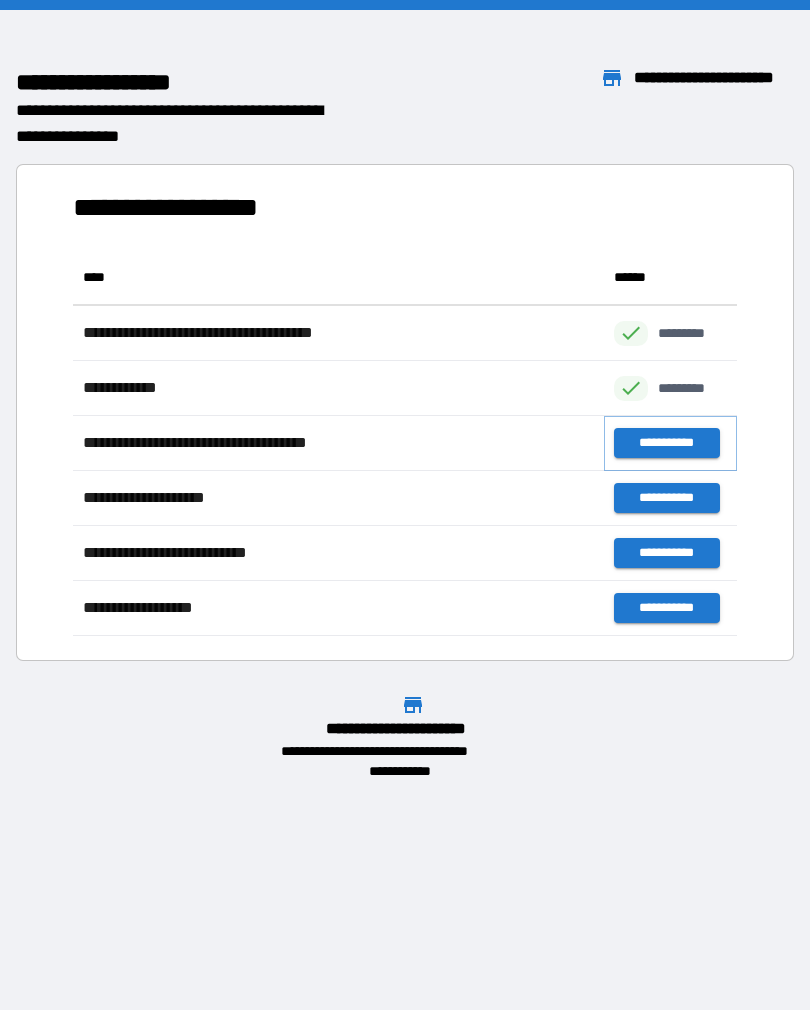 click on "**********" at bounding box center (666, 443) 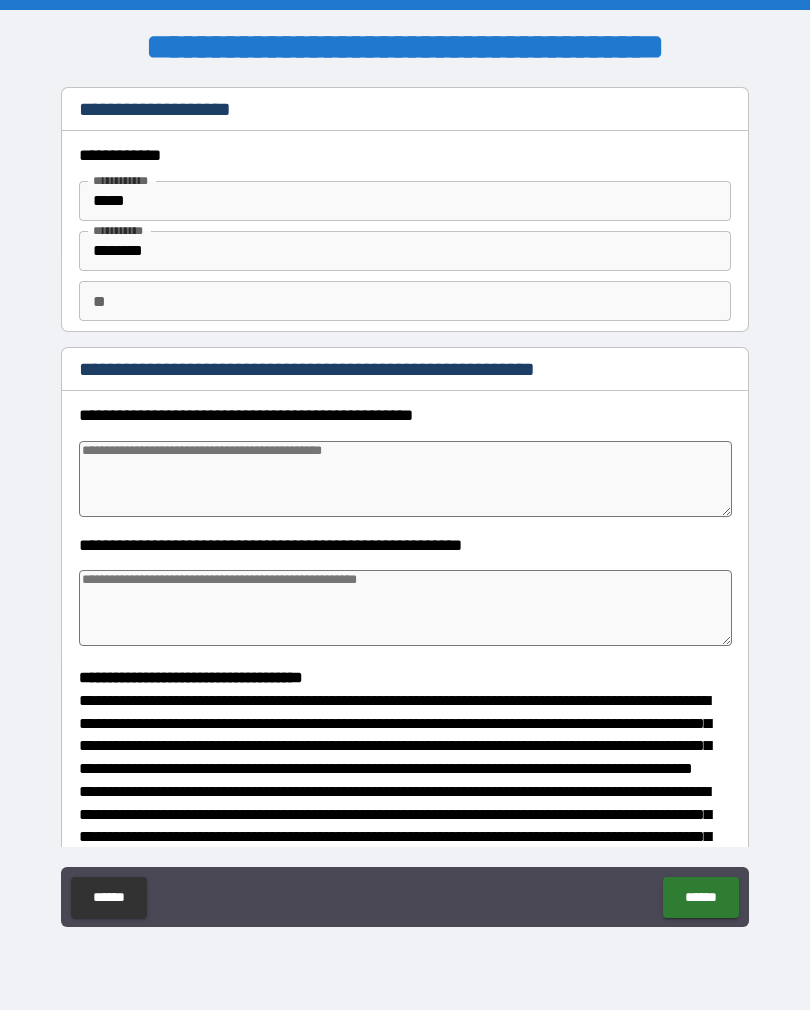type on "*" 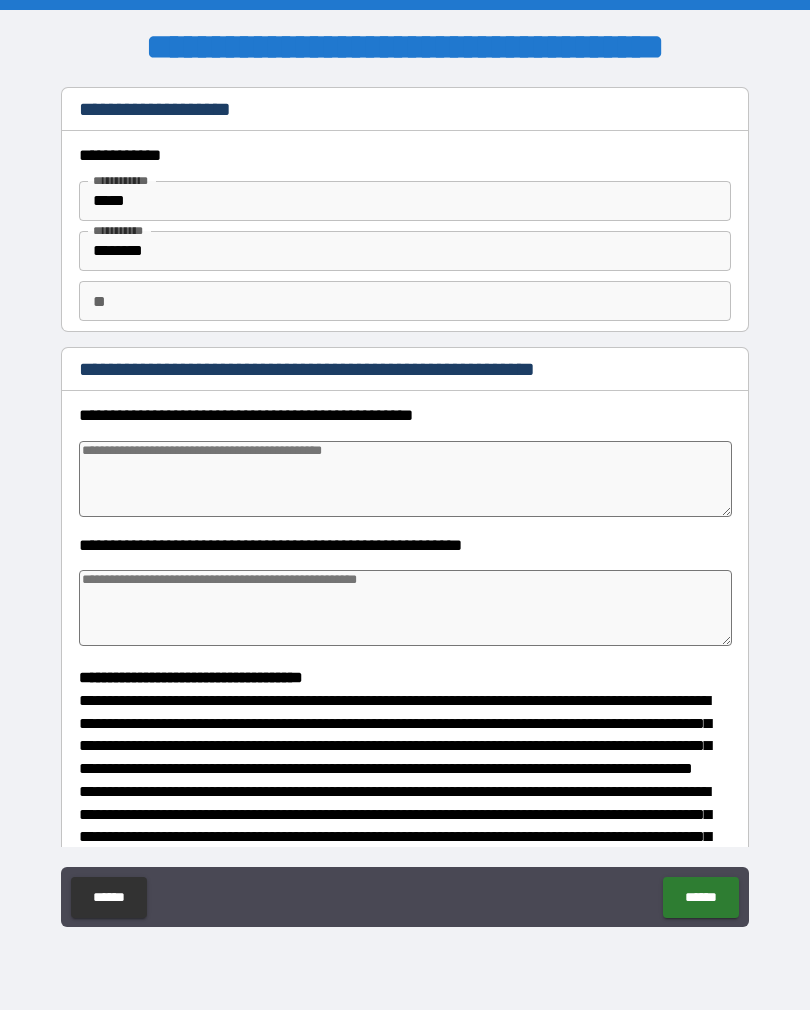type on "*" 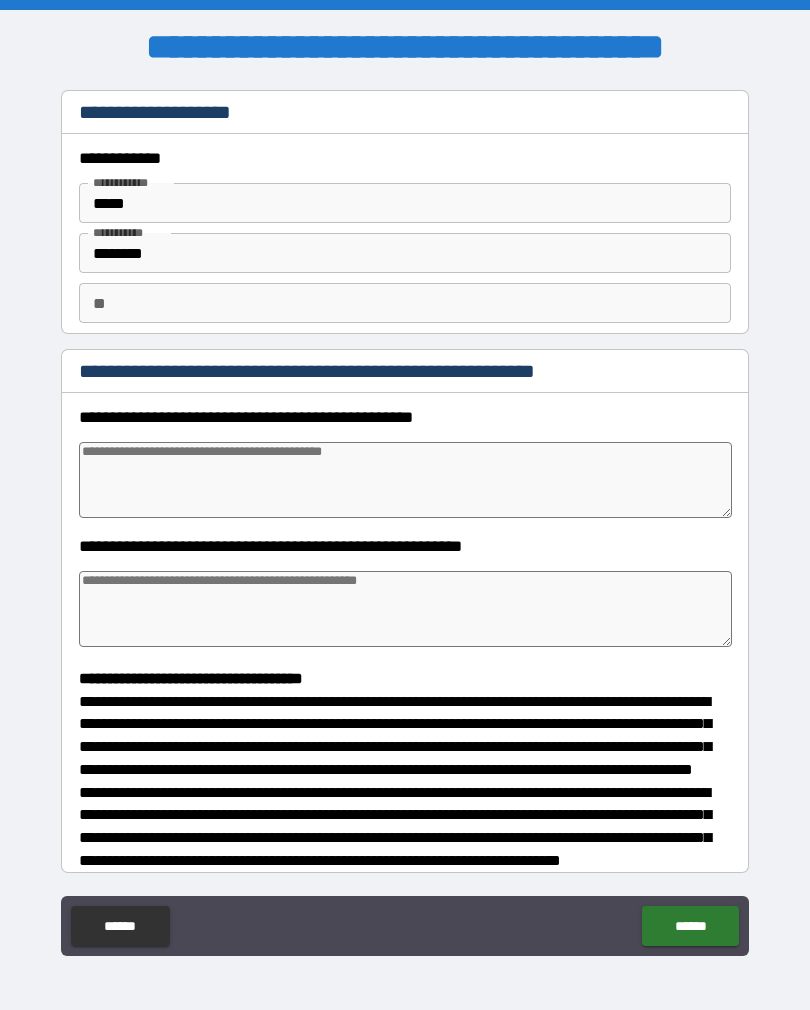 click at bounding box center [405, 480] 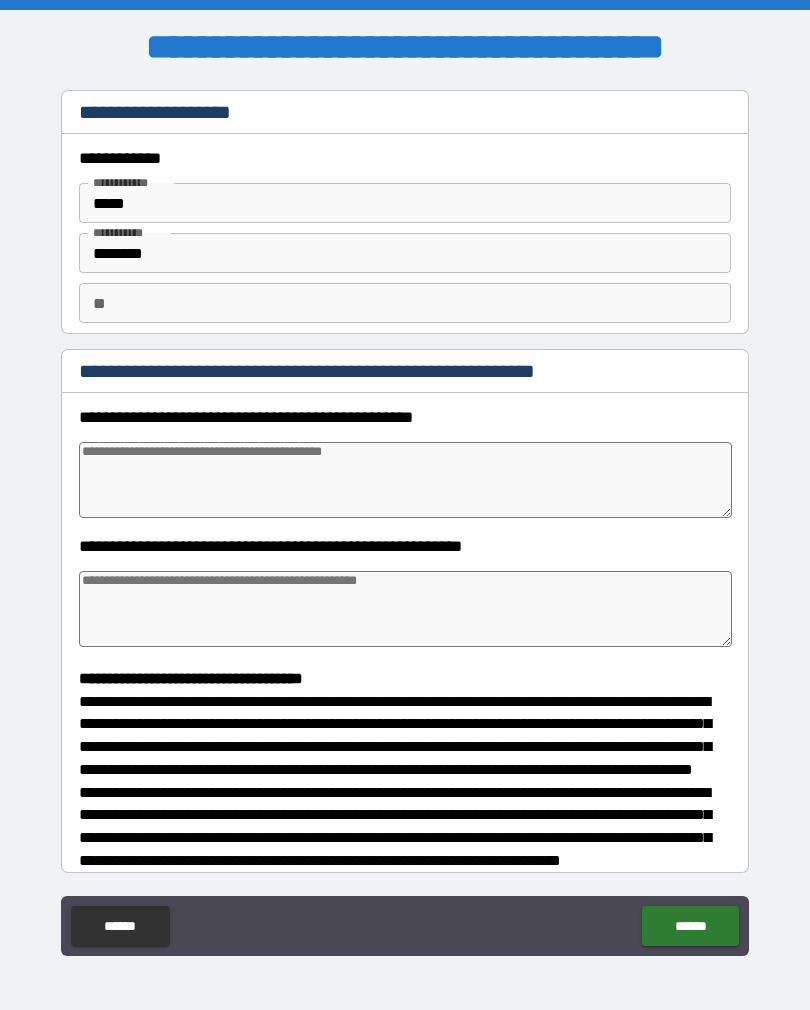 type on "*" 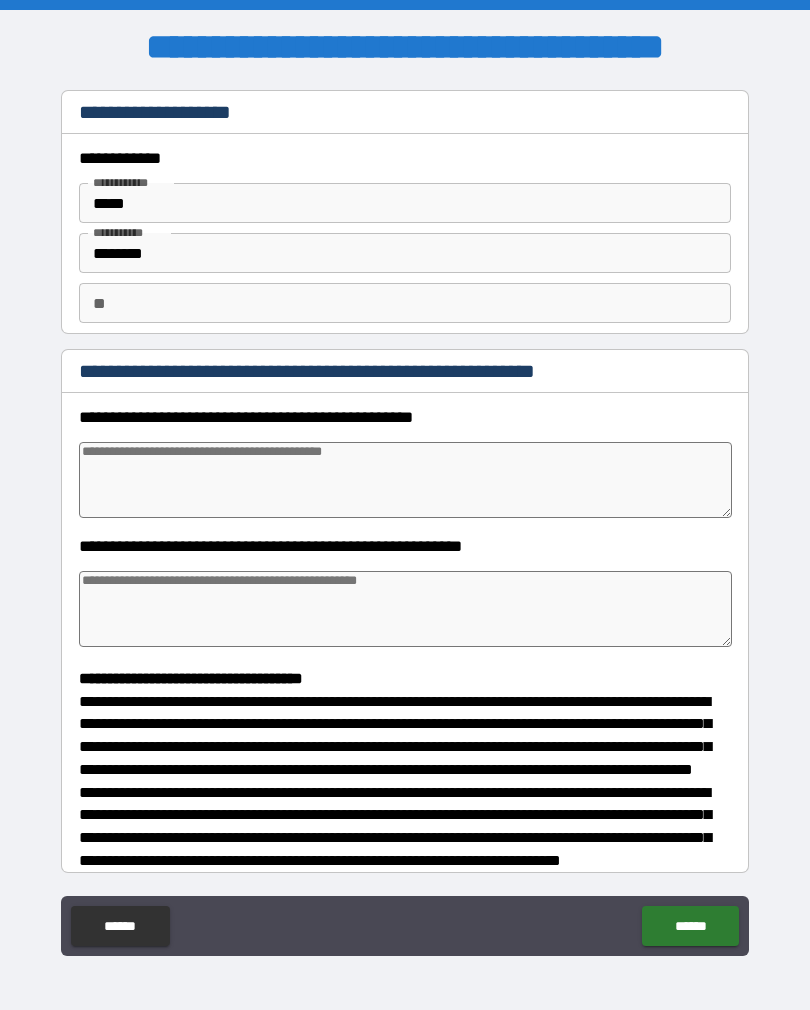 type on "*" 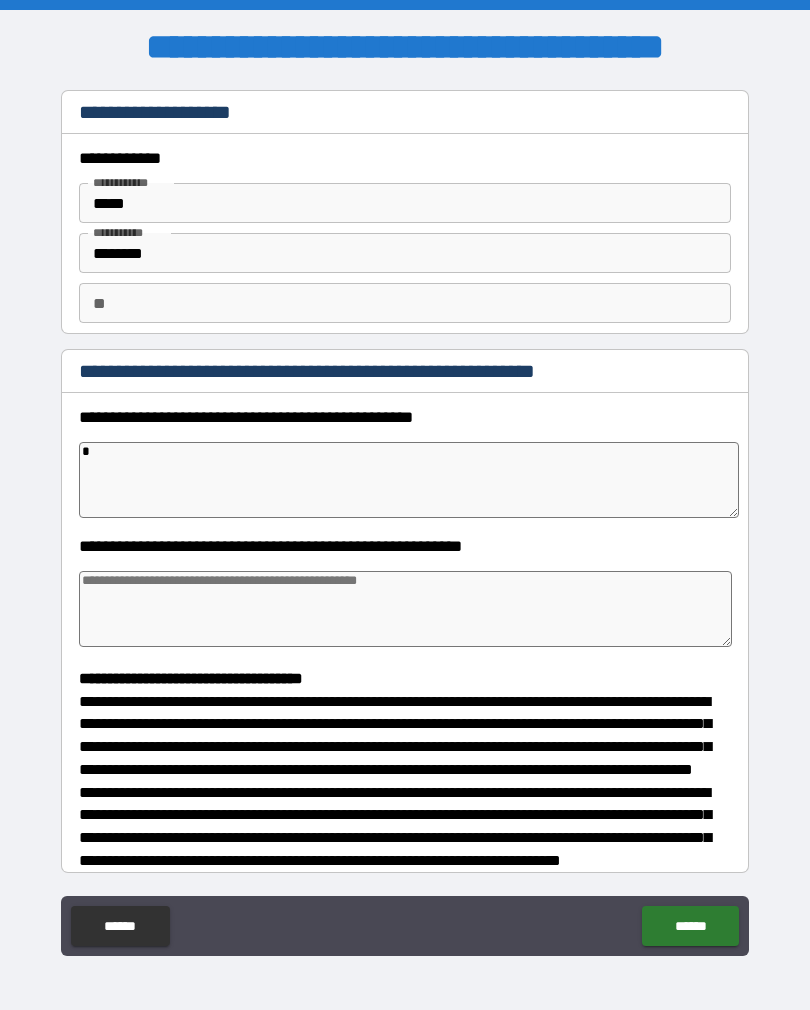 type on "*" 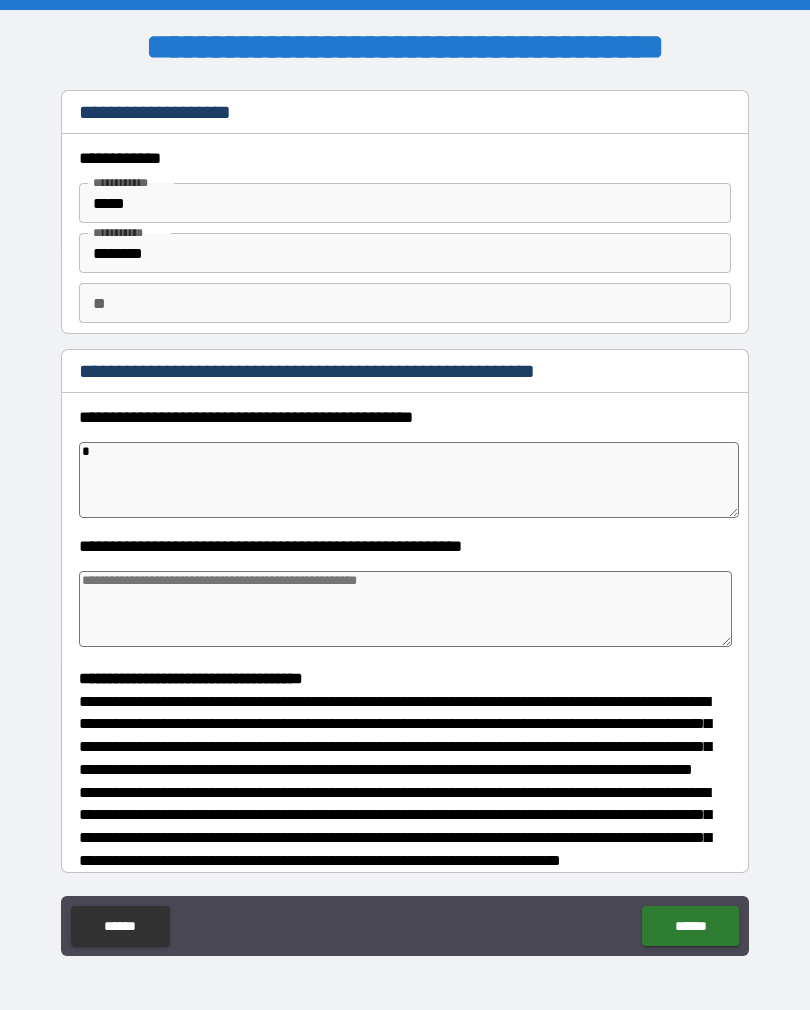 type on "*" 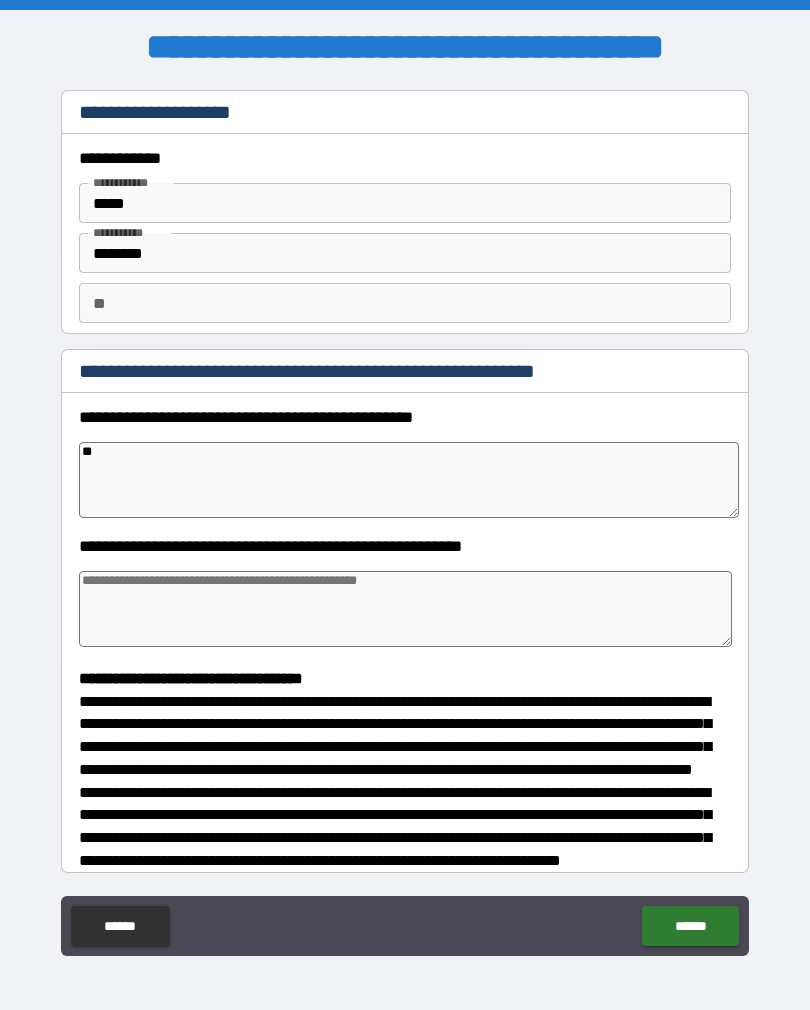 type on "***" 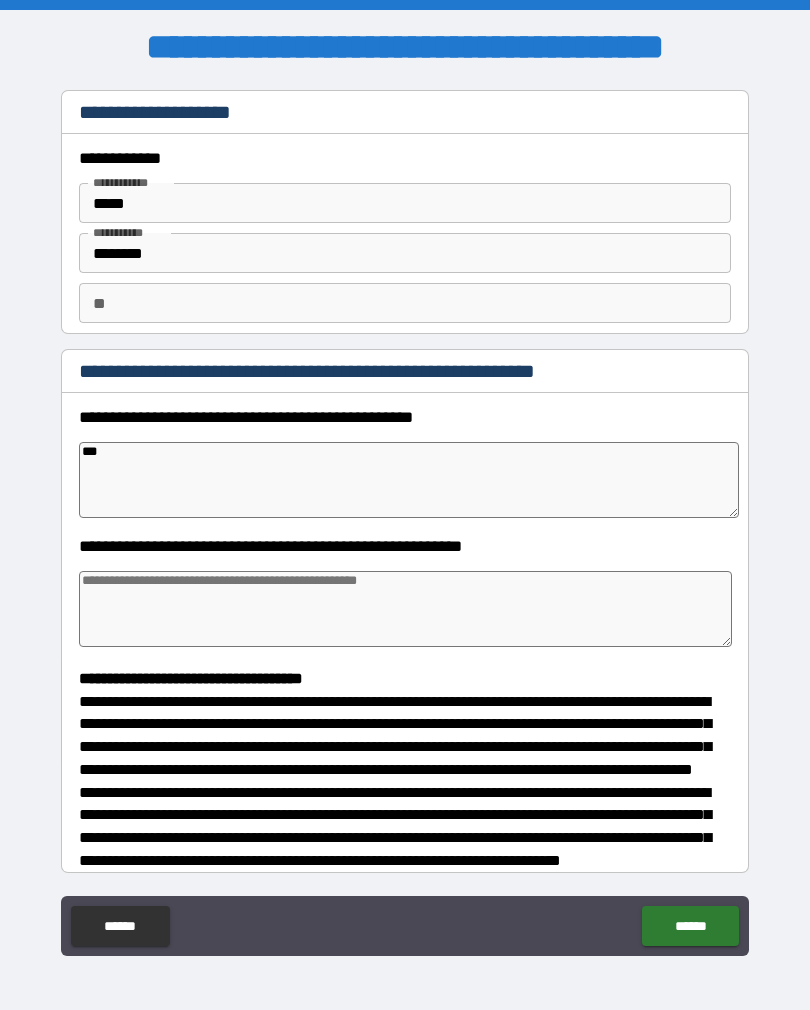 type on "*" 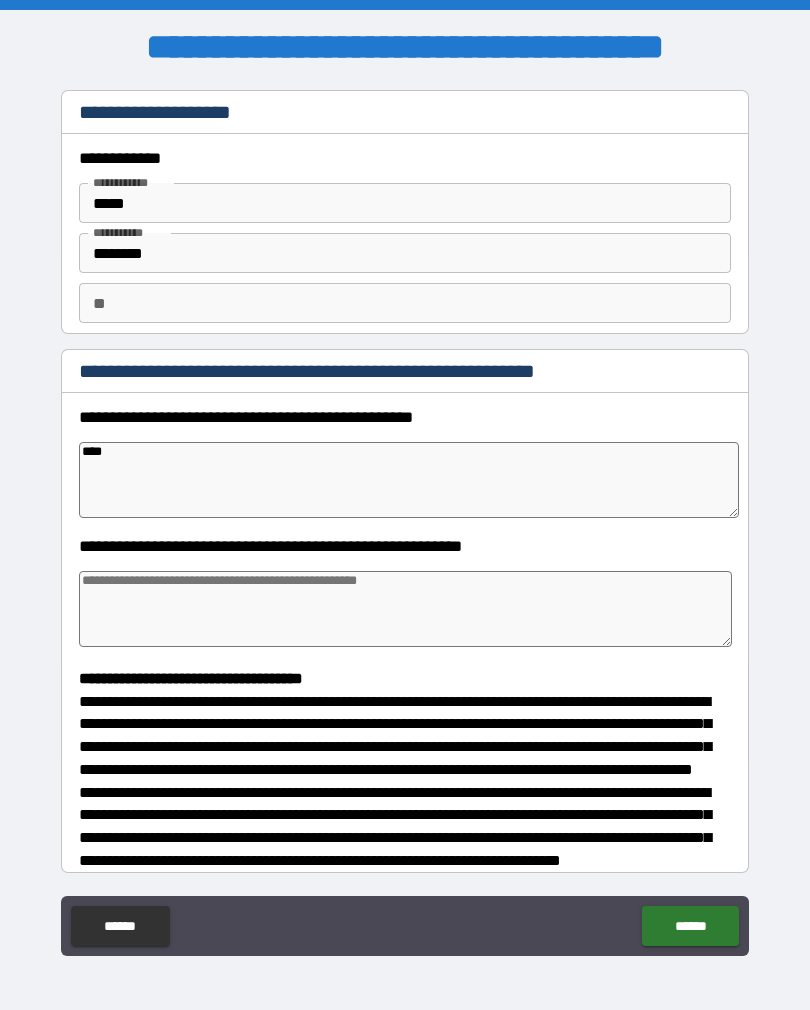 type on "*" 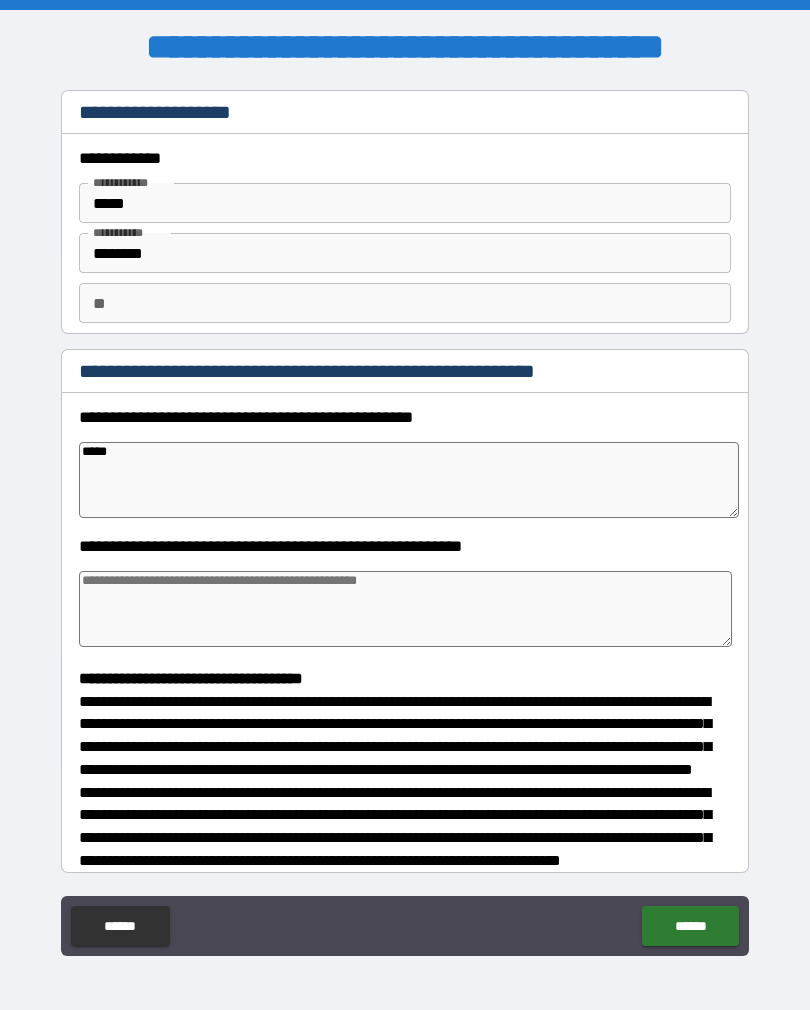 type on "*" 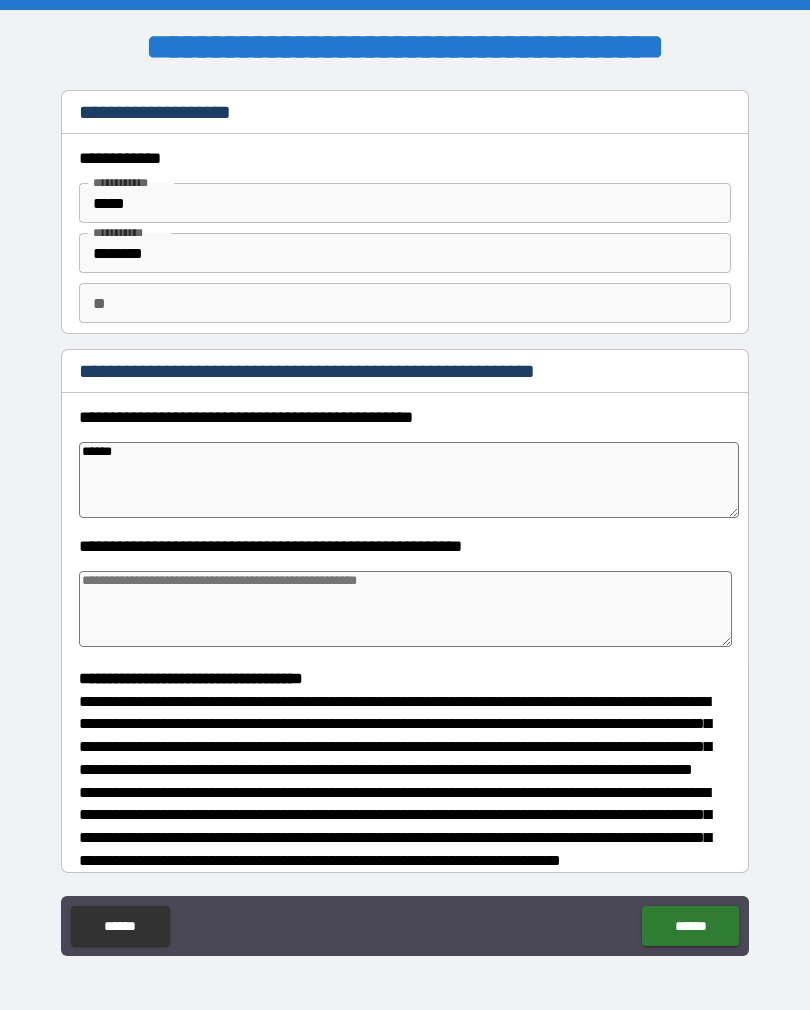 type on "*" 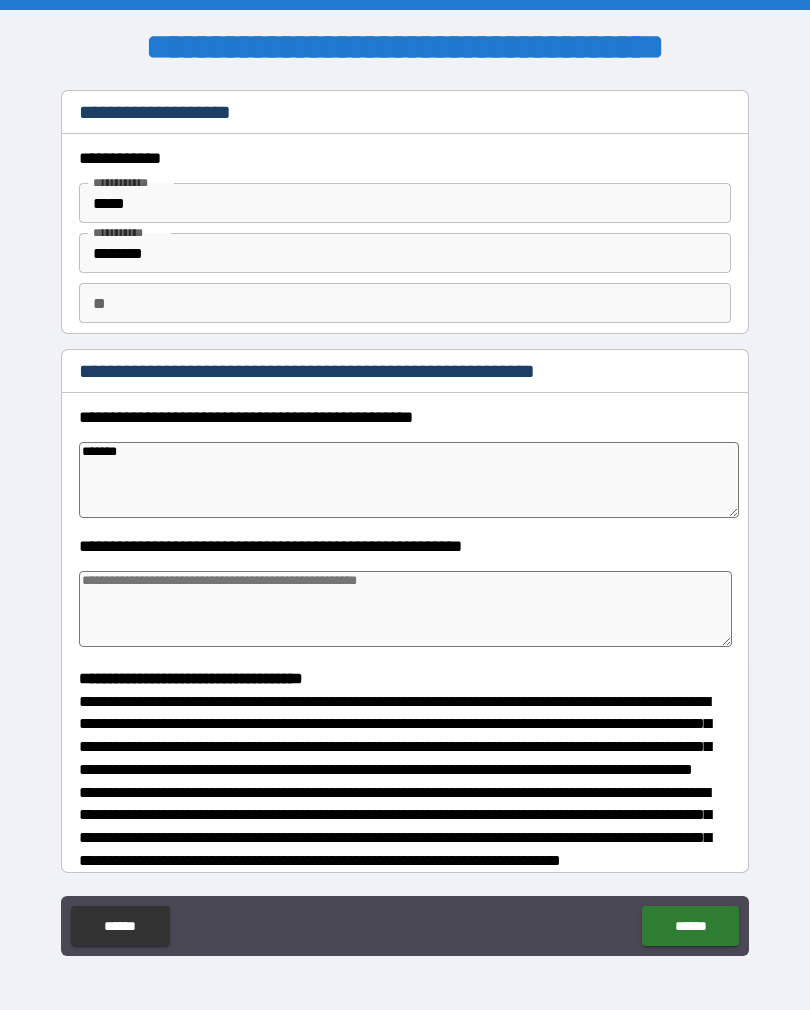 type on "*" 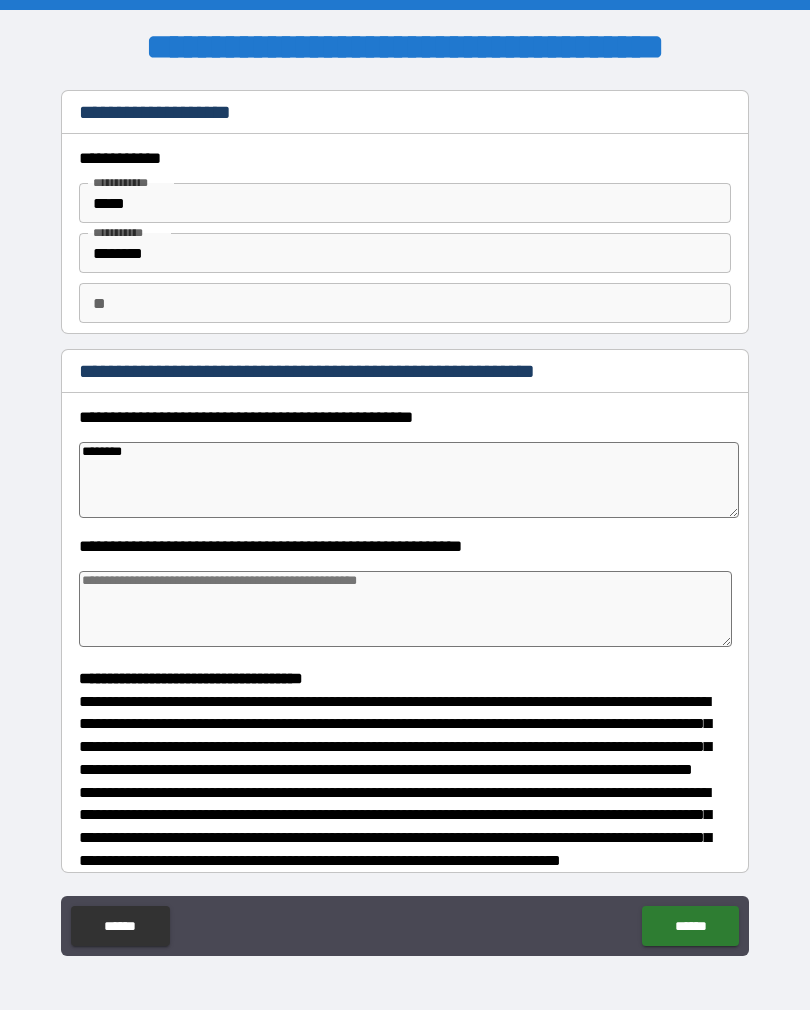 type on "*" 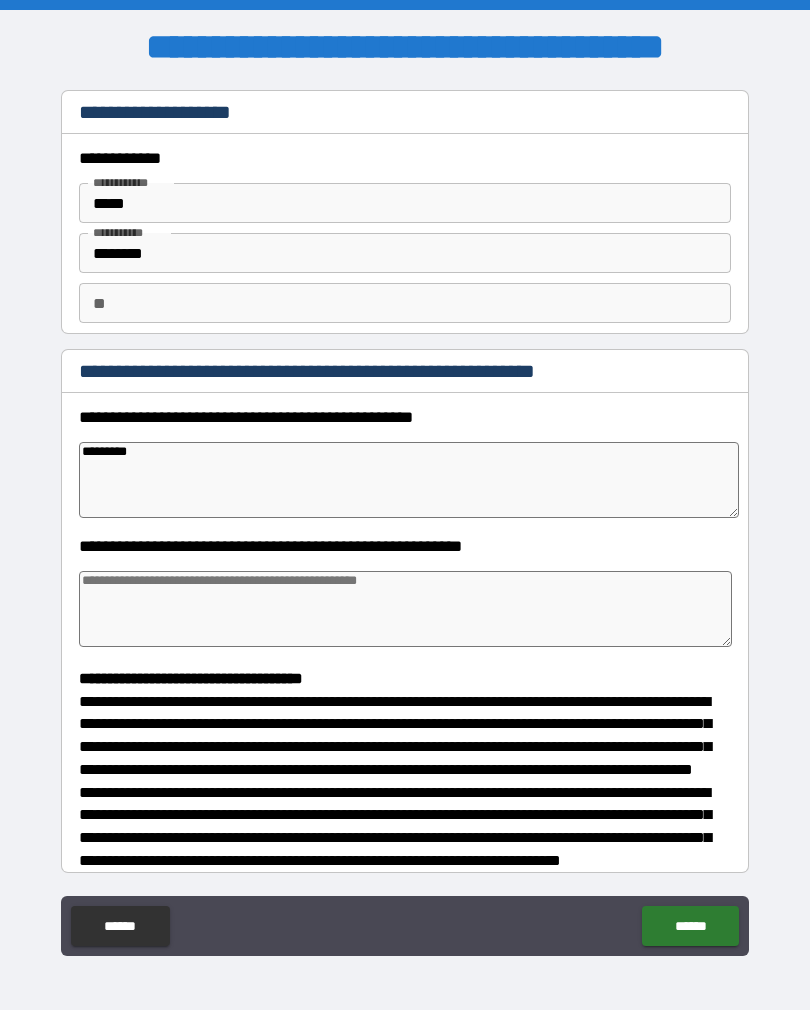 type on "*" 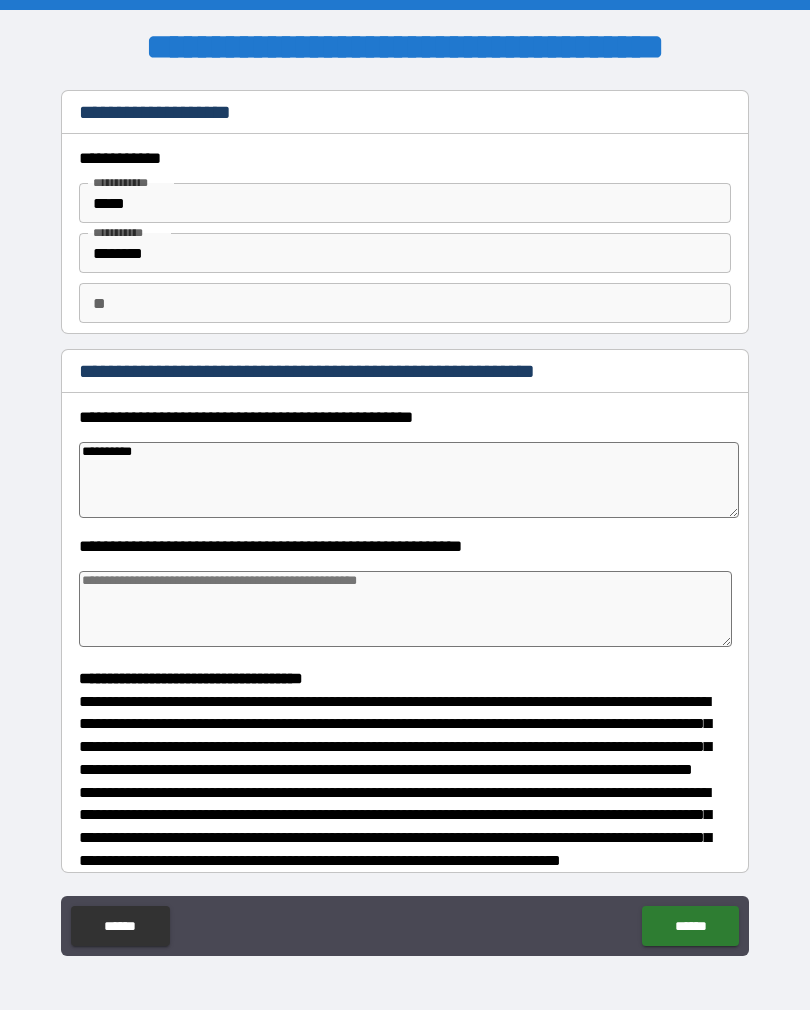 type on "*" 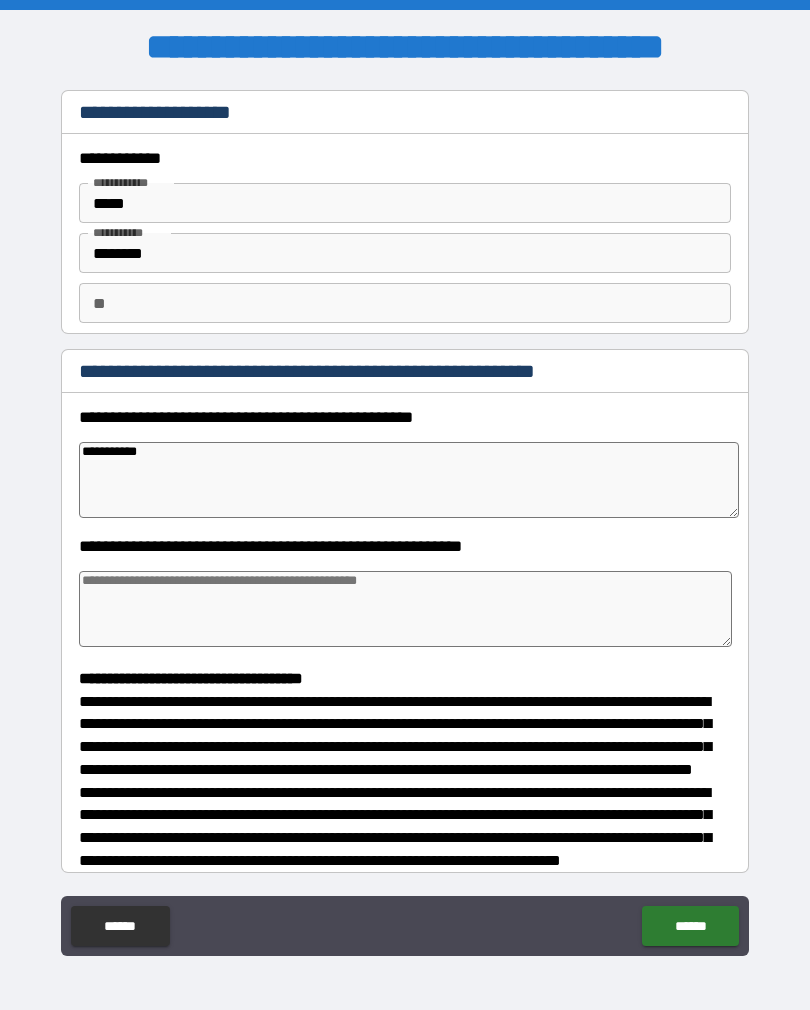 type on "**********" 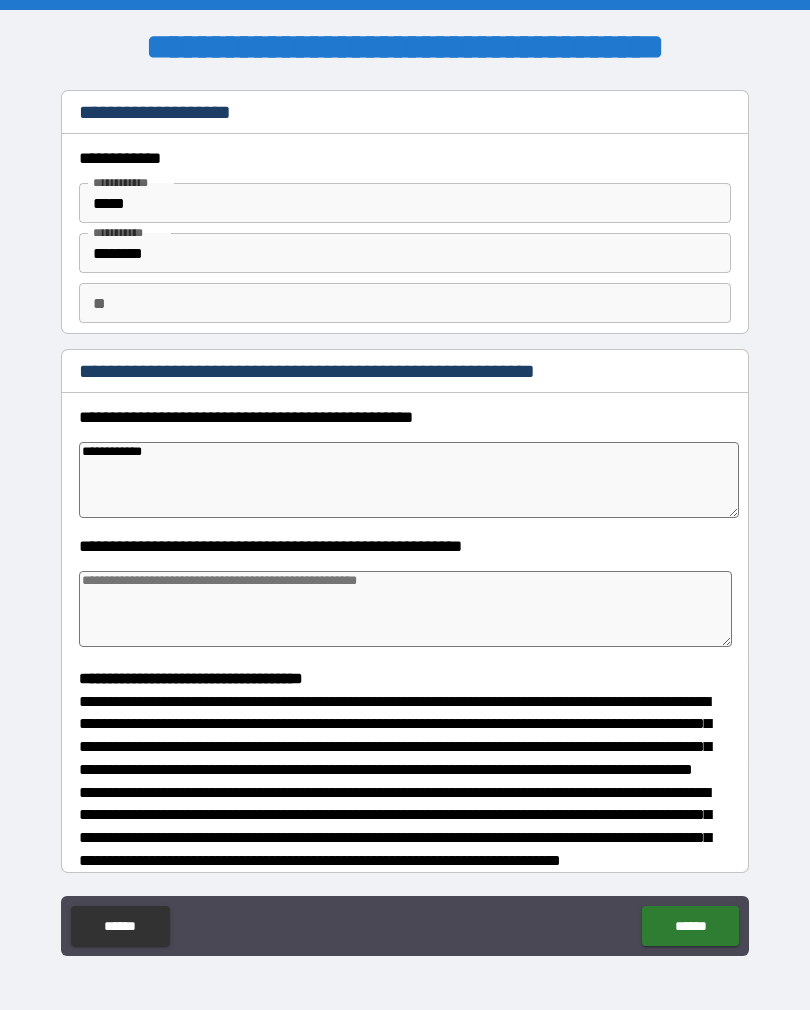 type on "*" 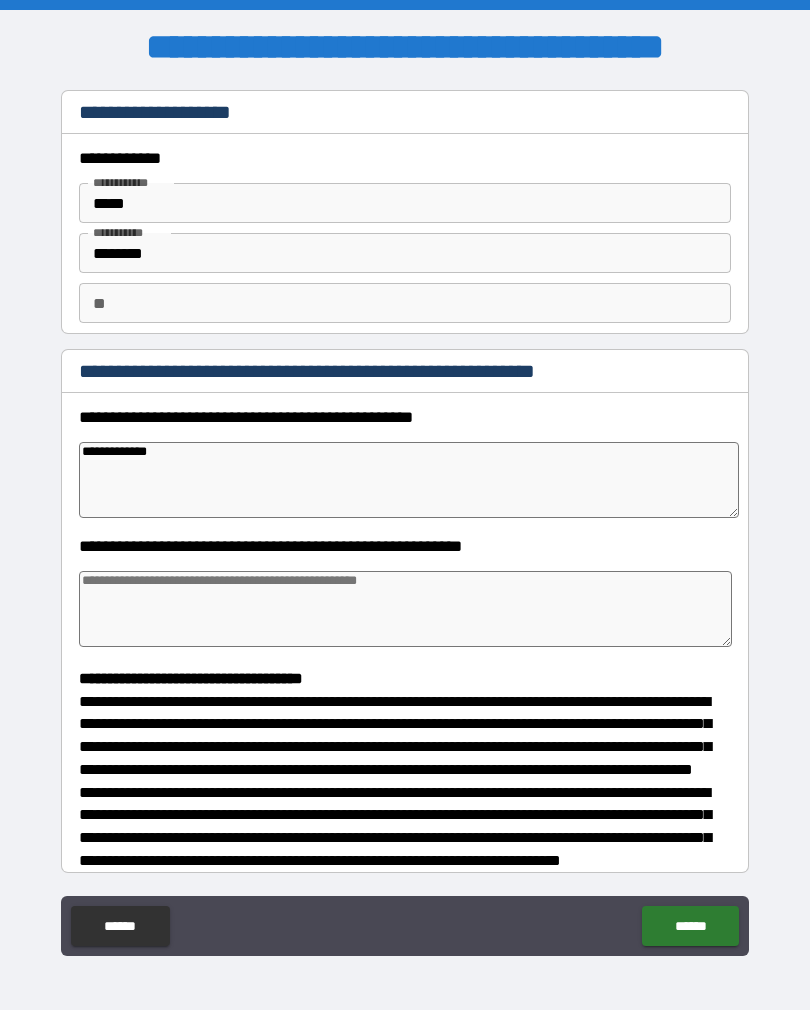 type on "*" 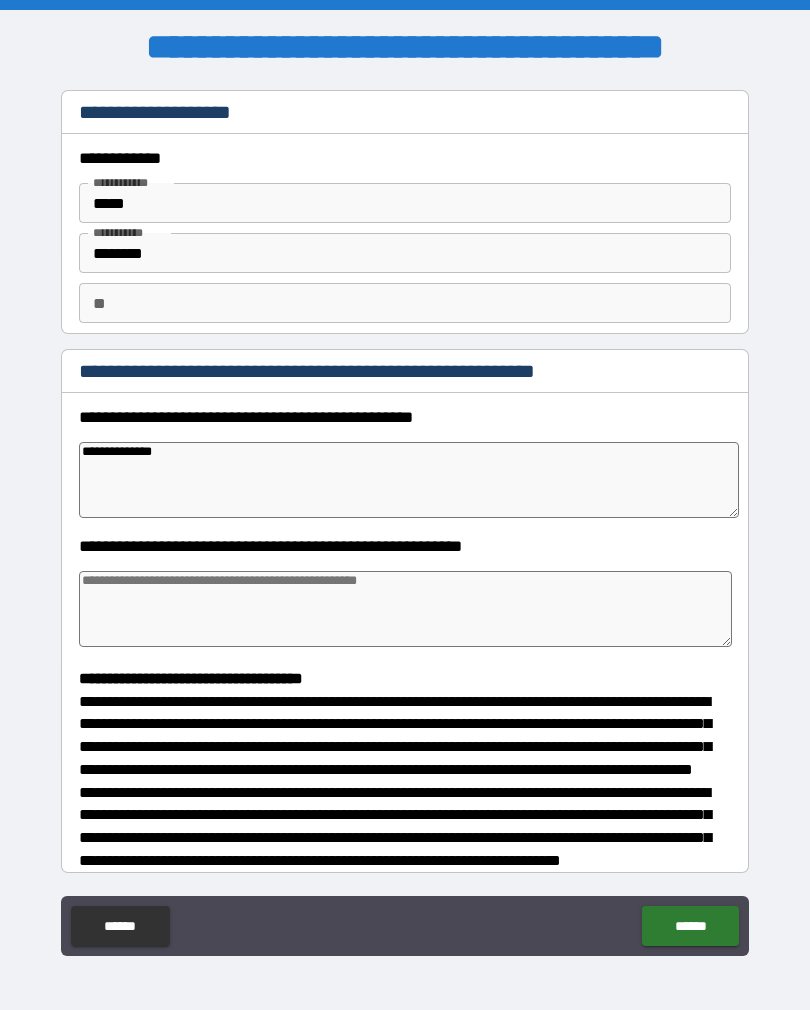 type on "*" 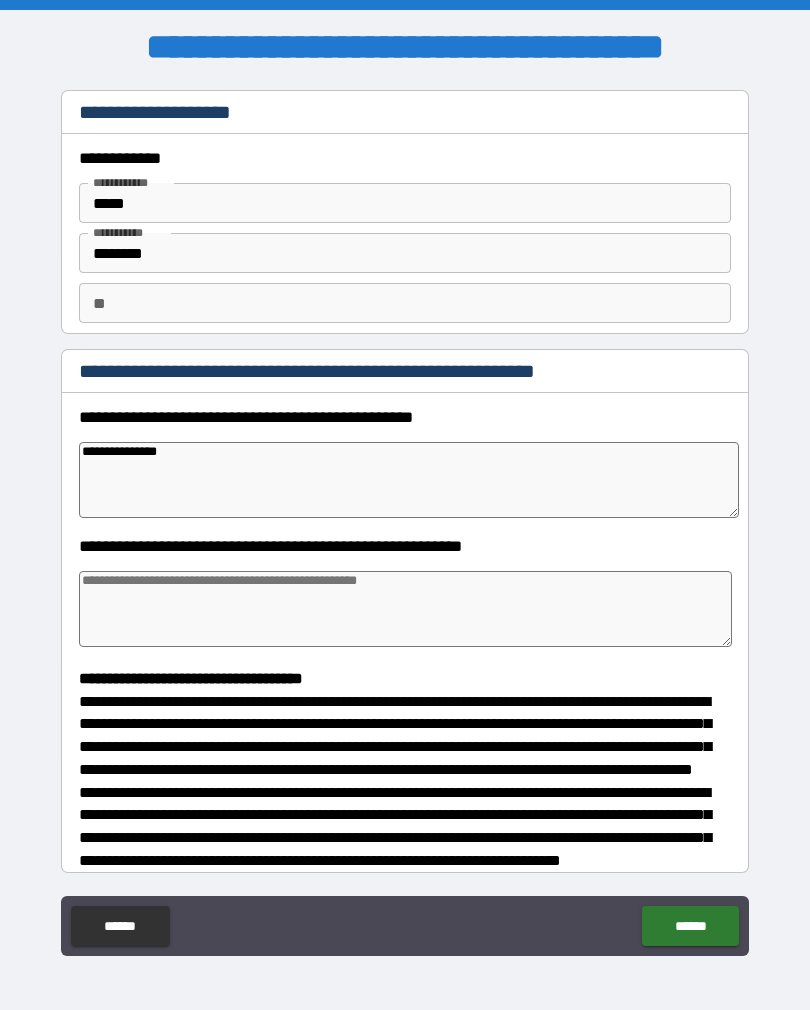 type on "*" 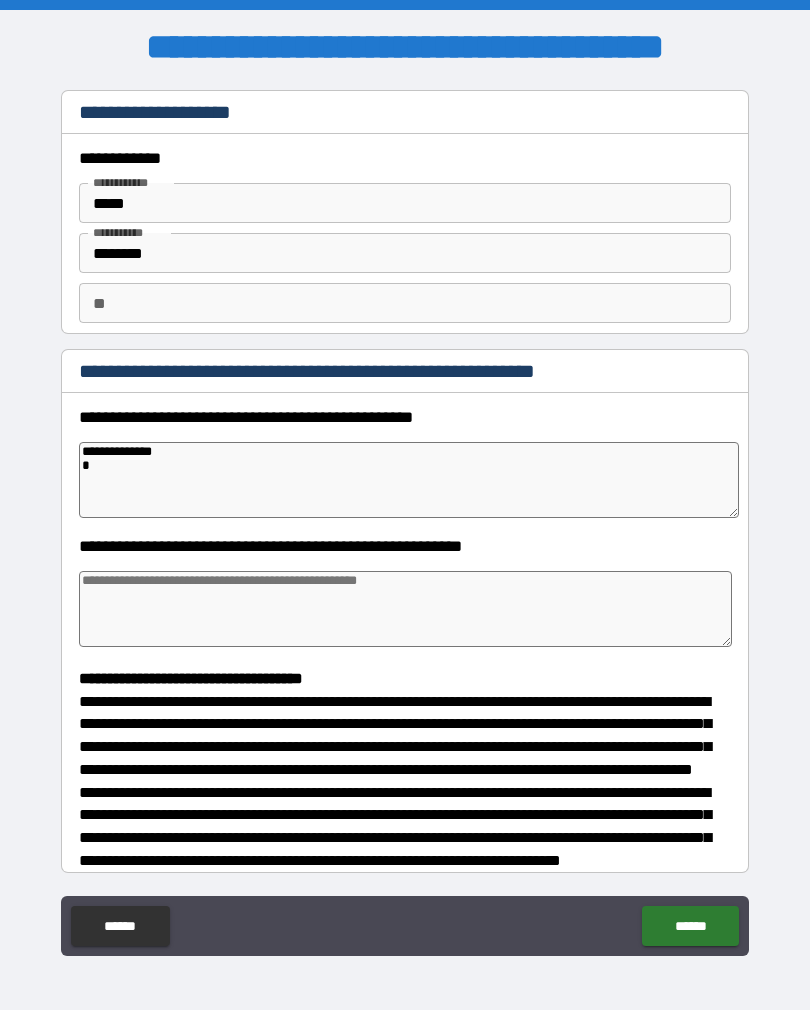 type on "*" 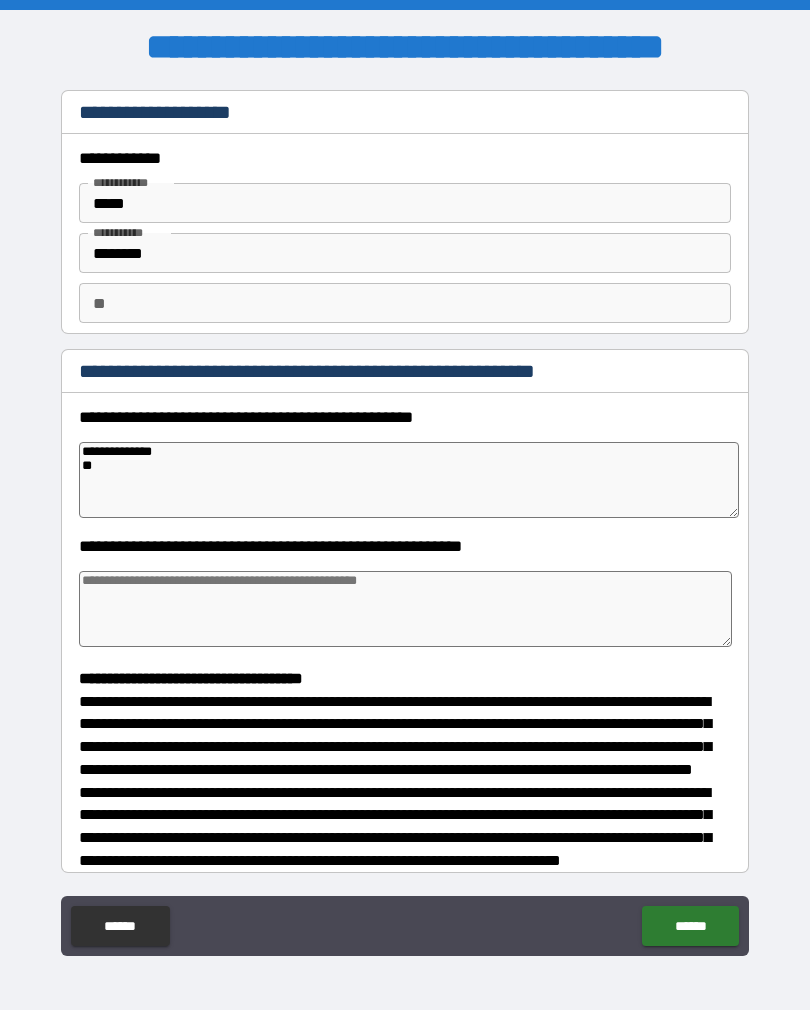 type on "*" 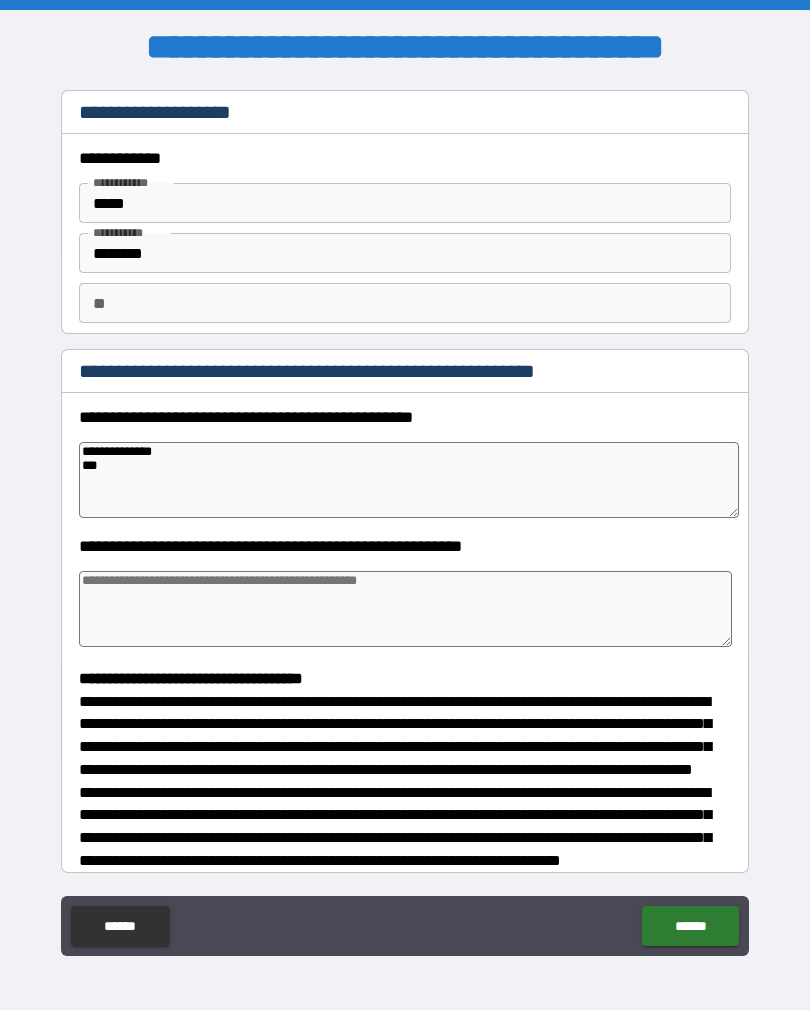 type on "*" 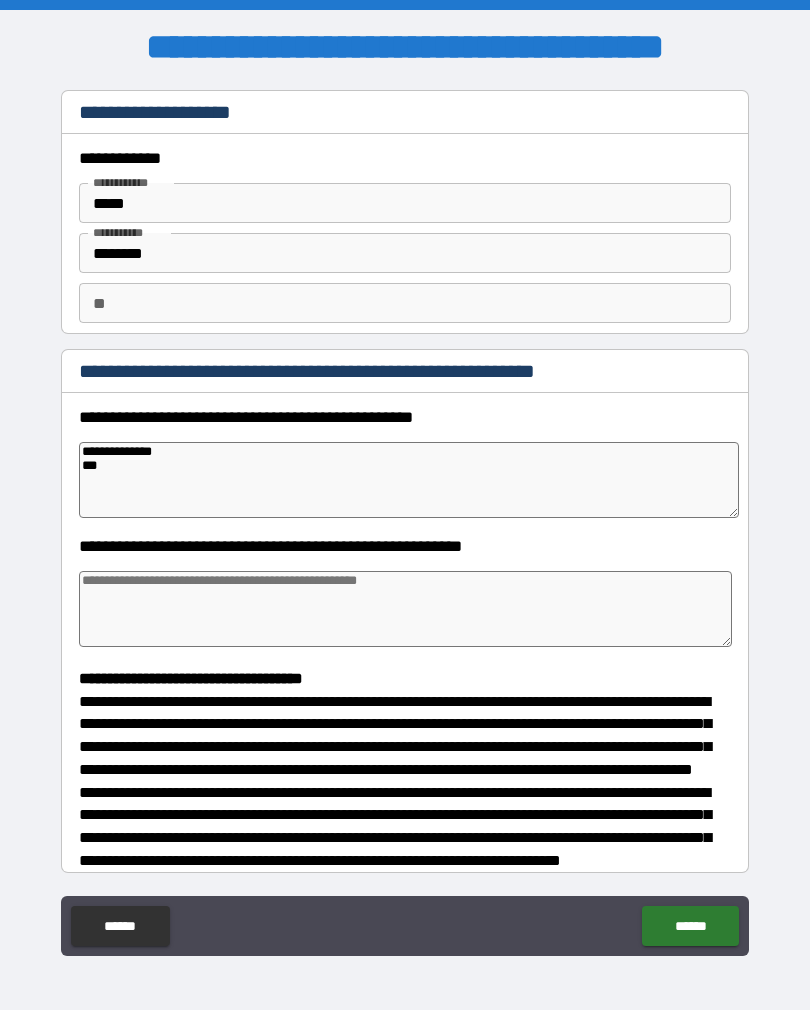 type on "**********" 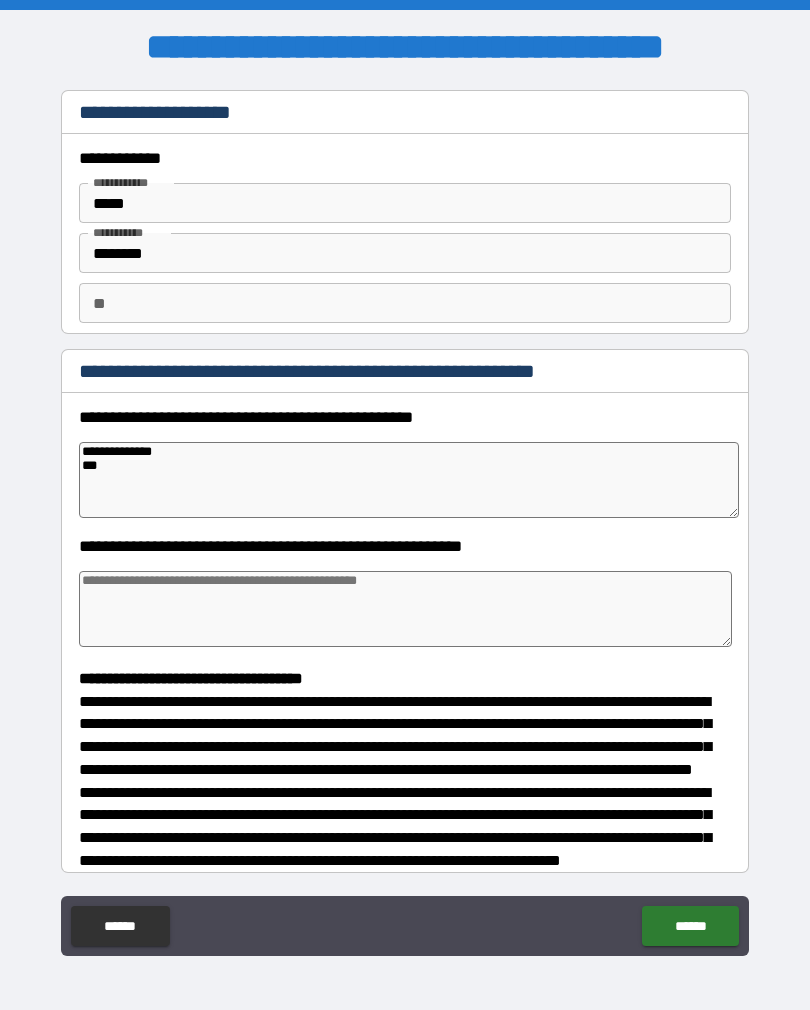 type on "*" 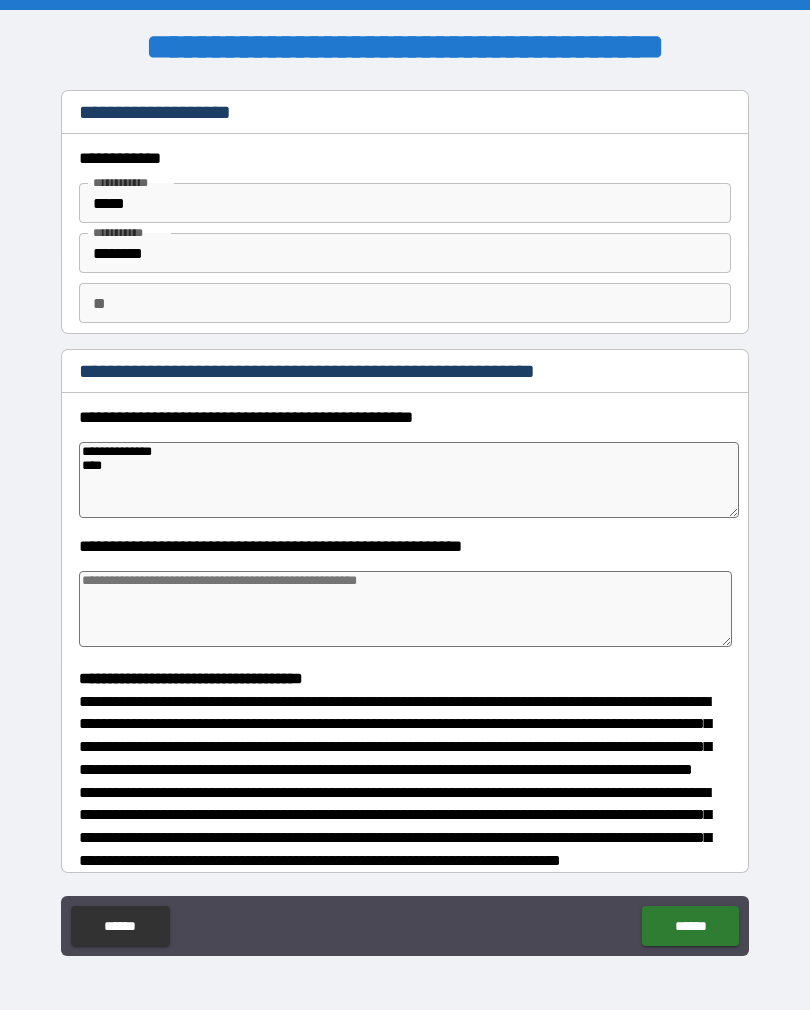 type on "*" 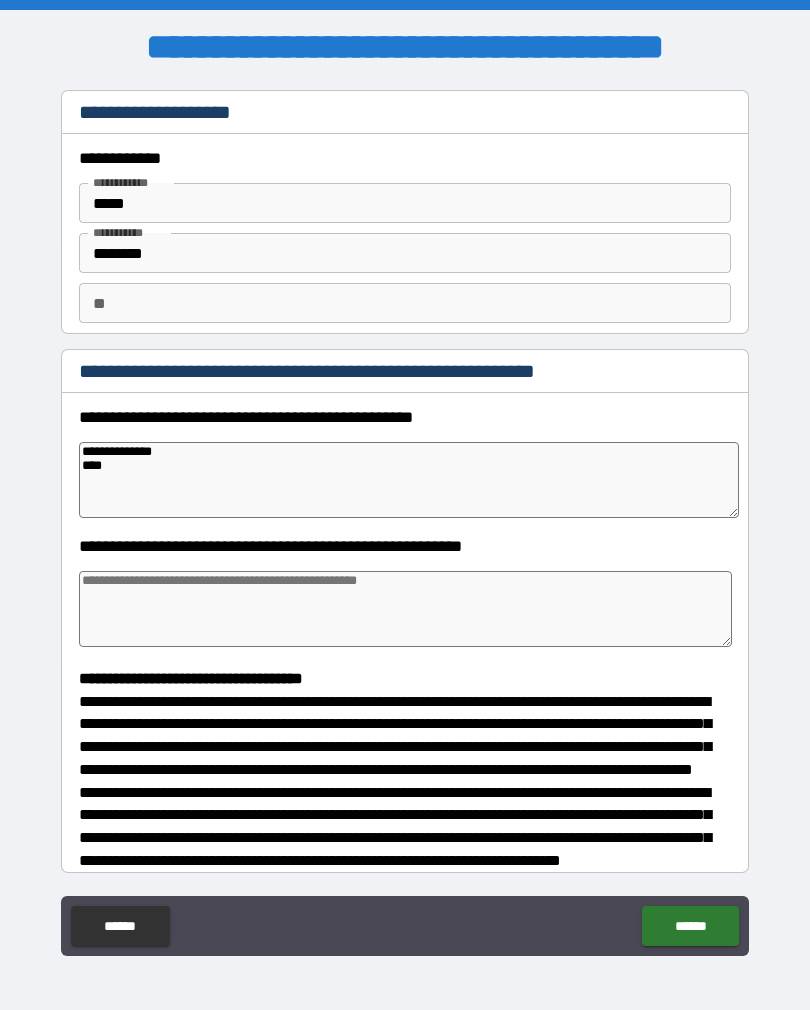 type on "**********" 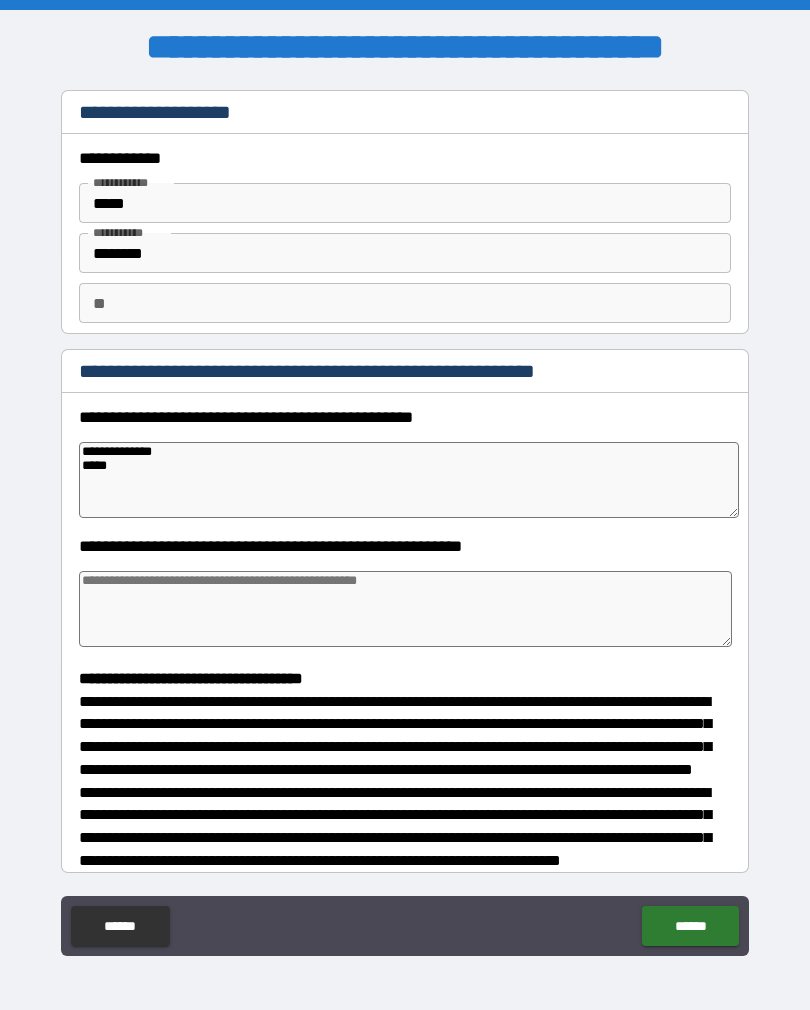 type on "*" 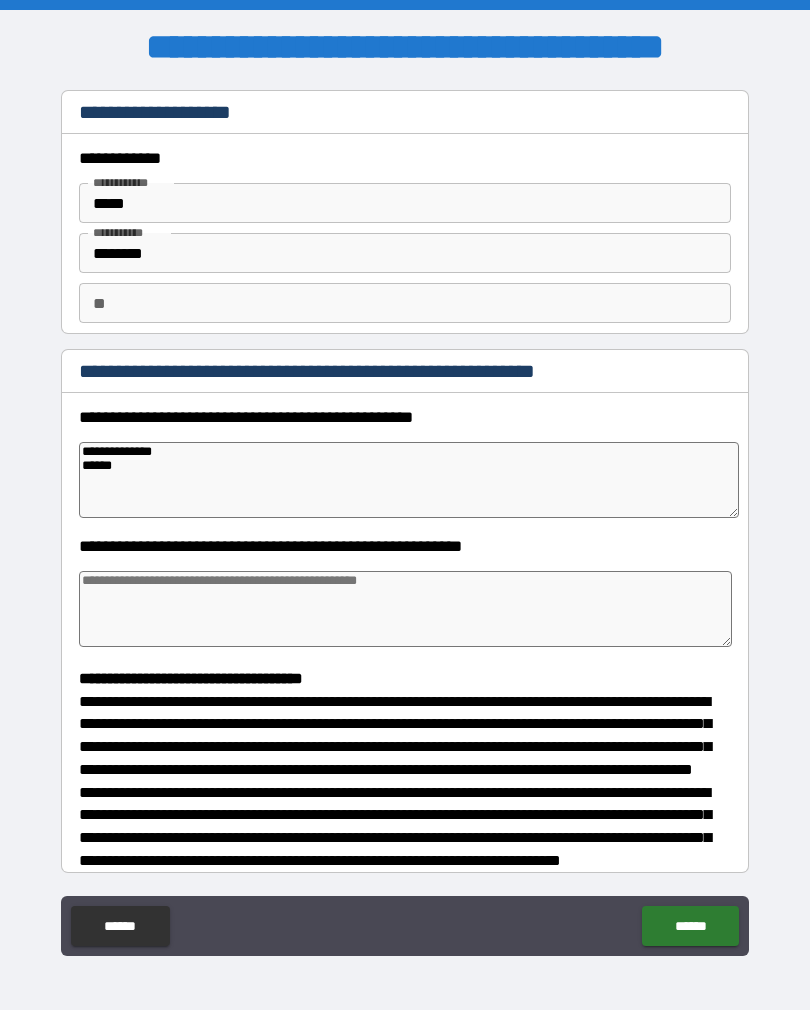 type on "*" 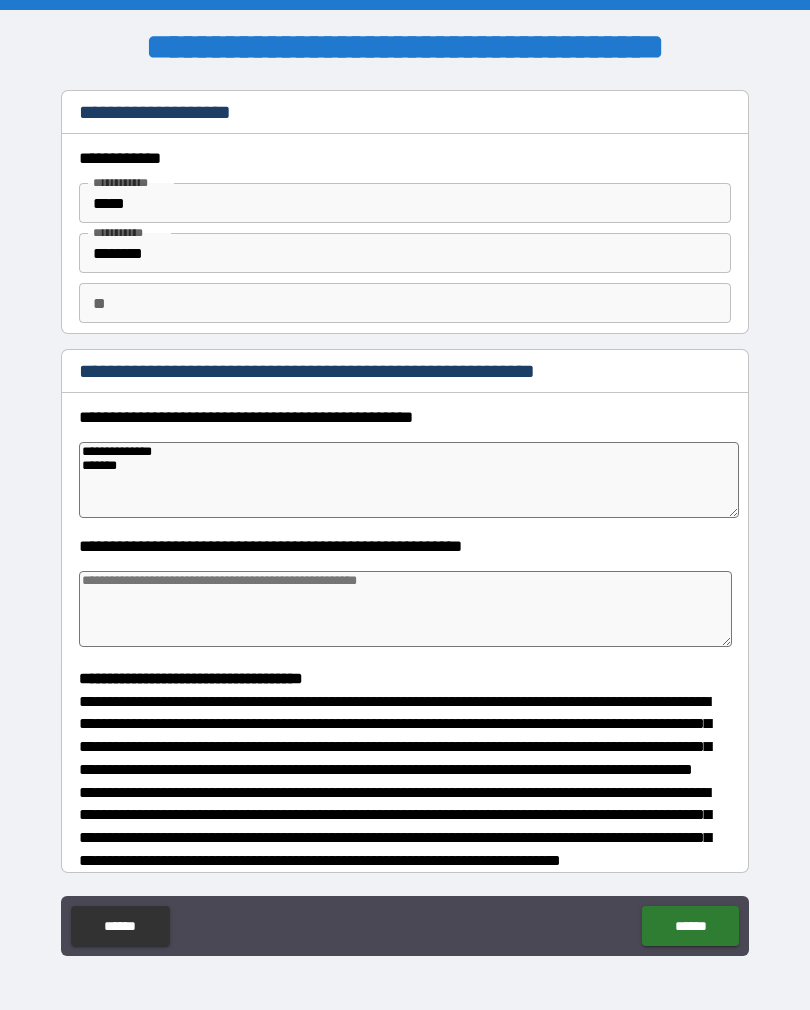 type on "*" 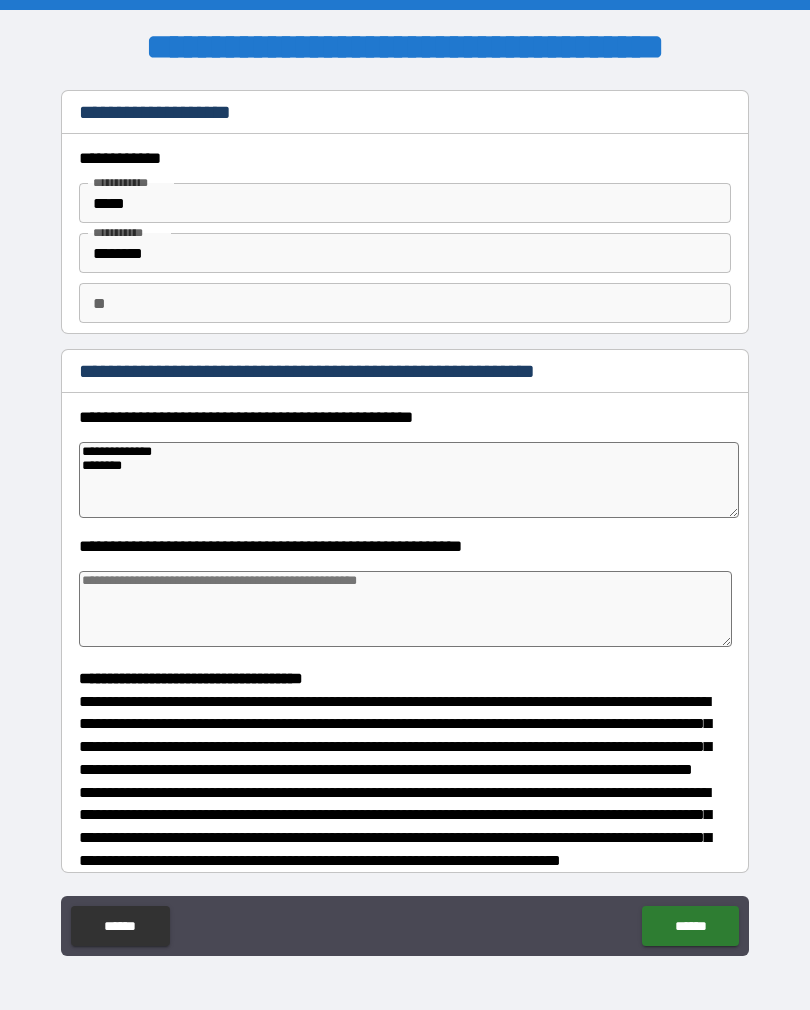 type on "*" 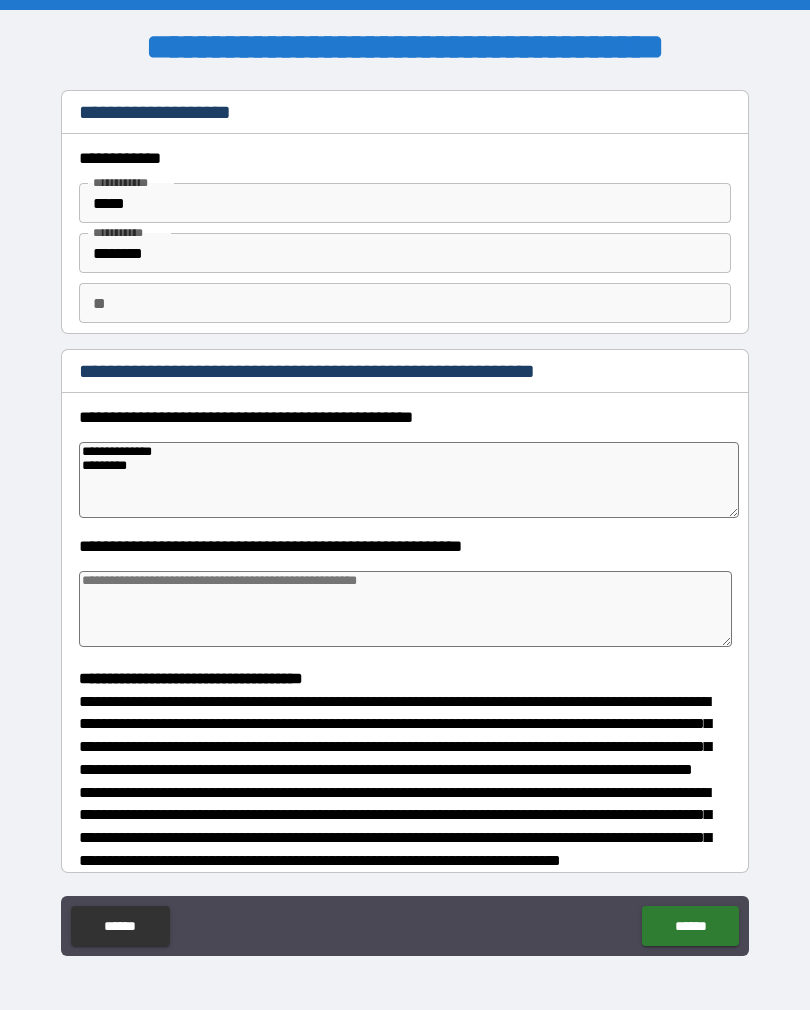 type on "*" 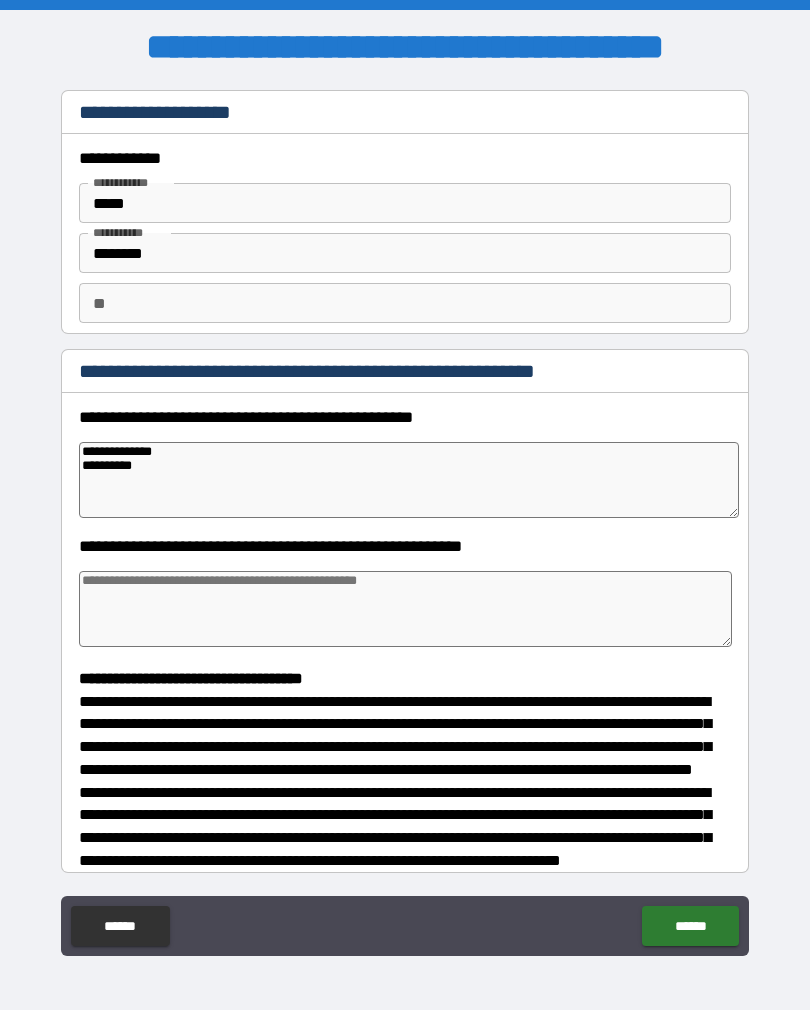 type on "*" 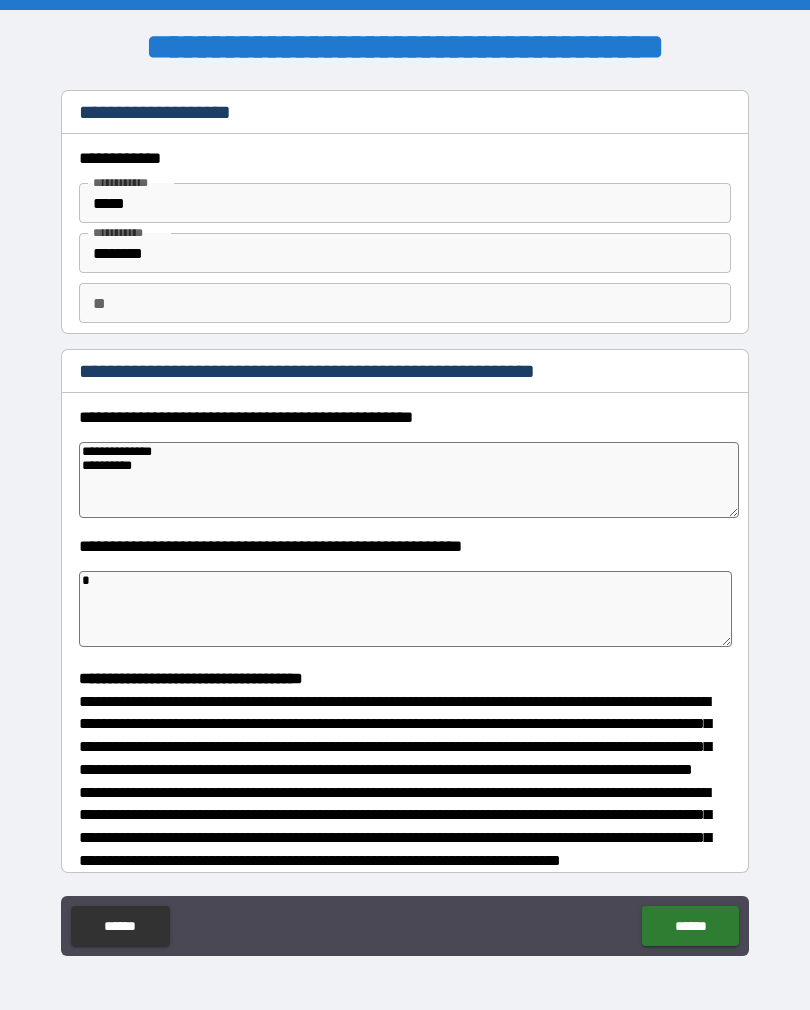 type on "**" 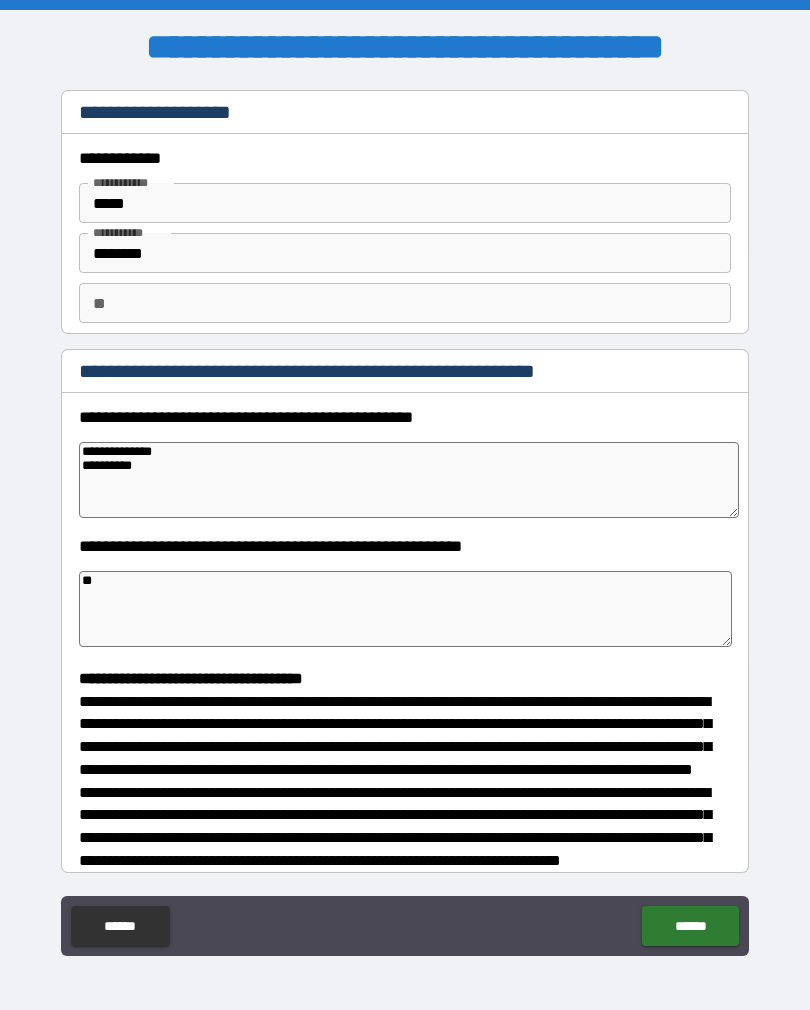 type on "*" 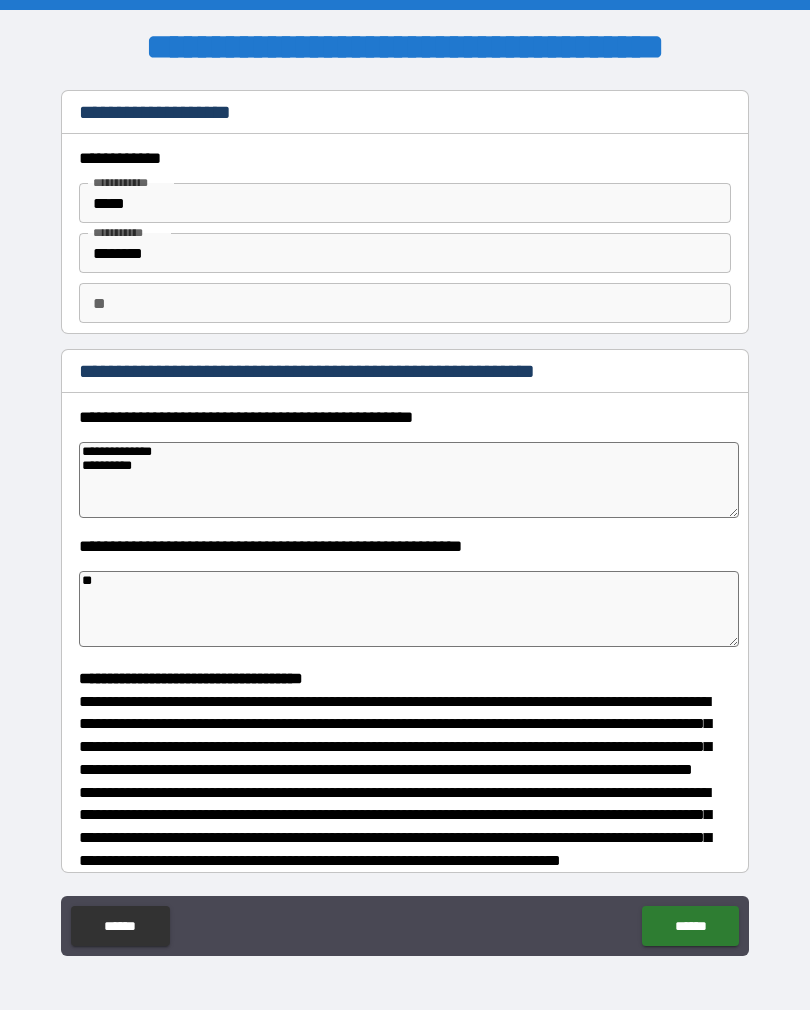 type on "*" 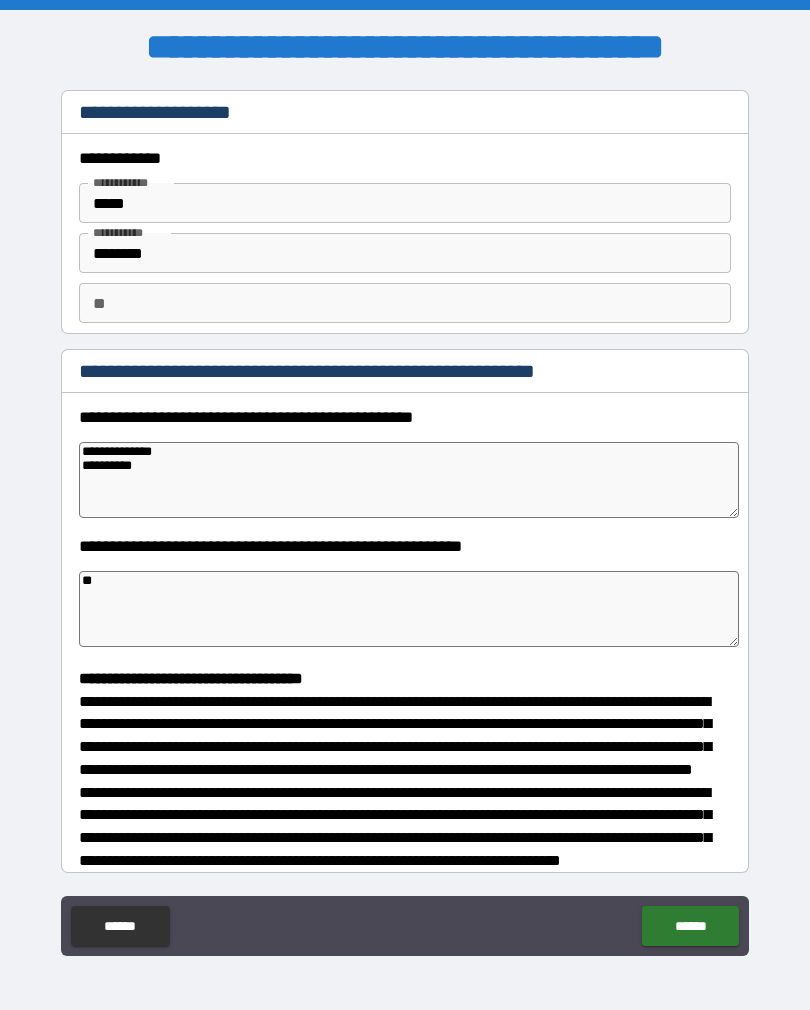 type on "***" 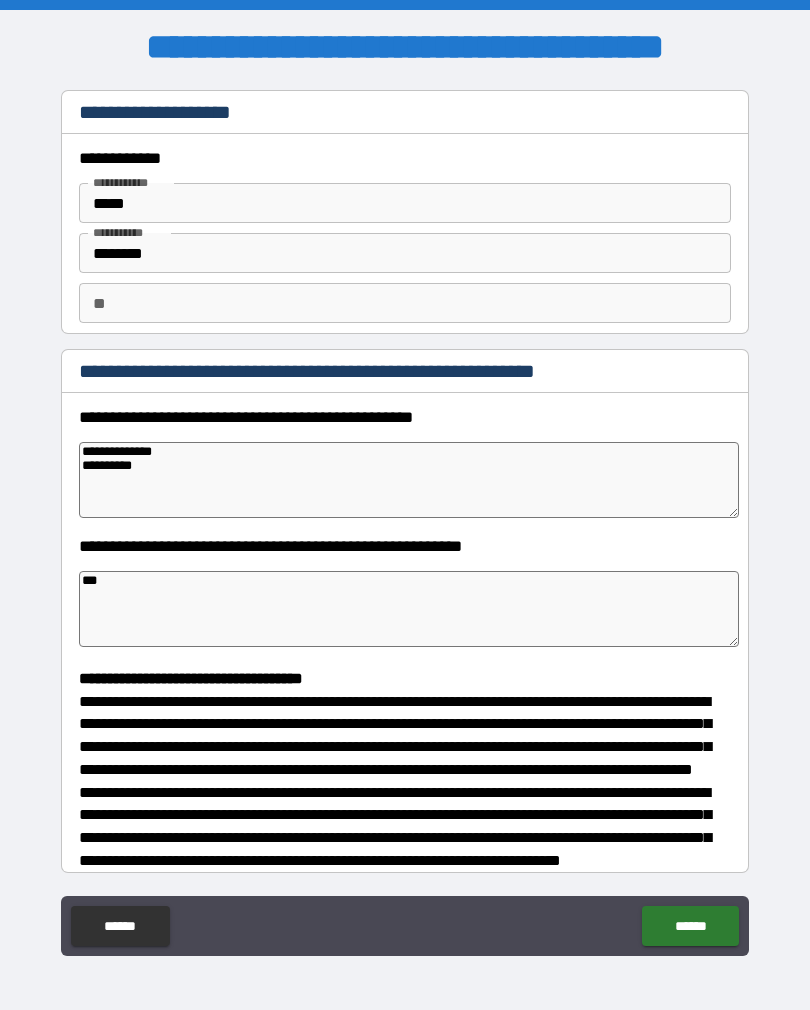 type on "*" 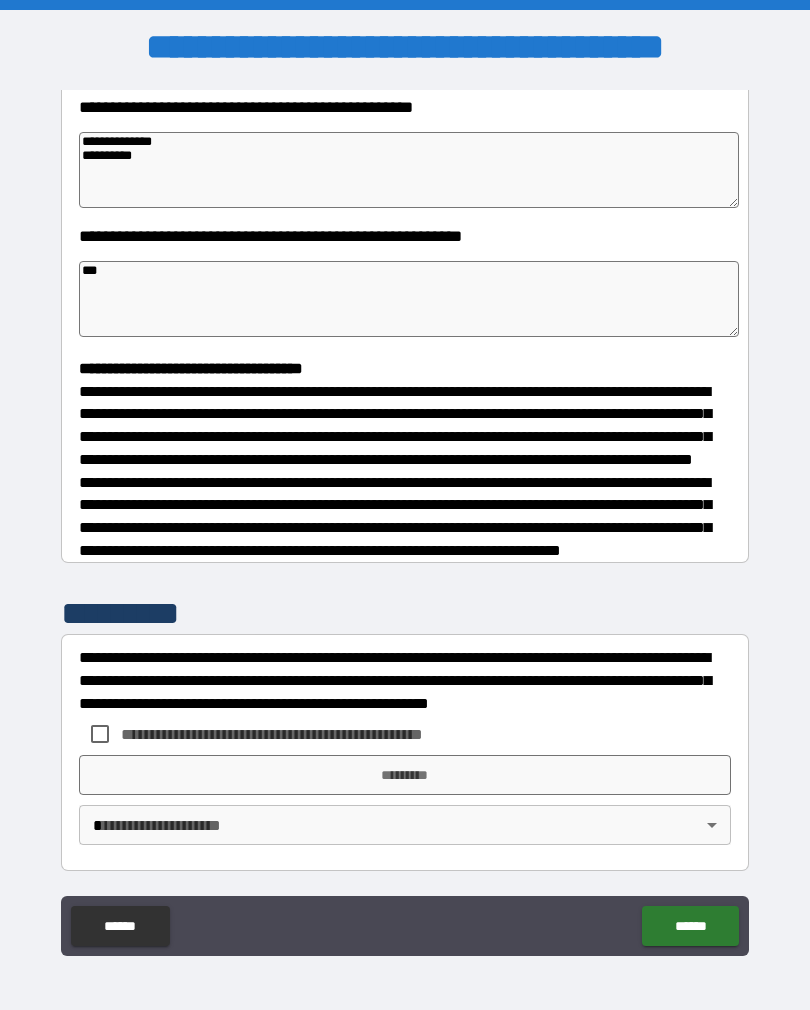 scroll, scrollTop: 348, scrollLeft: 0, axis: vertical 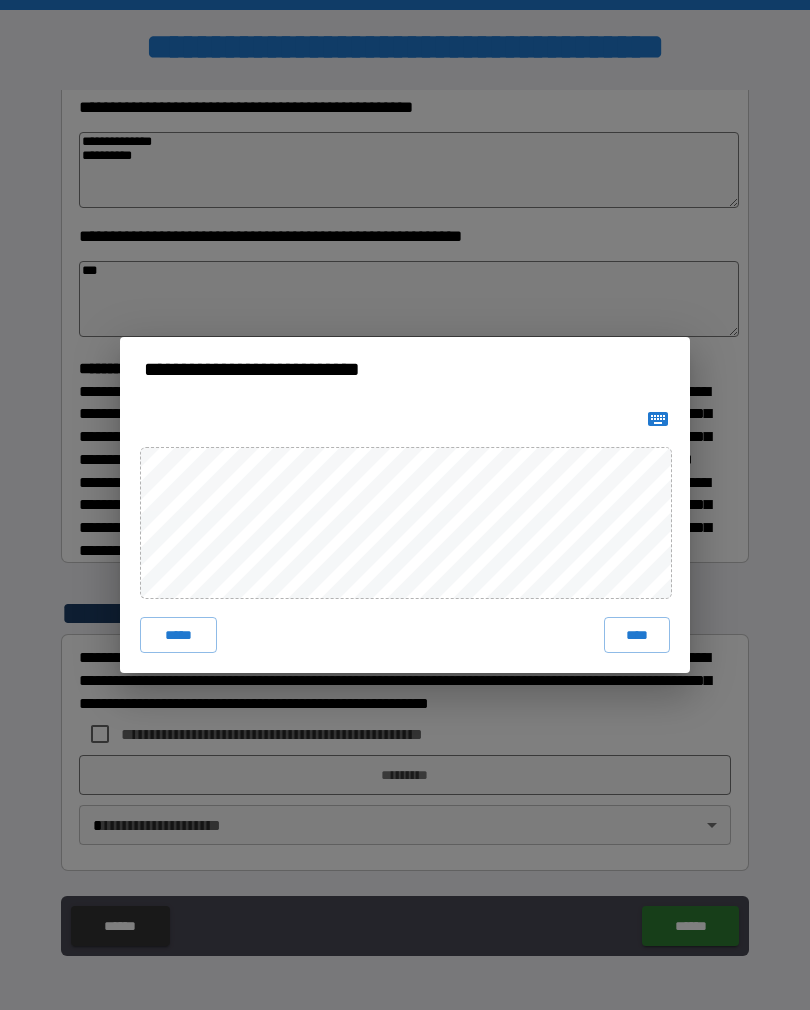 click on "****" at bounding box center [637, 635] 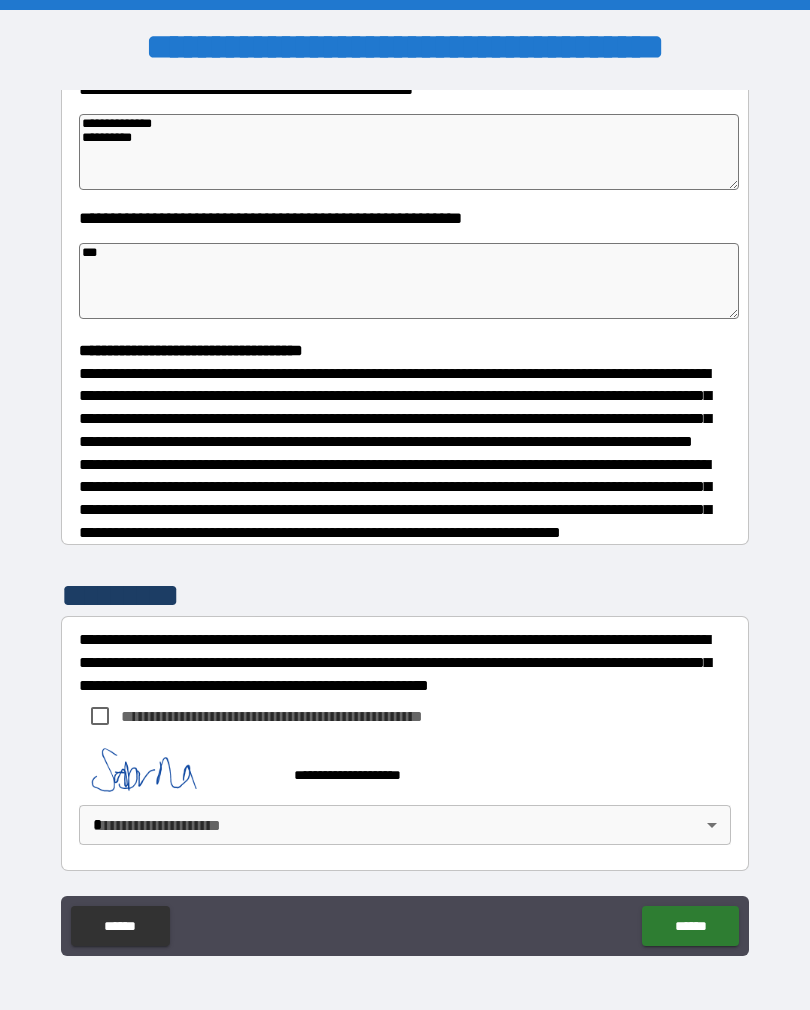 type on "*" 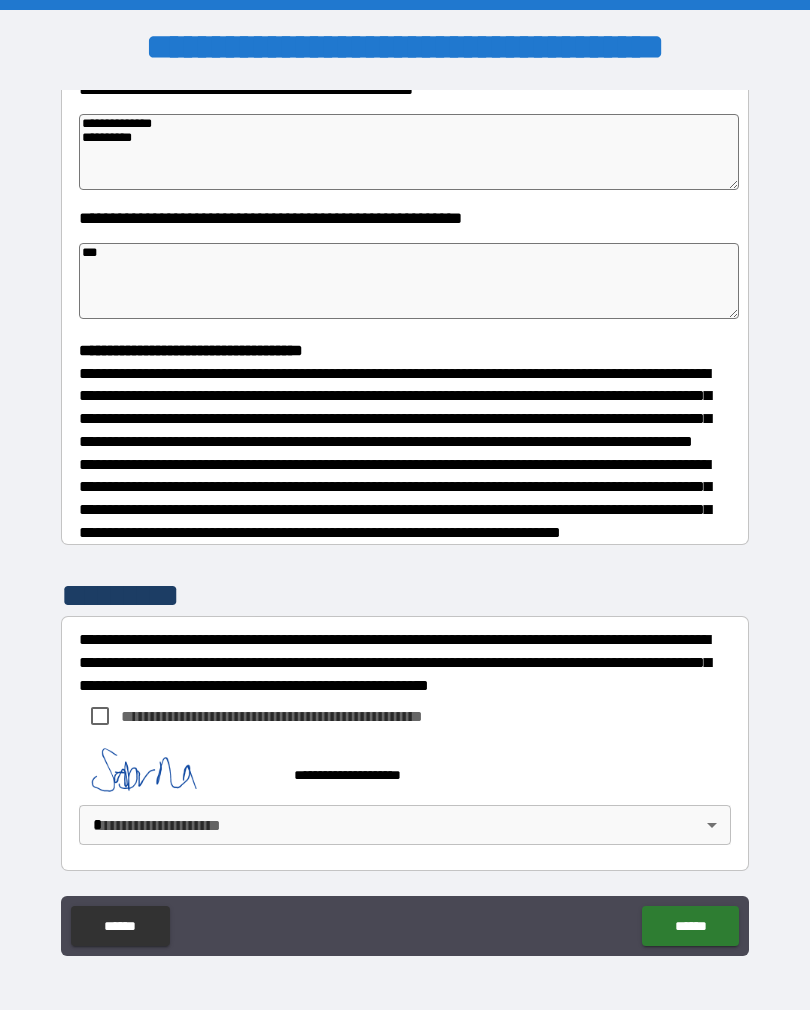 type on "*" 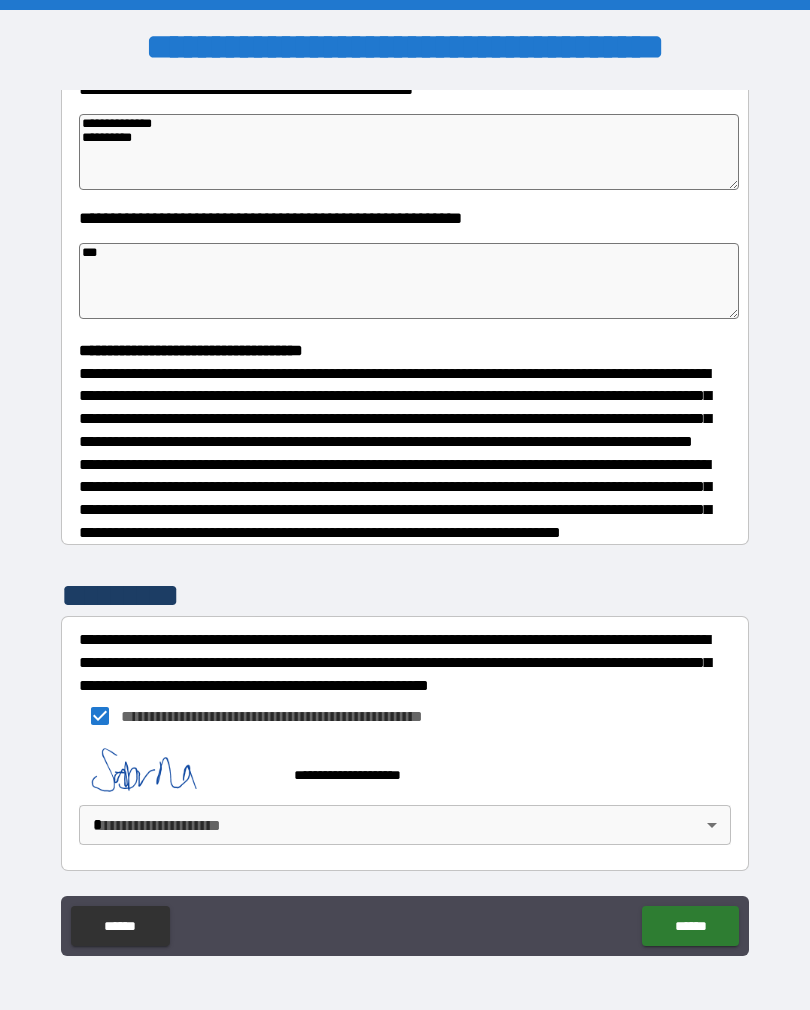 type on "*" 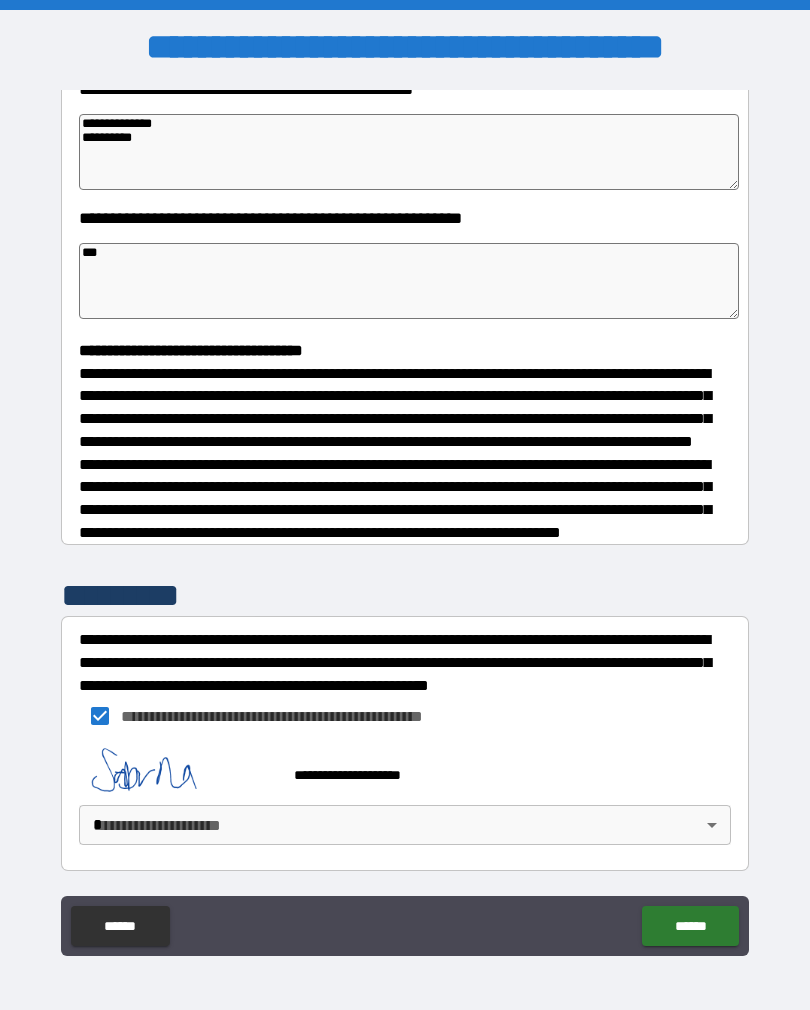 type on "*" 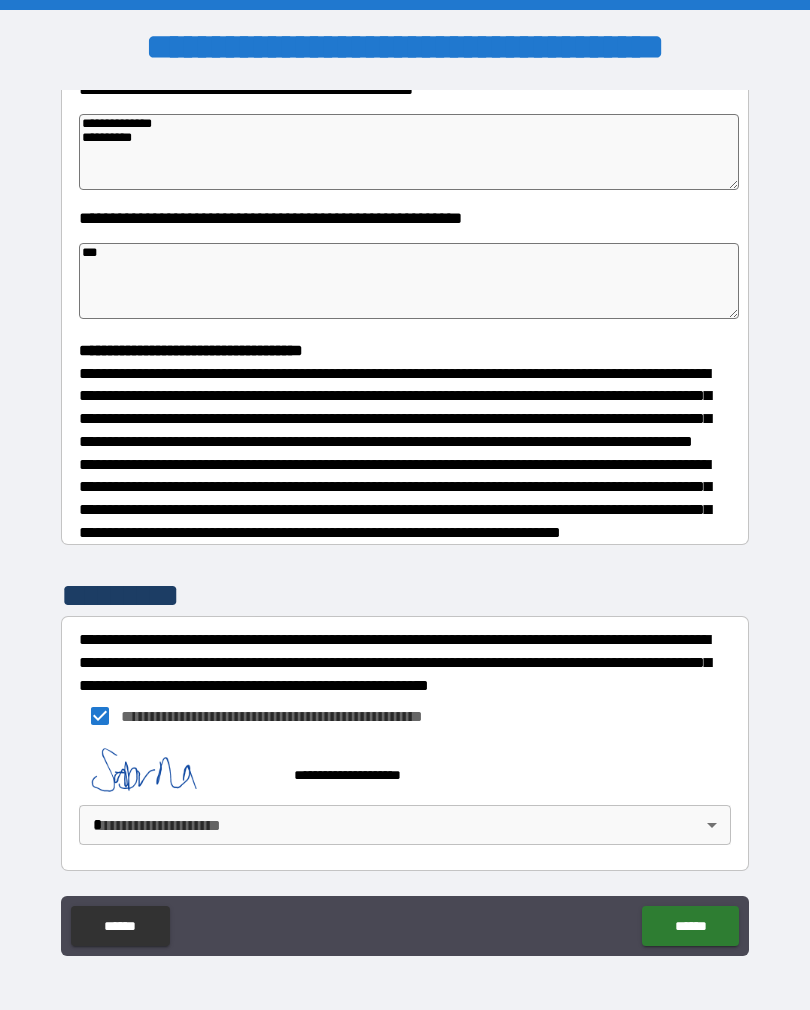 scroll, scrollTop: 365, scrollLeft: 0, axis: vertical 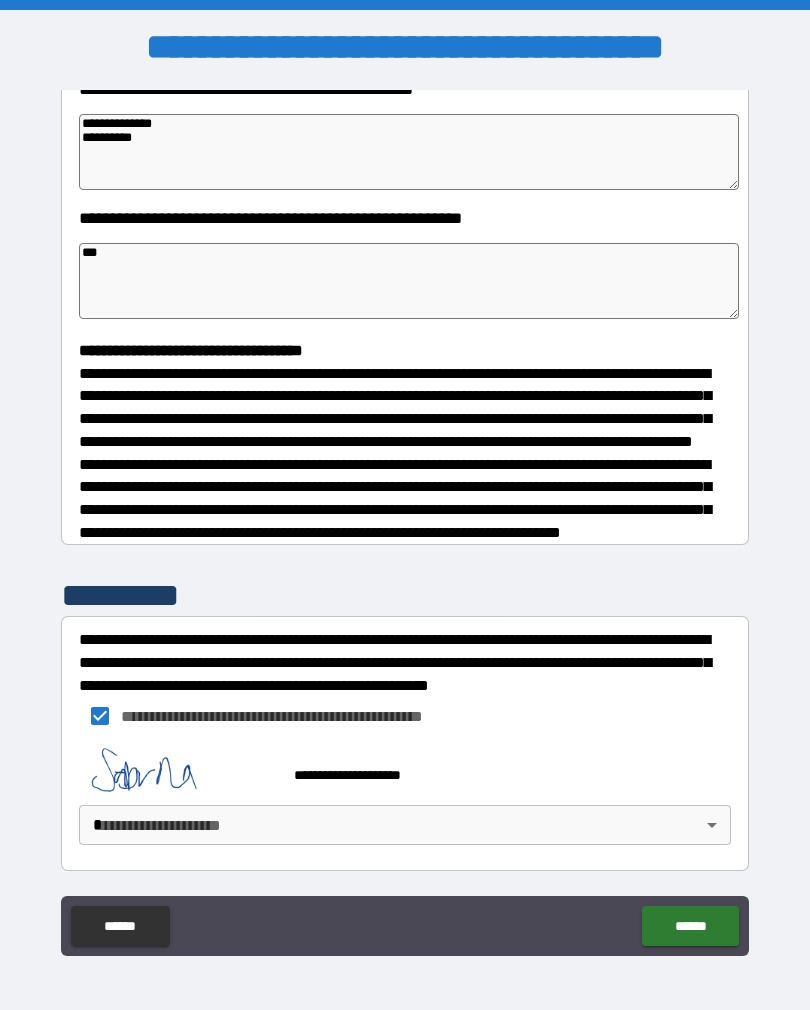 click on "**********" at bounding box center (405, 520) 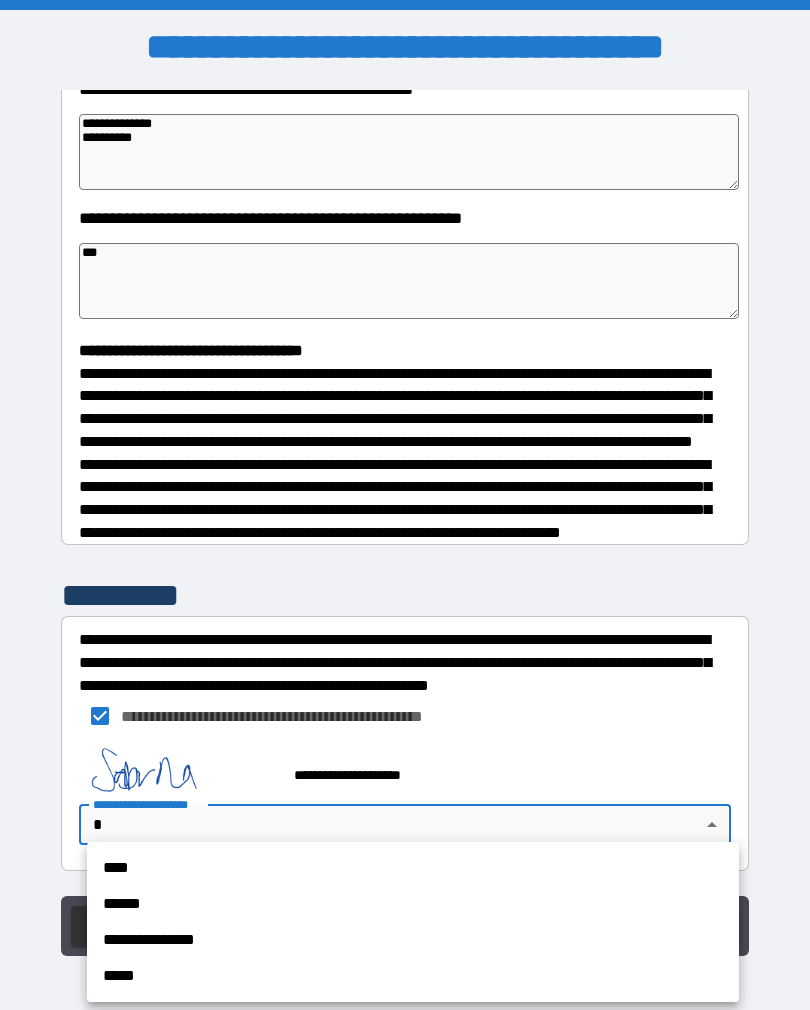click on "****" at bounding box center (413, 868) 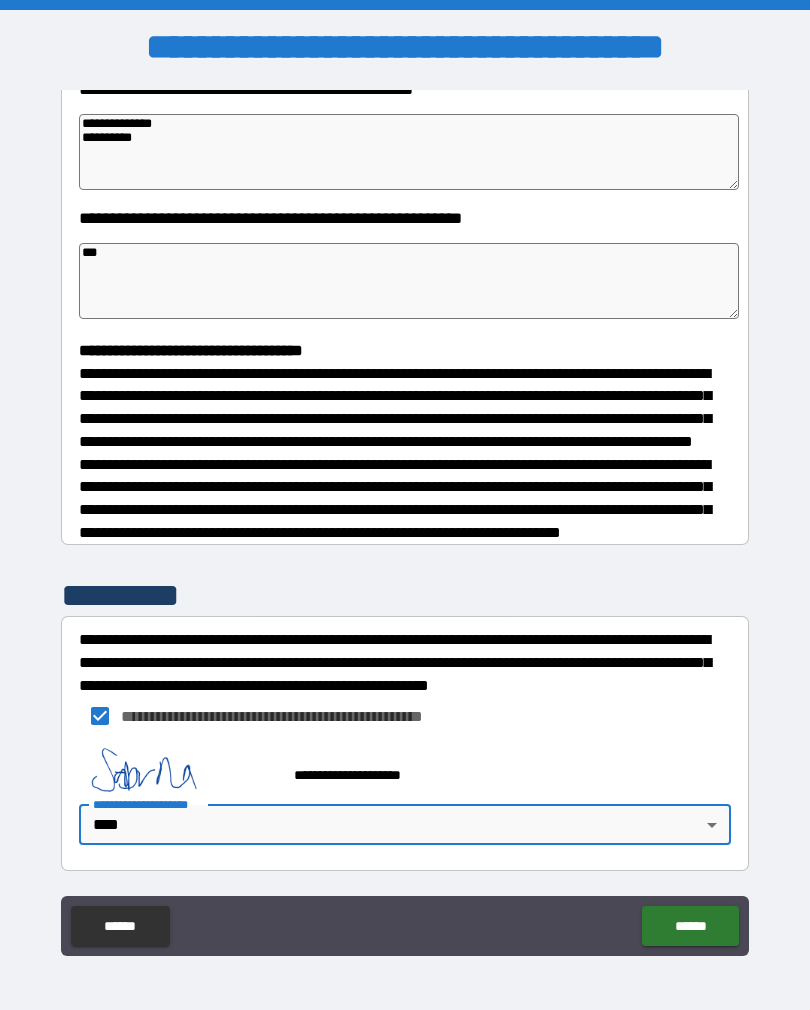 type on "*" 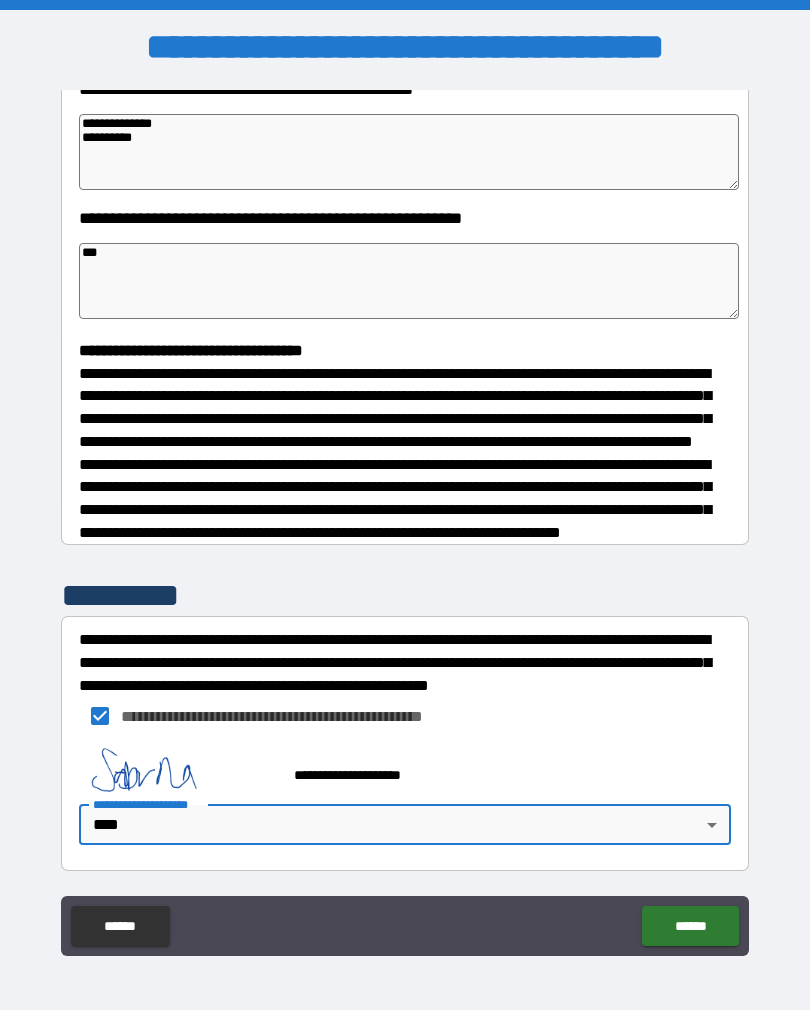 type on "*" 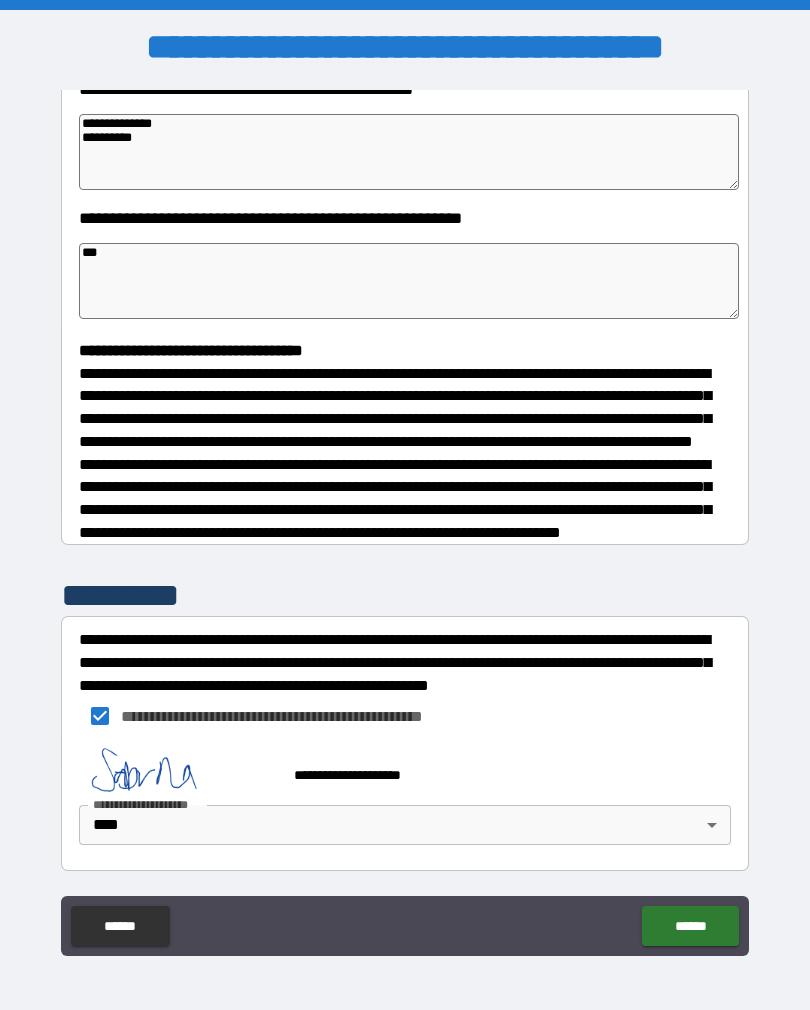 click on "**********" at bounding box center [405, 520] 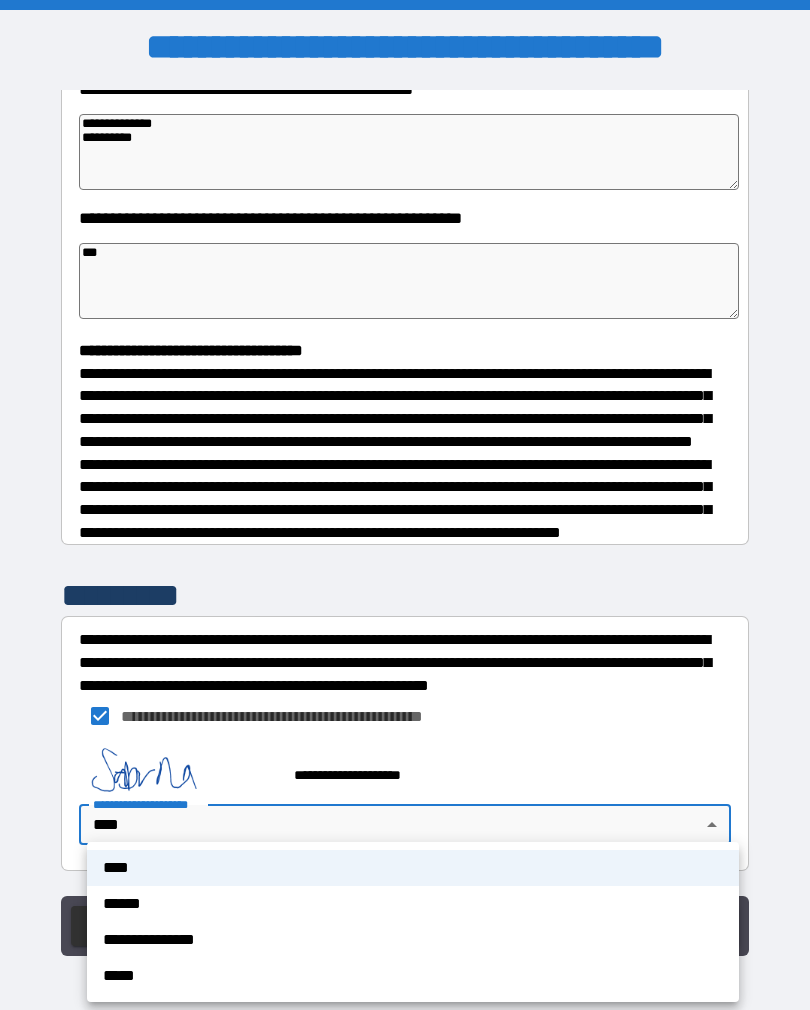 click on "******" at bounding box center (413, 904) 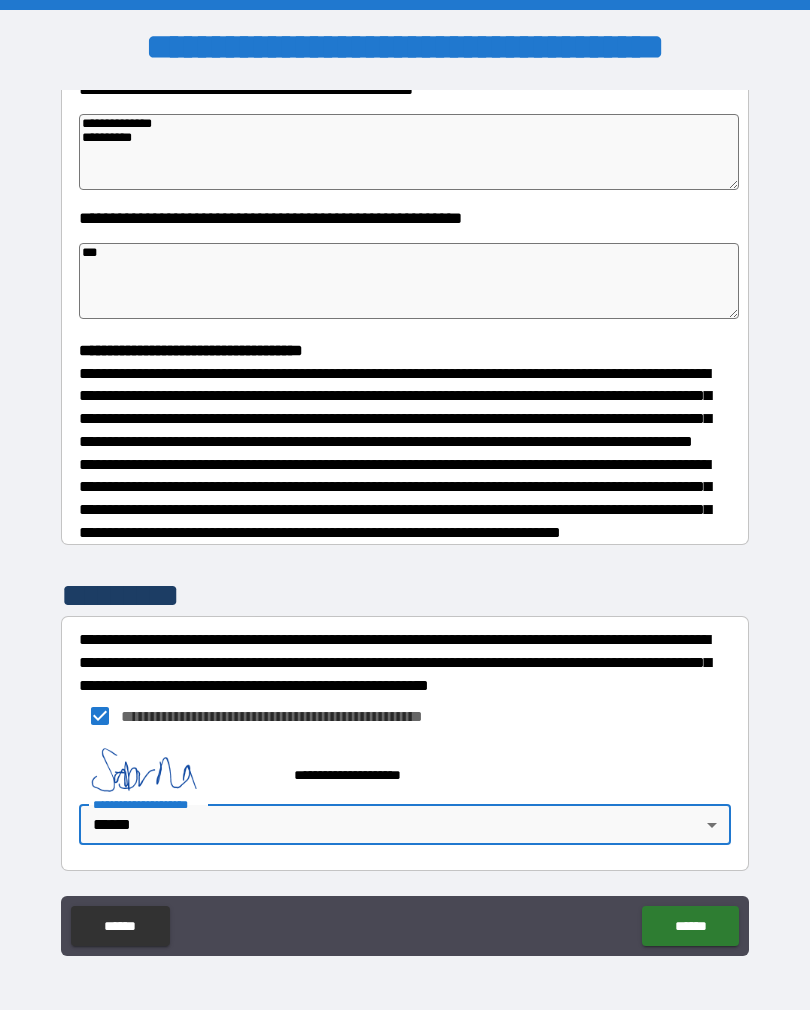 click on "**********" at bounding box center [405, 520] 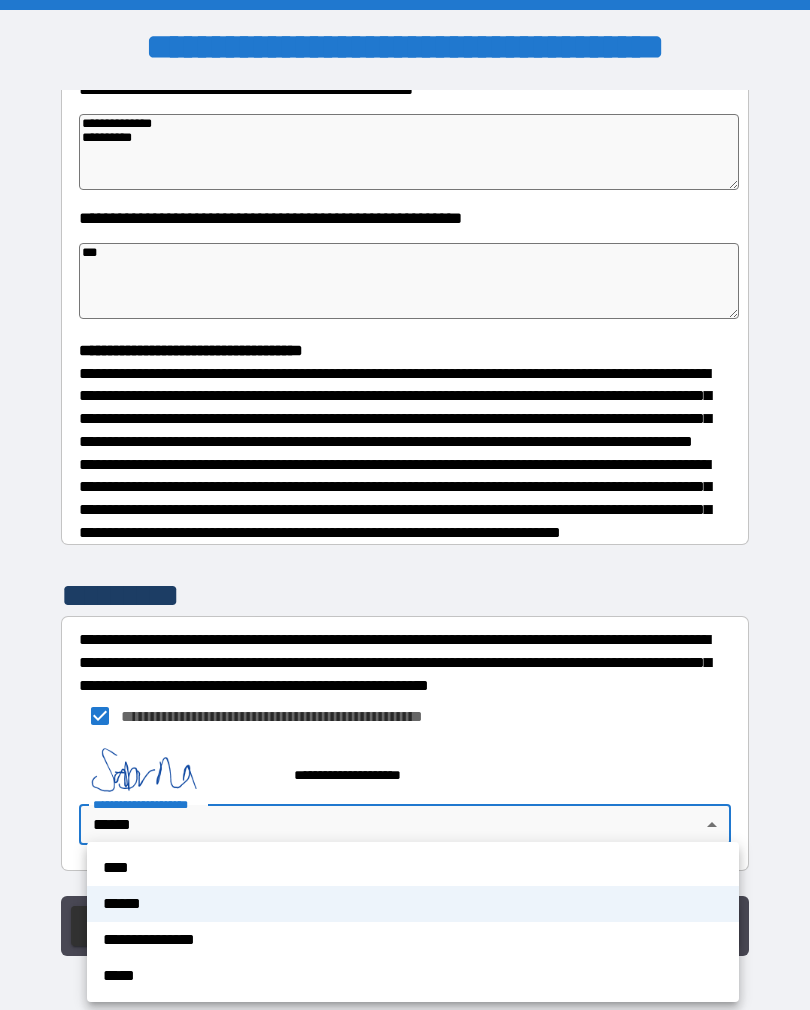 click on "****" at bounding box center [413, 868] 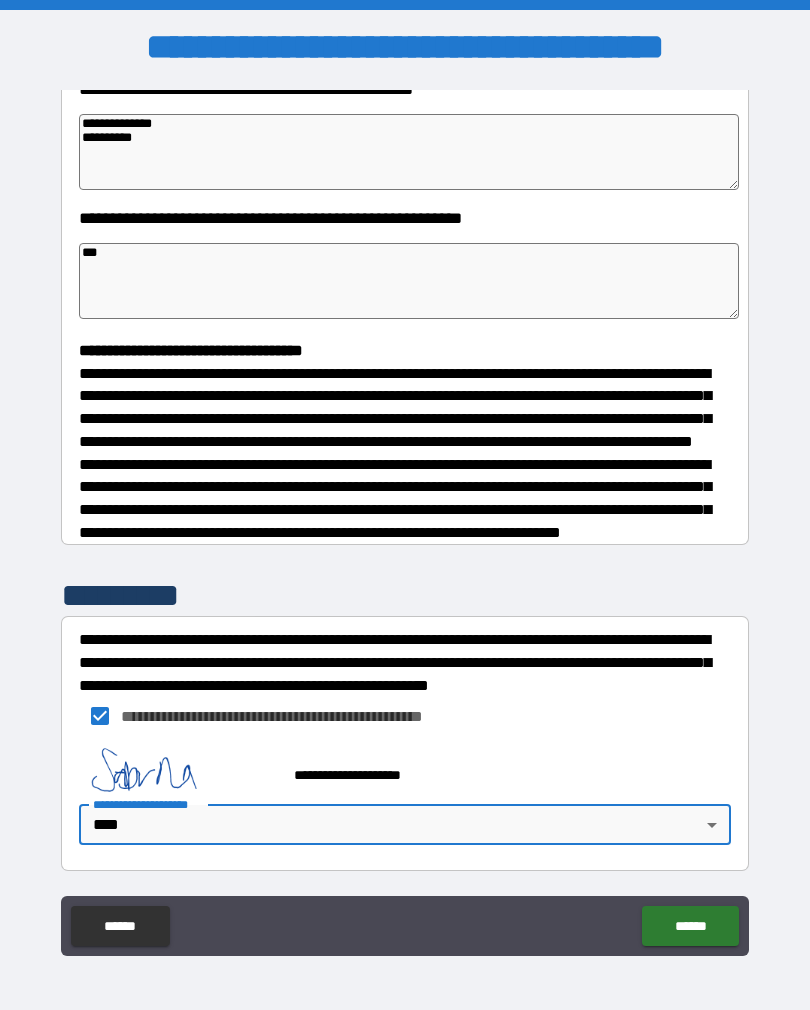 click on "**********" at bounding box center (405, 520) 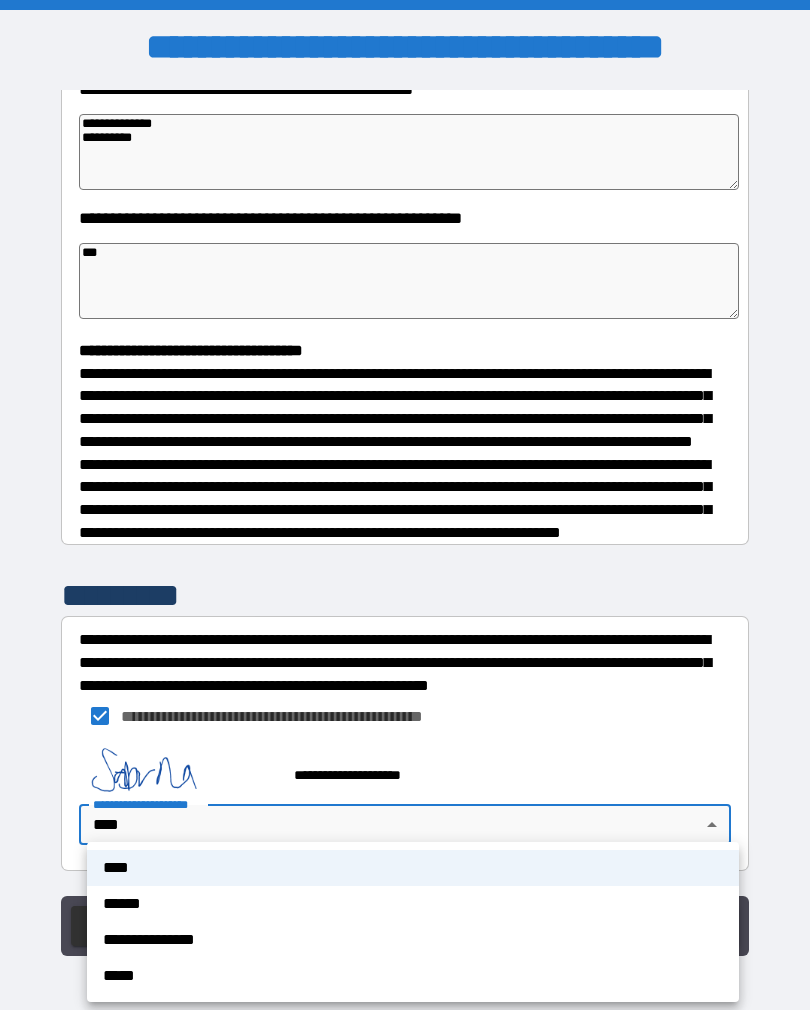 click on "**********" at bounding box center [413, 940] 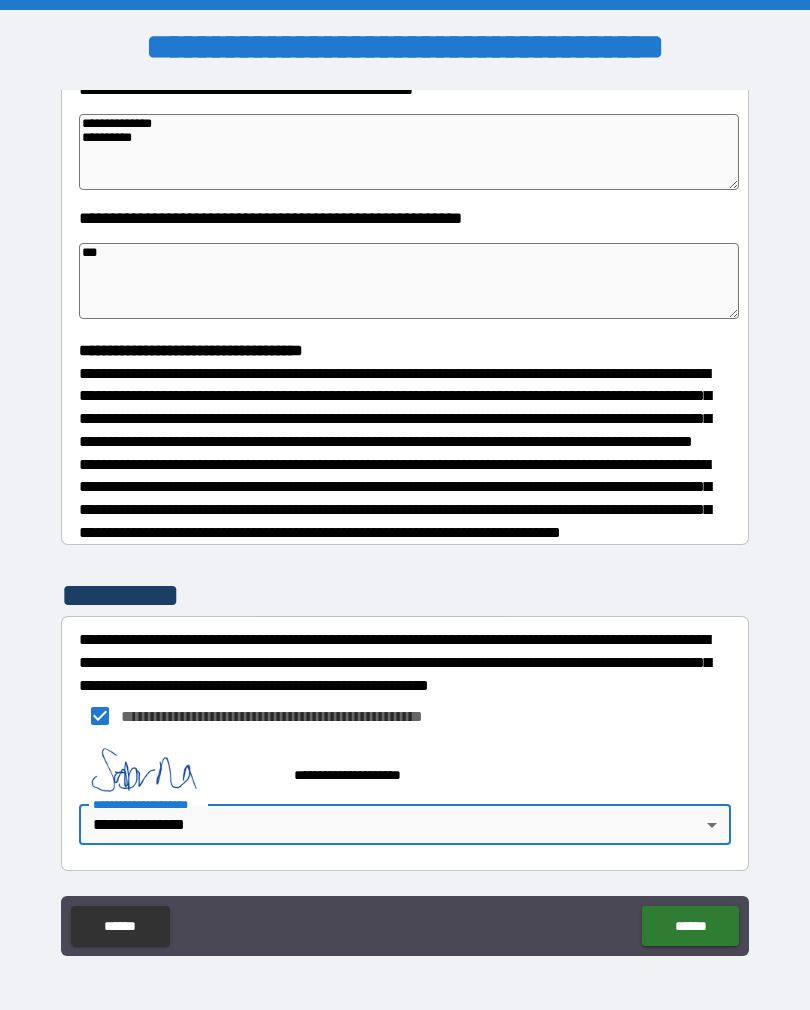 type on "*" 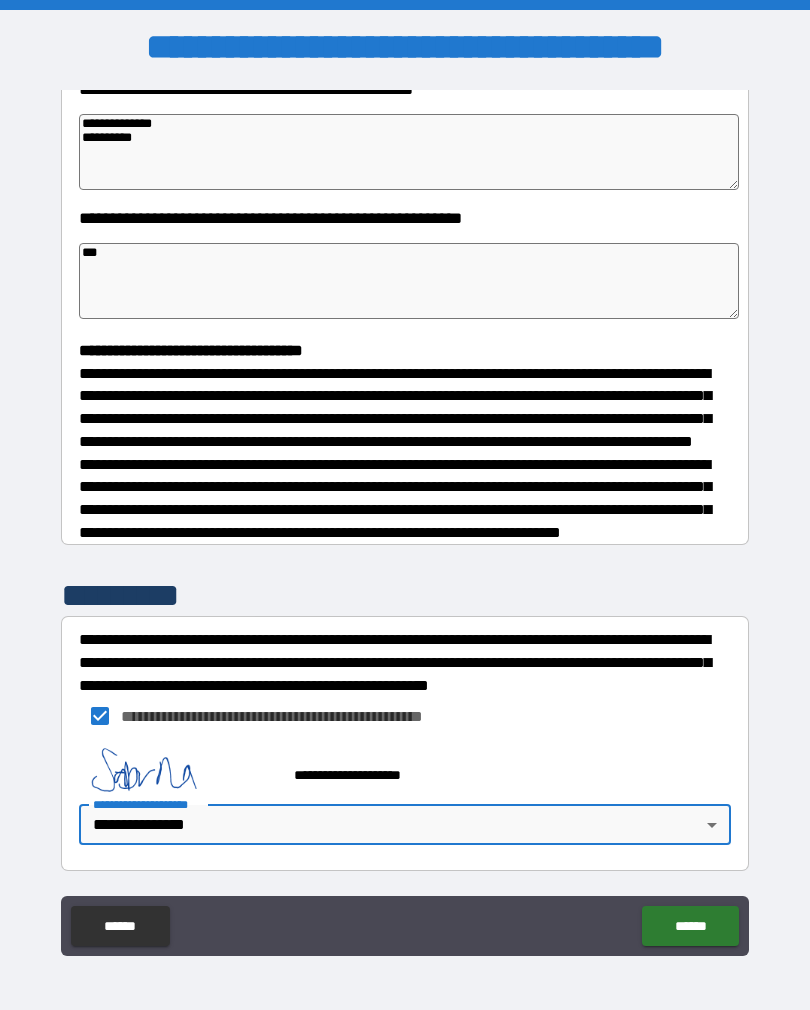 type on "*" 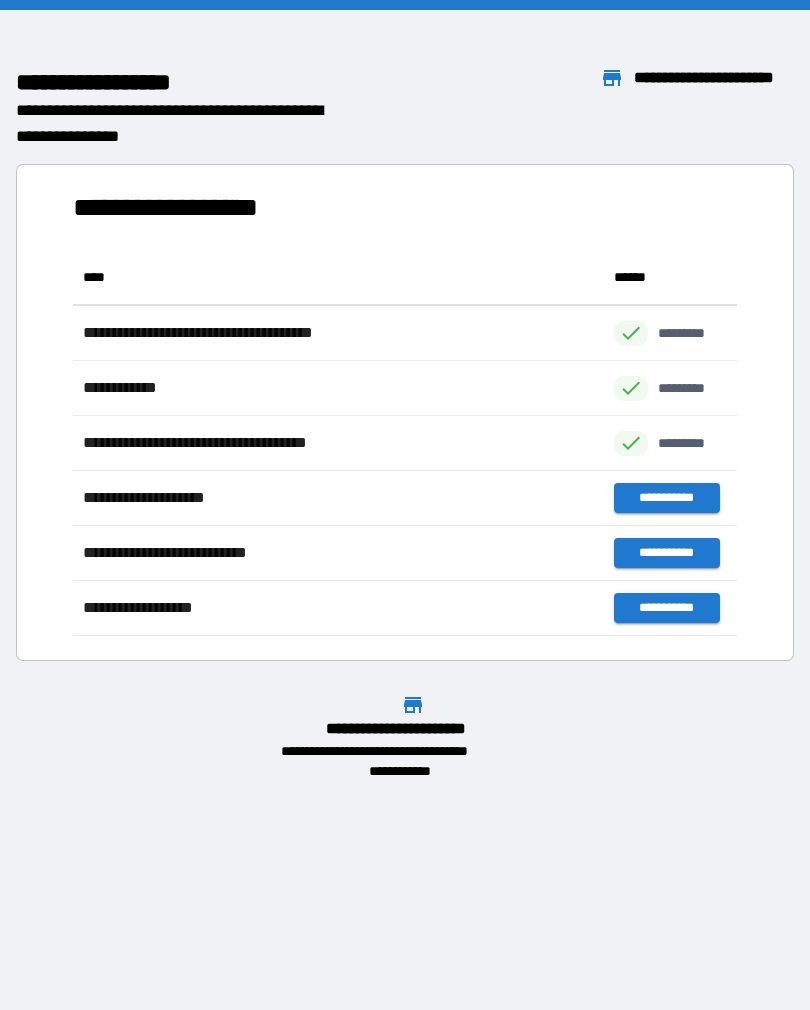 scroll, scrollTop: 386, scrollLeft: 664, axis: both 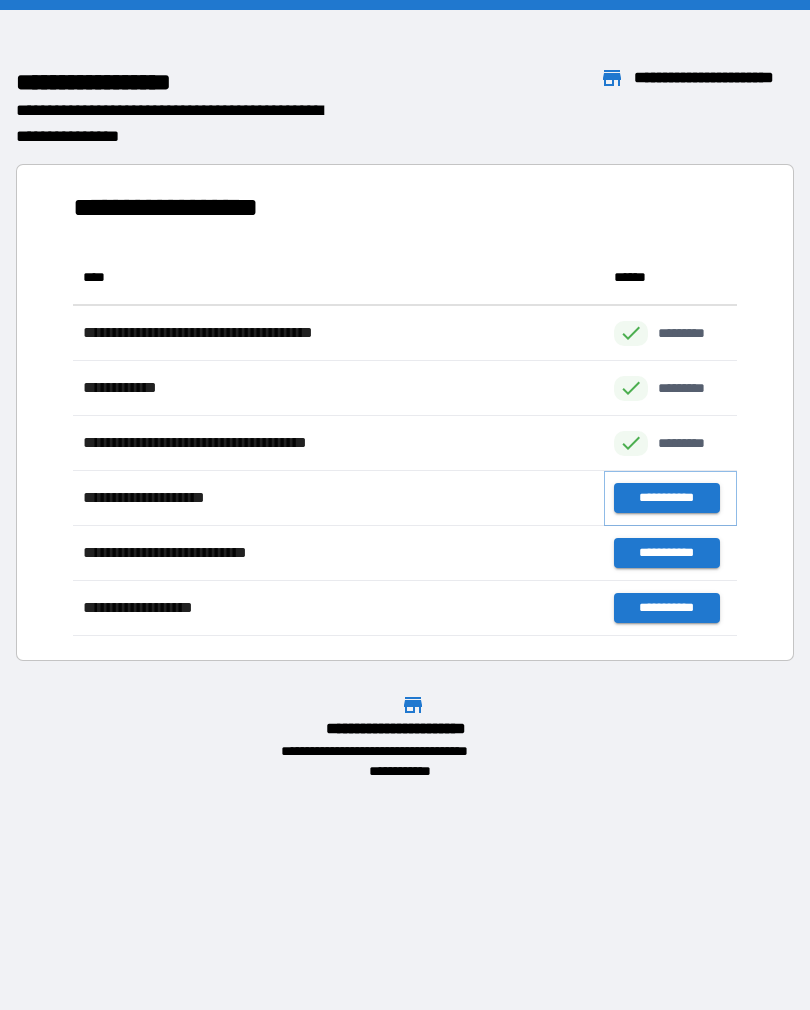 click on "**********" at bounding box center [666, 498] 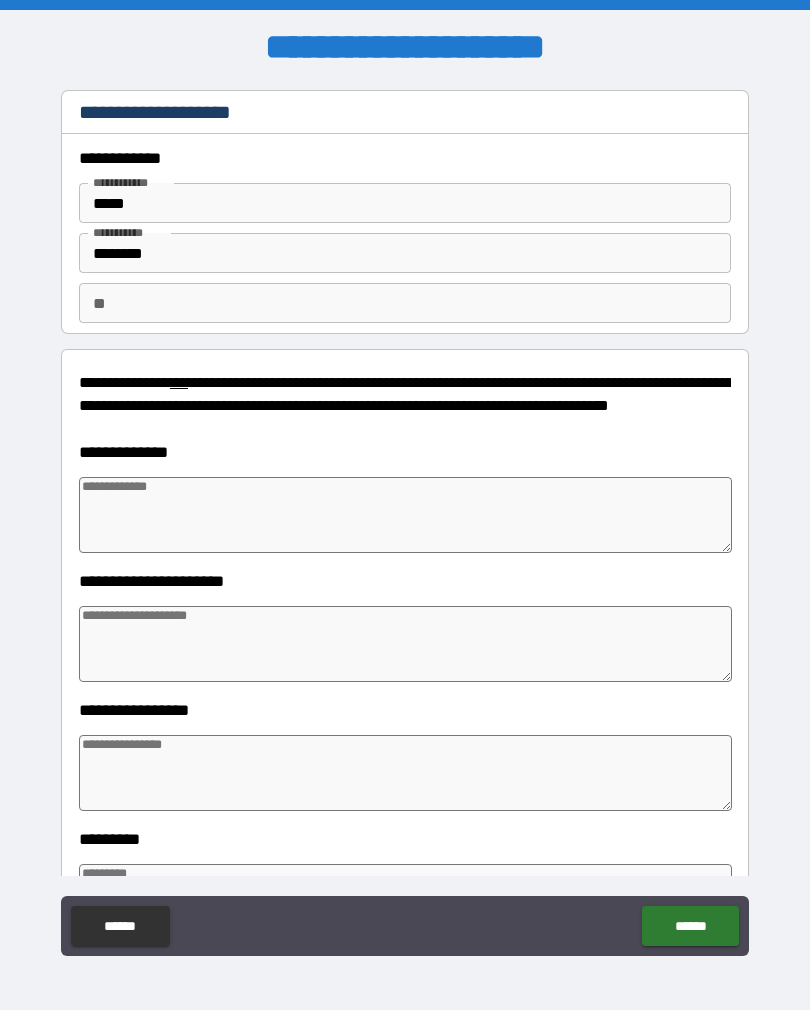 type on "*" 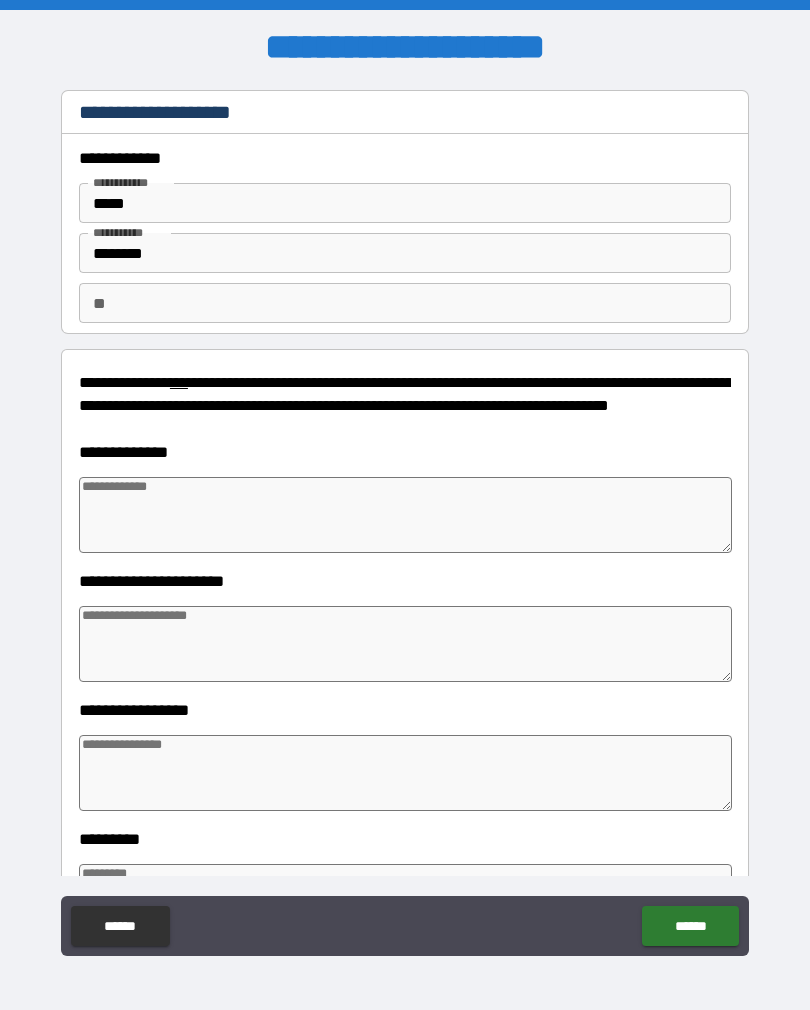 type on "*" 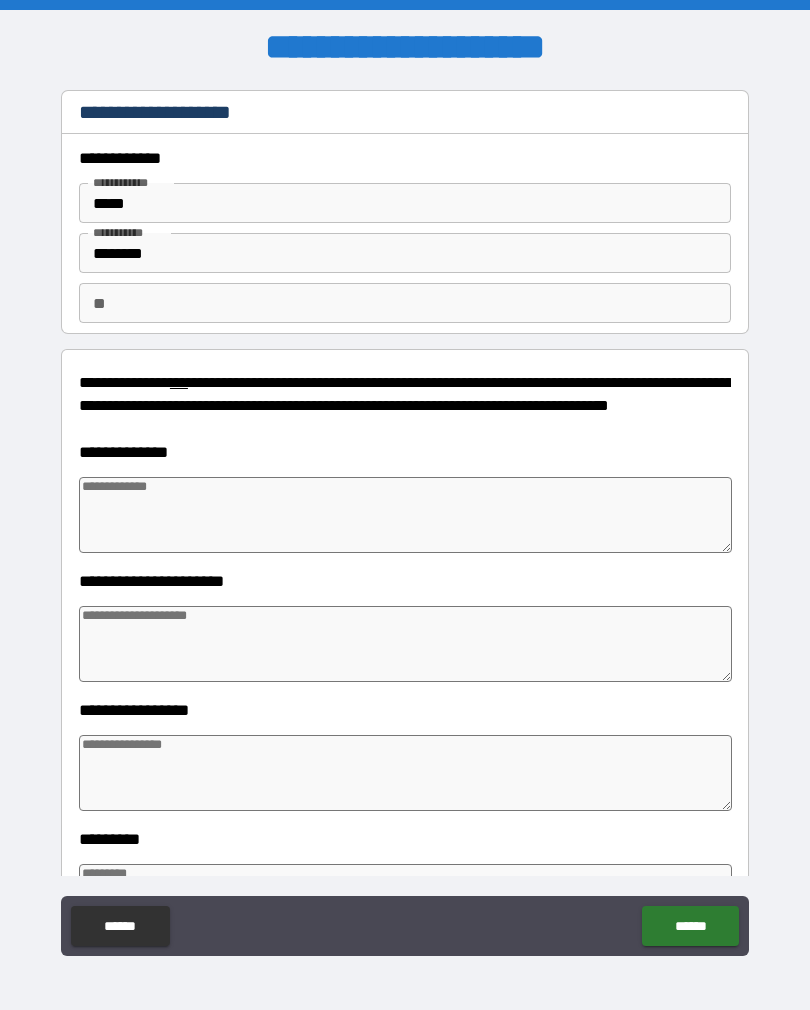 type on "*" 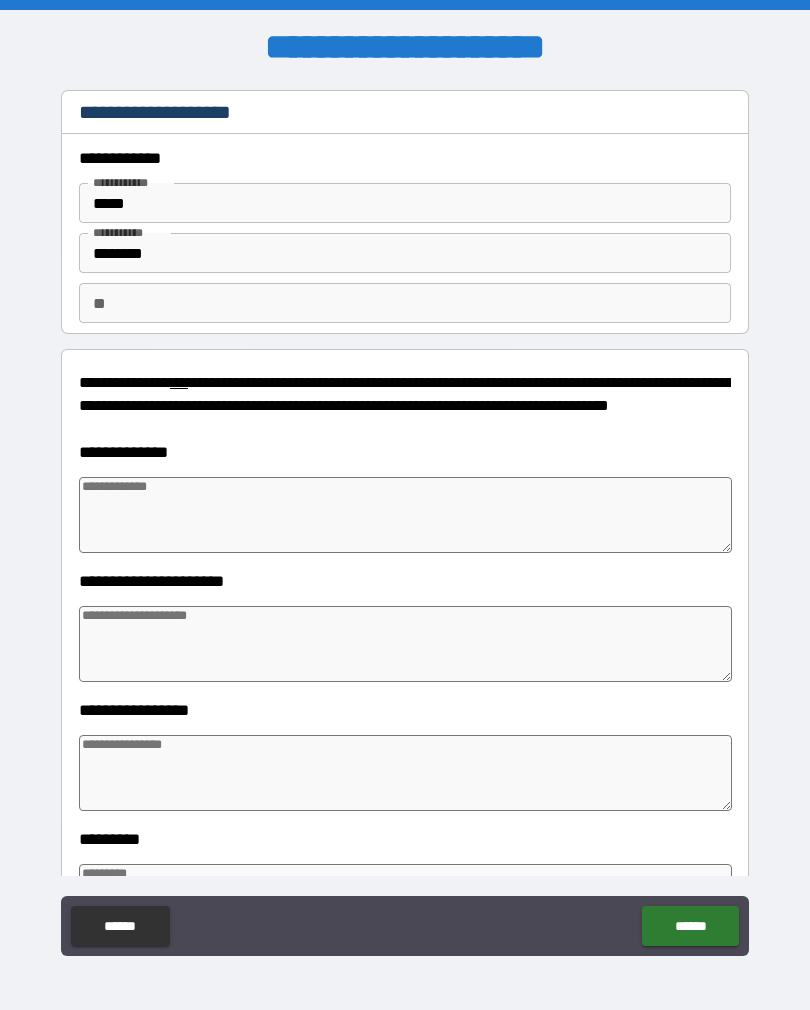 type on "*" 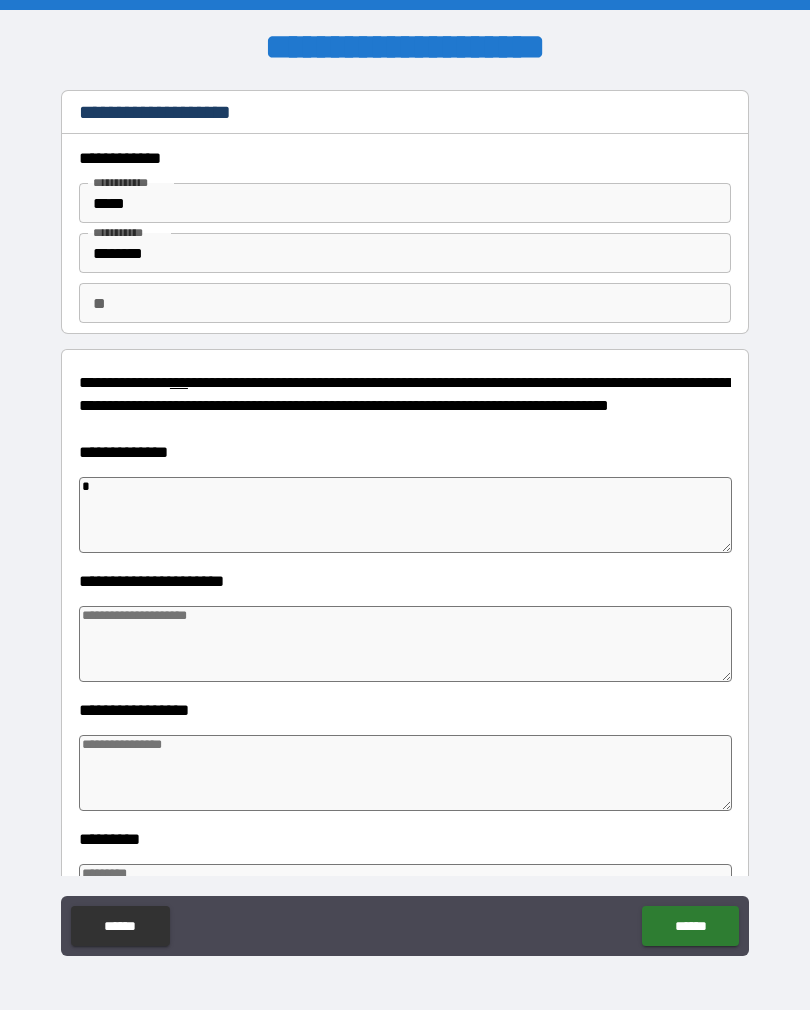 type on "**" 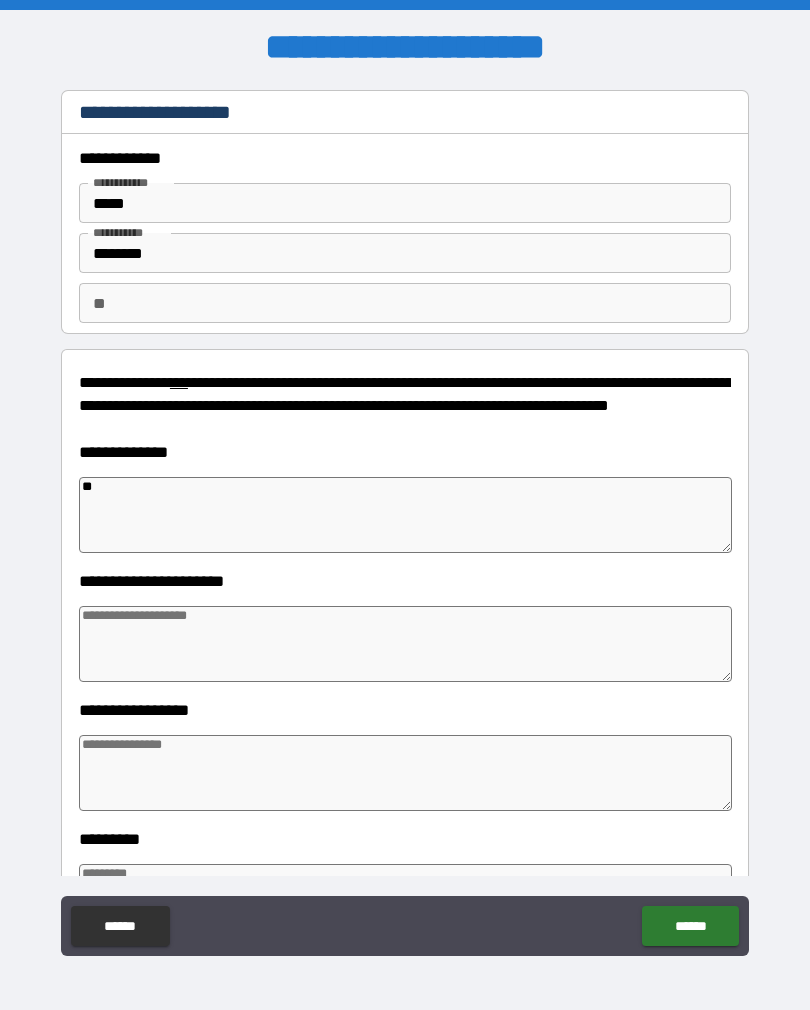 type on "*" 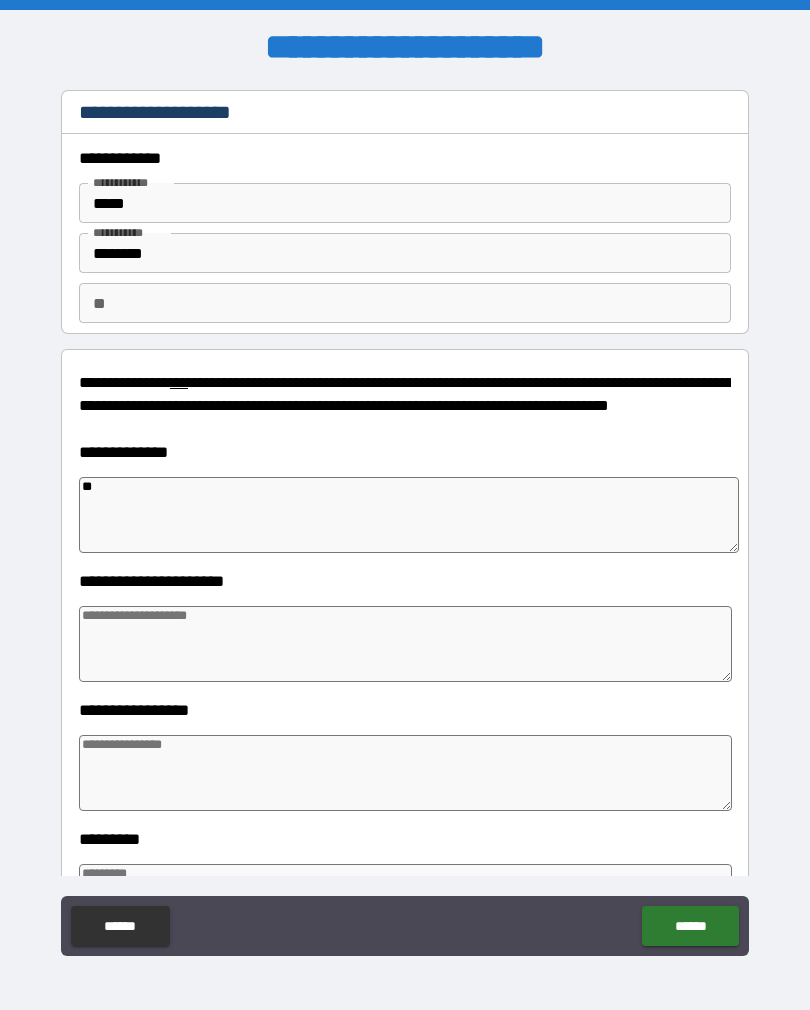 type on "*" 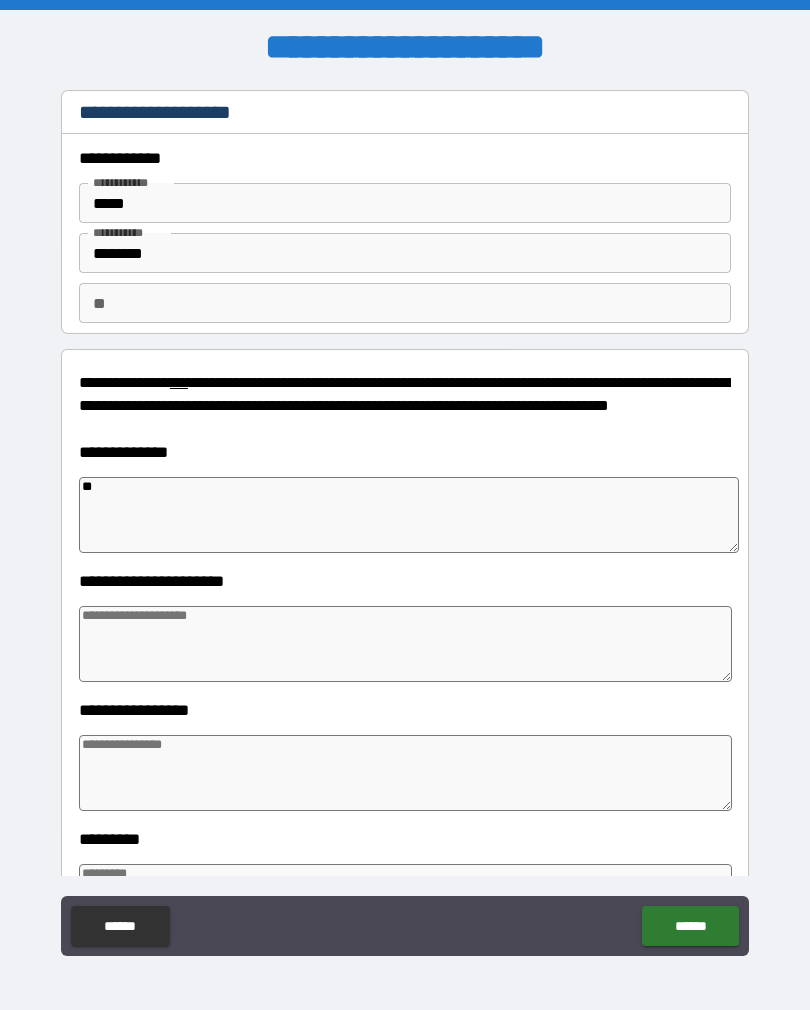type on "*" 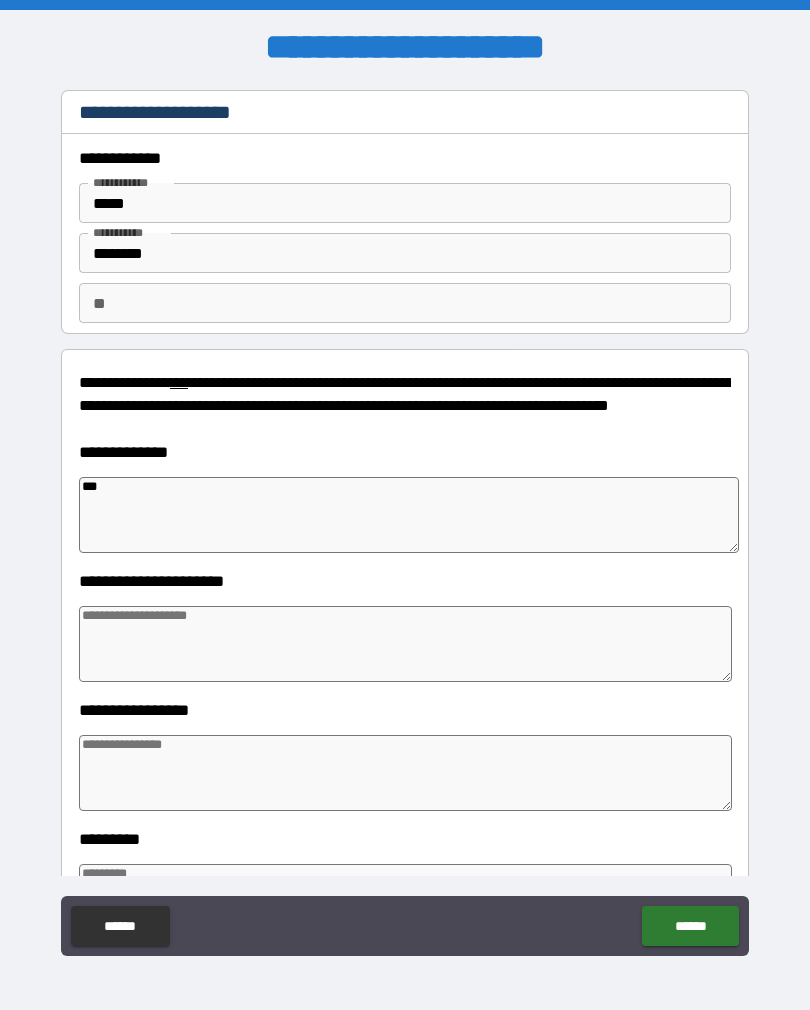 type on "*" 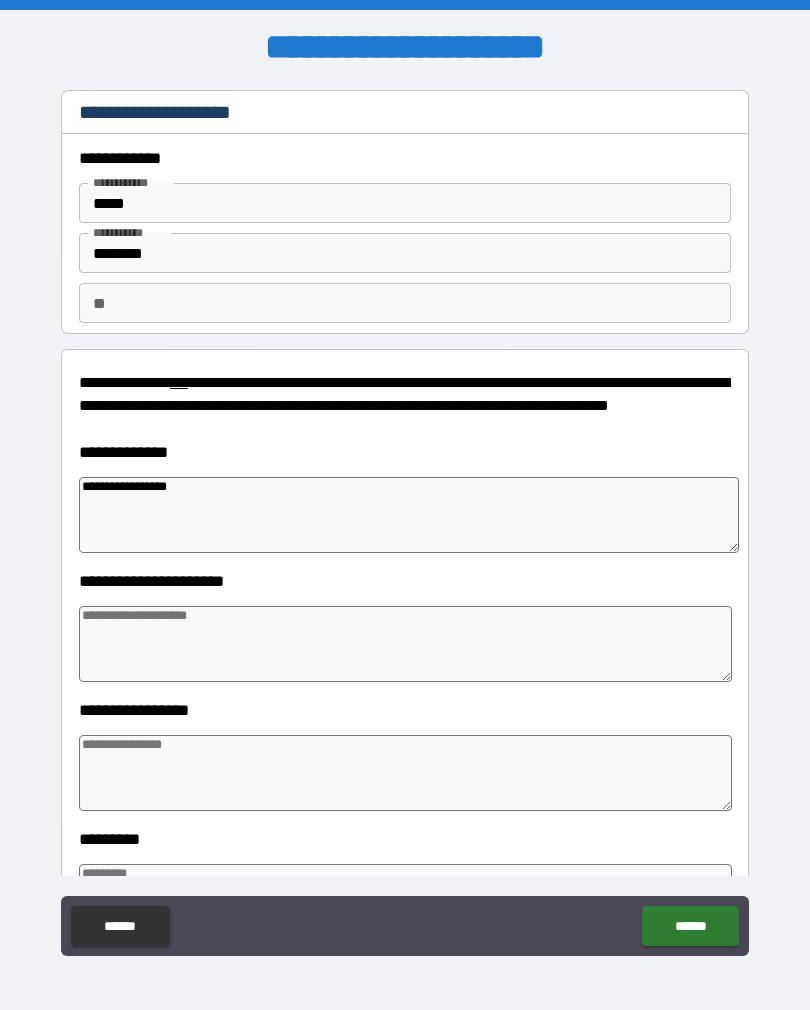 click at bounding box center (405, 644) 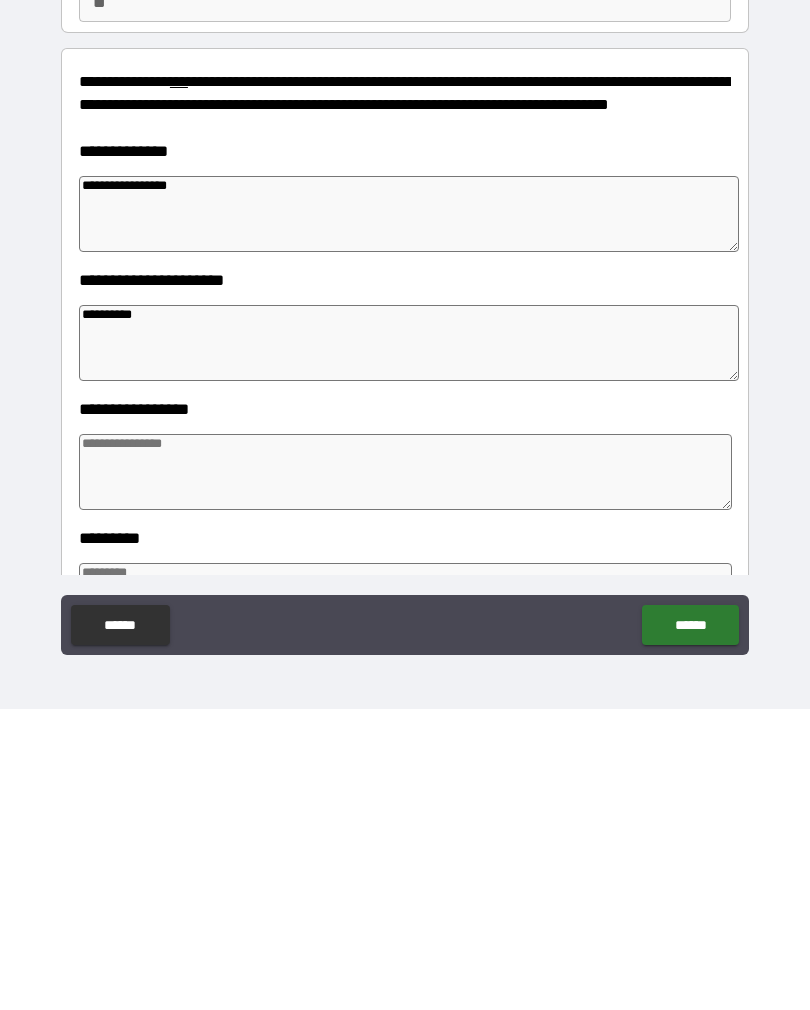 click at bounding box center [405, 773] 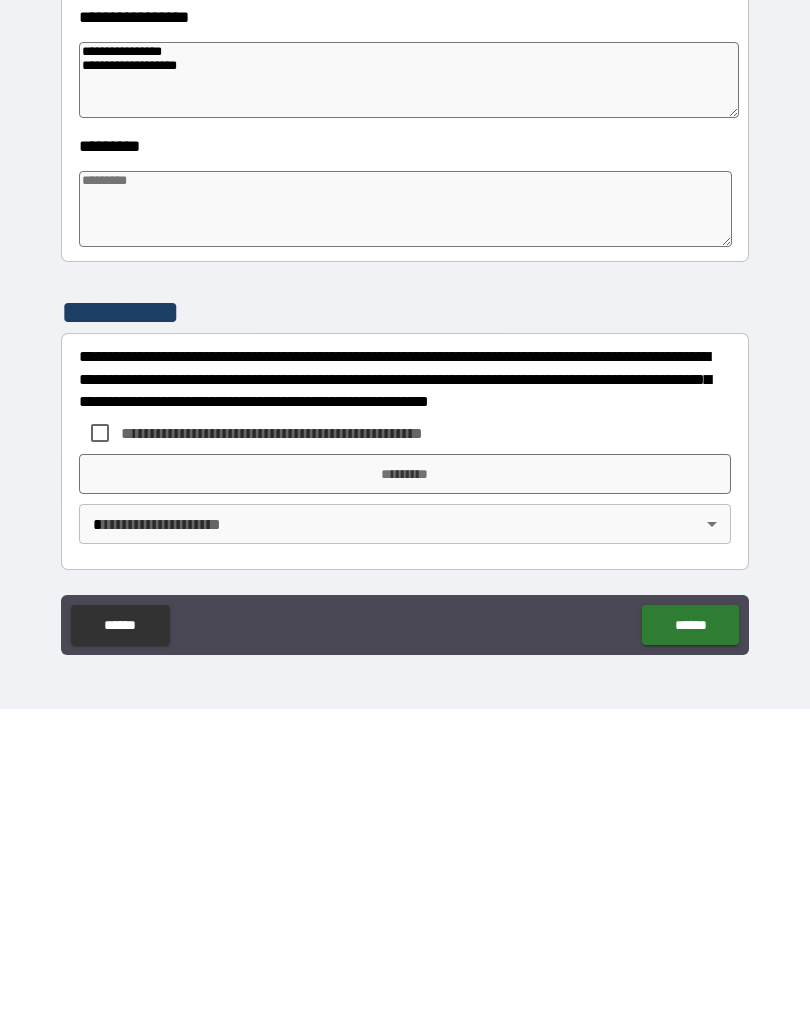 scroll, scrollTop: 392, scrollLeft: 0, axis: vertical 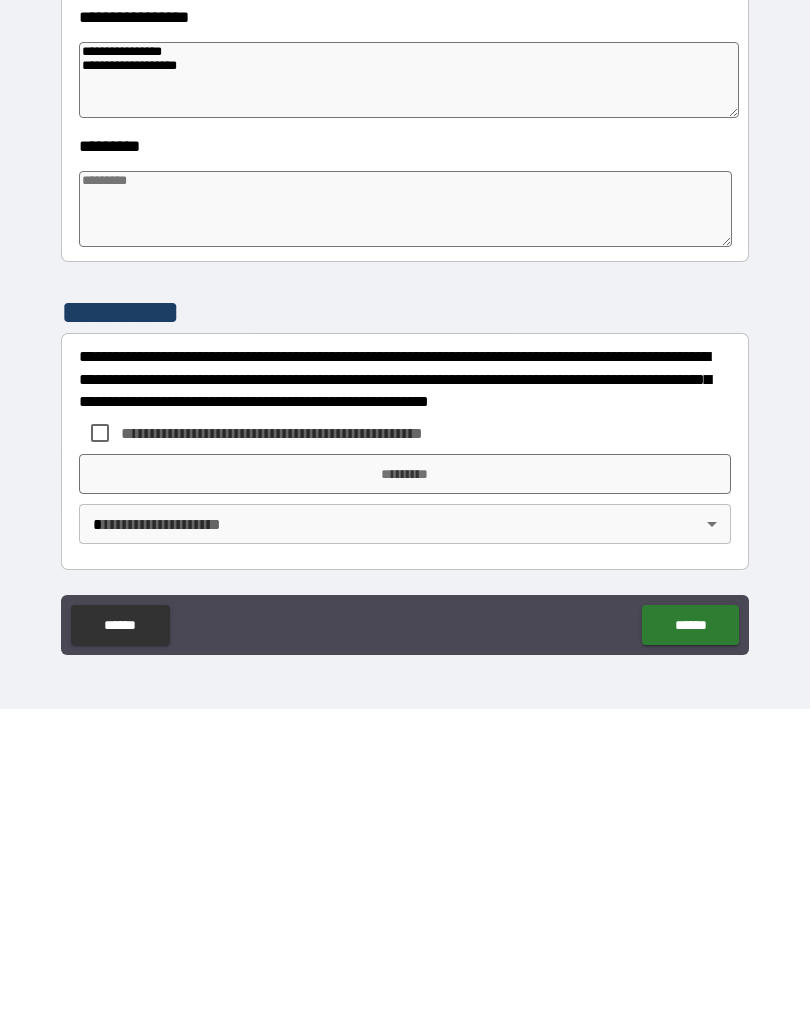 click at bounding box center [405, 510] 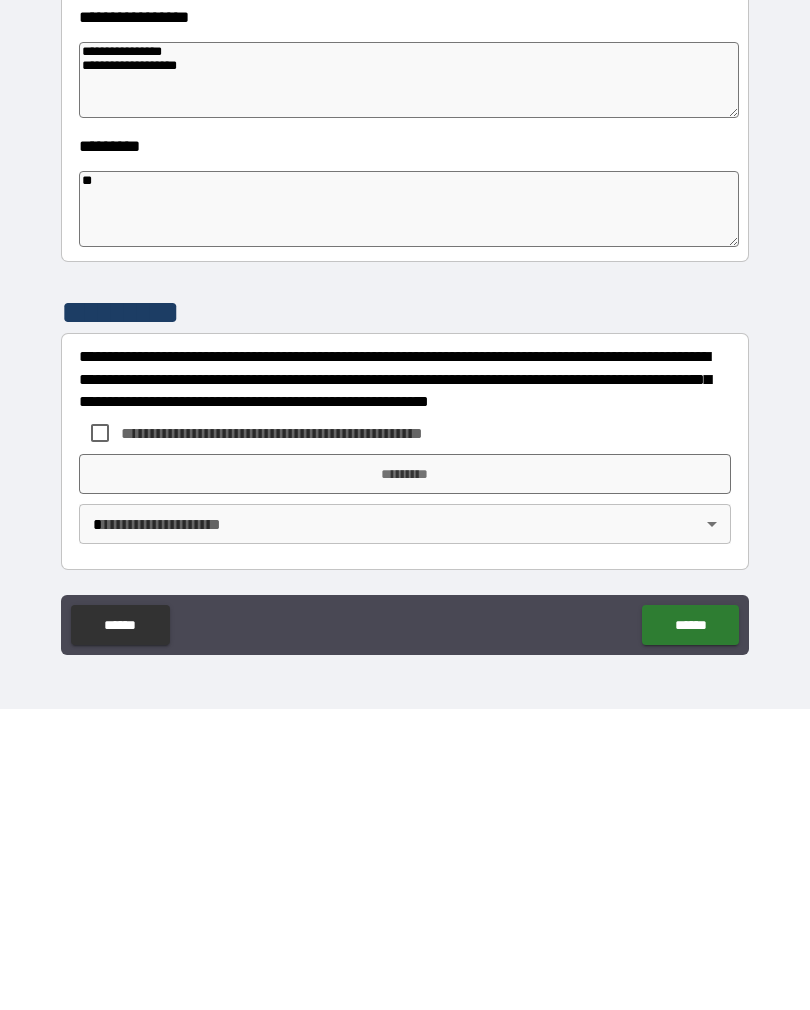 scroll, scrollTop: 31, scrollLeft: 0, axis: vertical 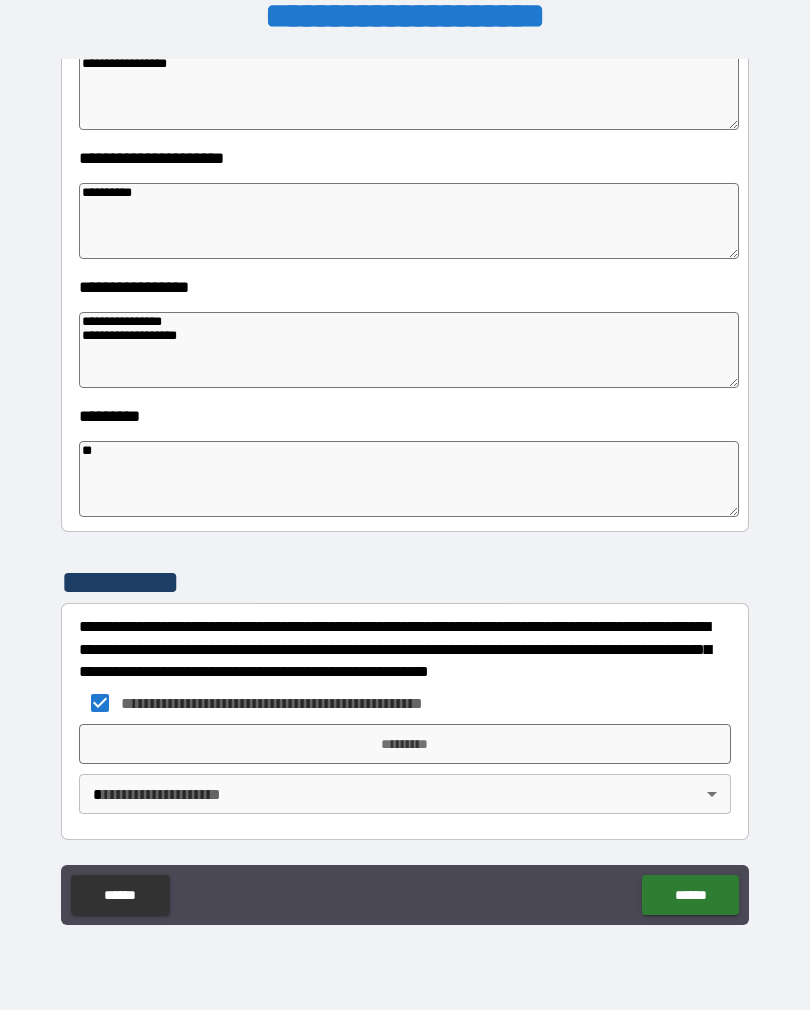 click on "*********" at bounding box center (405, 744) 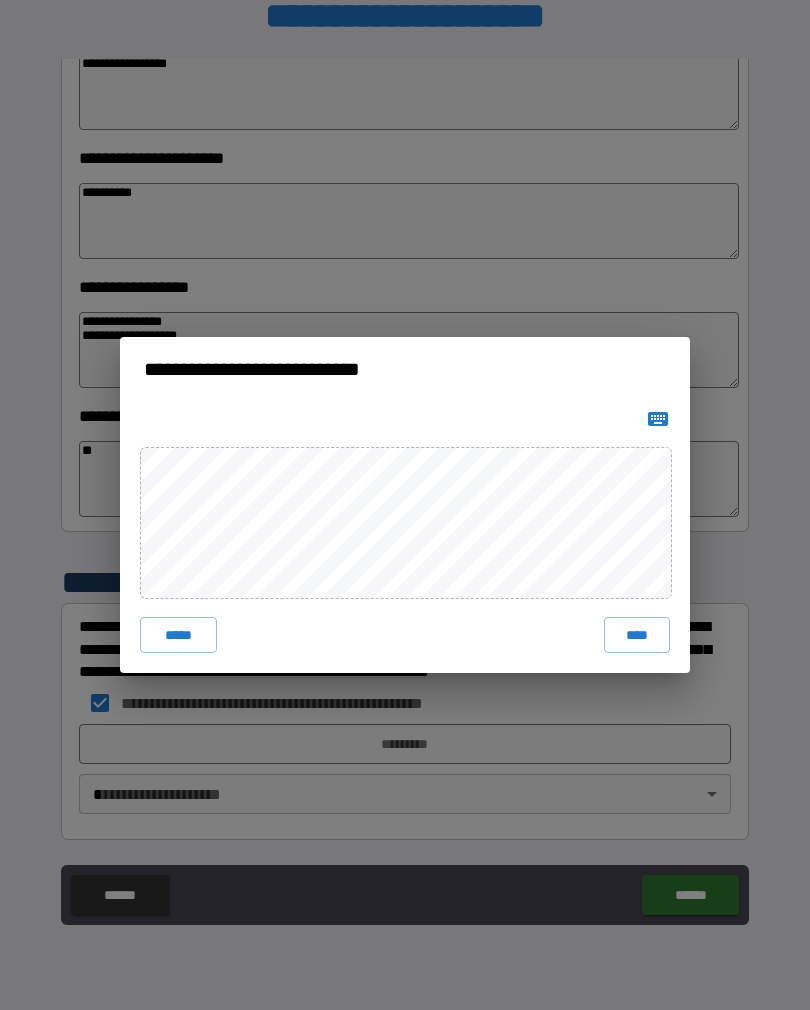 click on "****" at bounding box center (637, 635) 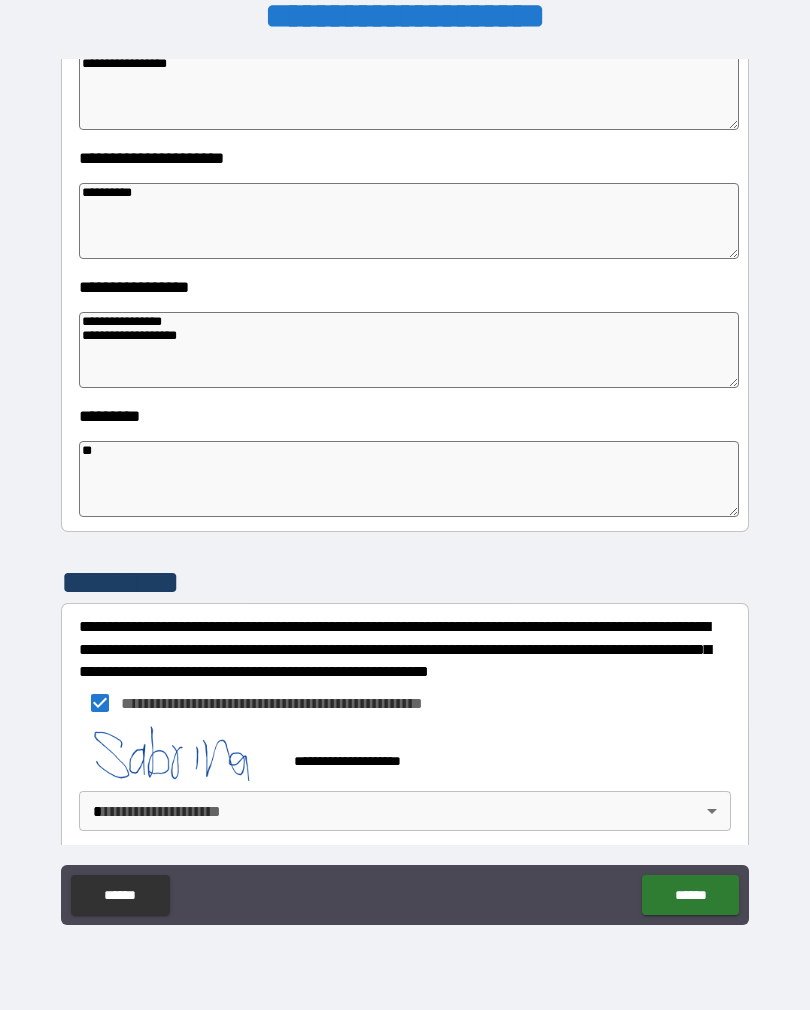click on "**********" at bounding box center [405, 489] 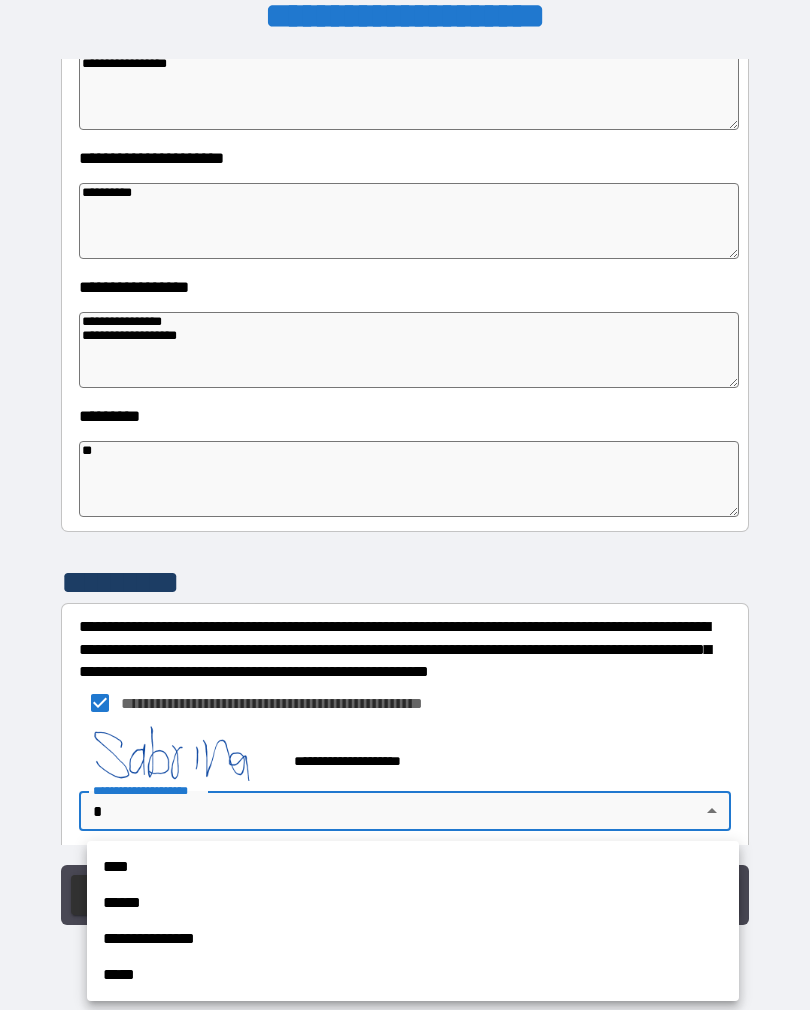 click on "**********" at bounding box center [413, 939] 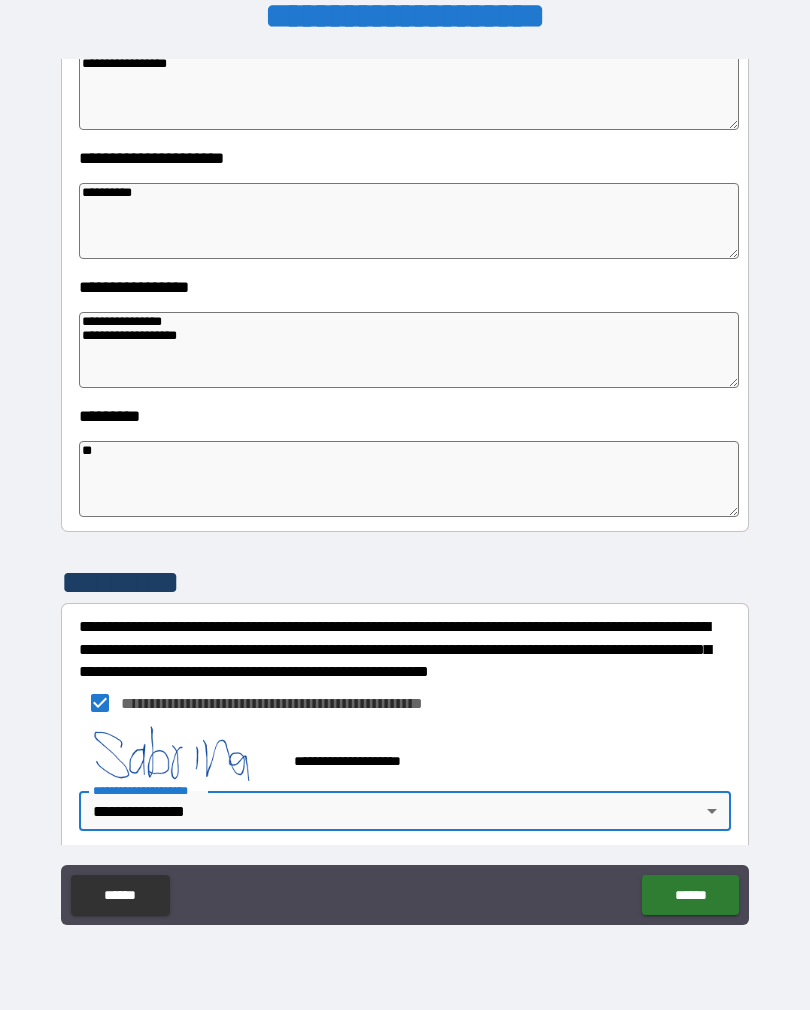 click on "******" at bounding box center [690, 895] 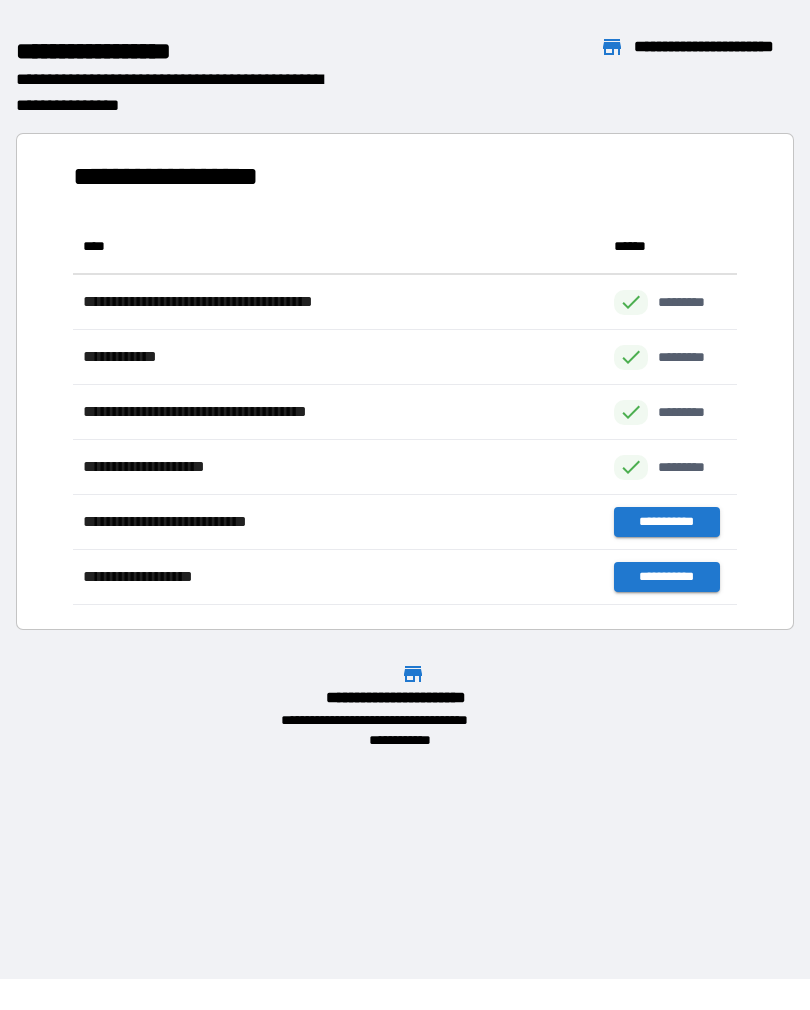 scroll, scrollTop: 386, scrollLeft: 664, axis: both 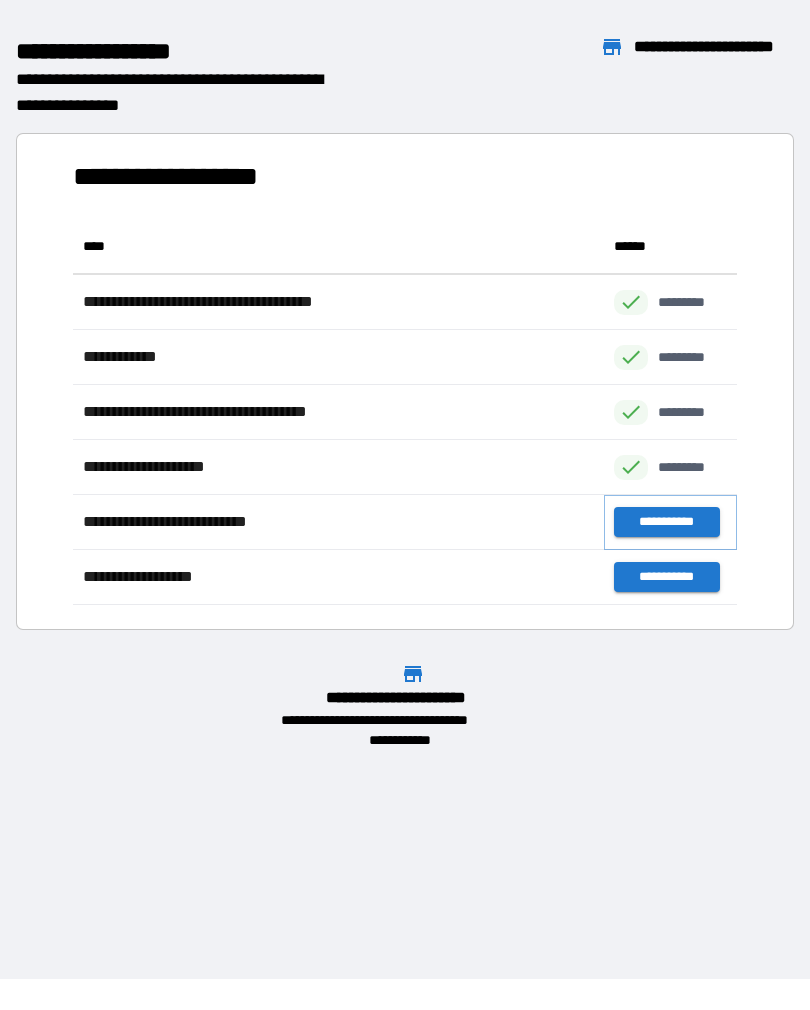 click on "**********" at bounding box center [666, 522] 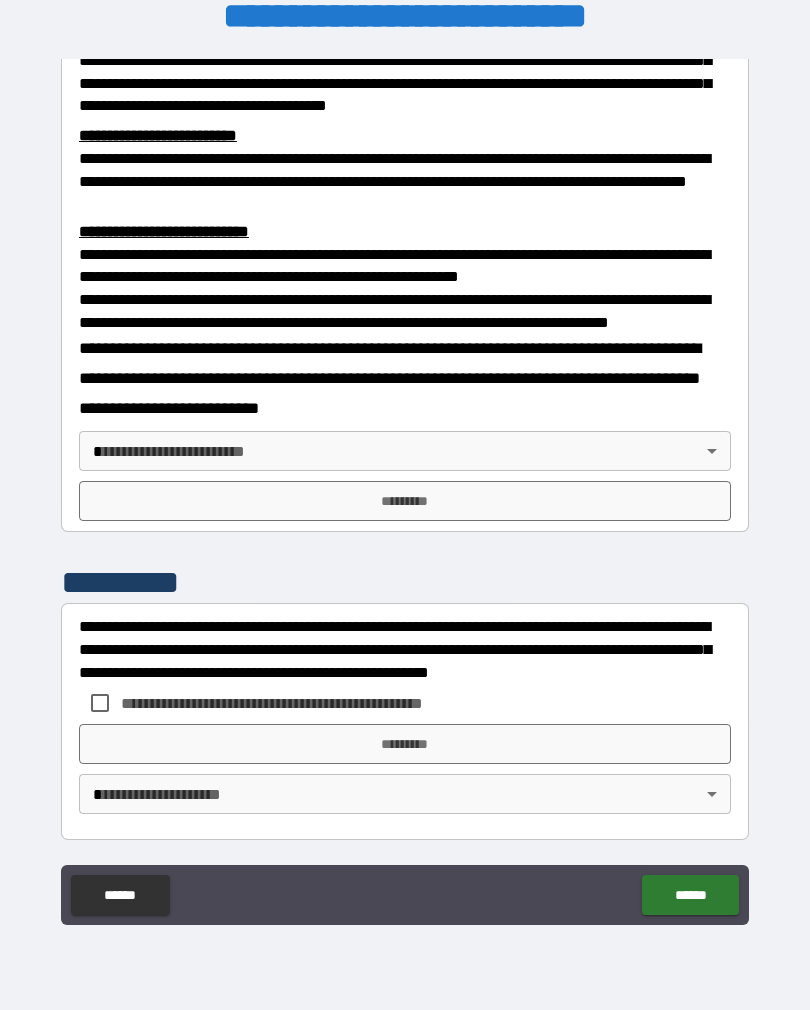 click on "**********" at bounding box center (405, 489) 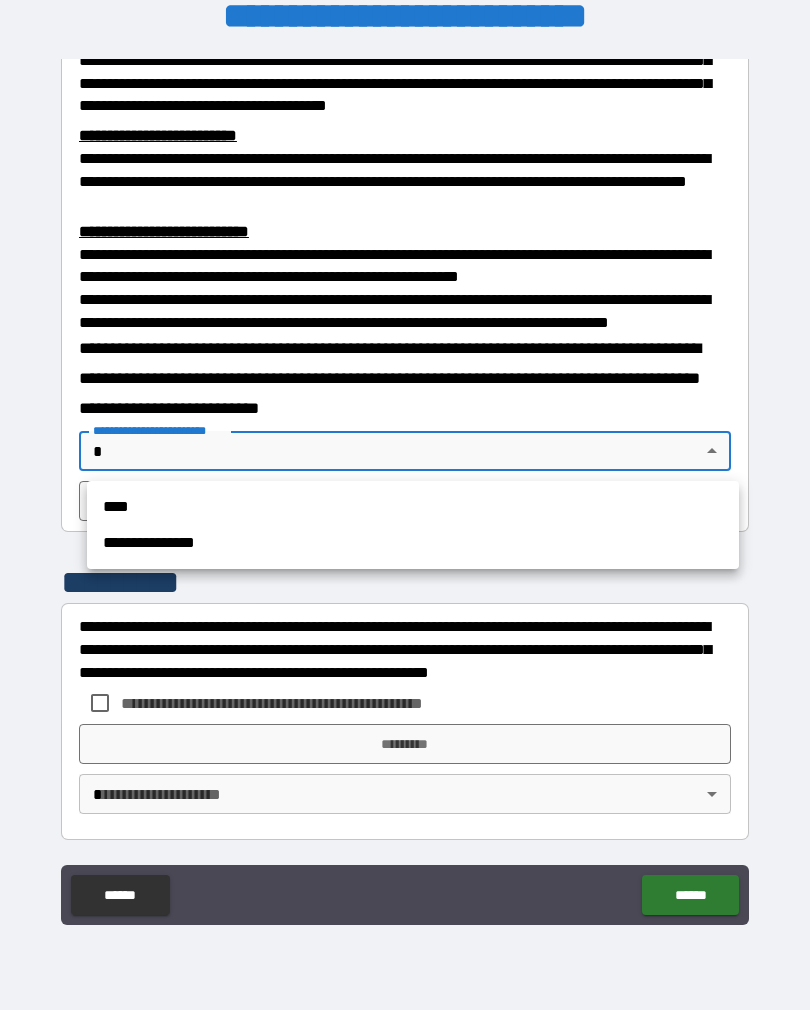 click on "**********" at bounding box center (413, 543) 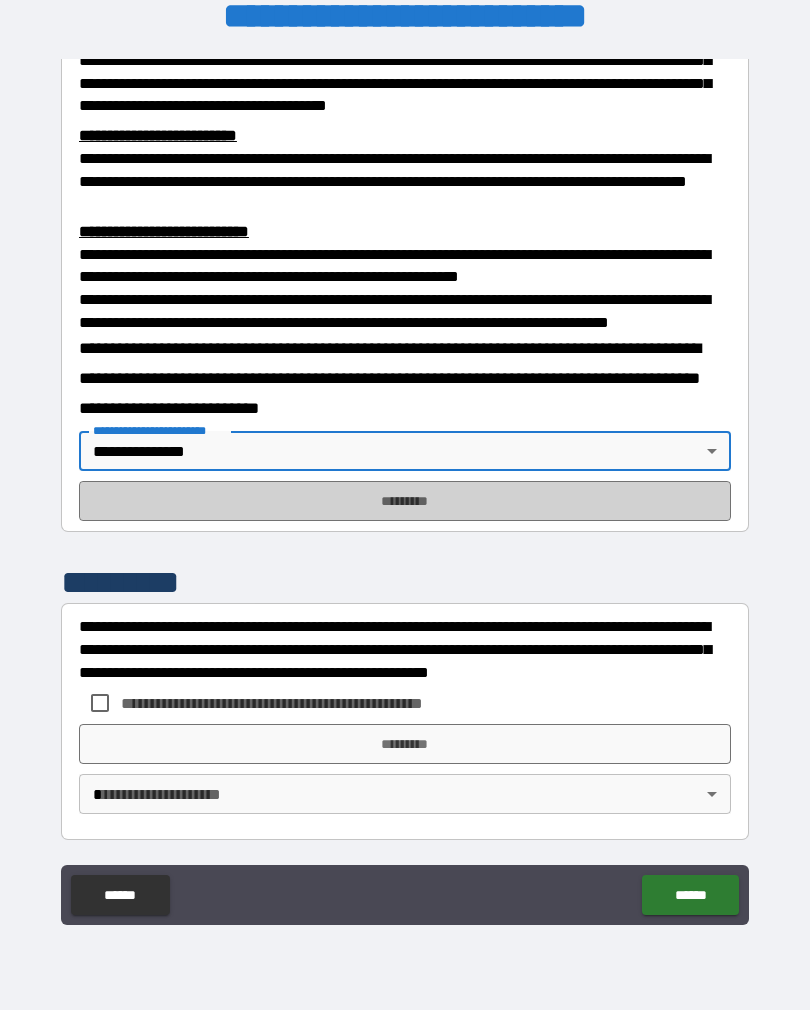 click on "*********" at bounding box center [405, 501] 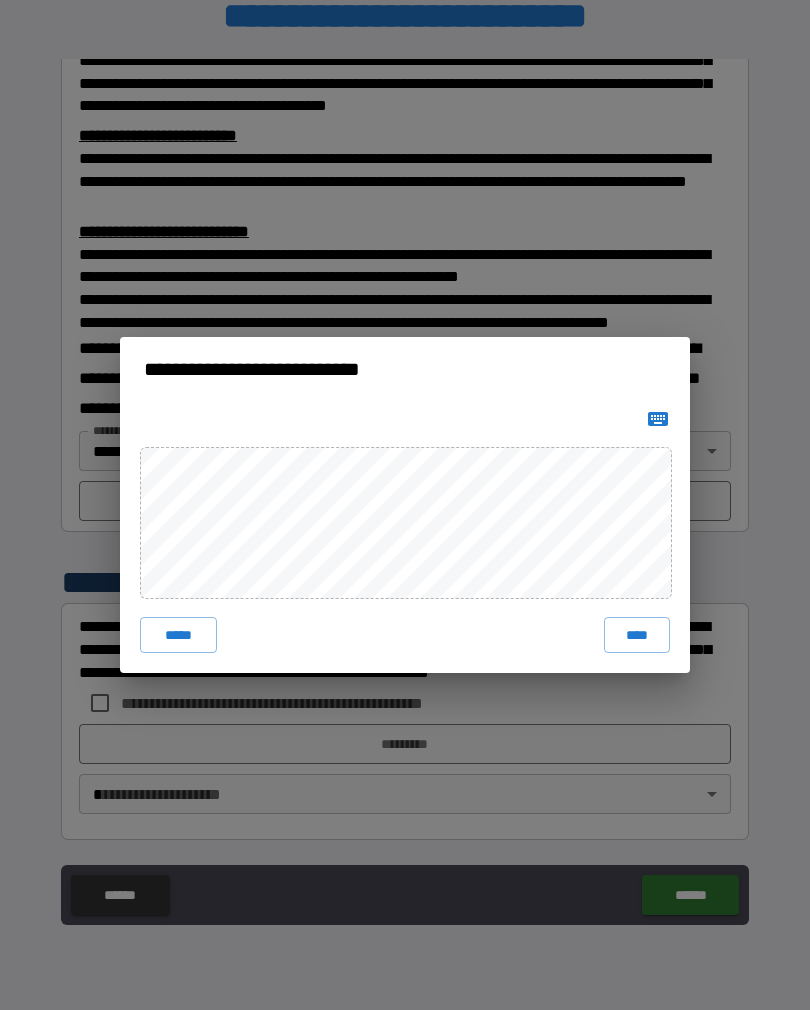 click on "****" at bounding box center [637, 635] 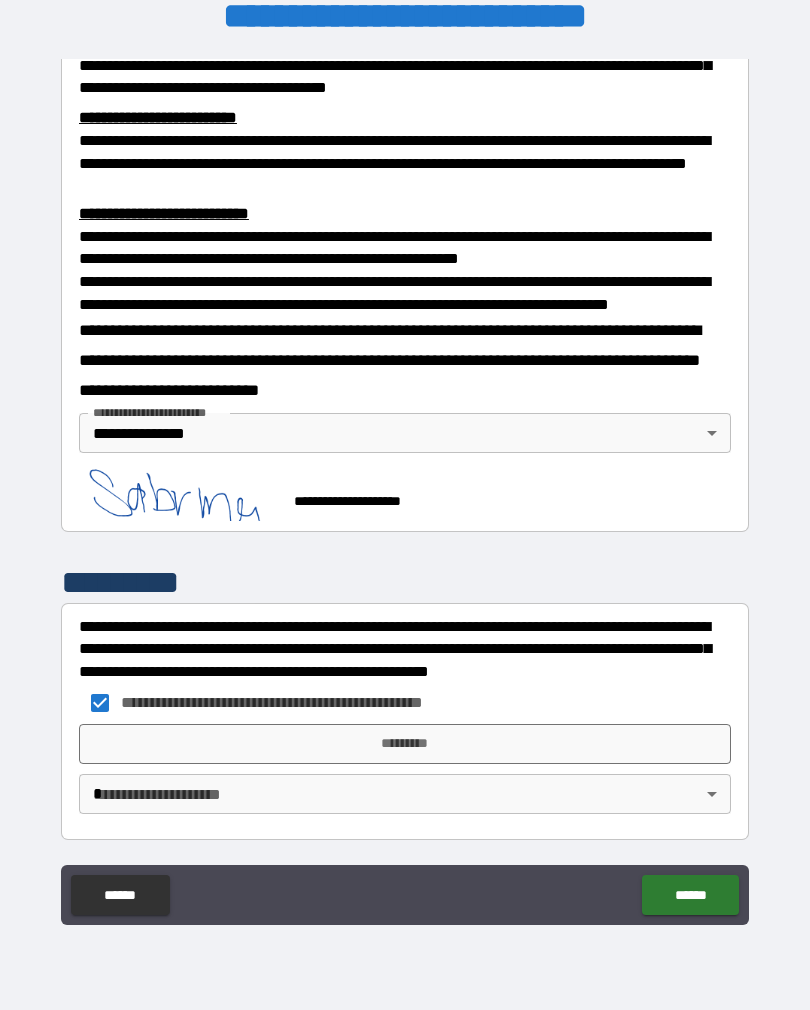 click on "*********" at bounding box center [405, 744] 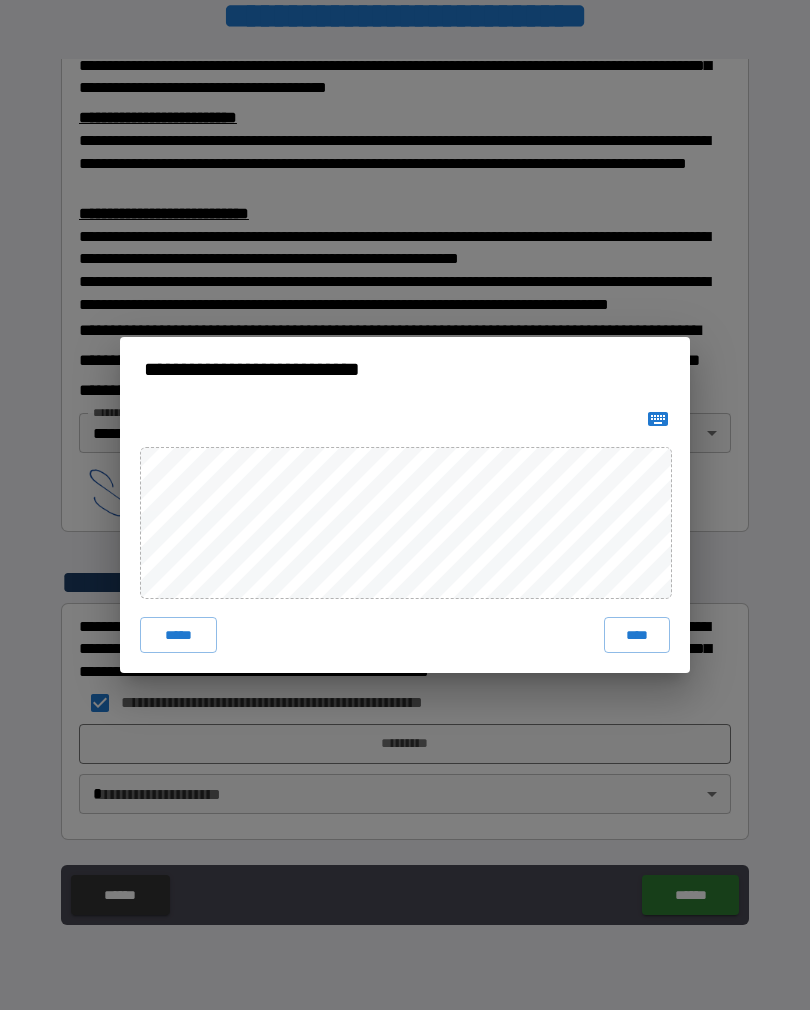 click on "****" at bounding box center [637, 635] 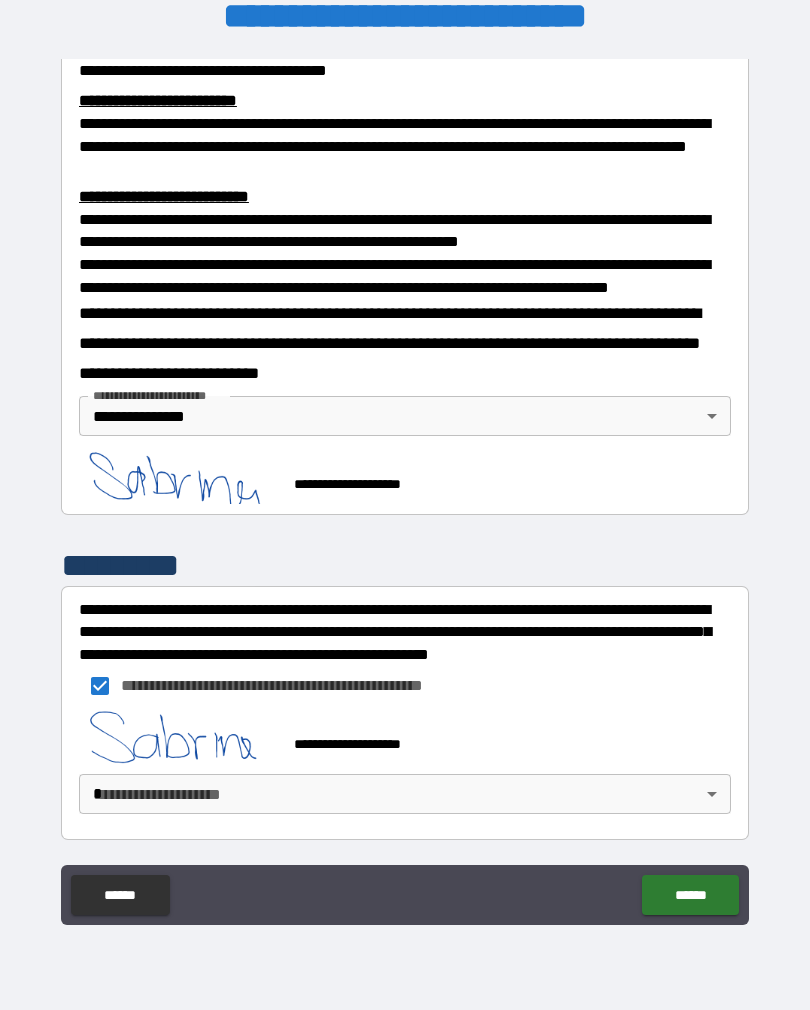 scroll, scrollTop: 694, scrollLeft: 0, axis: vertical 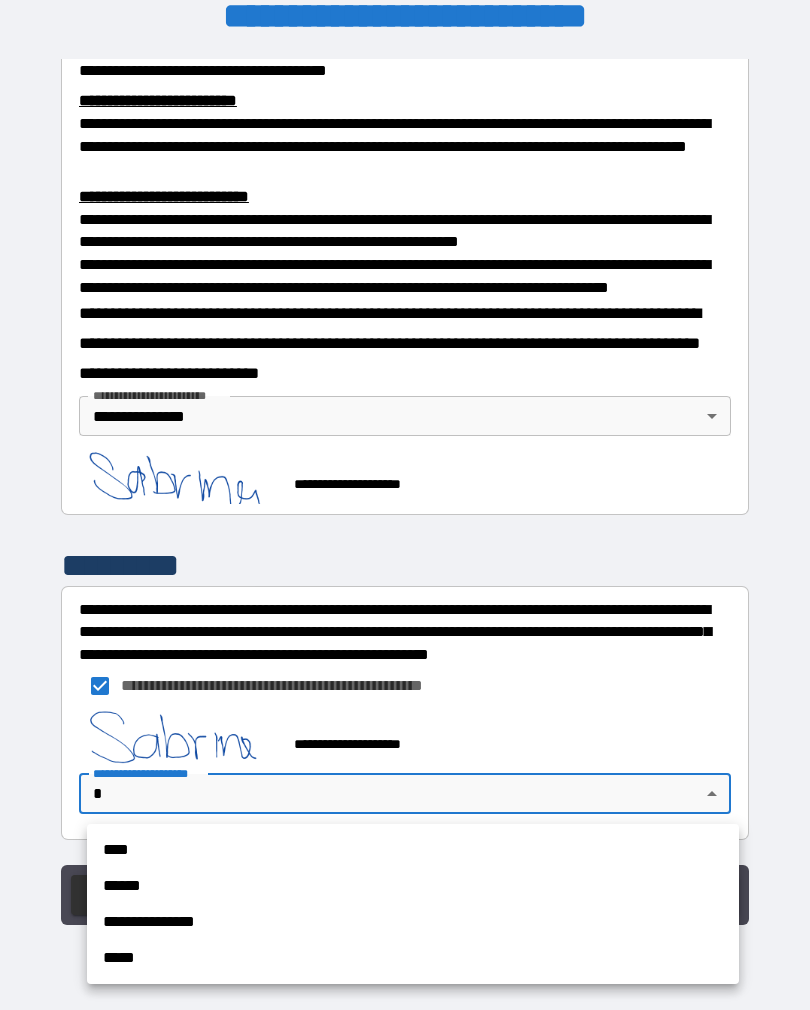 click on "**********" at bounding box center [413, 922] 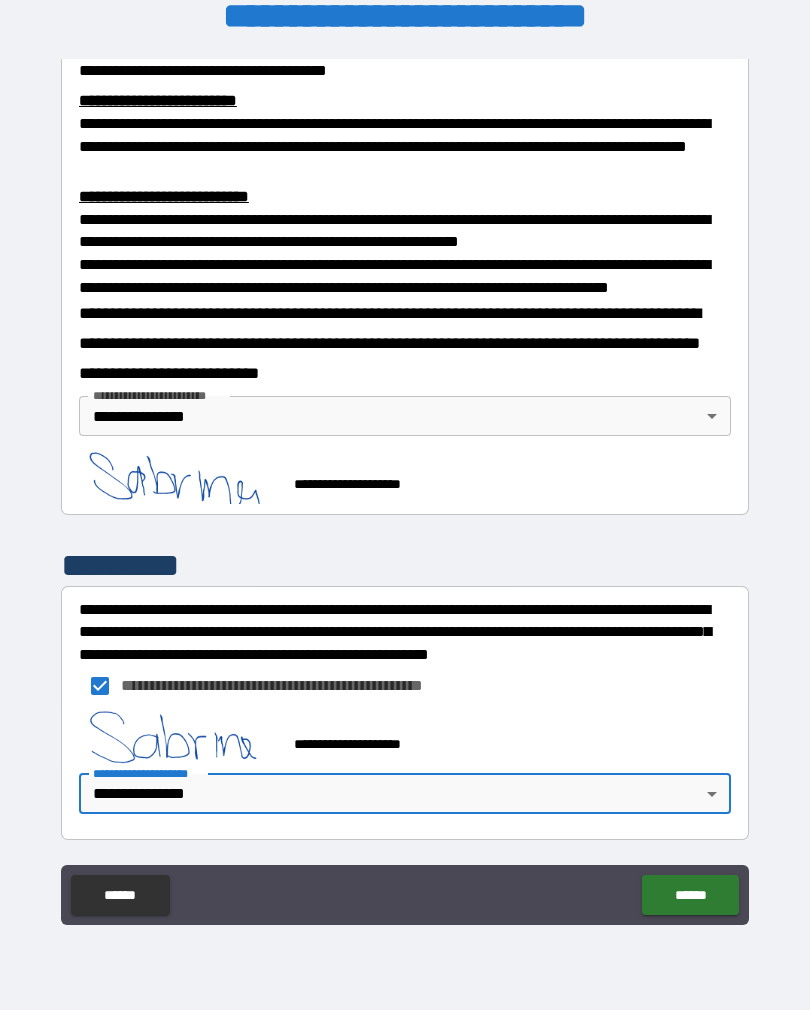 click on "******" at bounding box center [690, 895] 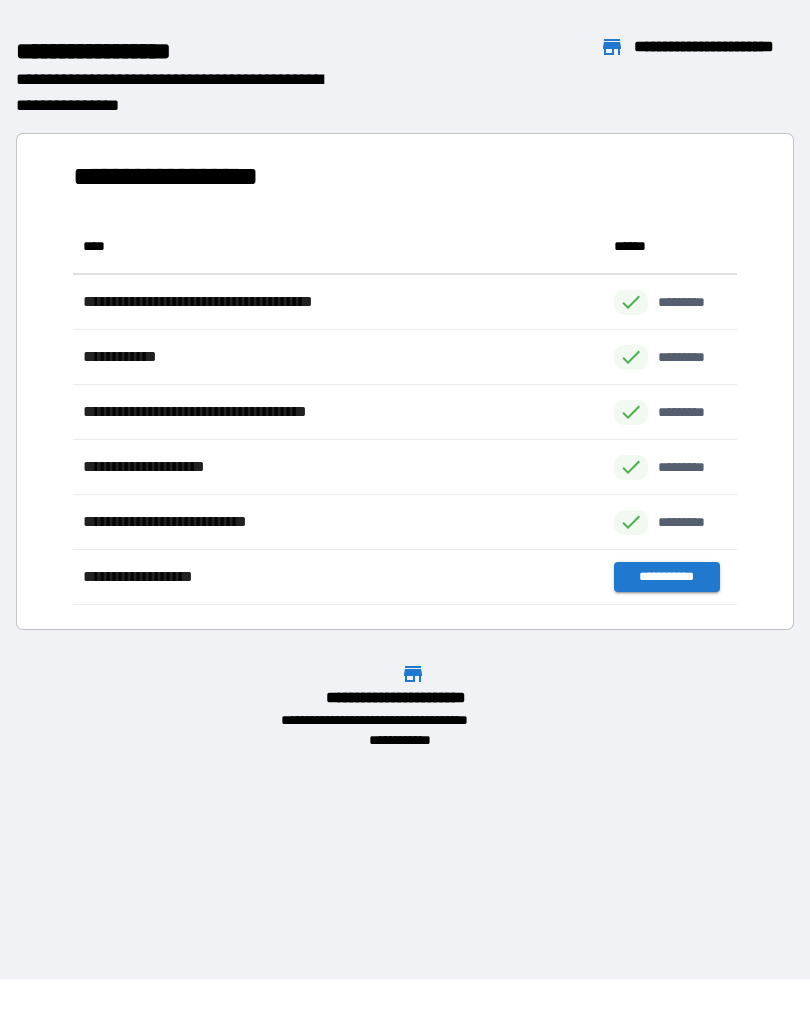 scroll, scrollTop: 1, scrollLeft: 1, axis: both 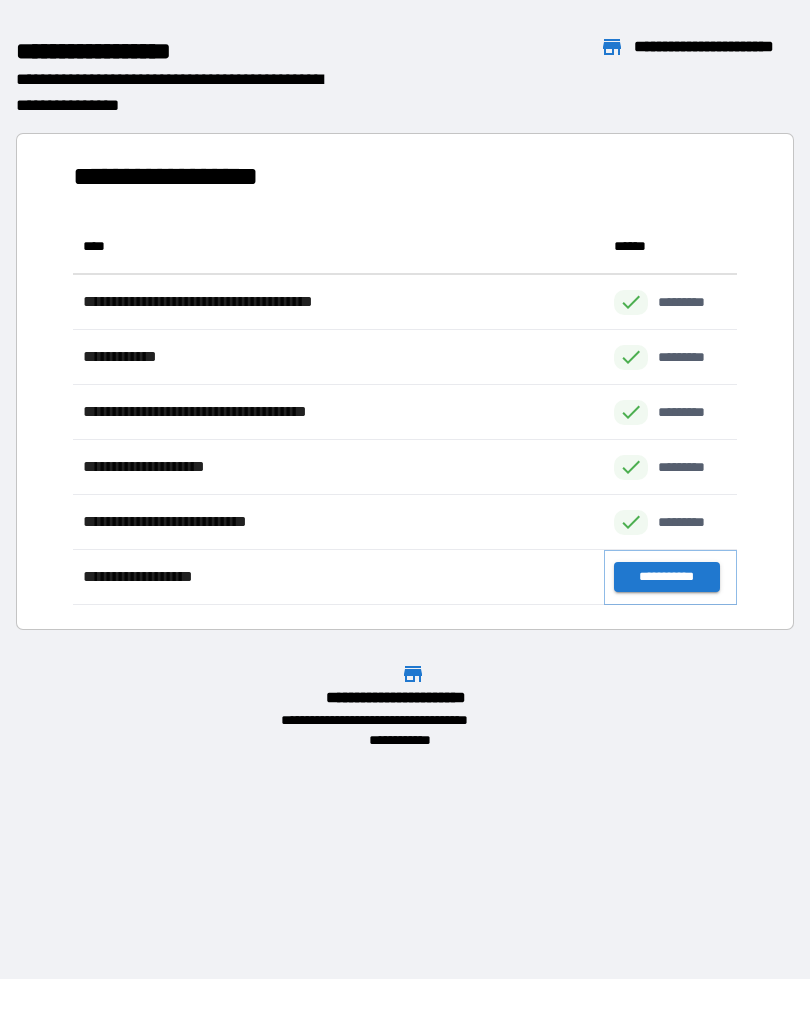 click on "**********" at bounding box center [666, 577] 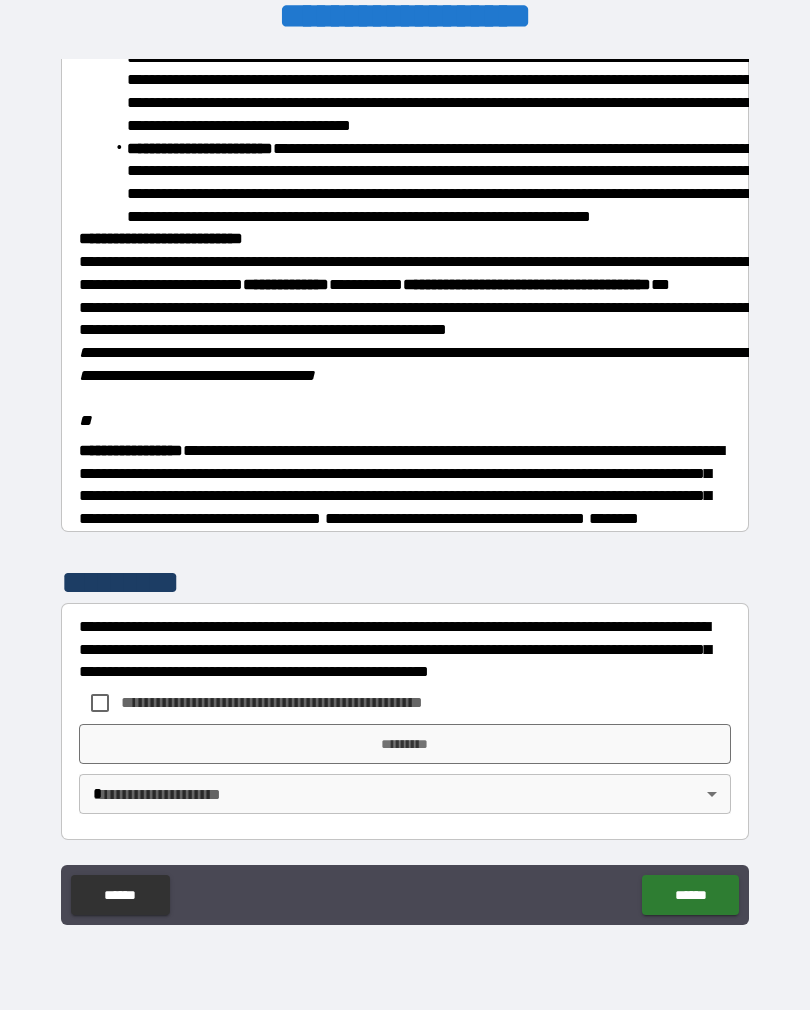 scroll, scrollTop: 2206, scrollLeft: 0, axis: vertical 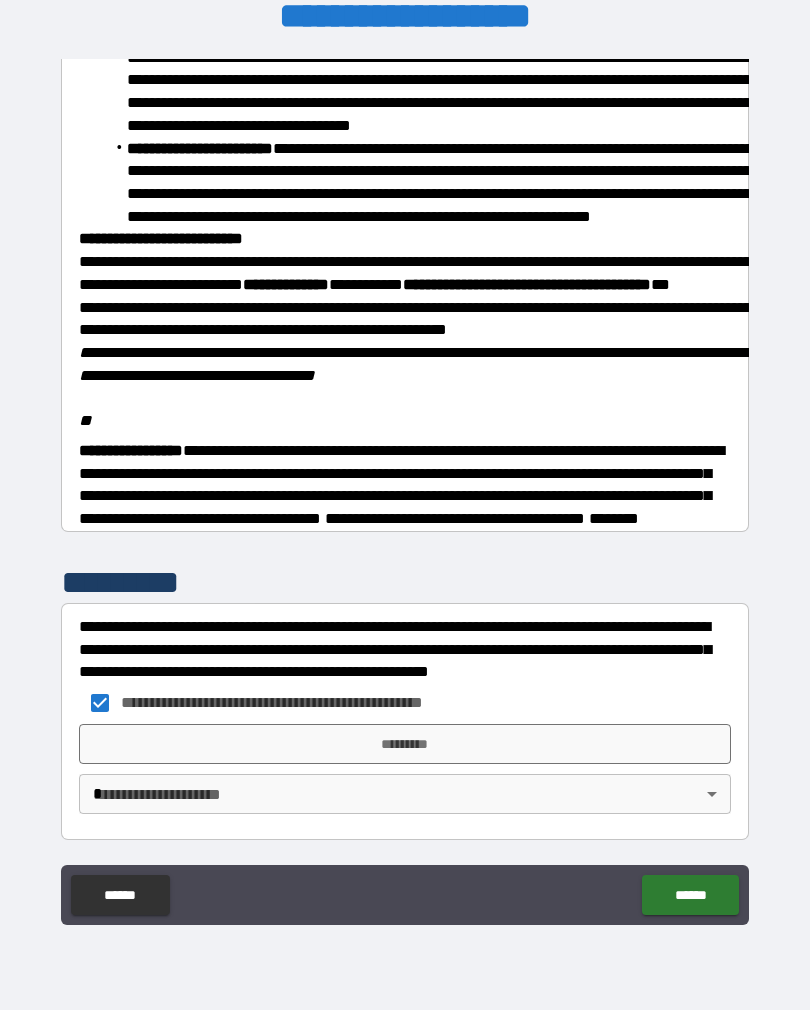 click on "*********" at bounding box center (405, 744) 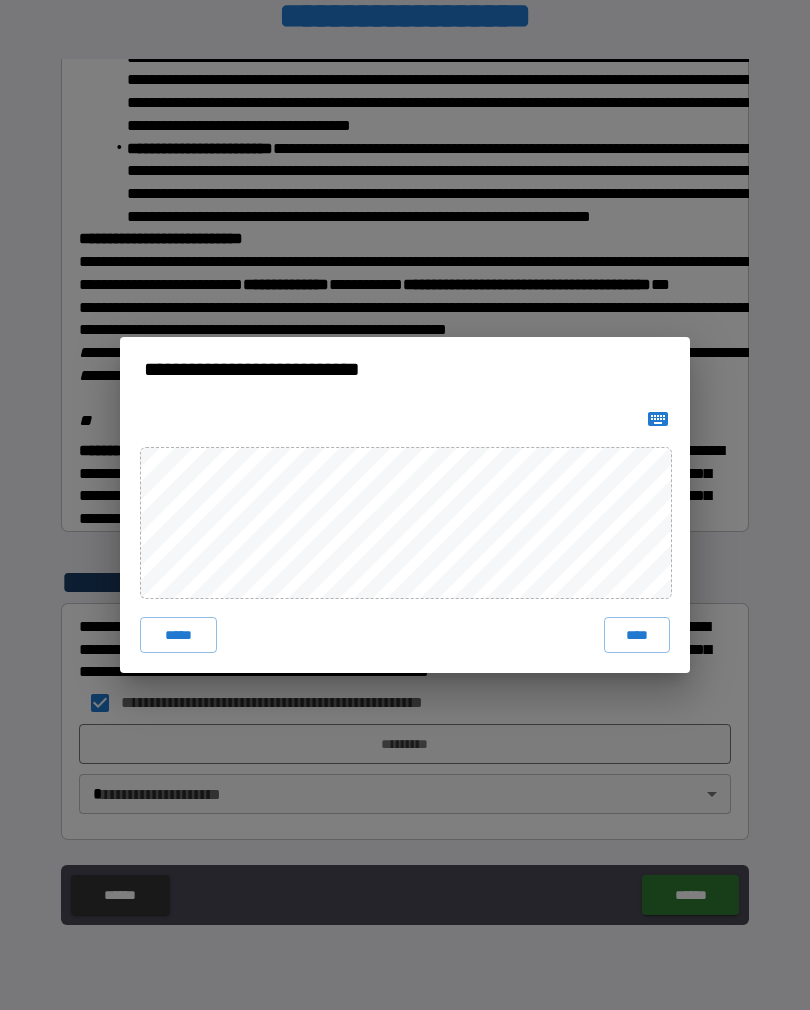 click on "****" at bounding box center (637, 635) 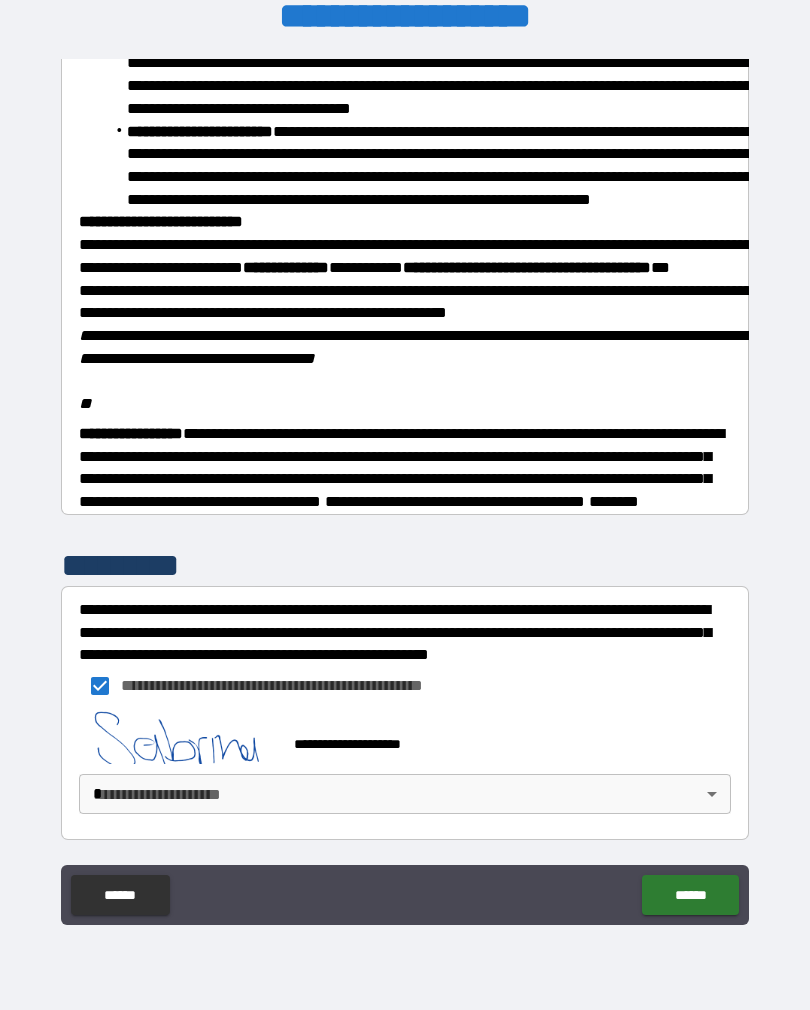 click on "**********" at bounding box center [405, 489] 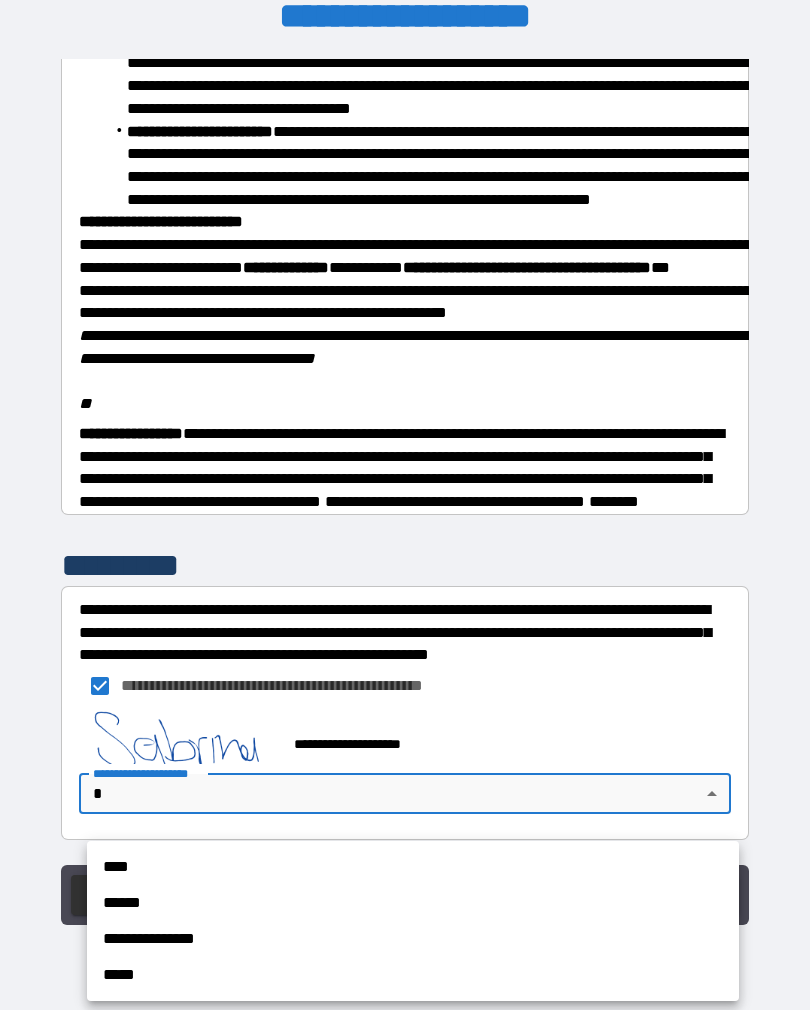 click on "**********" at bounding box center (413, 939) 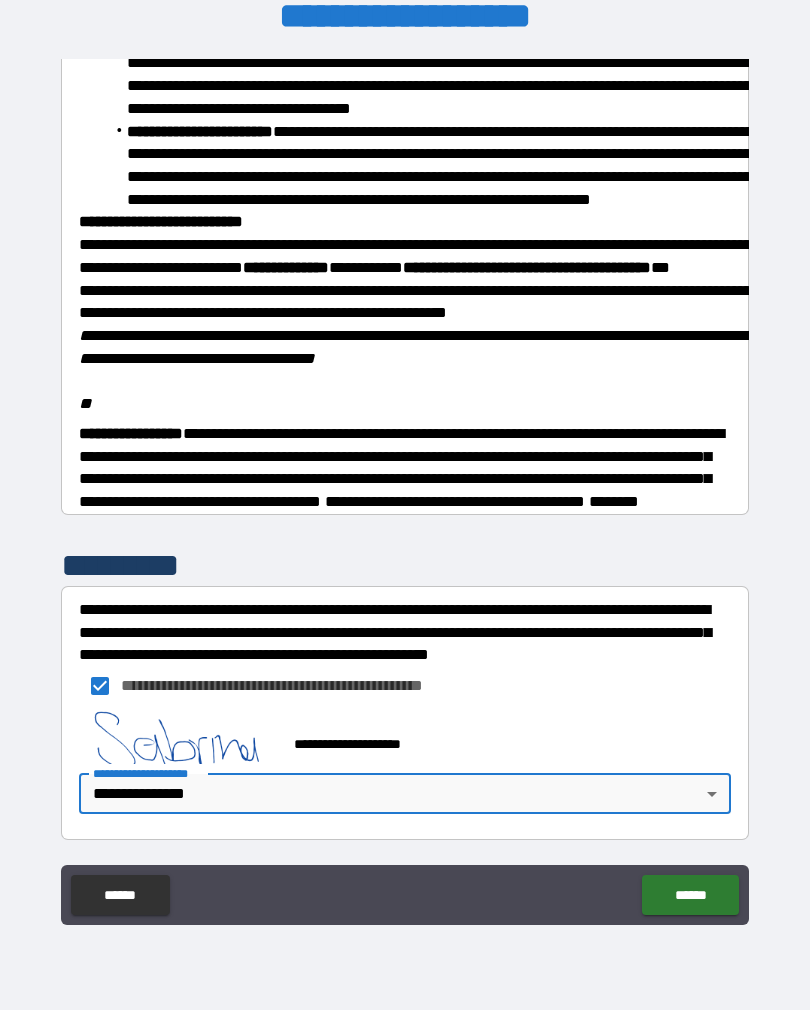 click on "******" at bounding box center (690, 895) 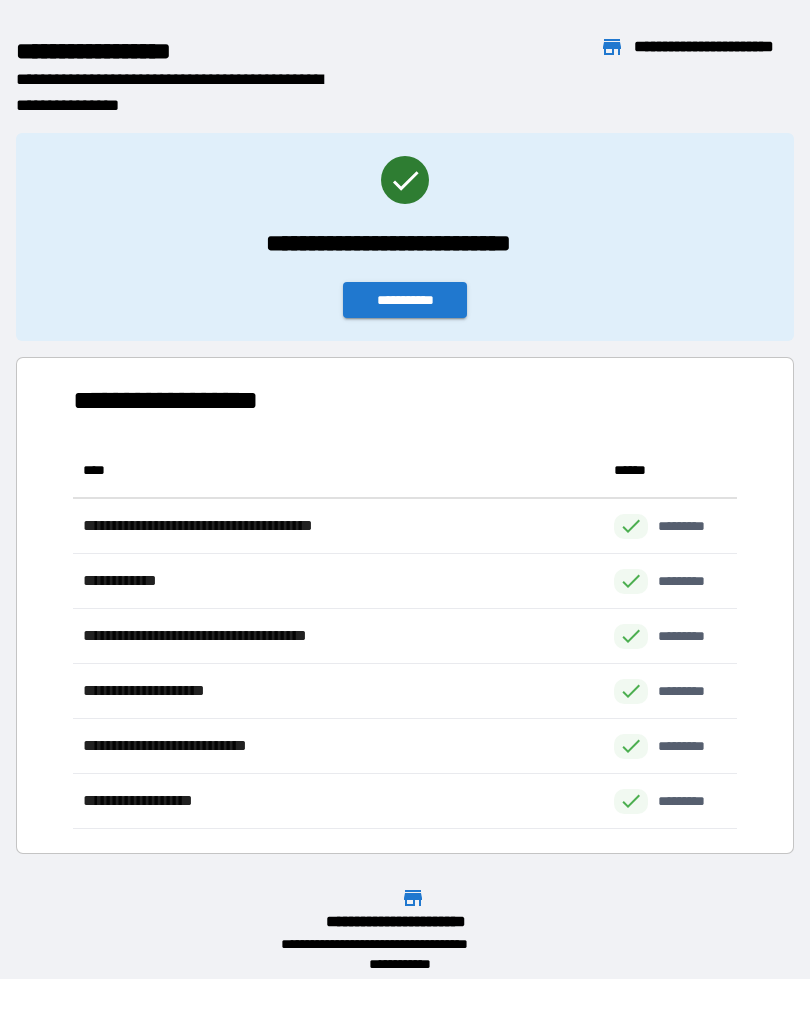 scroll, scrollTop: 386, scrollLeft: 664, axis: both 